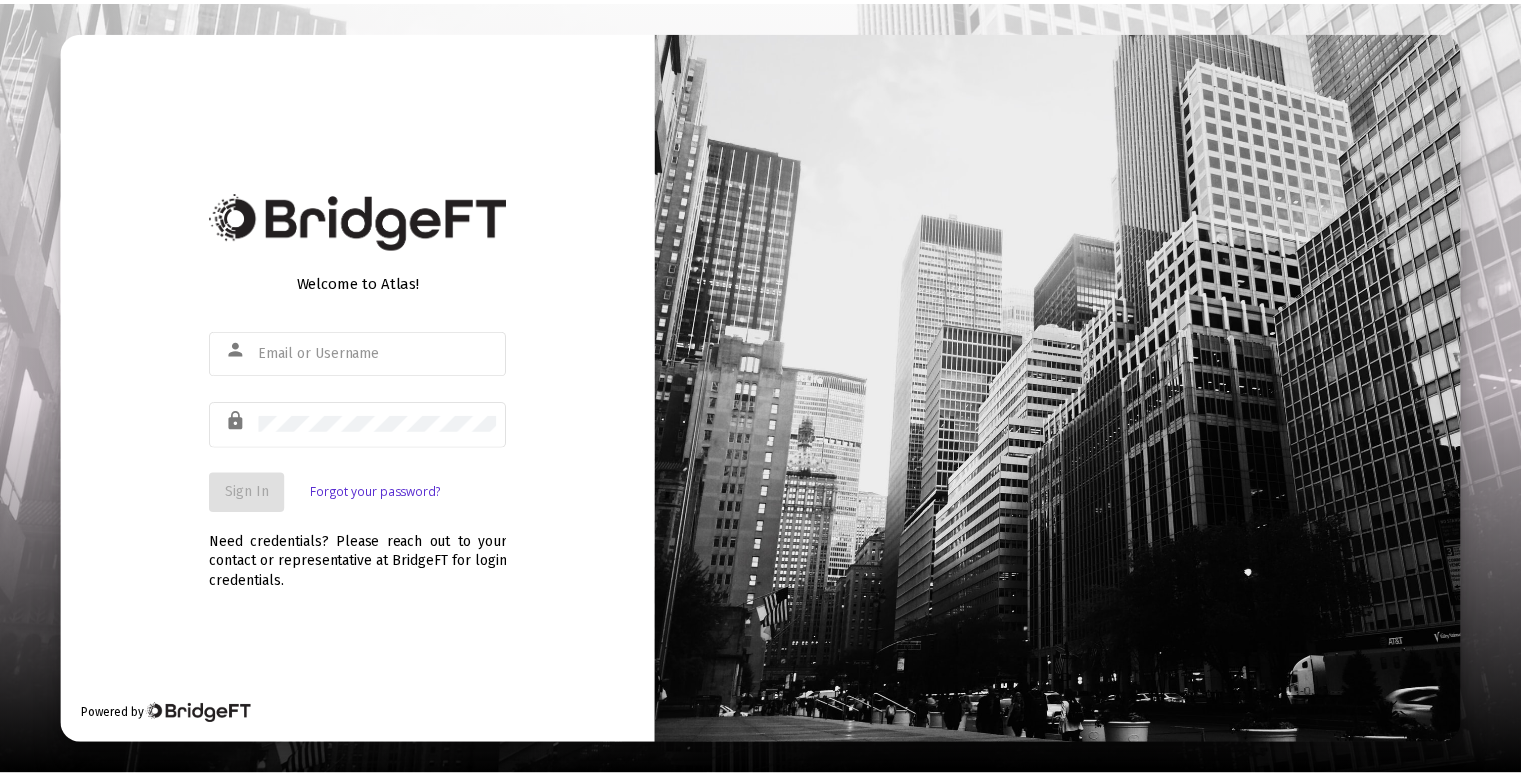 scroll, scrollTop: 0, scrollLeft: 0, axis: both 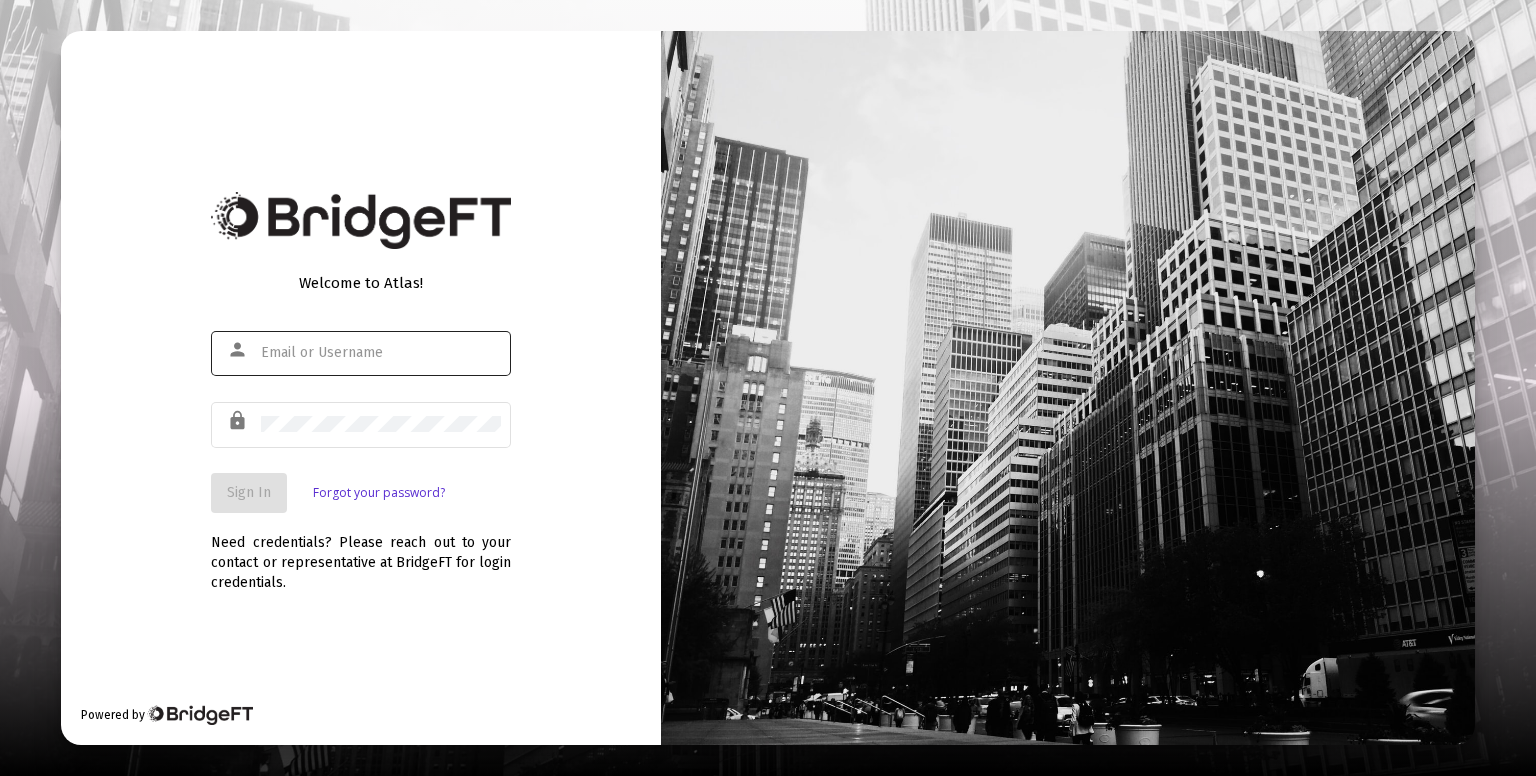 click at bounding box center (381, 352) 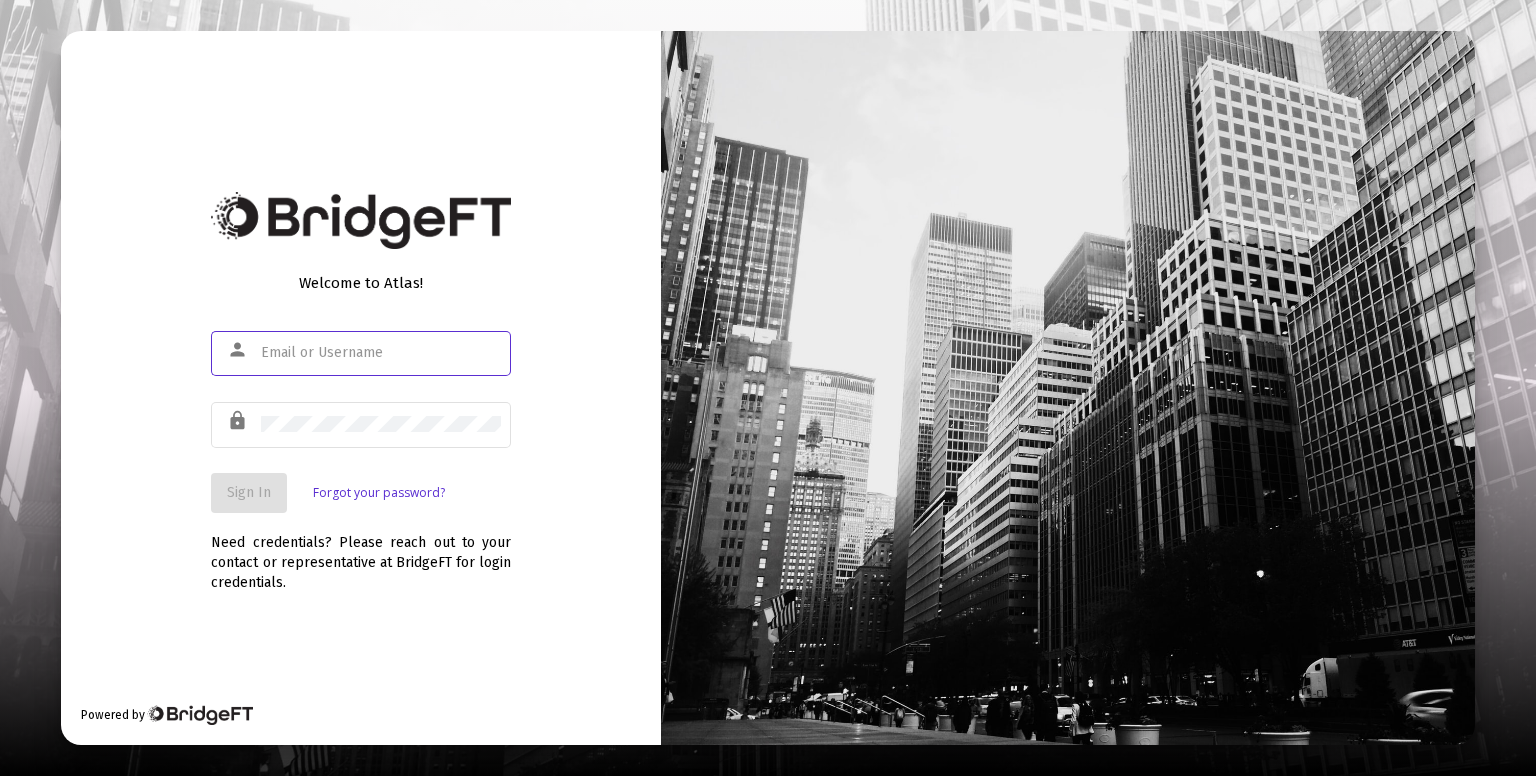click at bounding box center [381, 353] 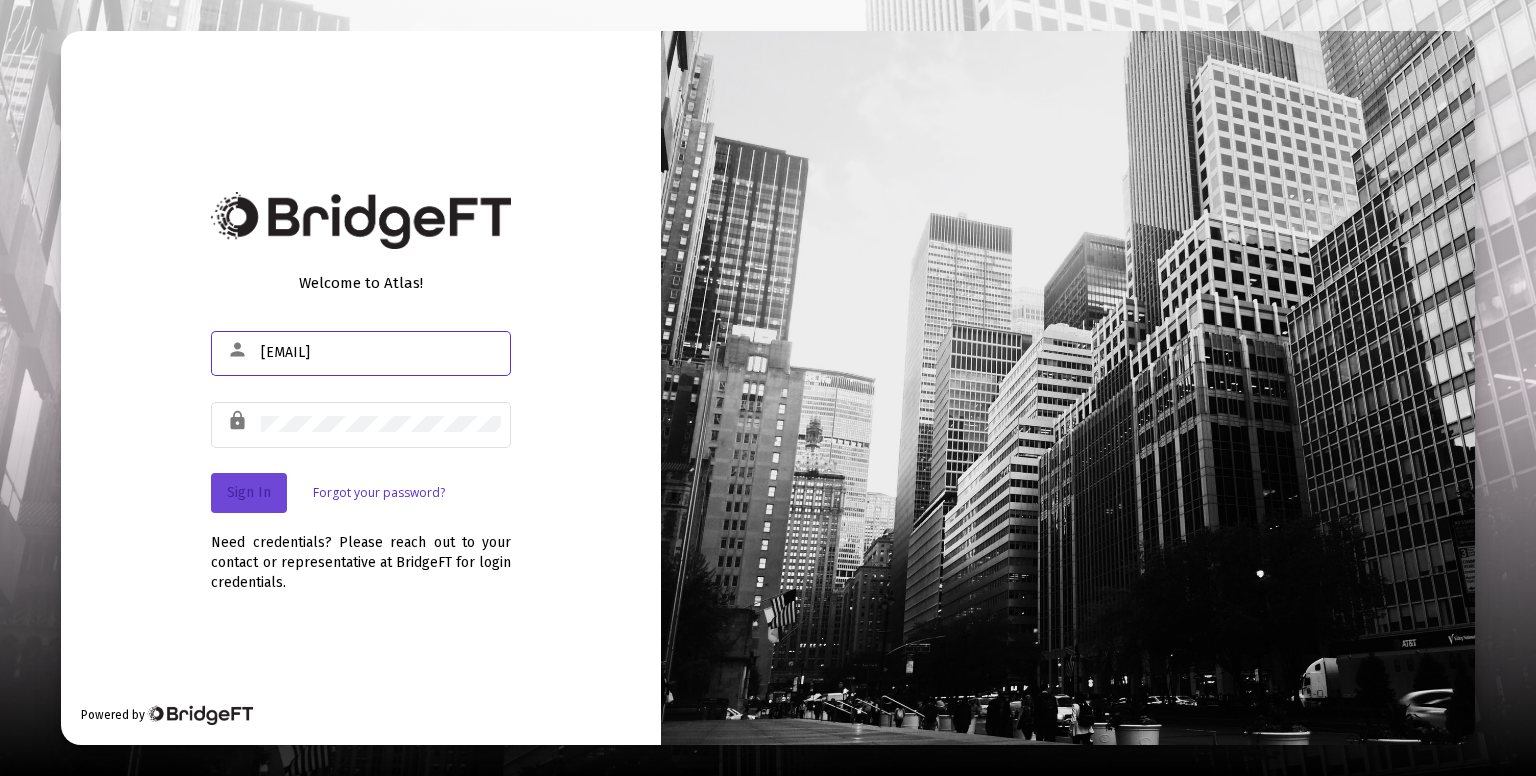 click on "Sign In" at bounding box center (249, 492) 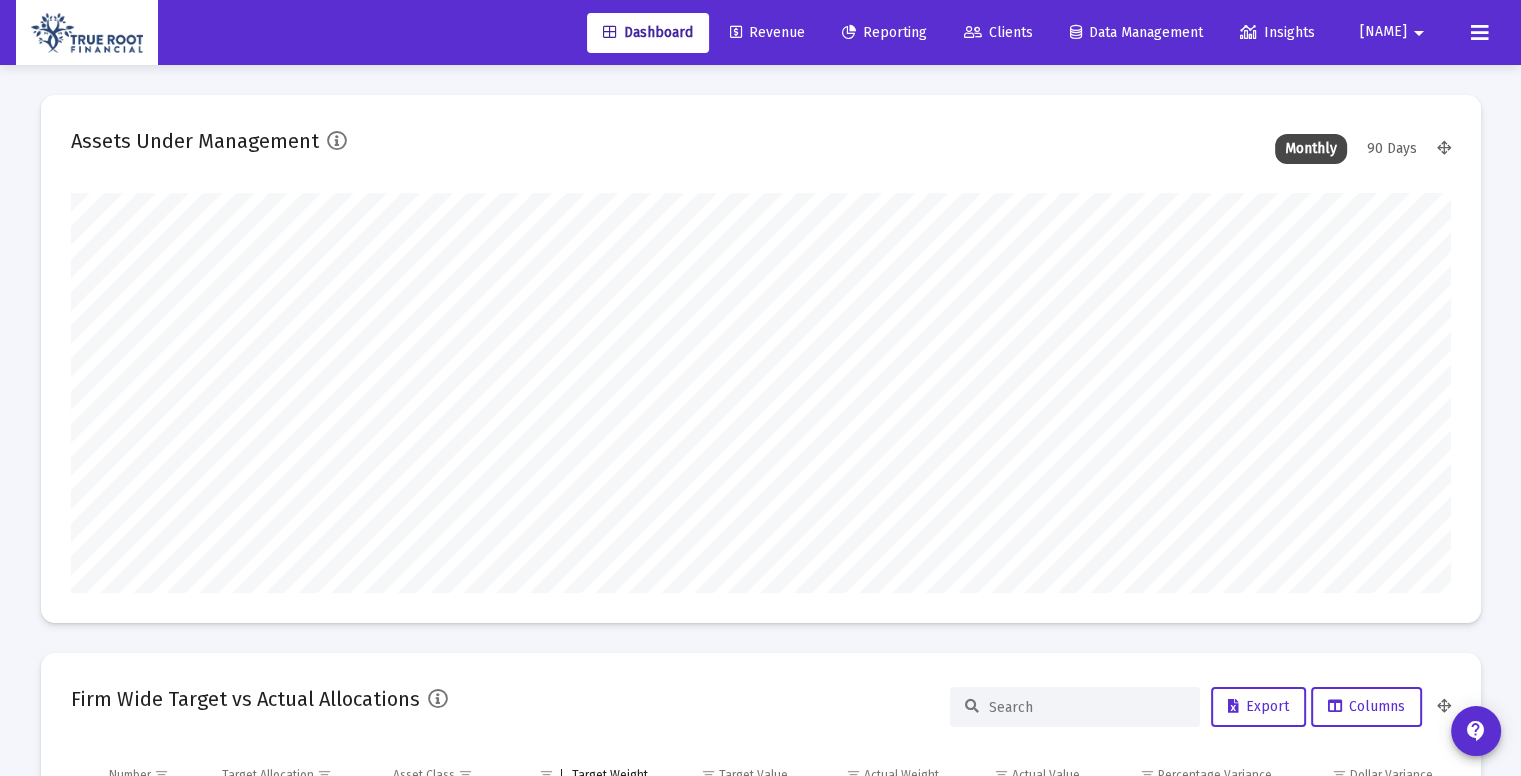 scroll, scrollTop: 999600, scrollLeft: 998620, axis: both 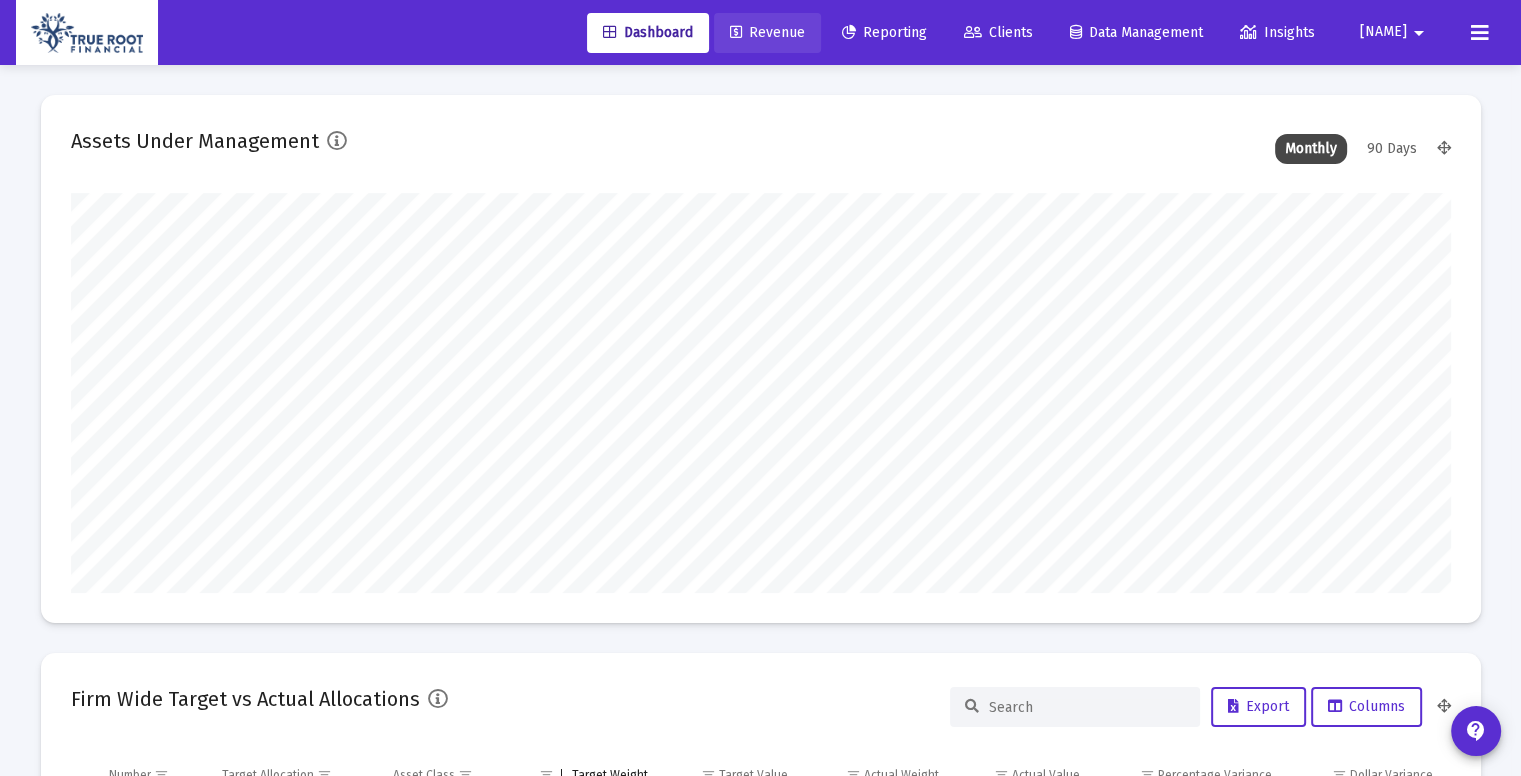 click on "Revenue" at bounding box center [767, 32] 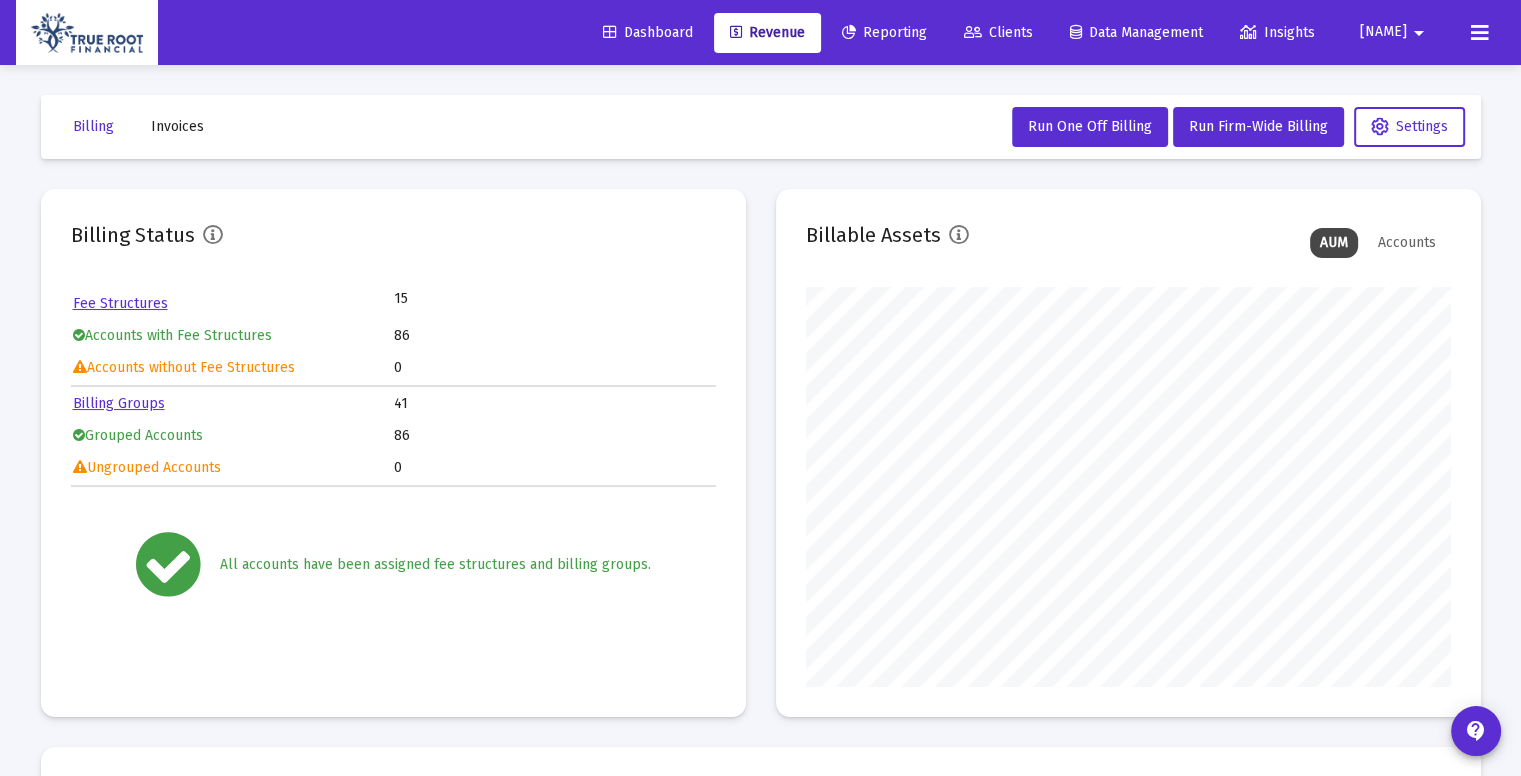 scroll, scrollTop: 999600, scrollLeft: 999355, axis: both 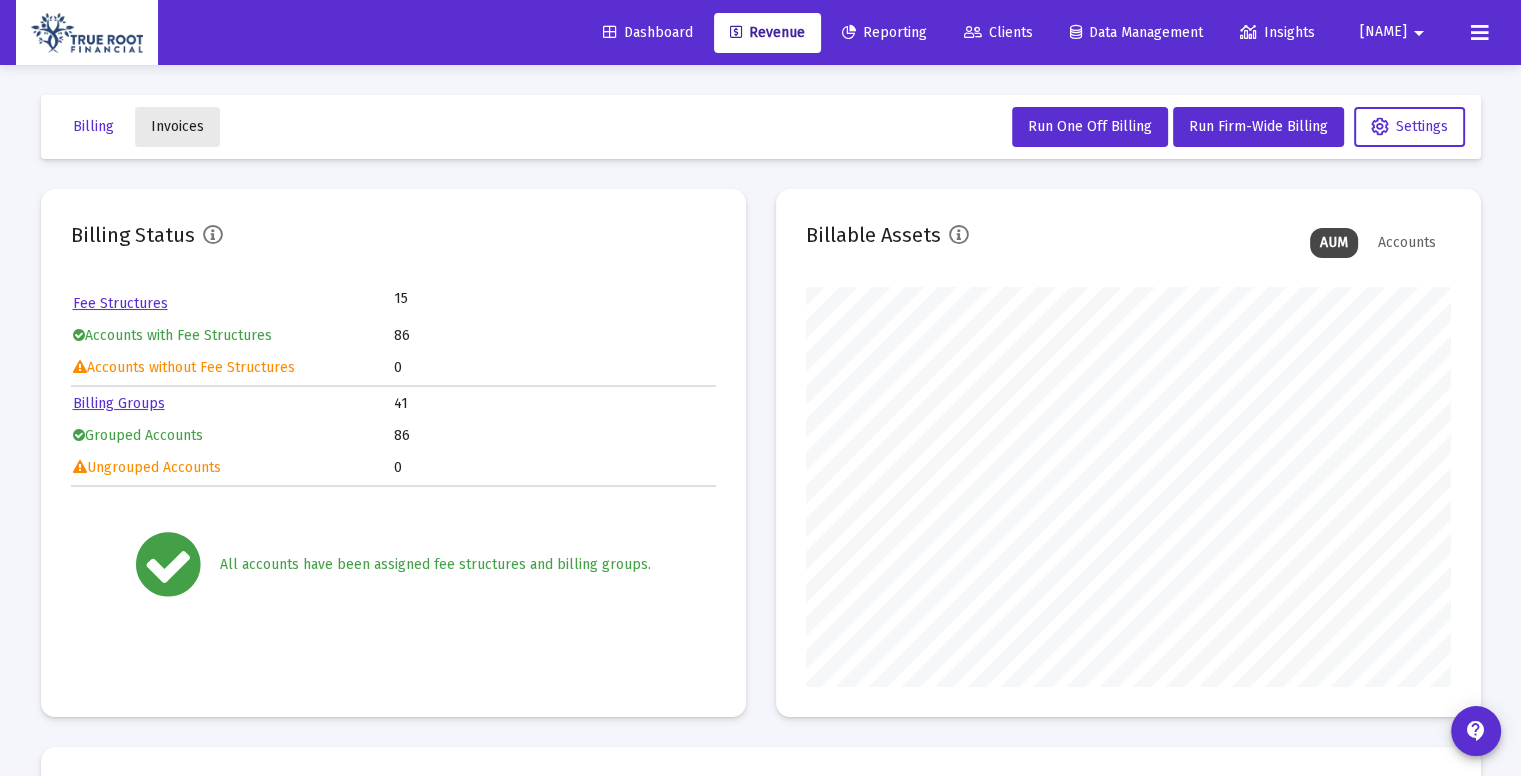click on "Invoices" at bounding box center (177, 126) 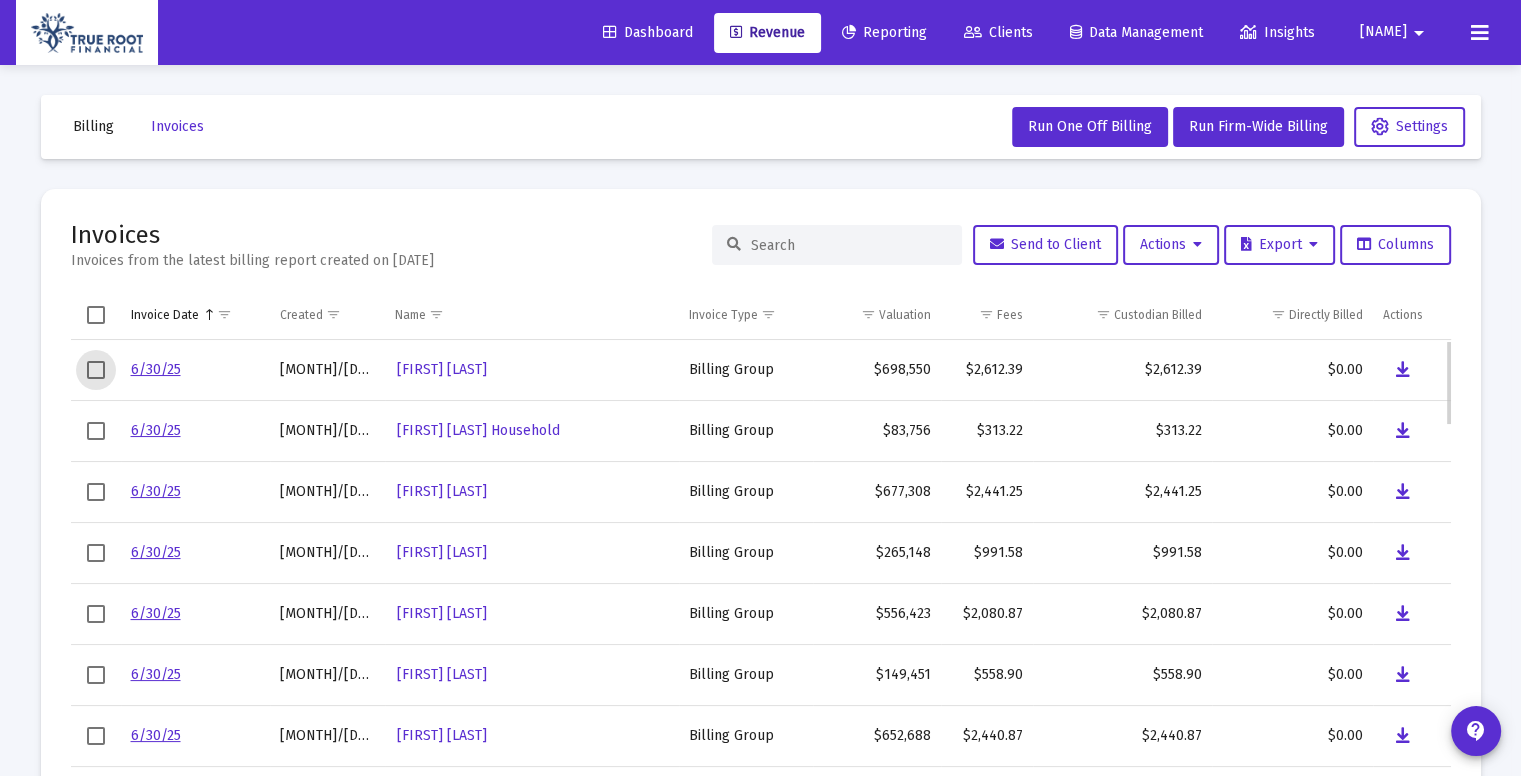 click at bounding box center [96, 370] 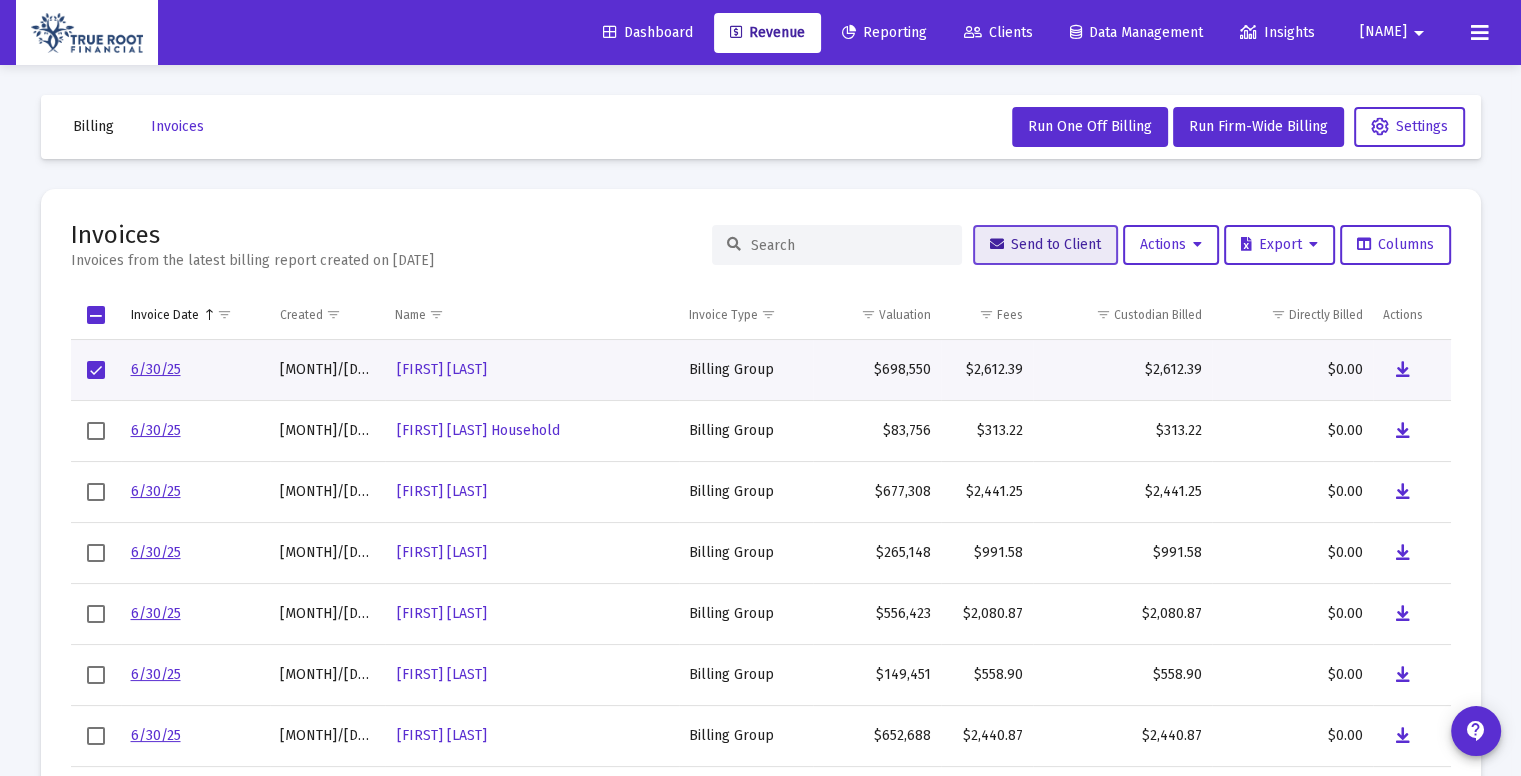 click on "Send to Client" at bounding box center [1045, 244] 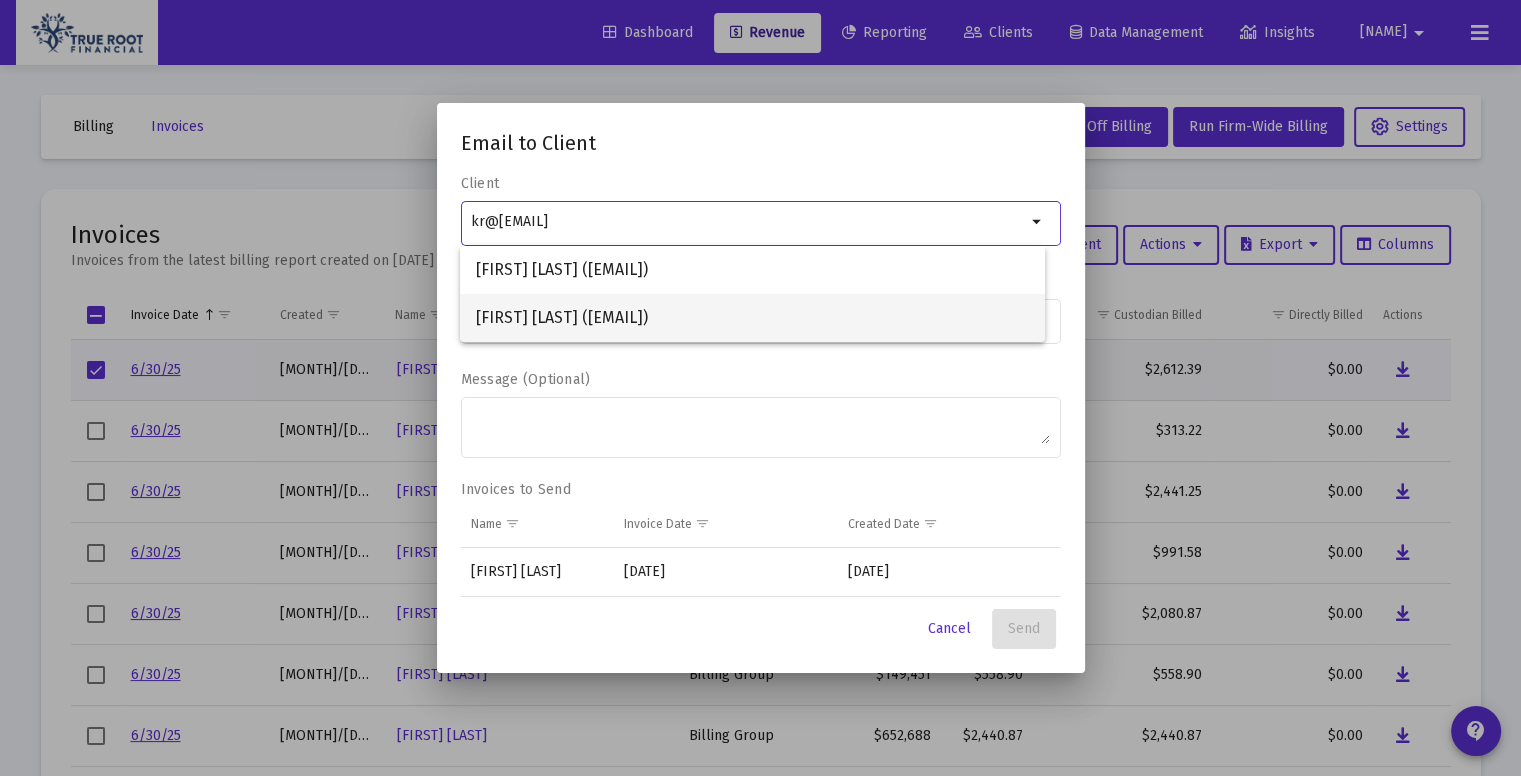 type on "kr@[EMAIL]" 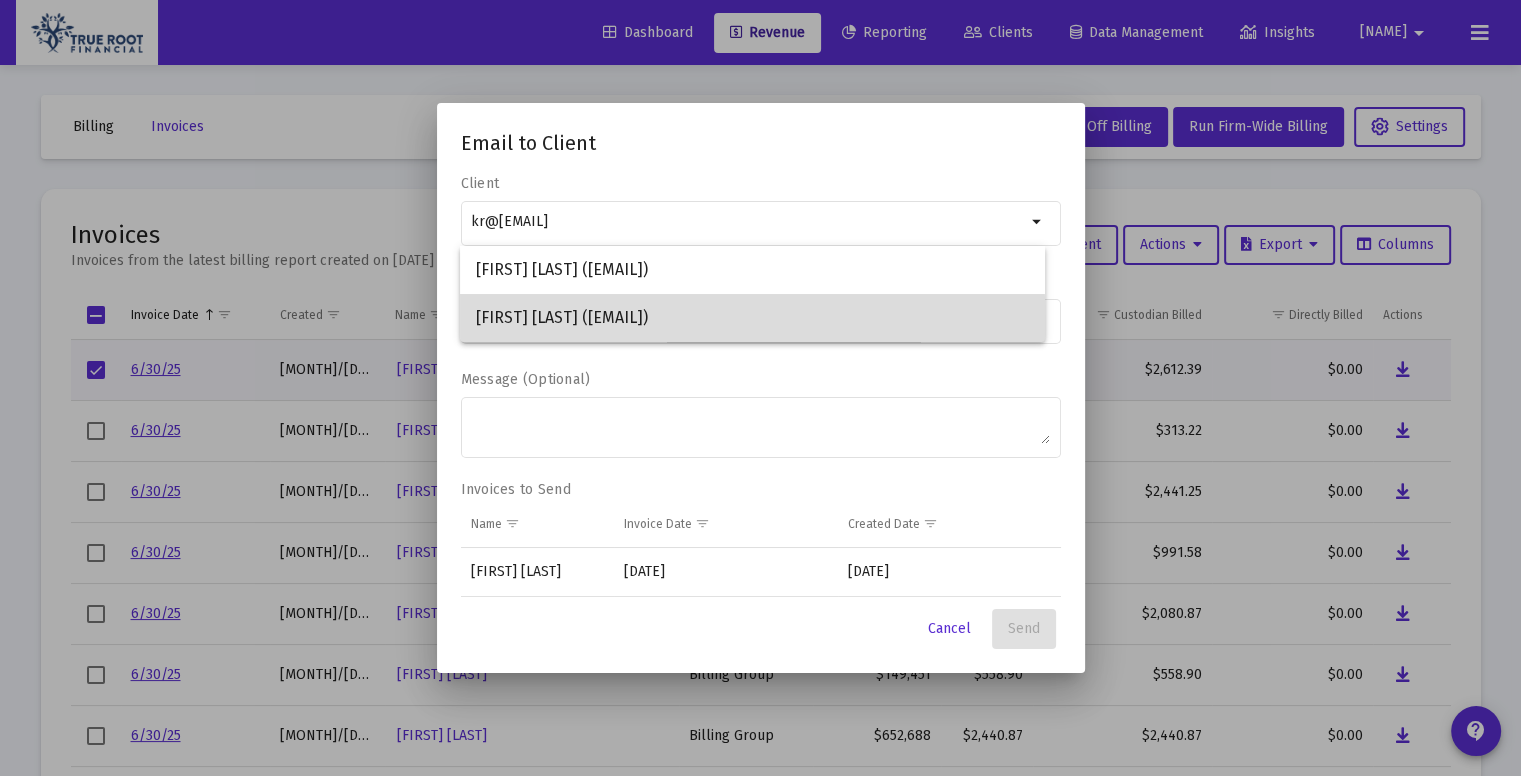 click on "[FIRST] [LAST] ([EMAIL])" at bounding box center [752, 318] 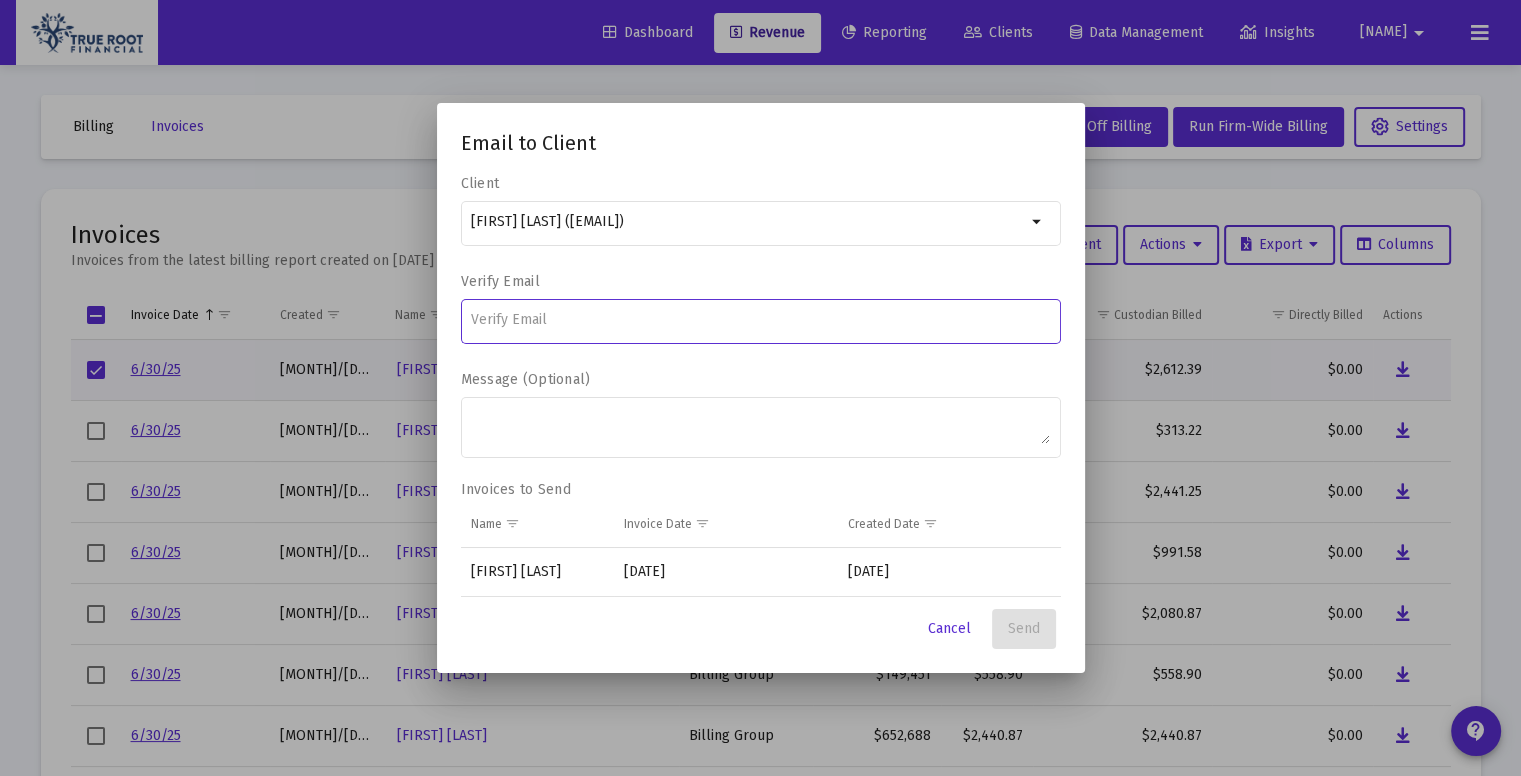 click at bounding box center [760, 320] 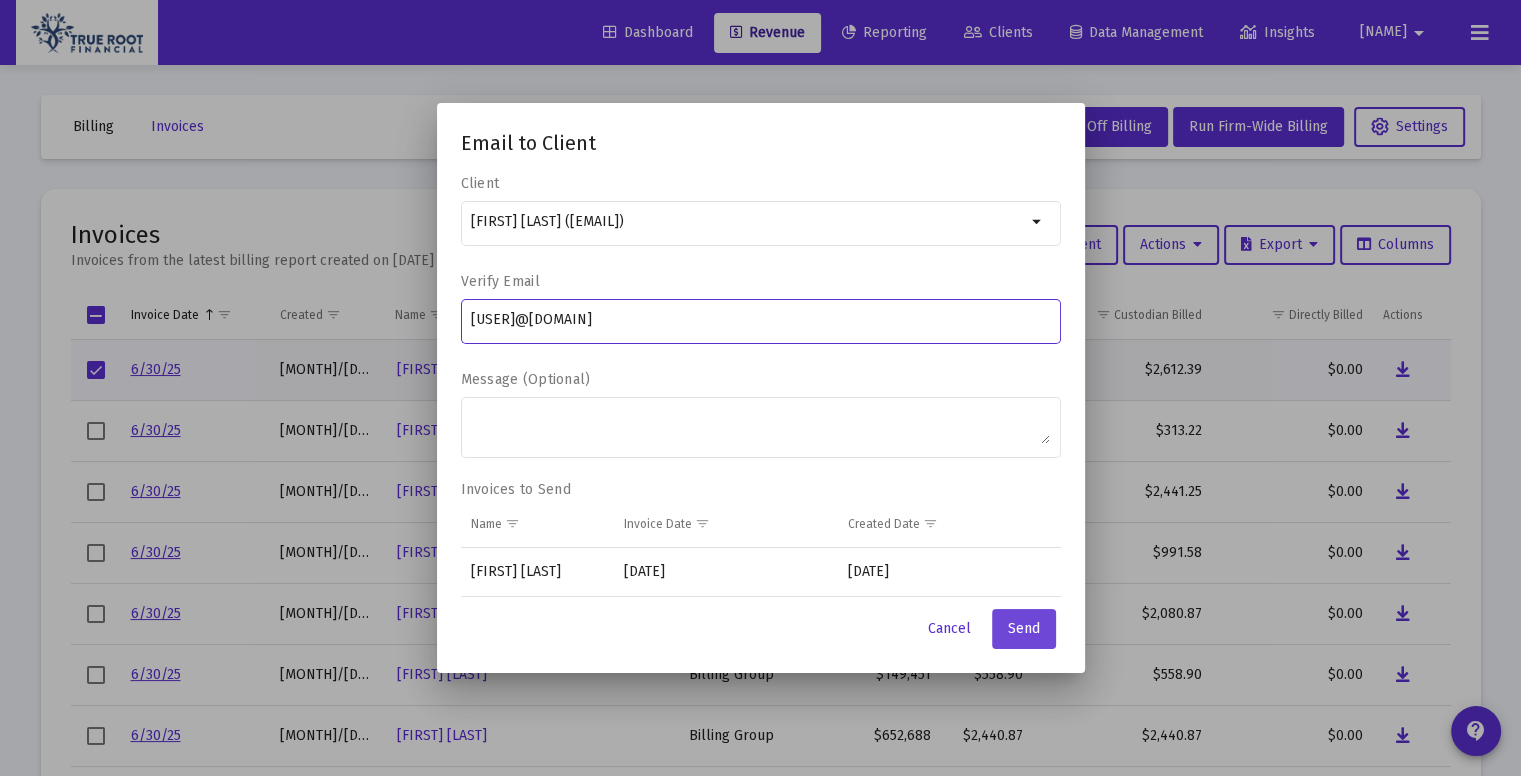 type on "[USER]@[DOMAIN]" 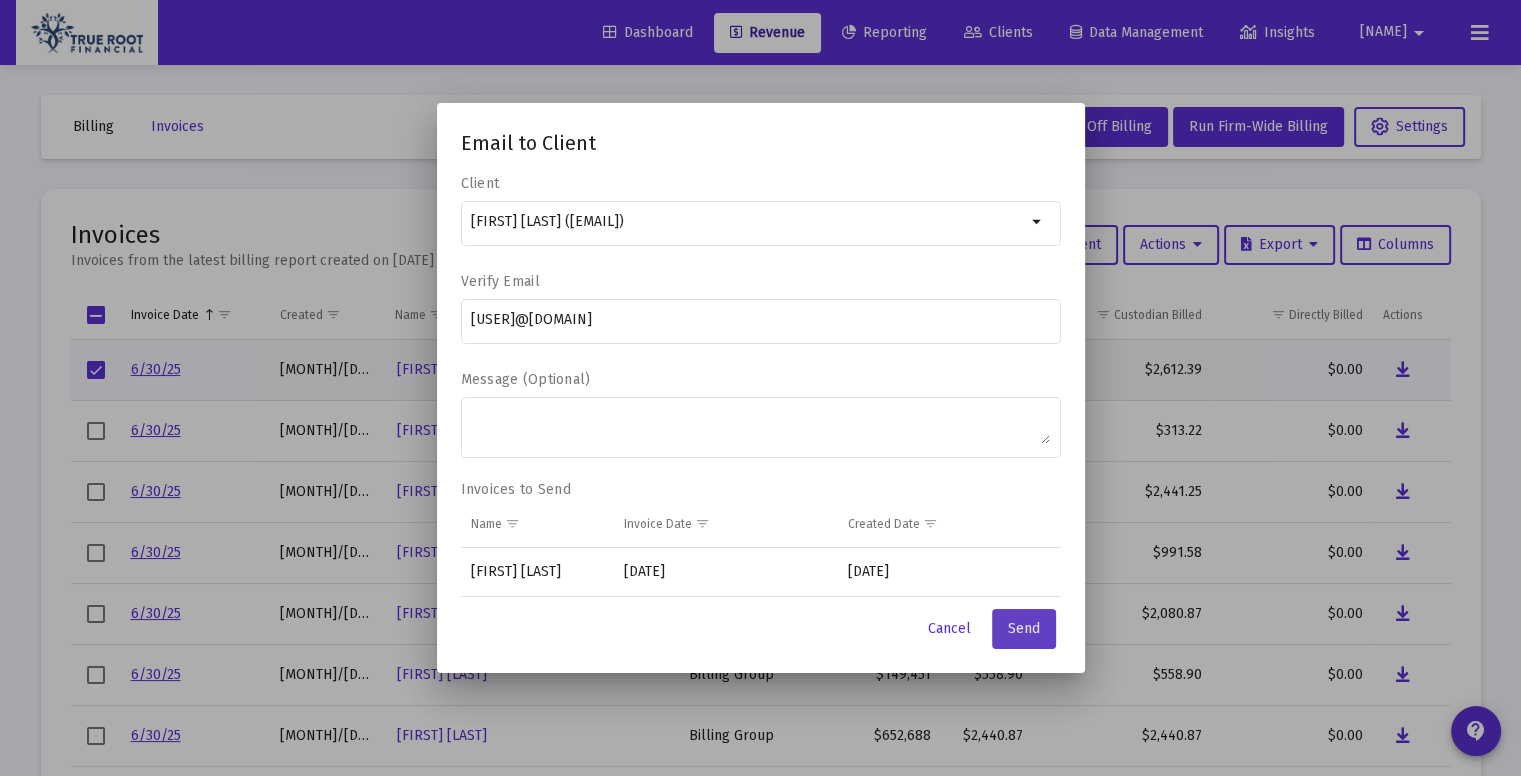 click on "Send" at bounding box center [1024, 628] 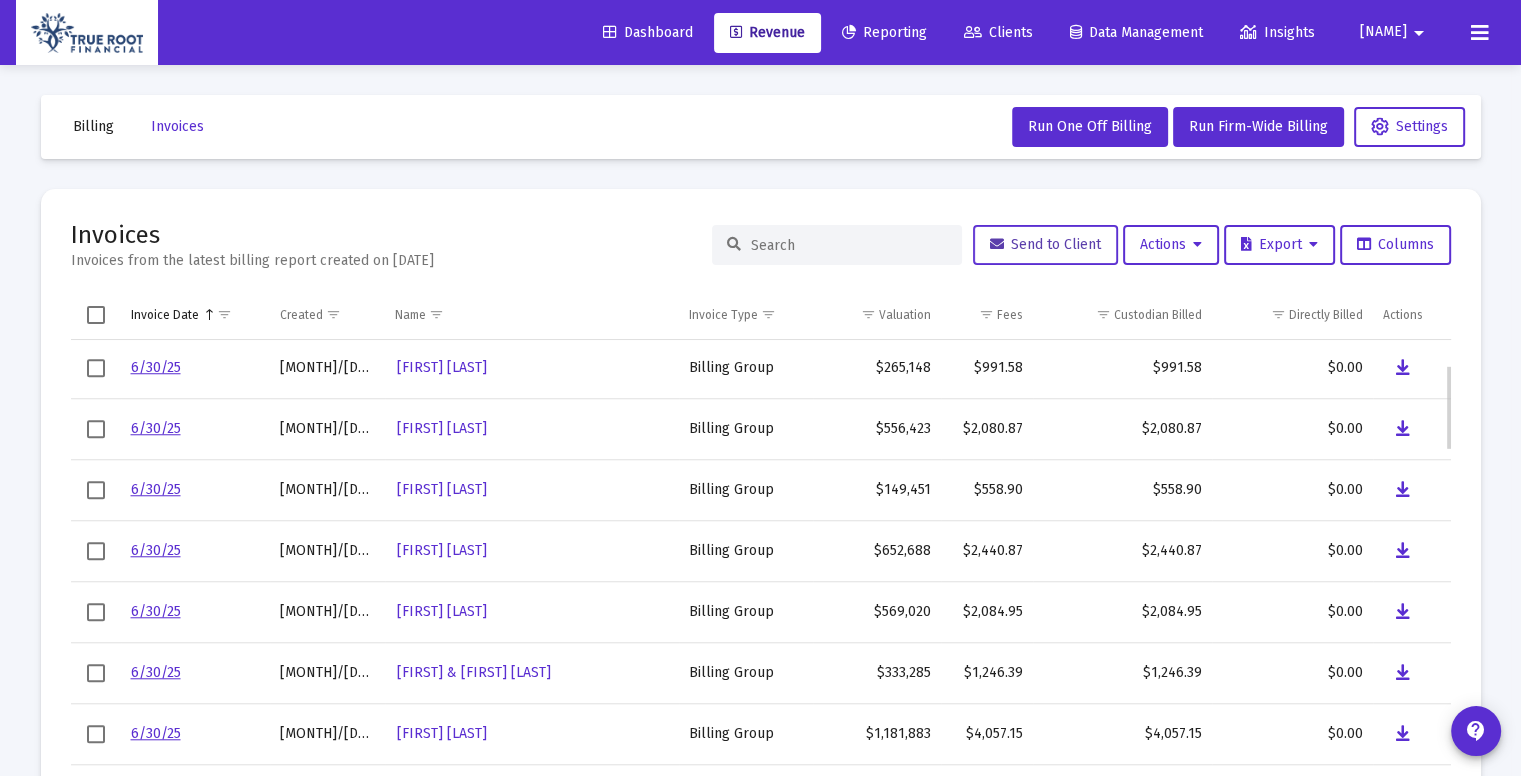 scroll, scrollTop: 0, scrollLeft: 0, axis: both 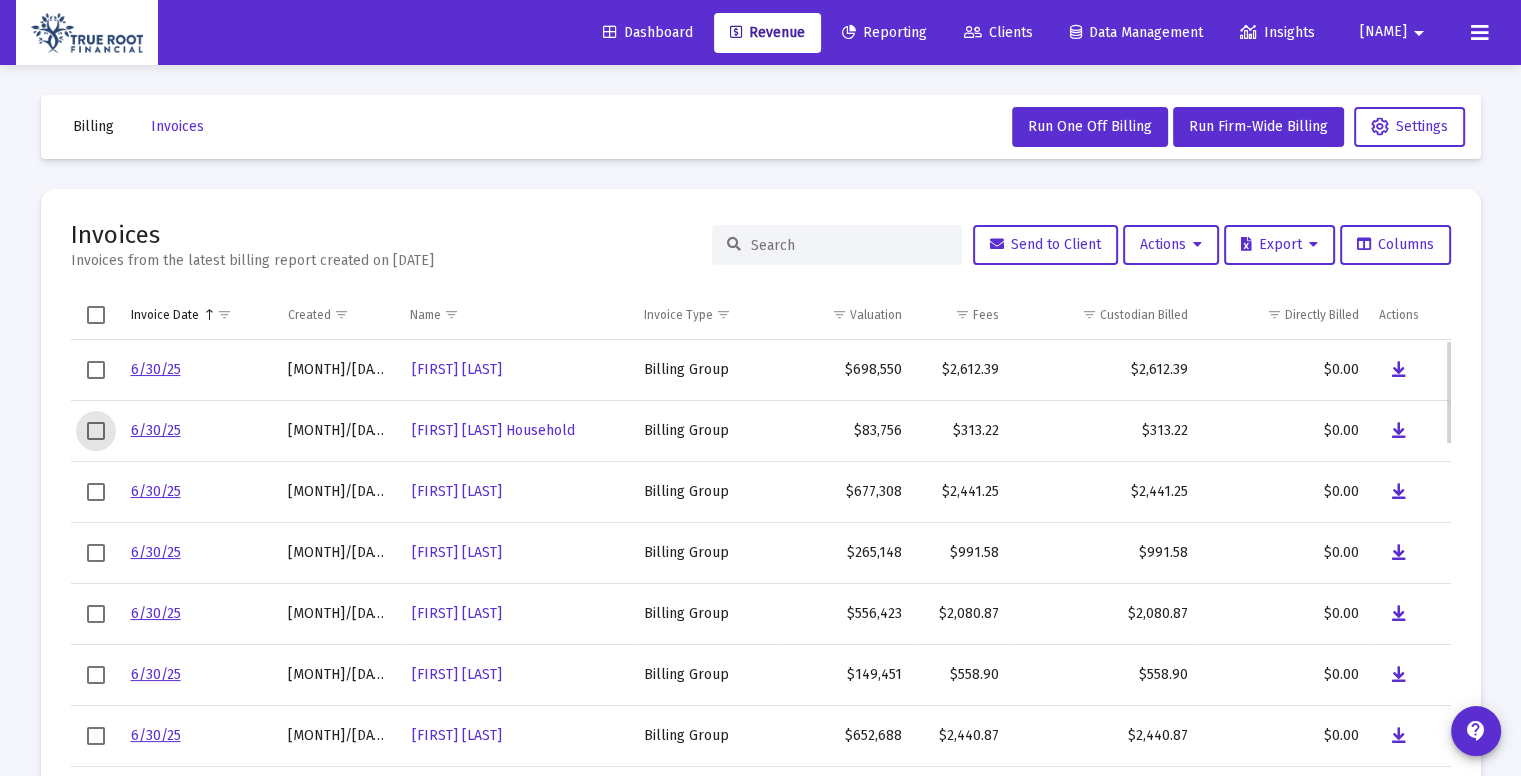 click at bounding box center [96, 431] 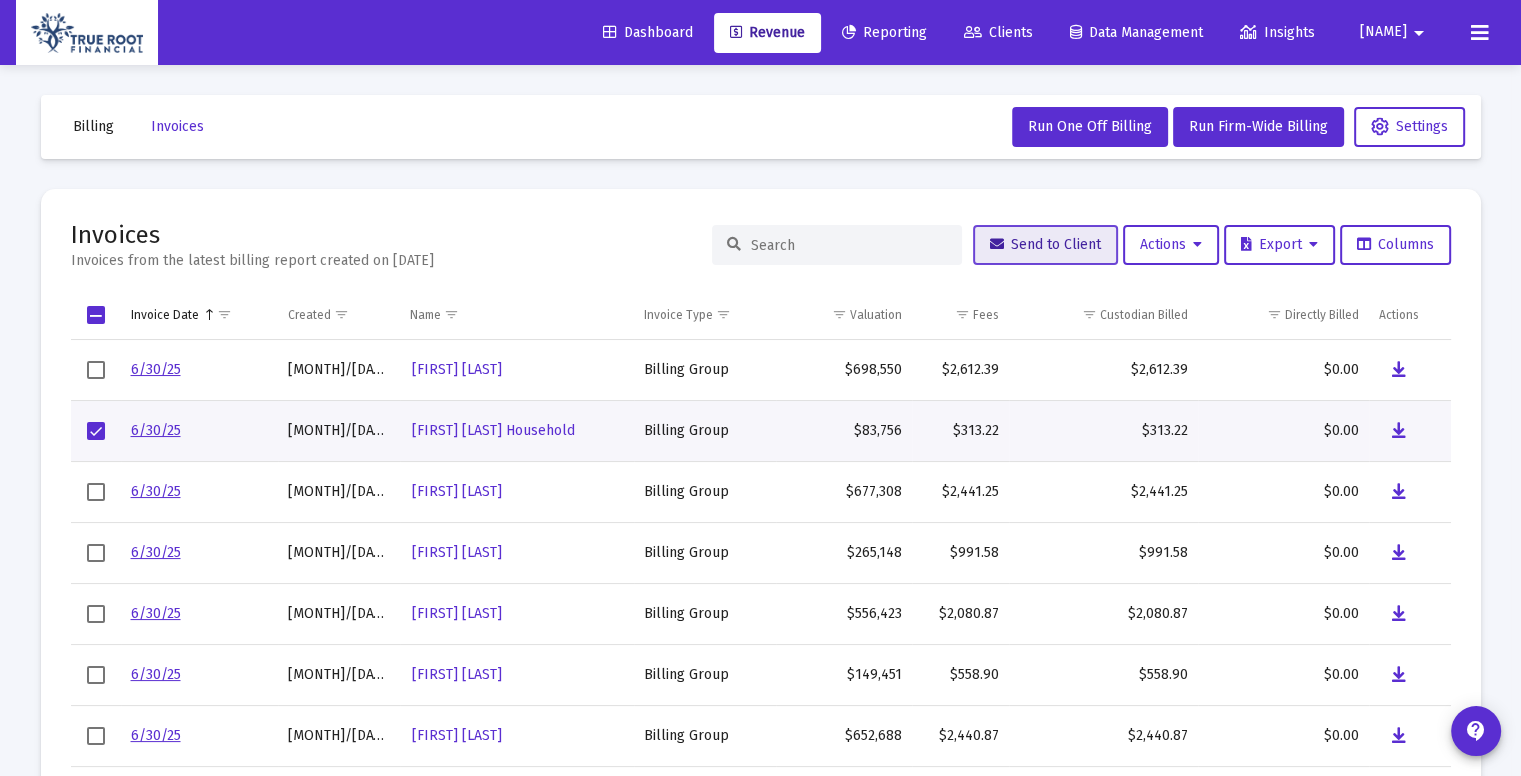 click on "Send to Client" at bounding box center [1045, 244] 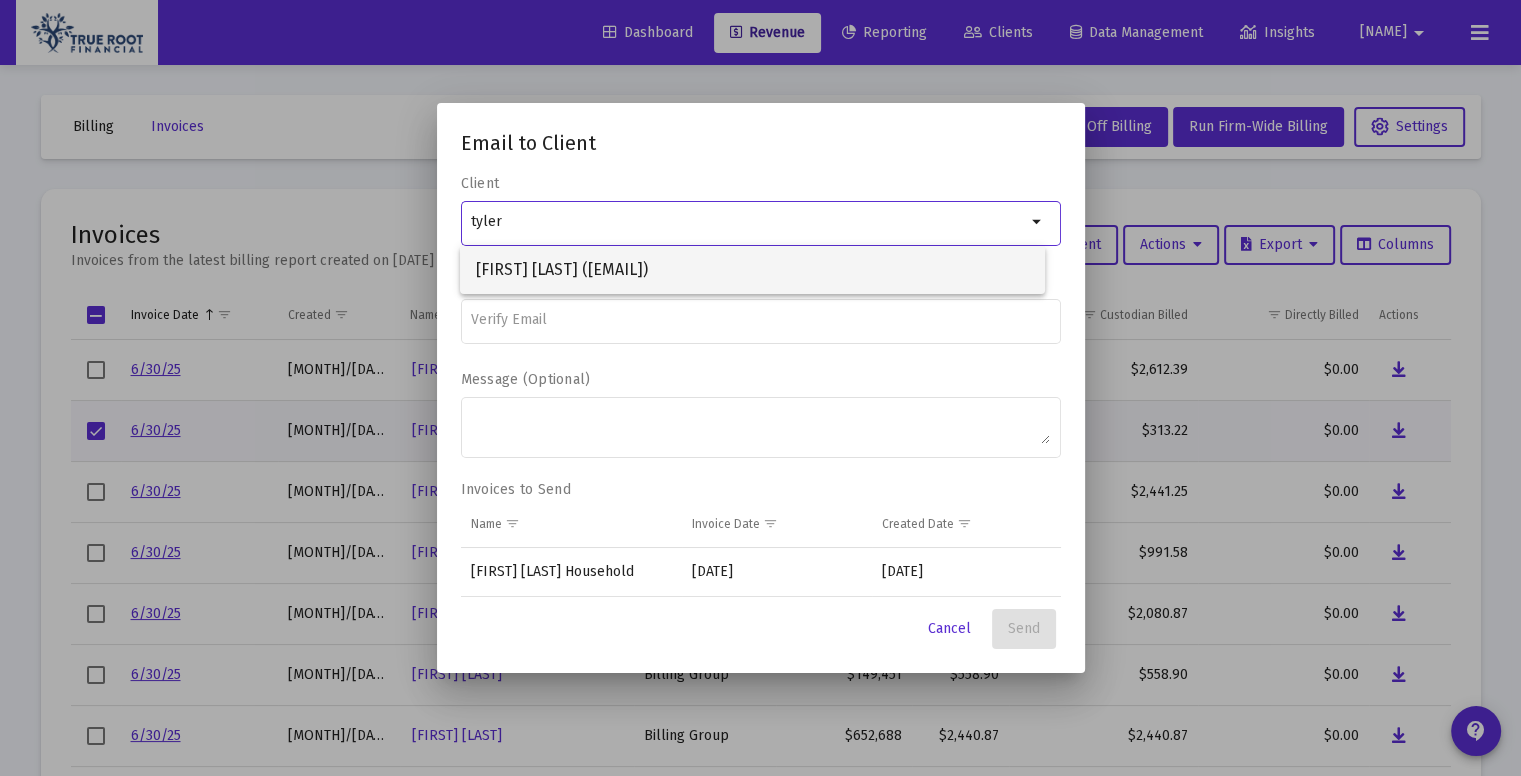 type on "tyler" 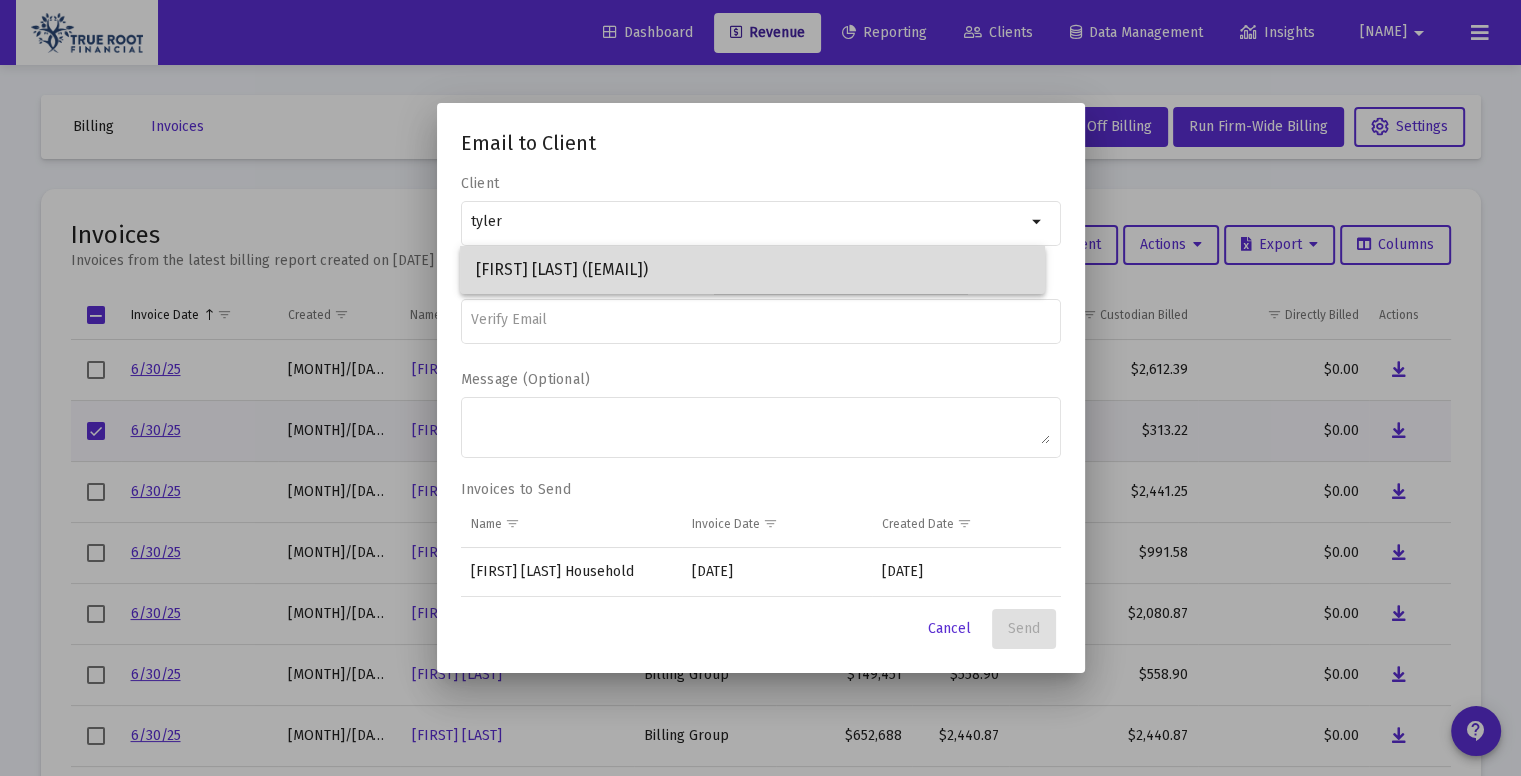 click on "[FIRST] [LAST] ([EMAIL])" at bounding box center (752, 270) 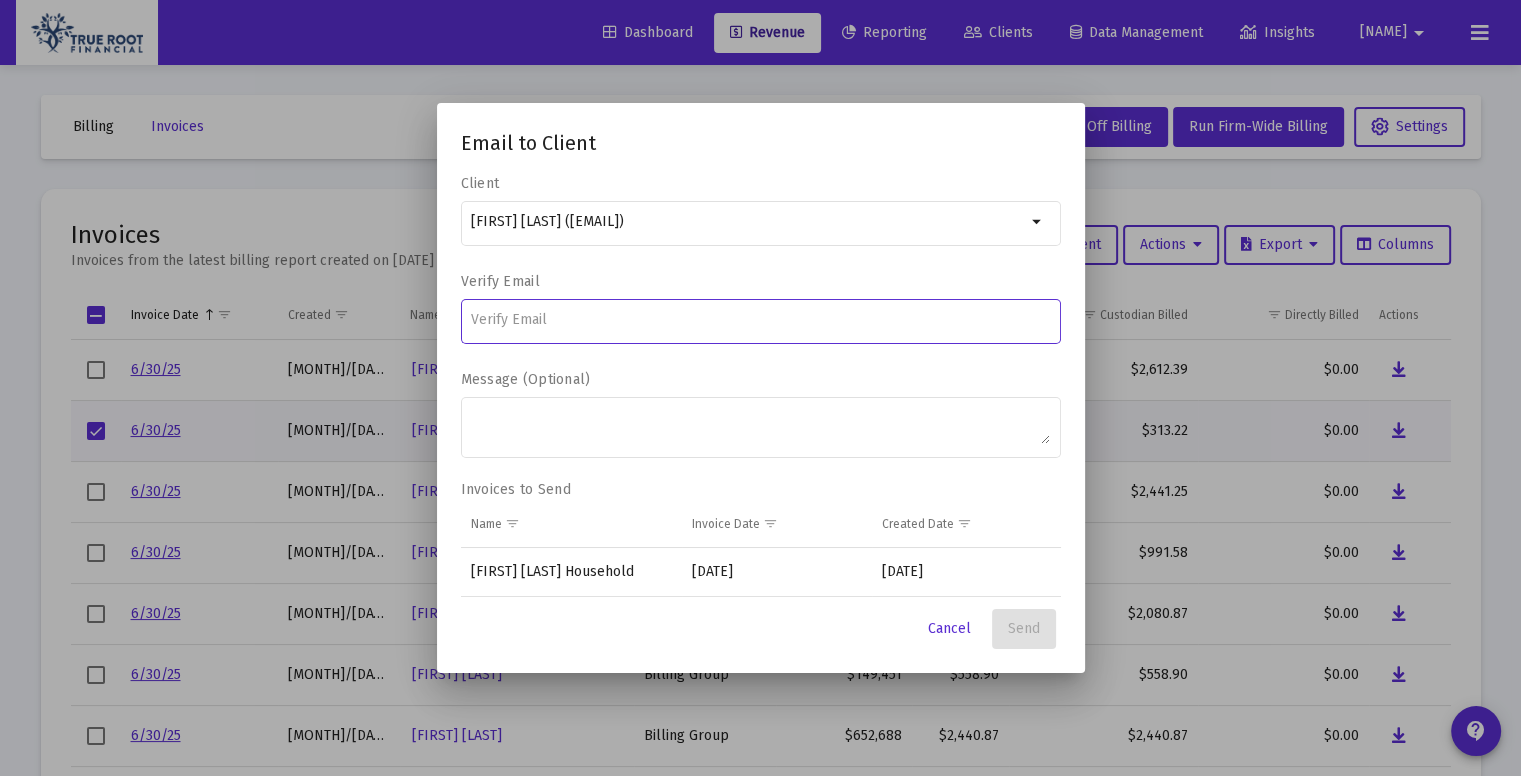 click at bounding box center (760, 320) 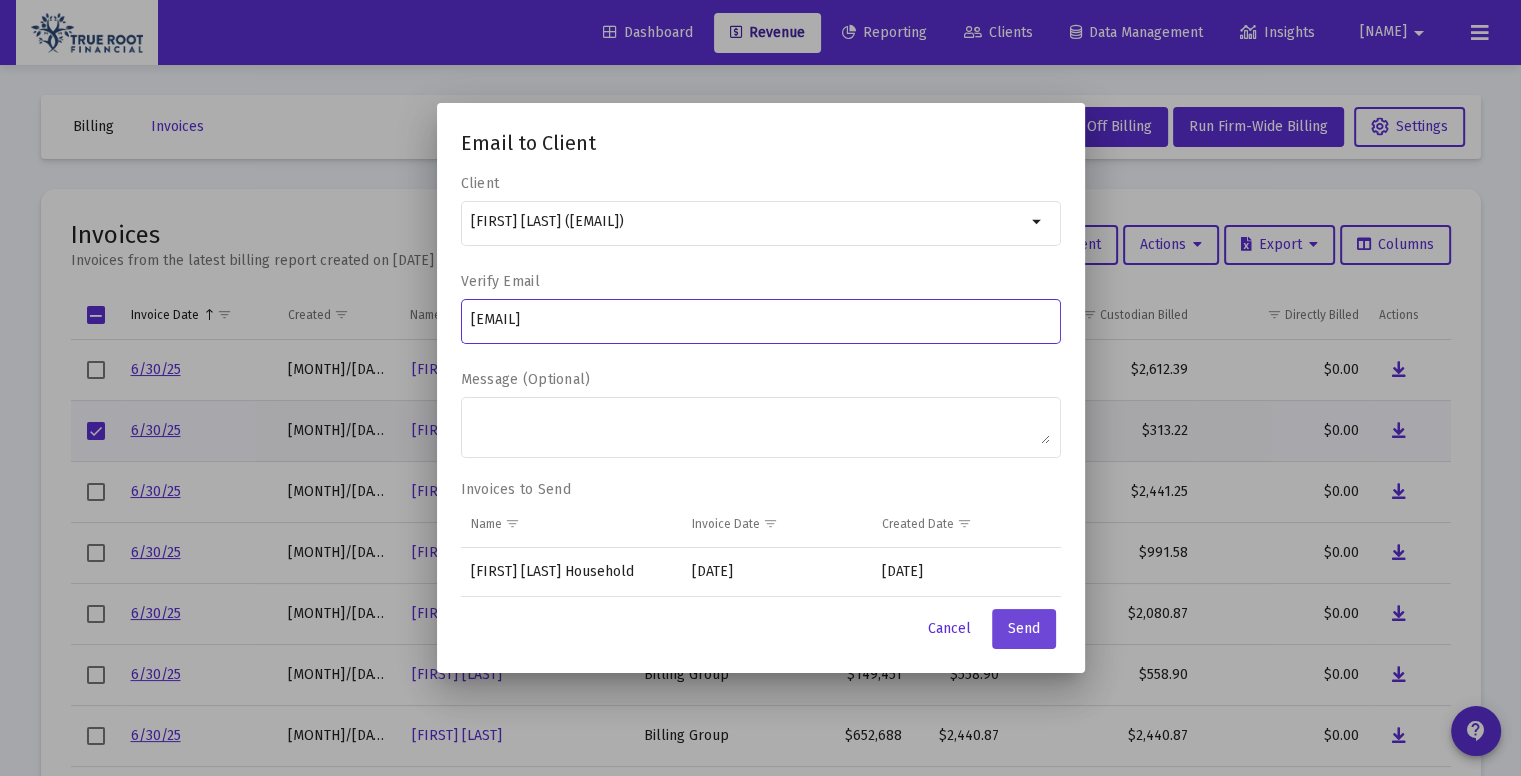 type on "[EMAIL]" 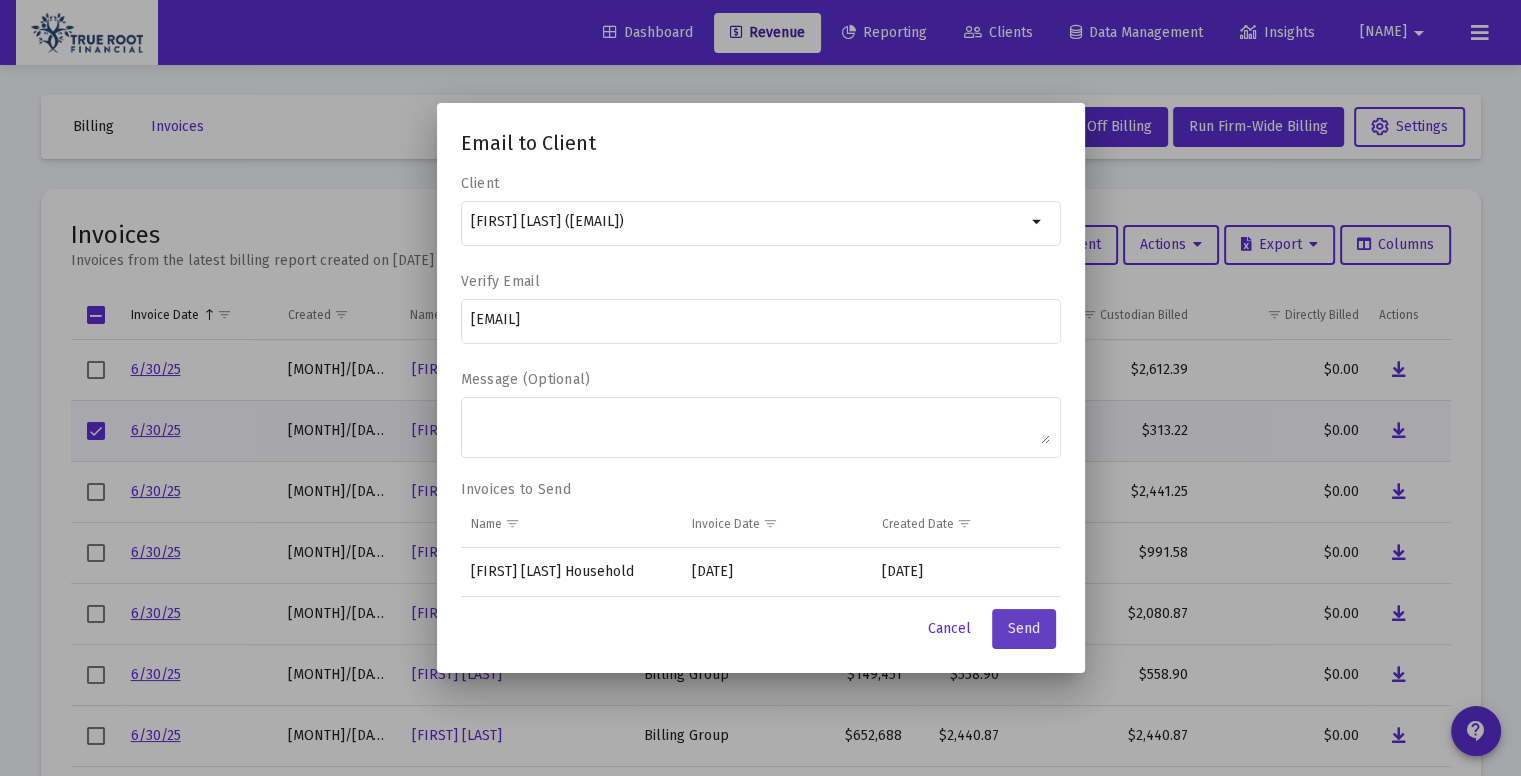 click on "Send" at bounding box center (1024, 628) 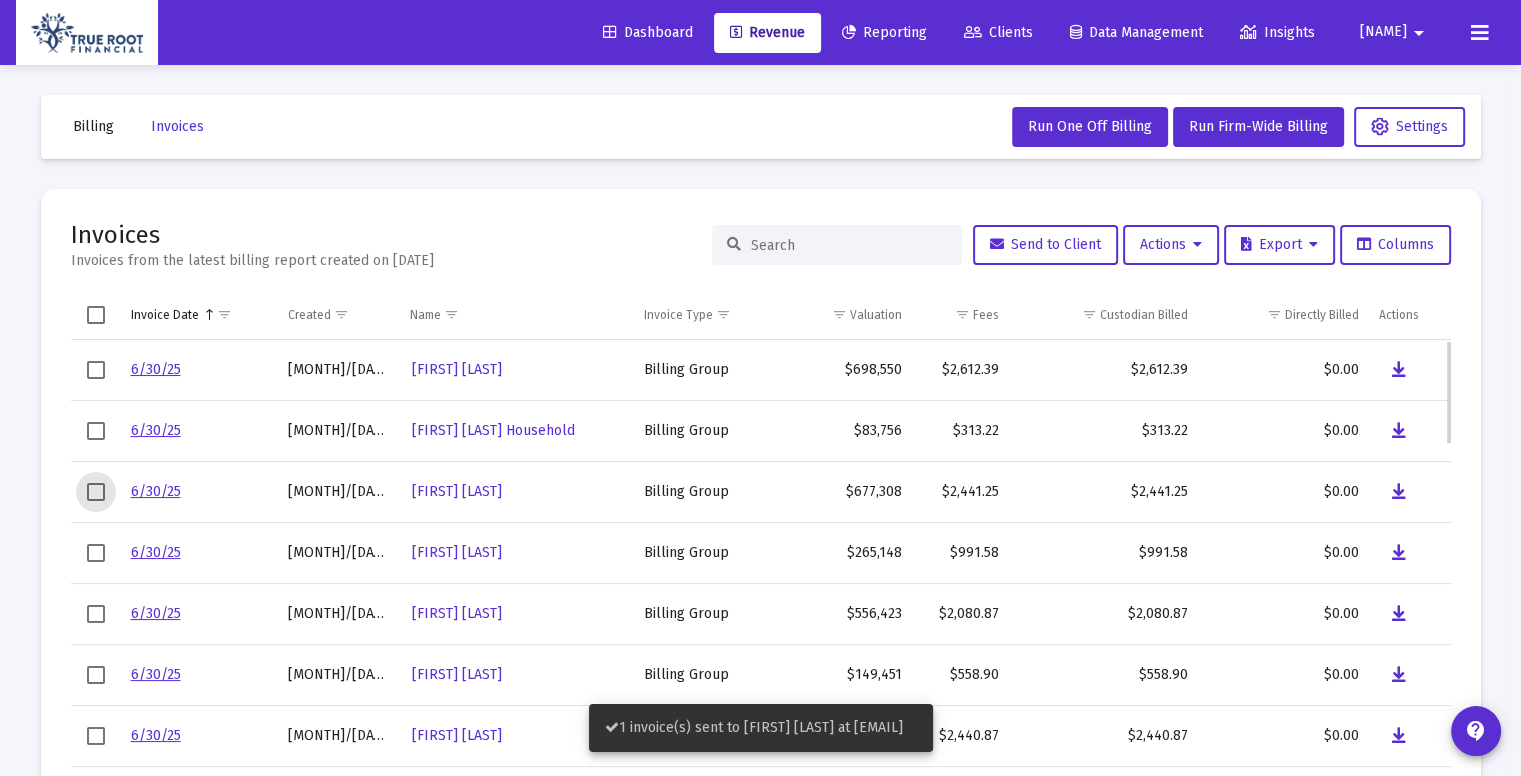 click at bounding box center [96, 492] 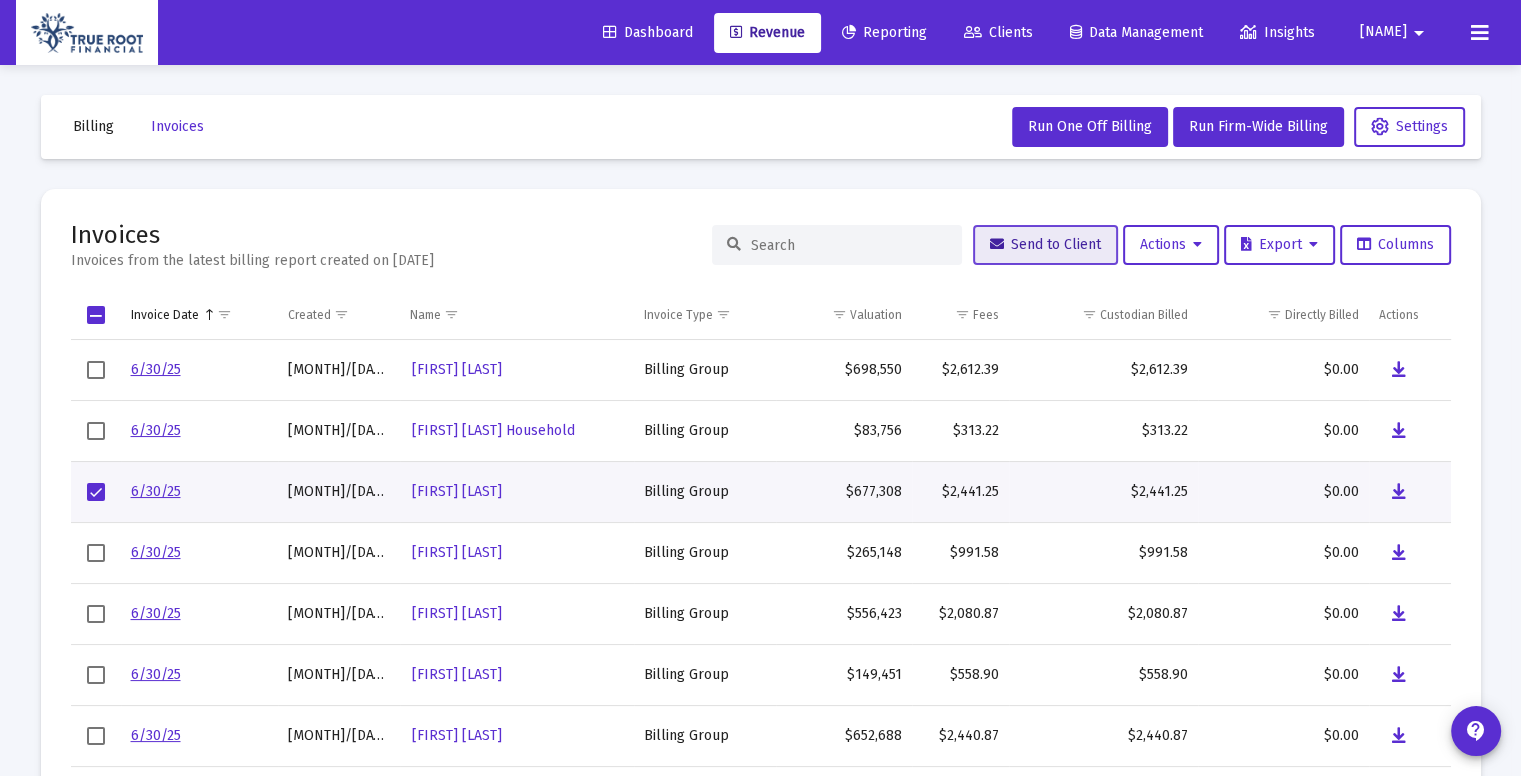 click on "Send to Client" at bounding box center (1045, 245) 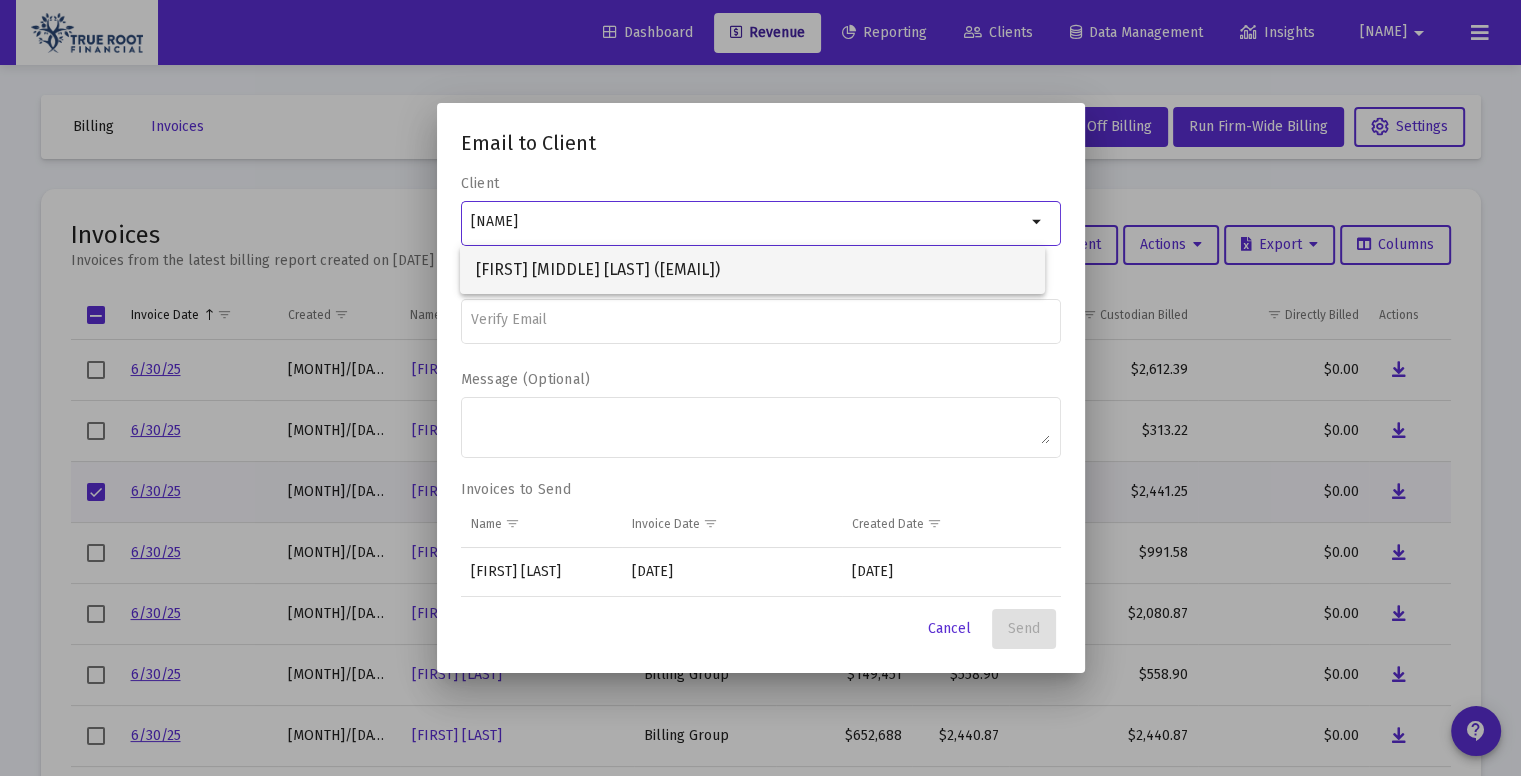 type on "[NAME]" 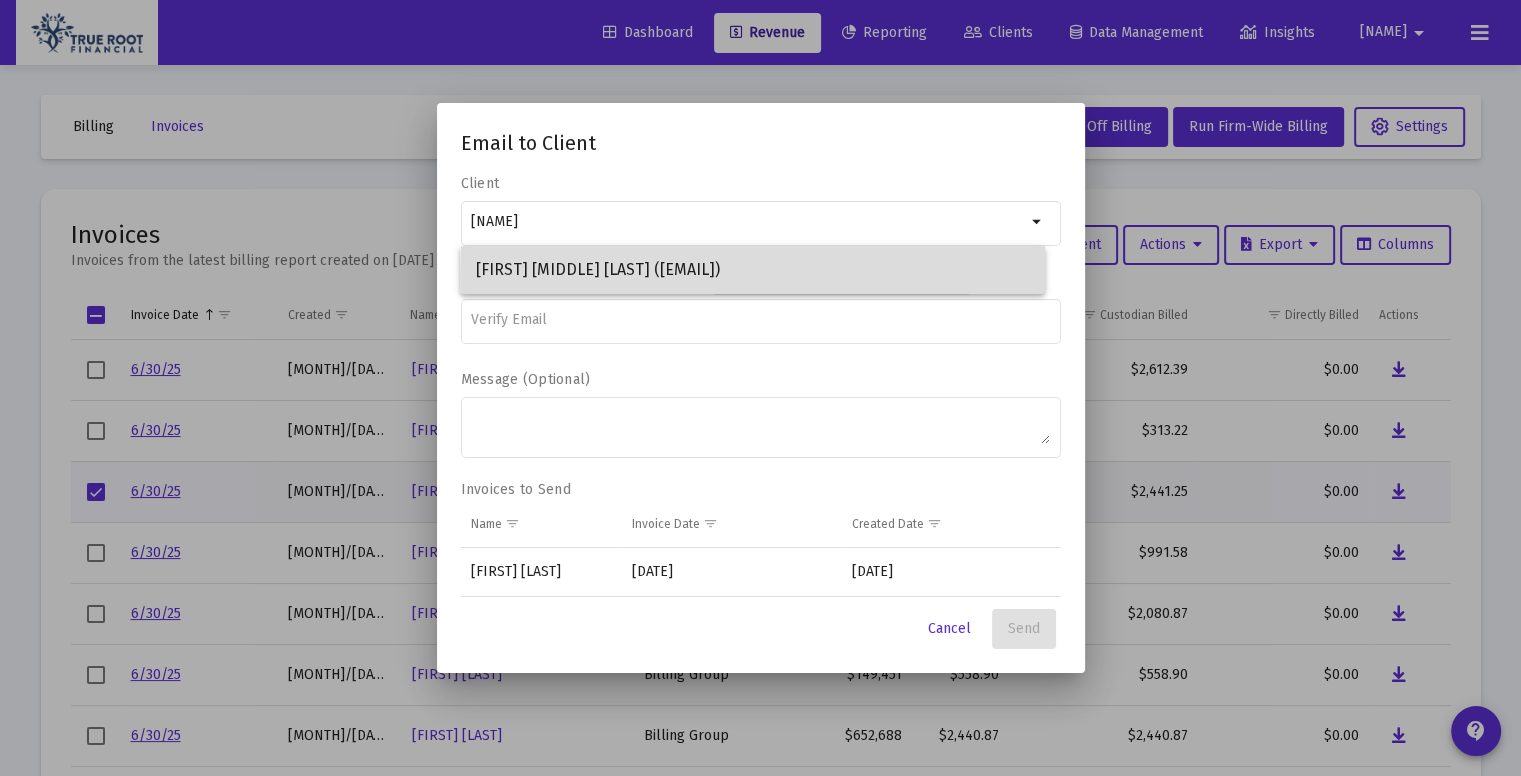 click on "[FIRST]  [MIDDLE] [LAST] ([EMAIL])" at bounding box center (752, 270) 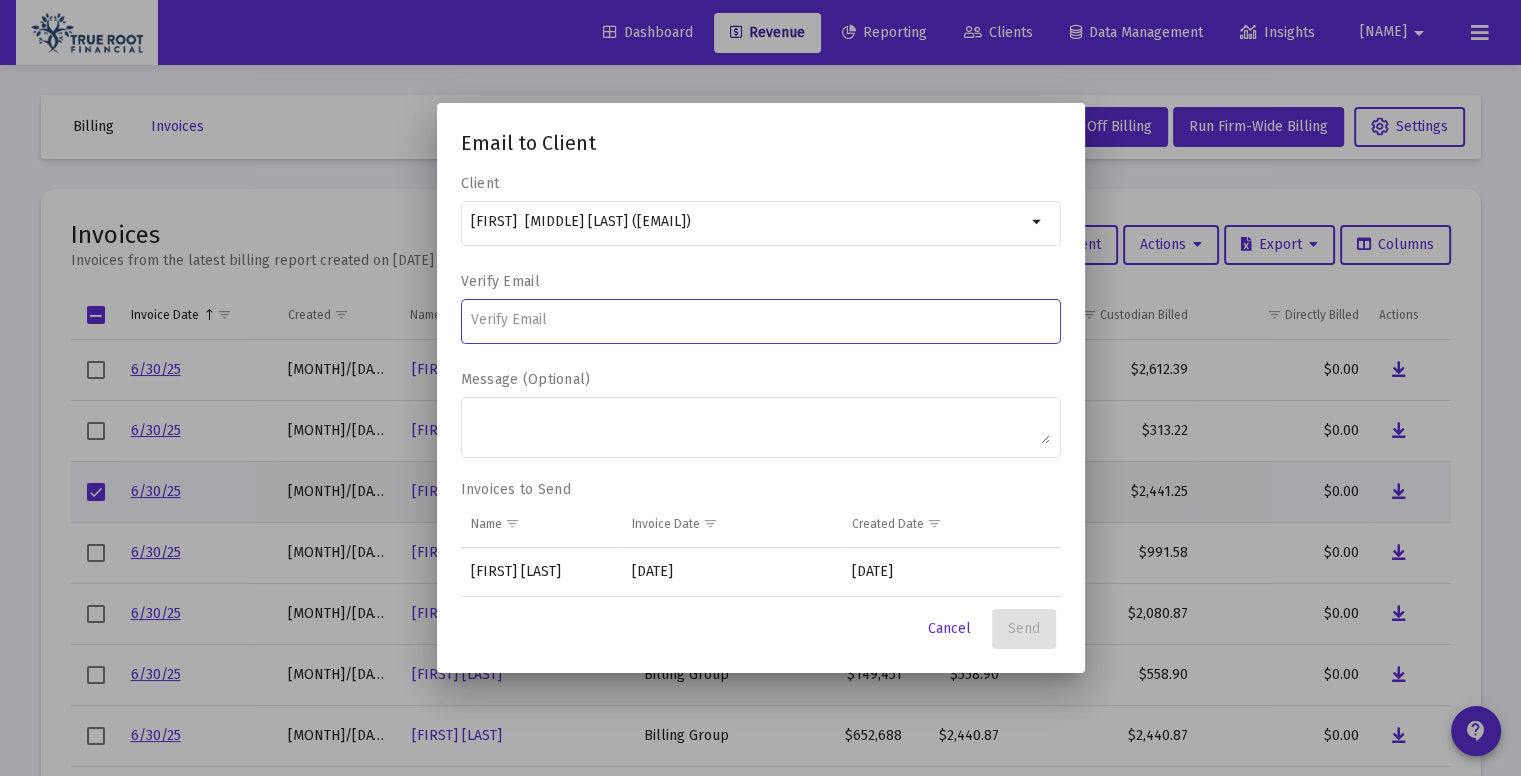 click at bounding box center (760, 320) 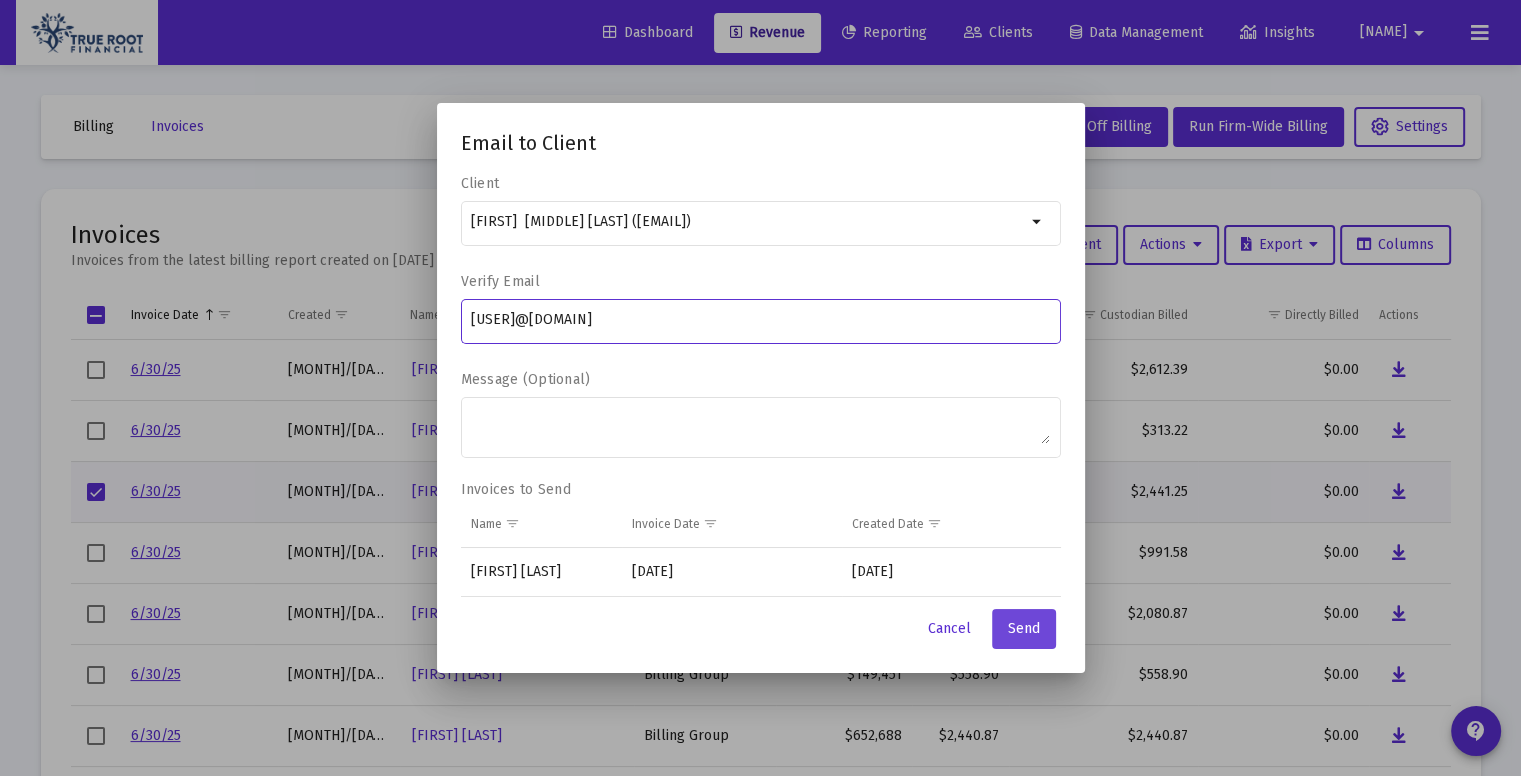 type on "[USER]@[DOMAIN]" 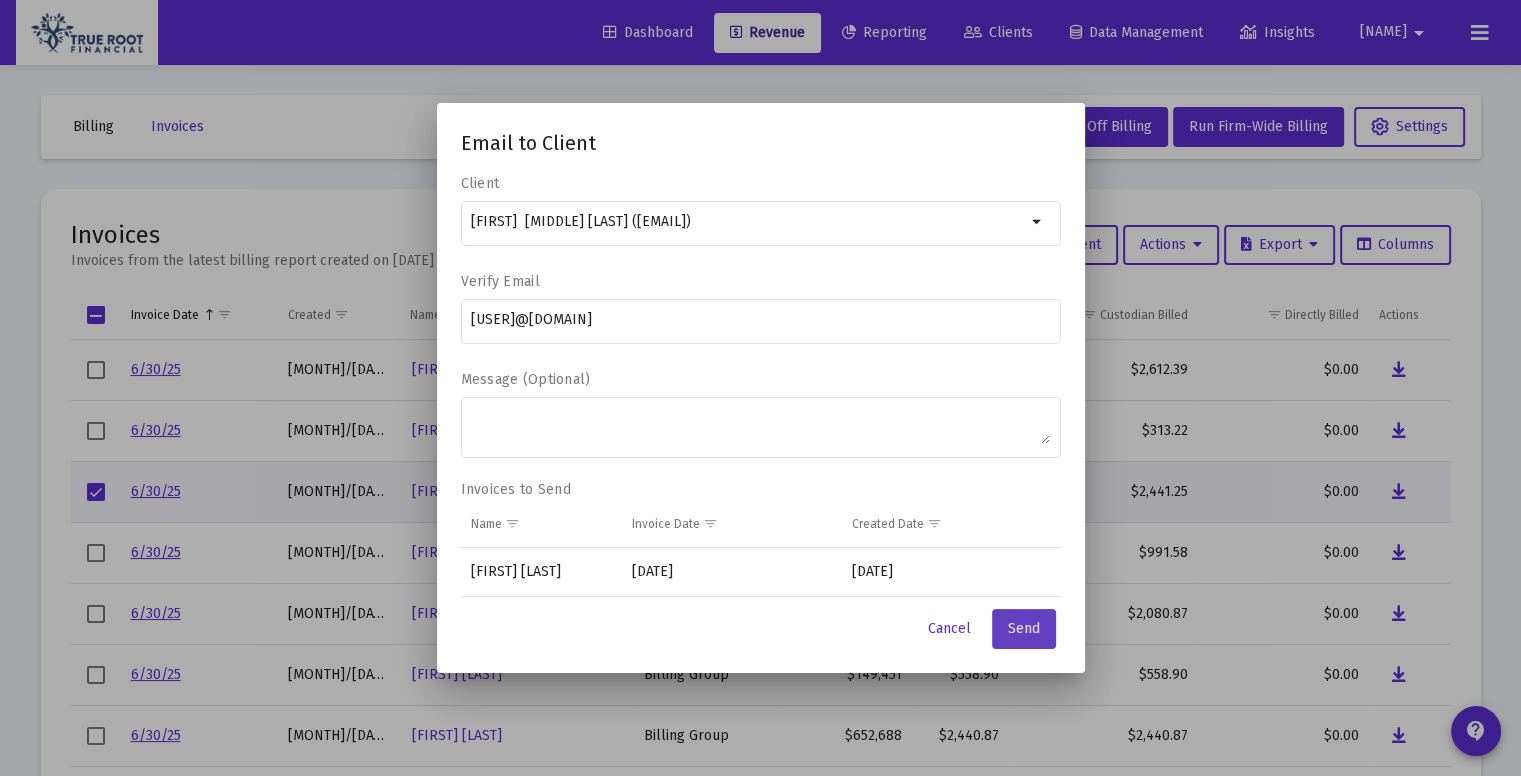 click on "Send" at bounding box center [1024, 628] 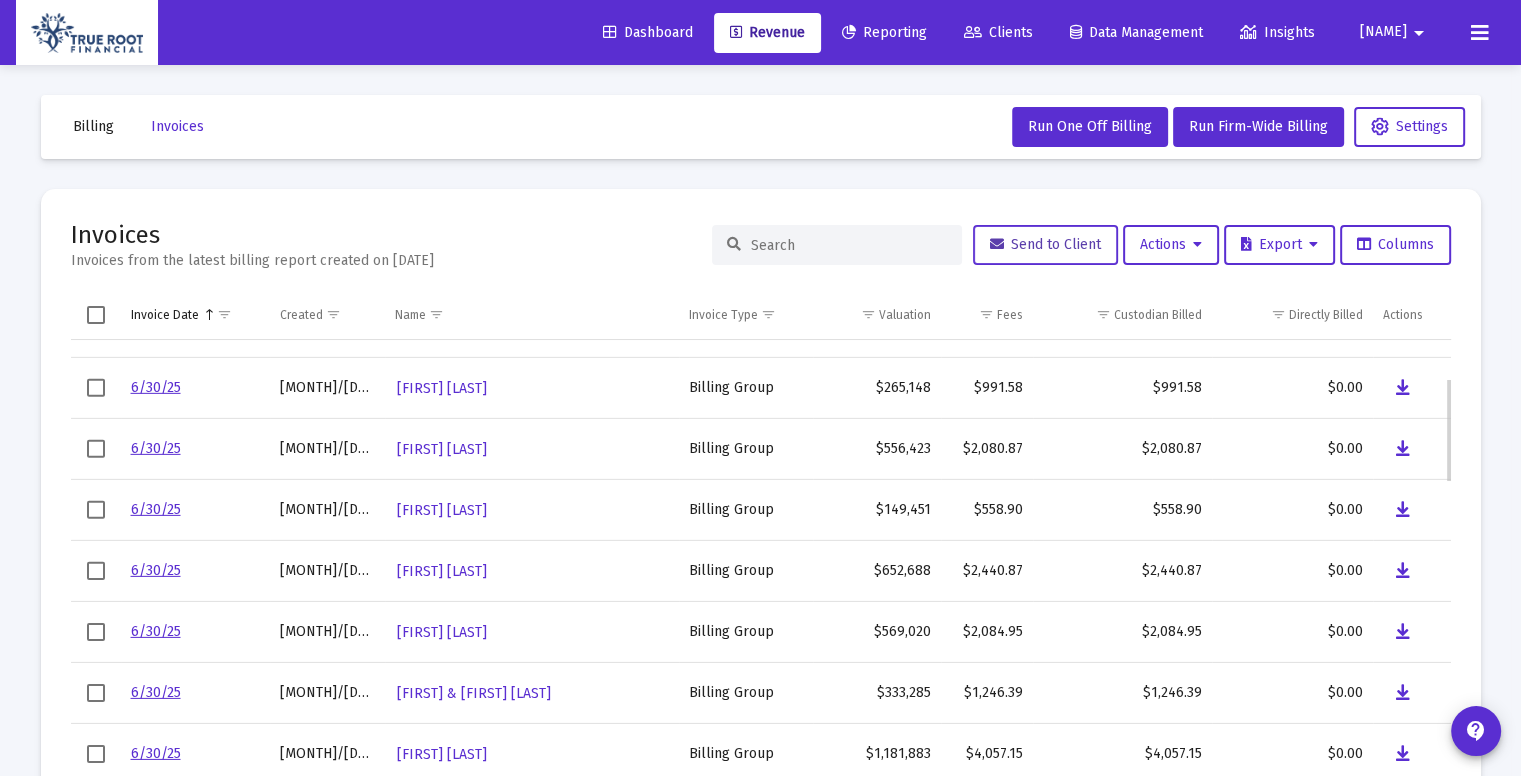 scroll, scrollTop: 168, scrollLeft: 0, axis: vertical 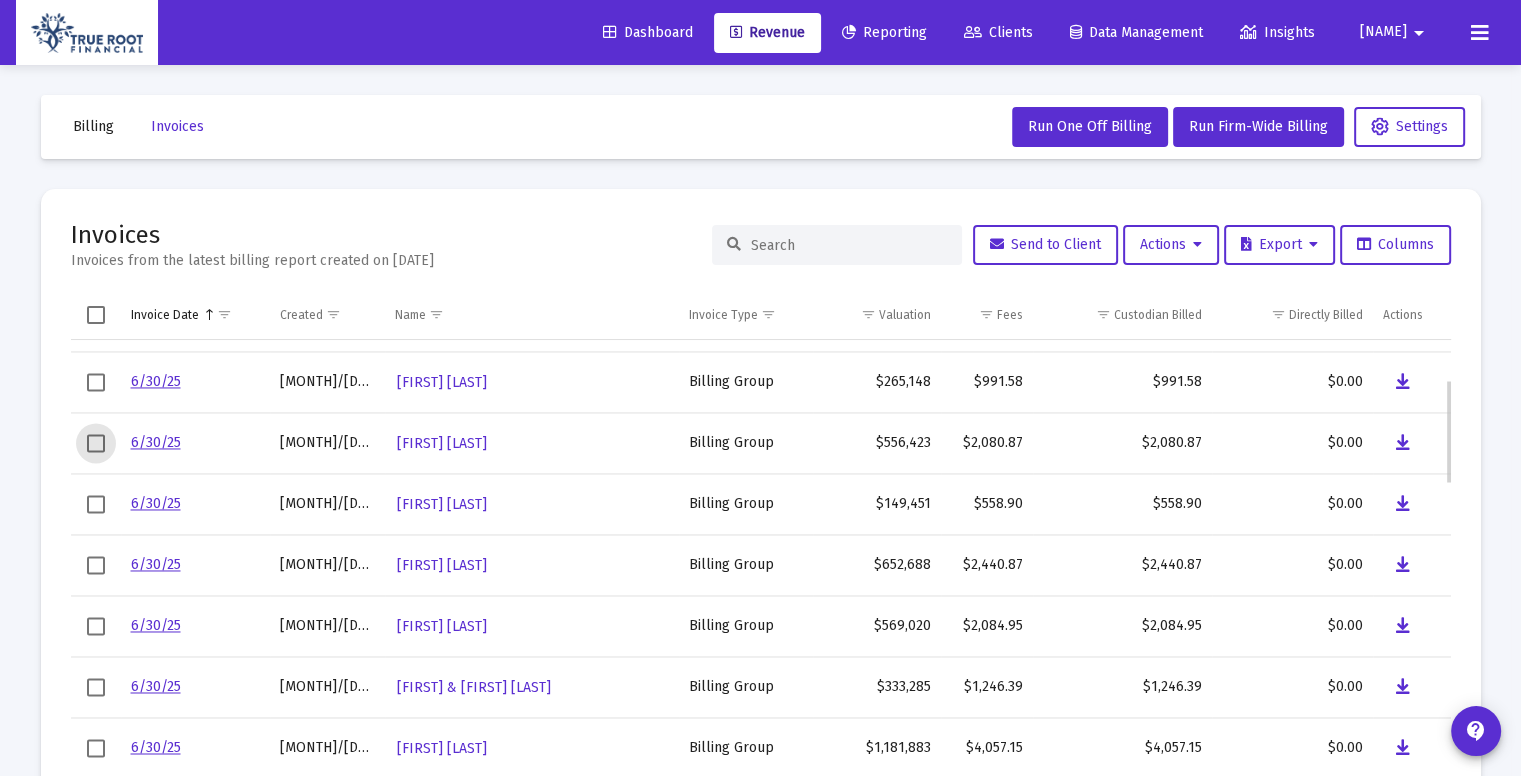 click at bounding box center [96, 443] 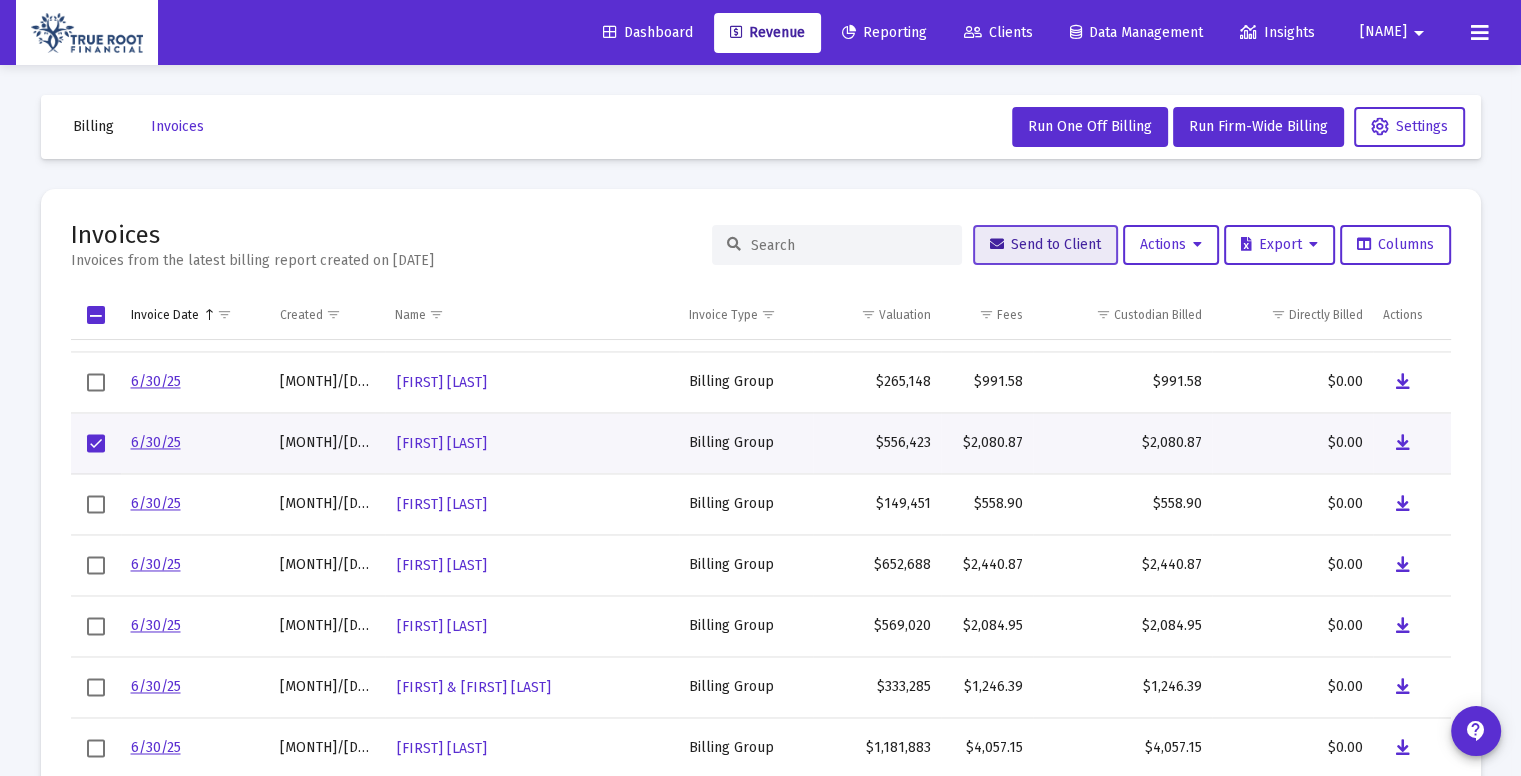 click on "Send to Client" at bounding box center [1045, 244] 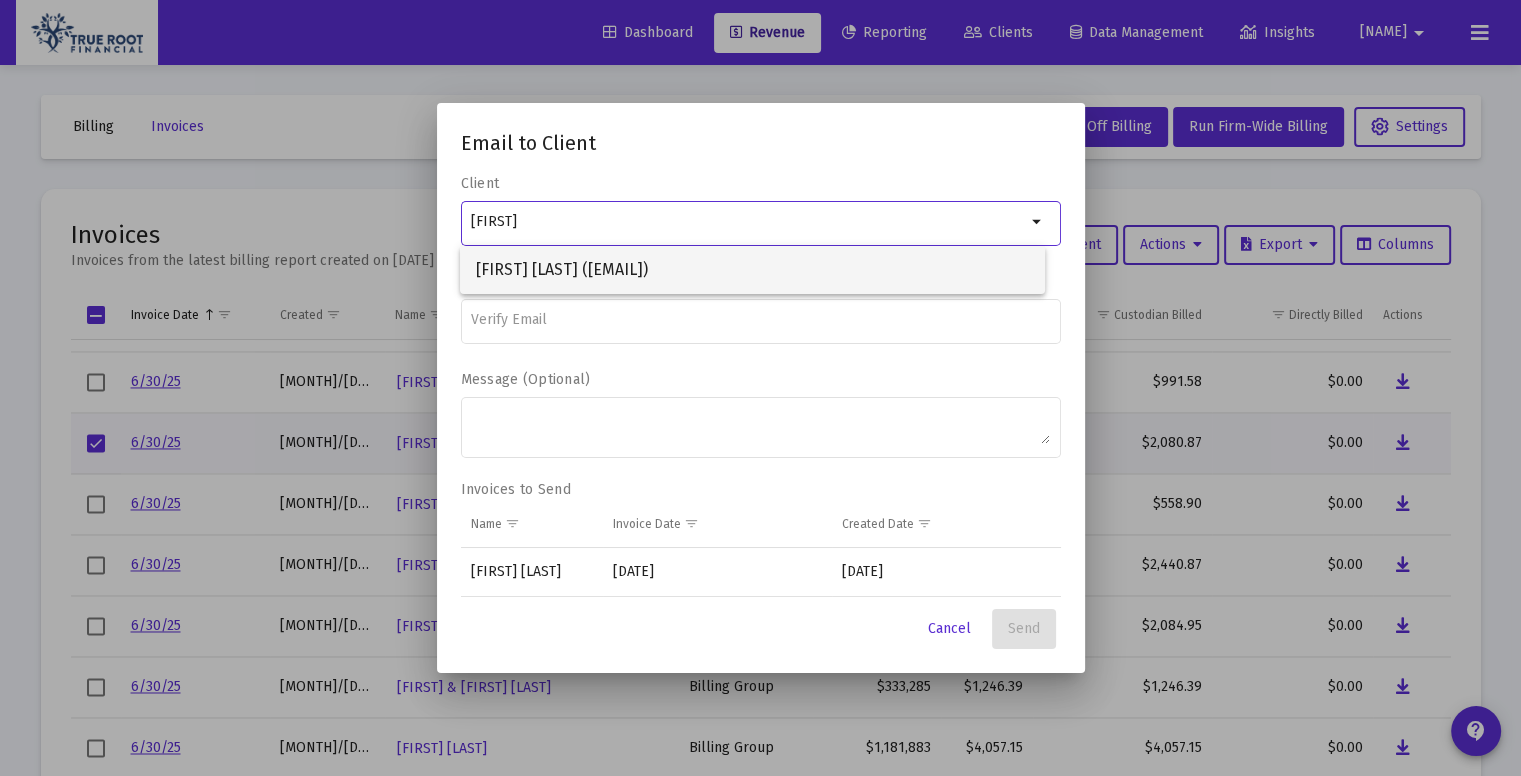 type on "[FIRST]" 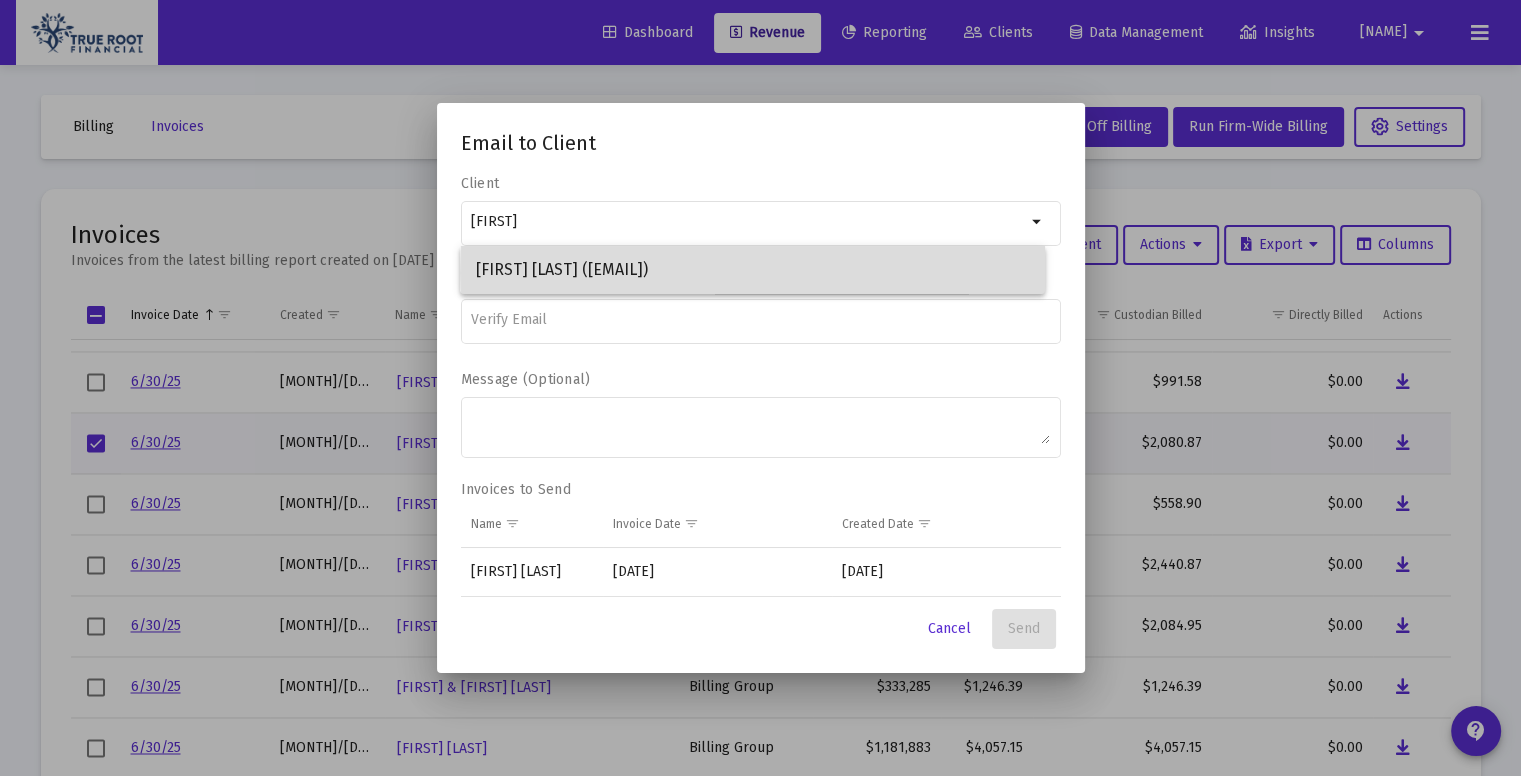 click on "[FIRST] [LAST] ([EMAIL])" at bounding box center (752, 270) 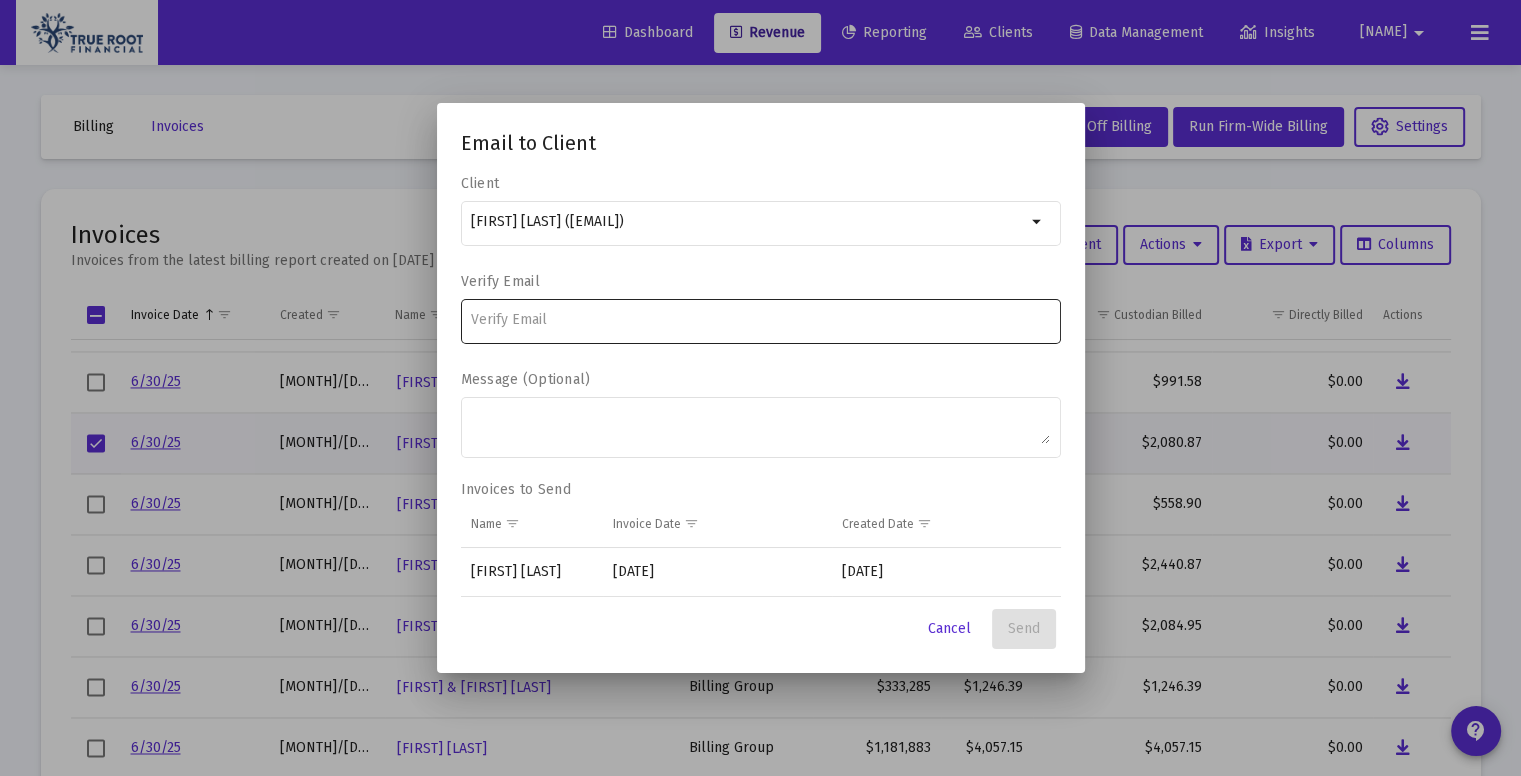 click at bounding box center [760, 319] 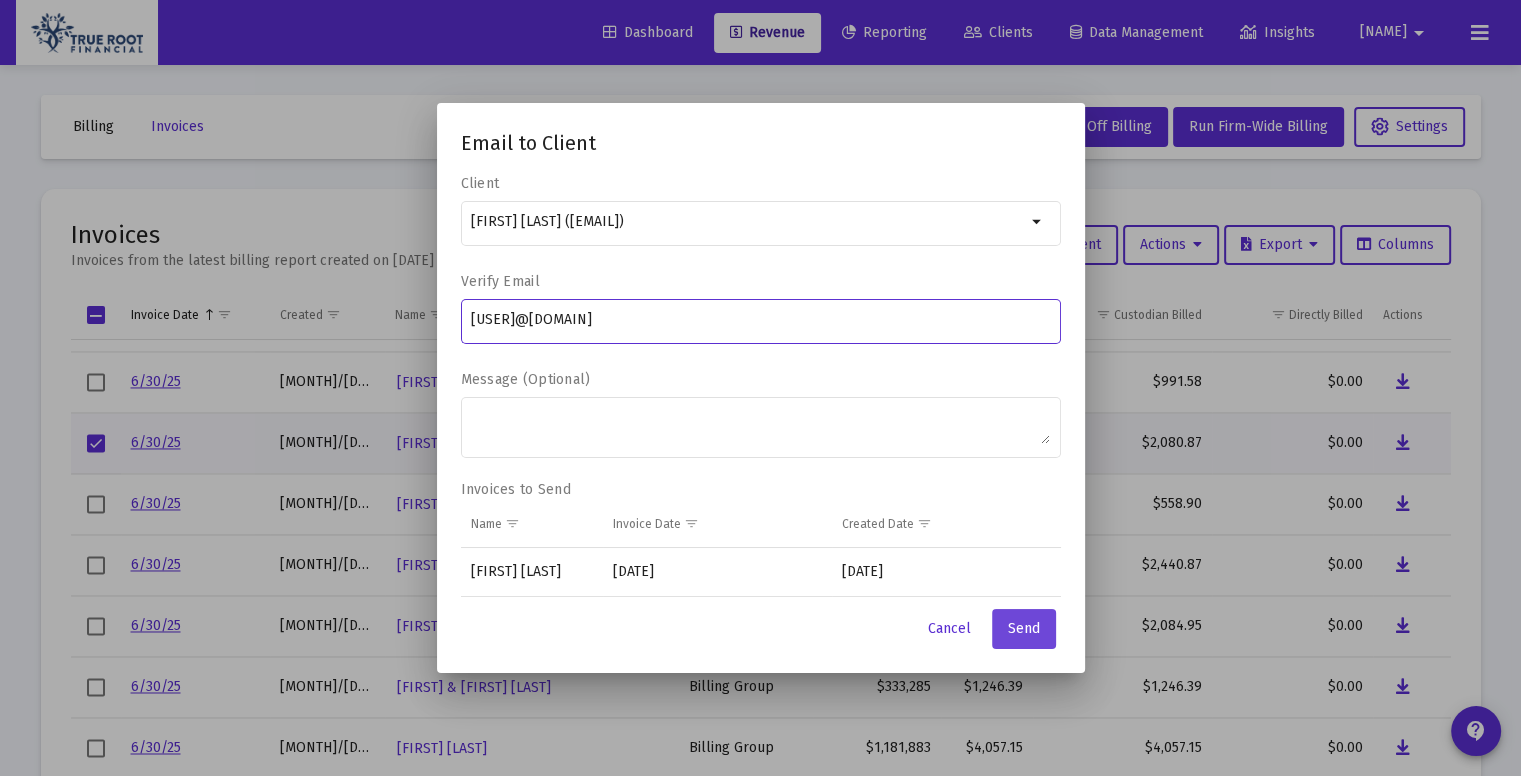 type on "[USER]@[DOMAIN]" 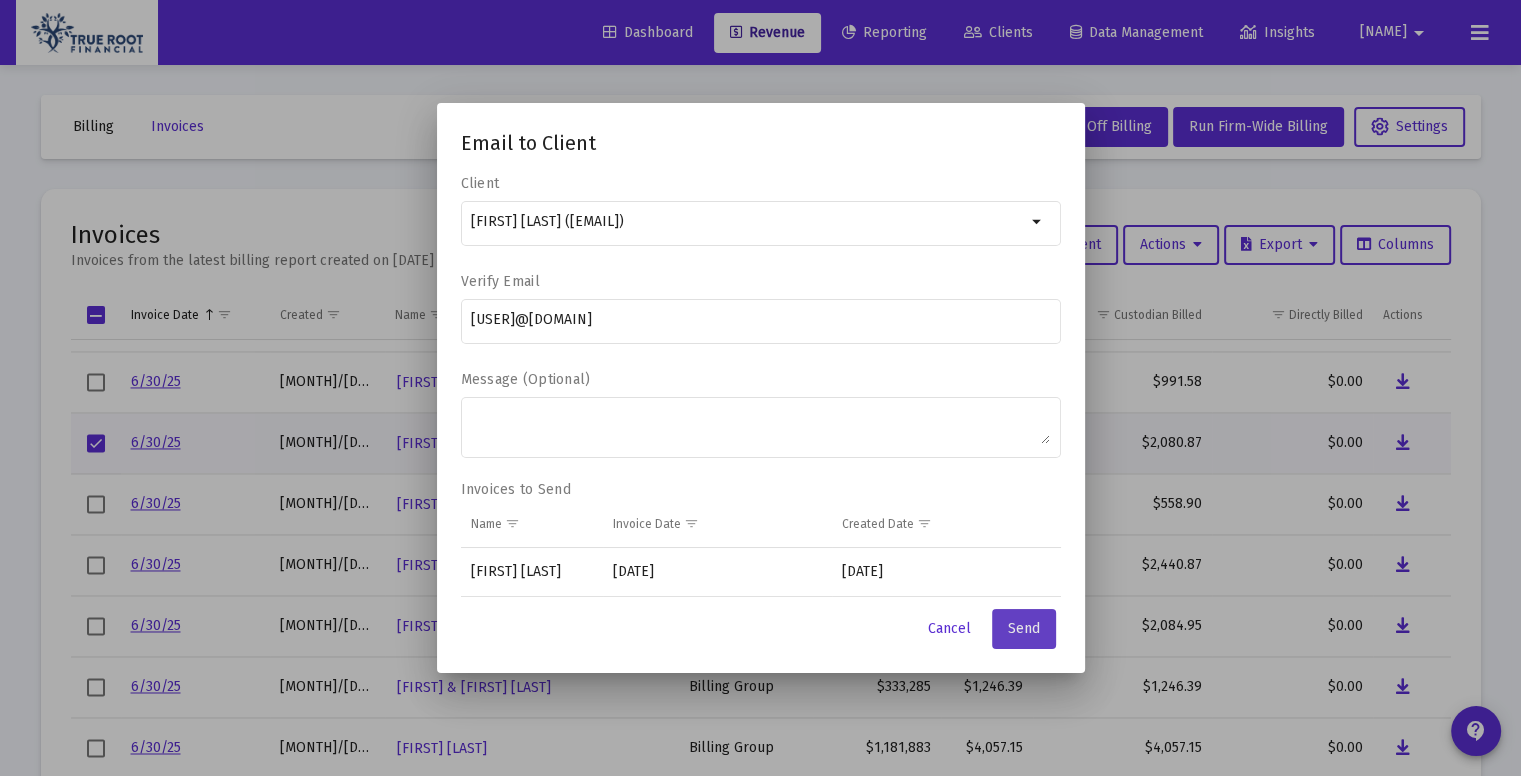 click on "Send" at bounding box center [1024, 629] 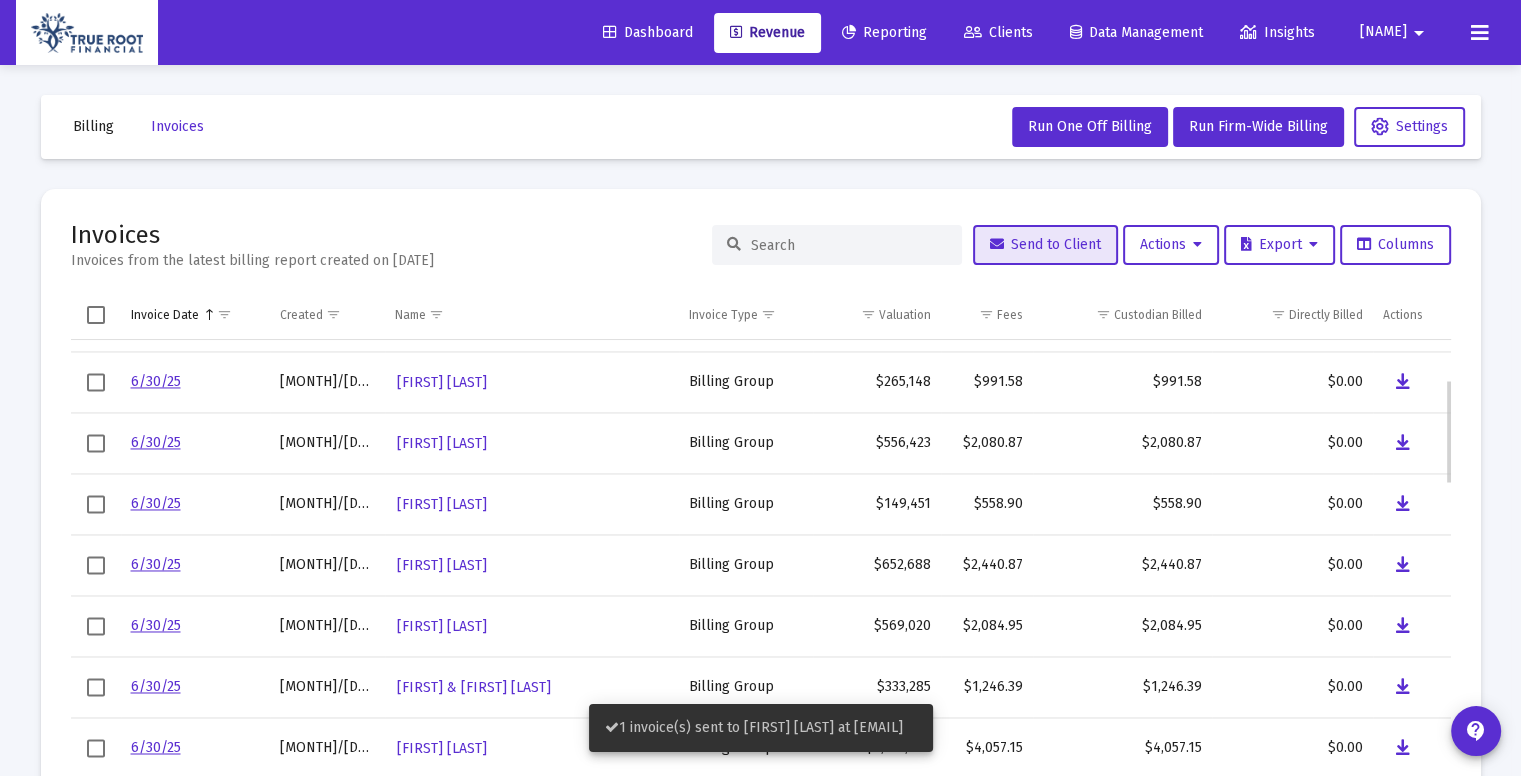 scroll, scrollTop: 170, scrollLeft: 0, axis: vertical 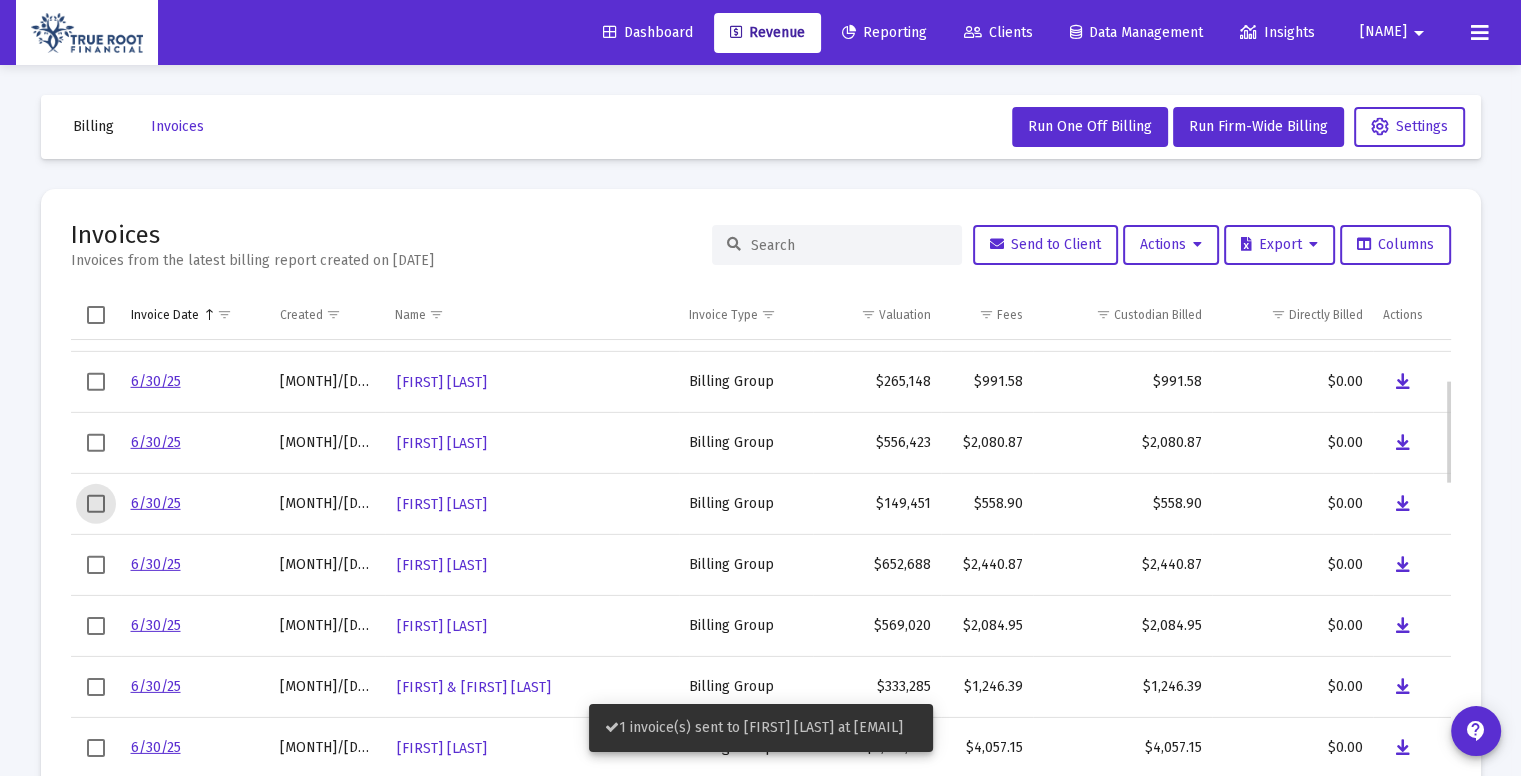click at bounding box center (96, 504) 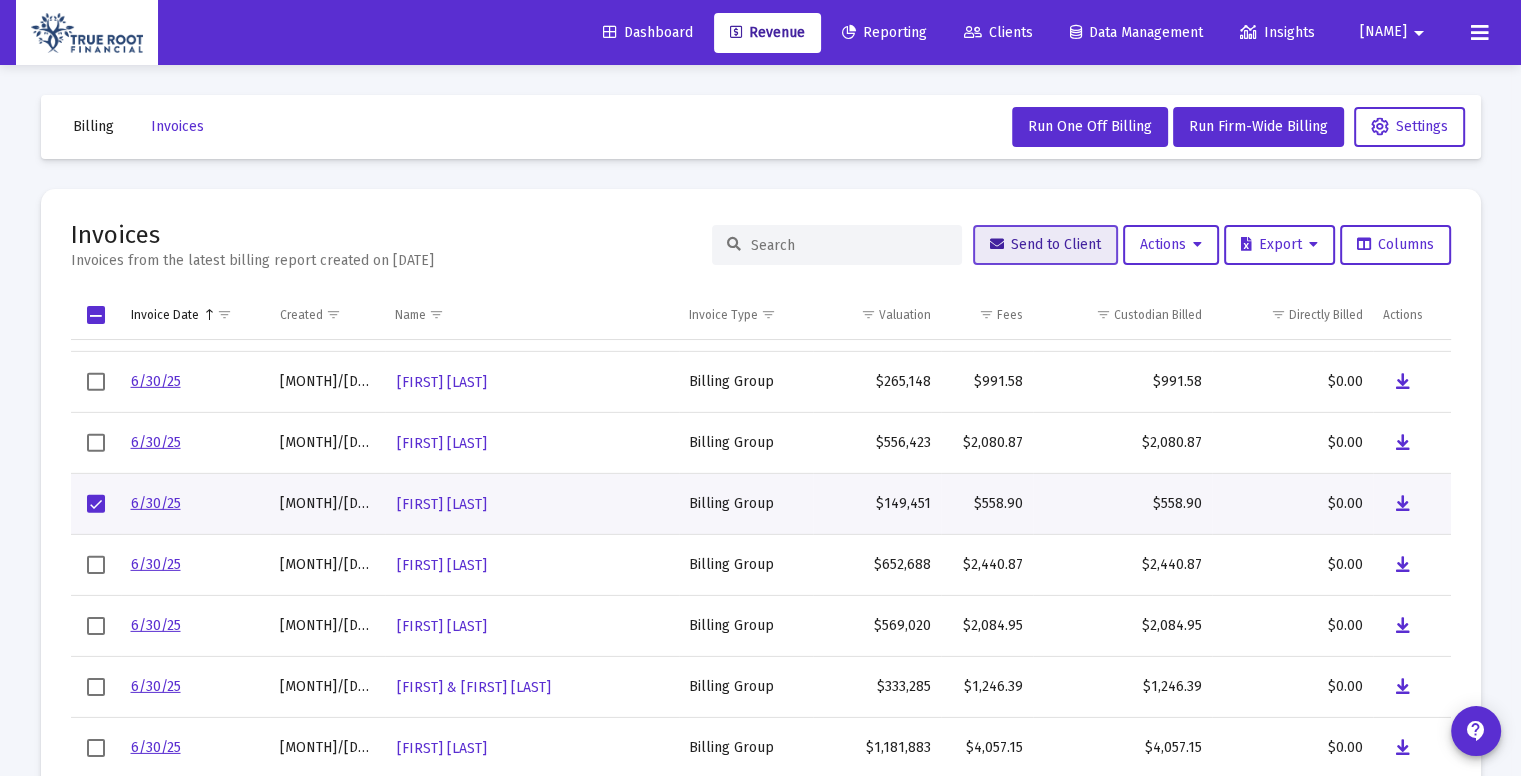 click on "Send to Client" at bounding box center [1045, 244] 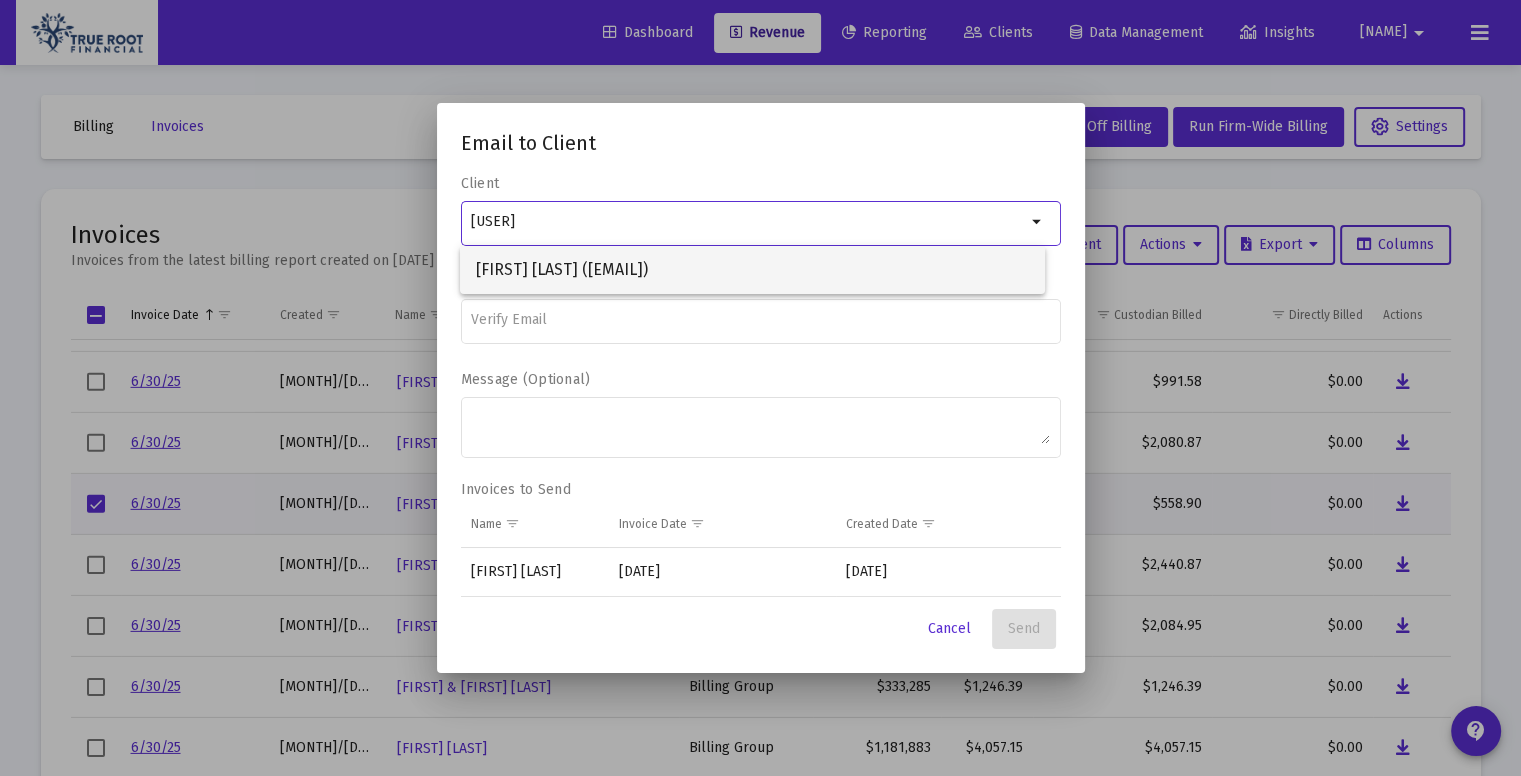 type on "[USER]" 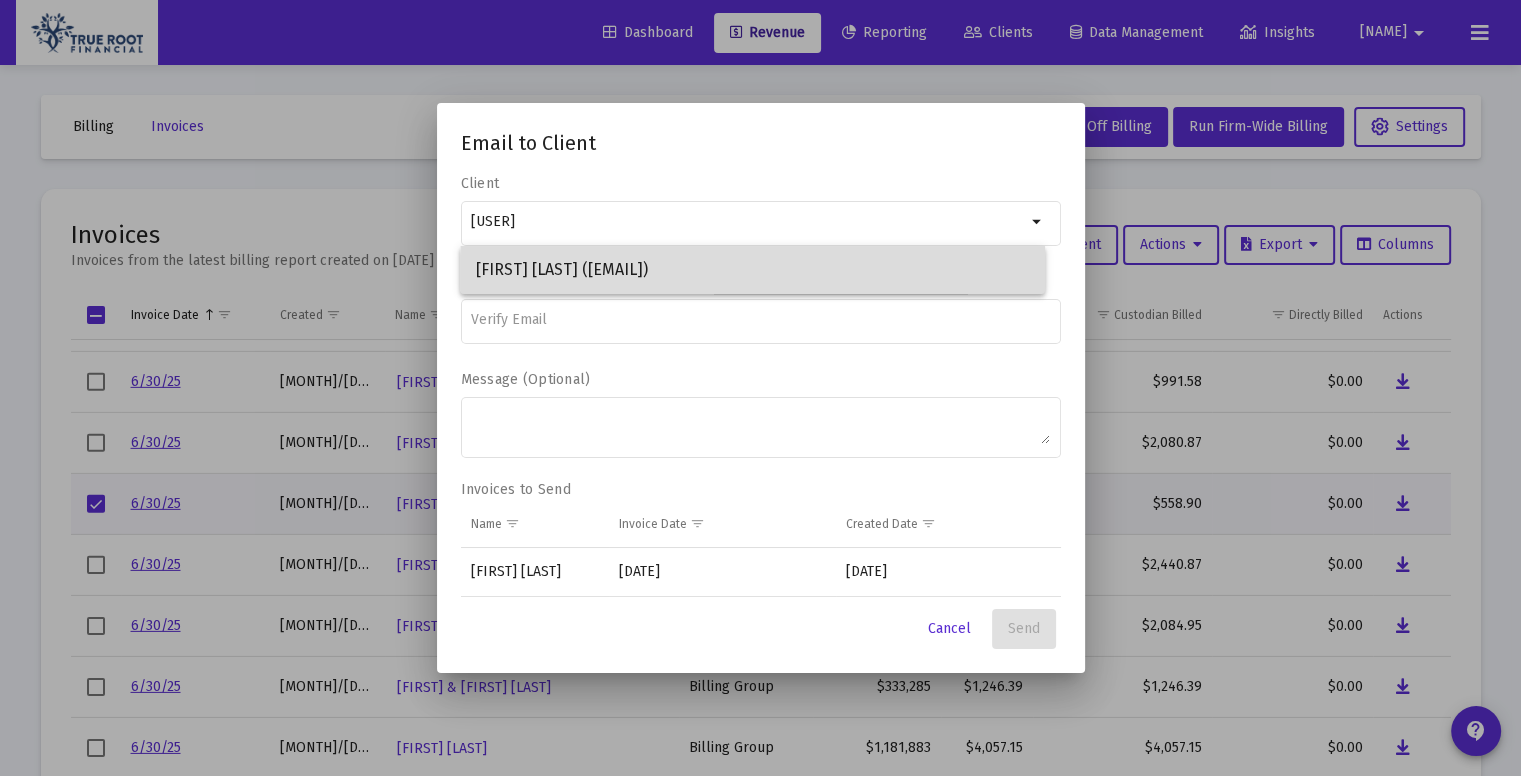 click on "[FIRST] [LAST] ([EMAIL])" at bounding box center [752, 270] 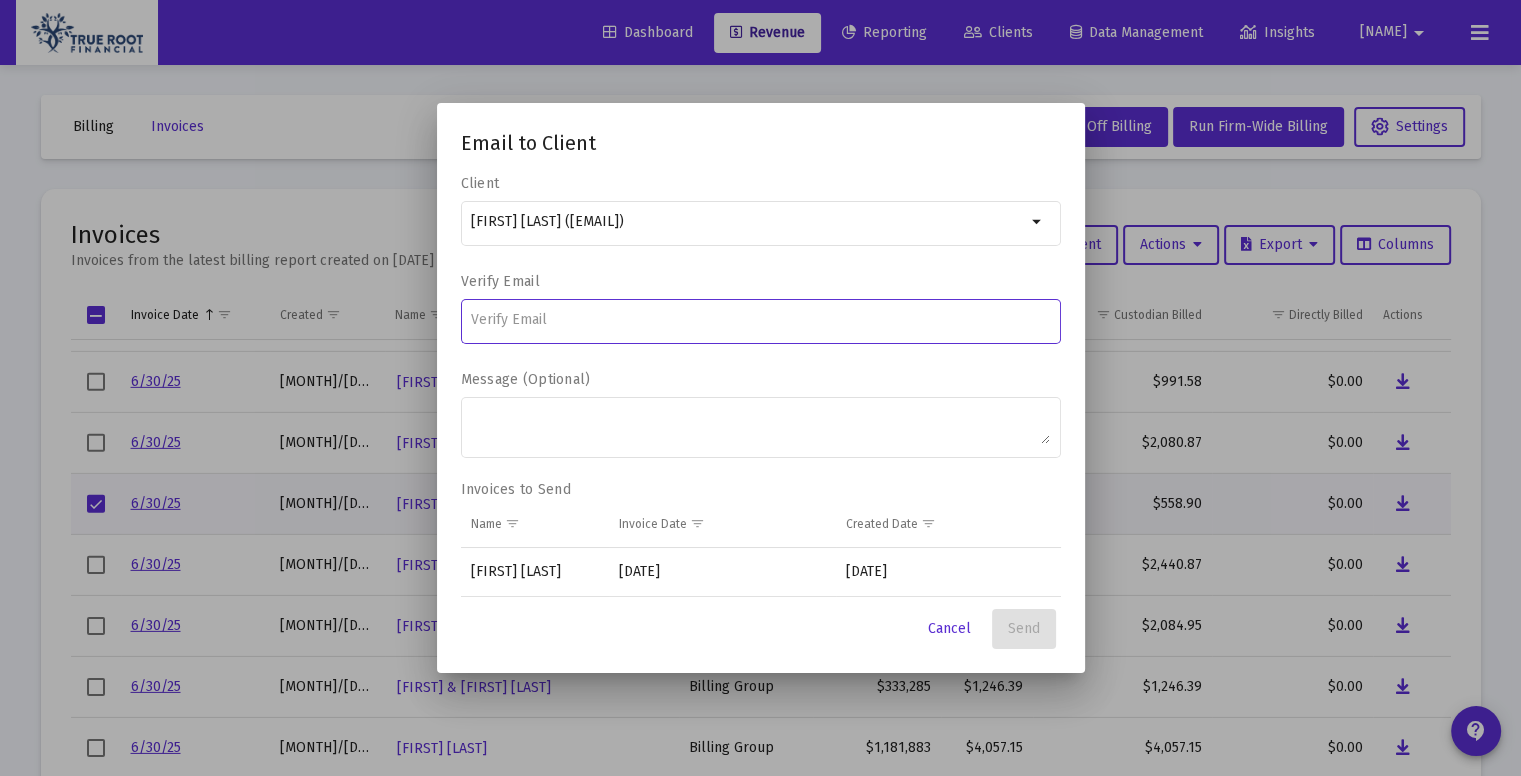 click at bounding box center [760, 320] 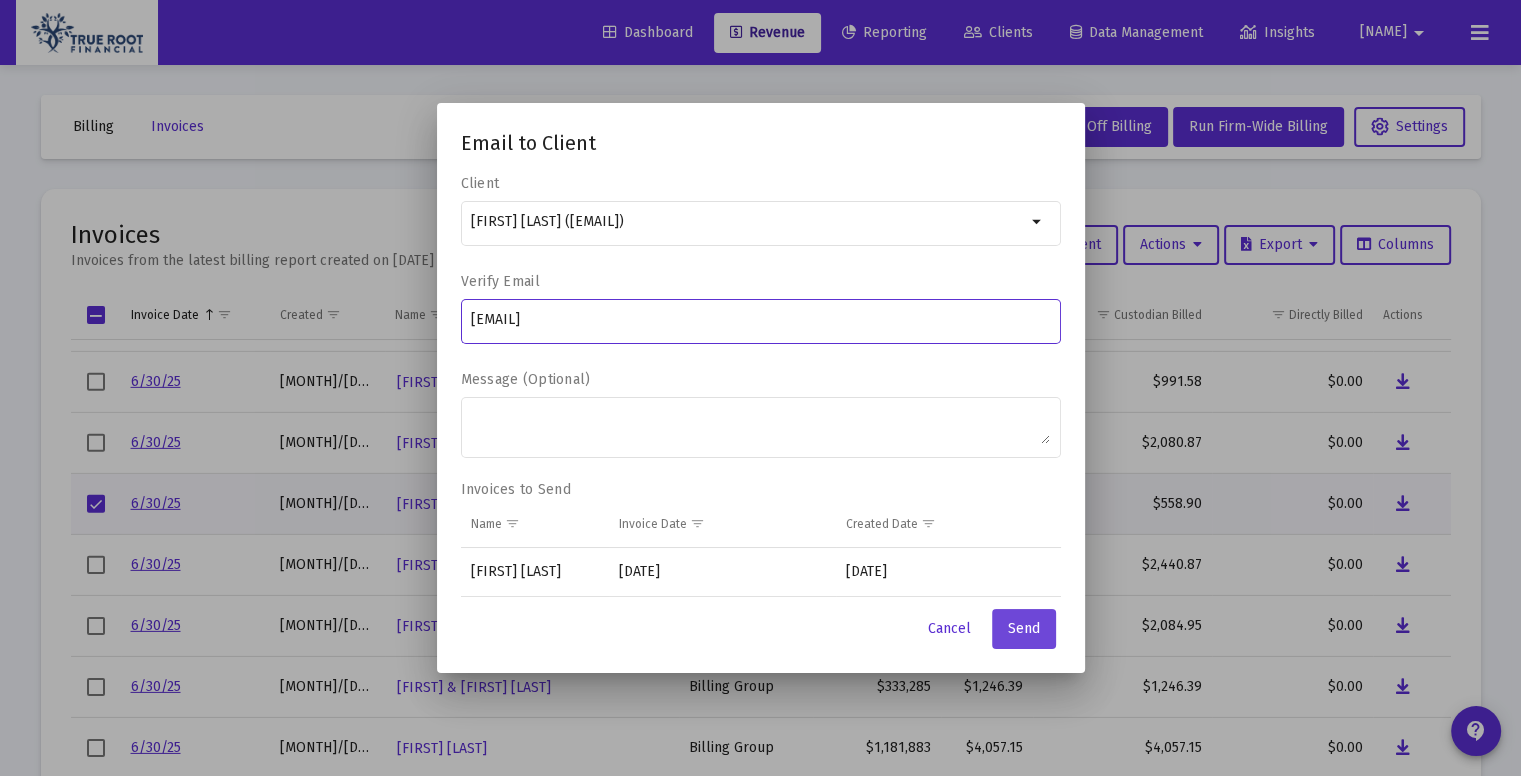 type on "[EMAIL]" 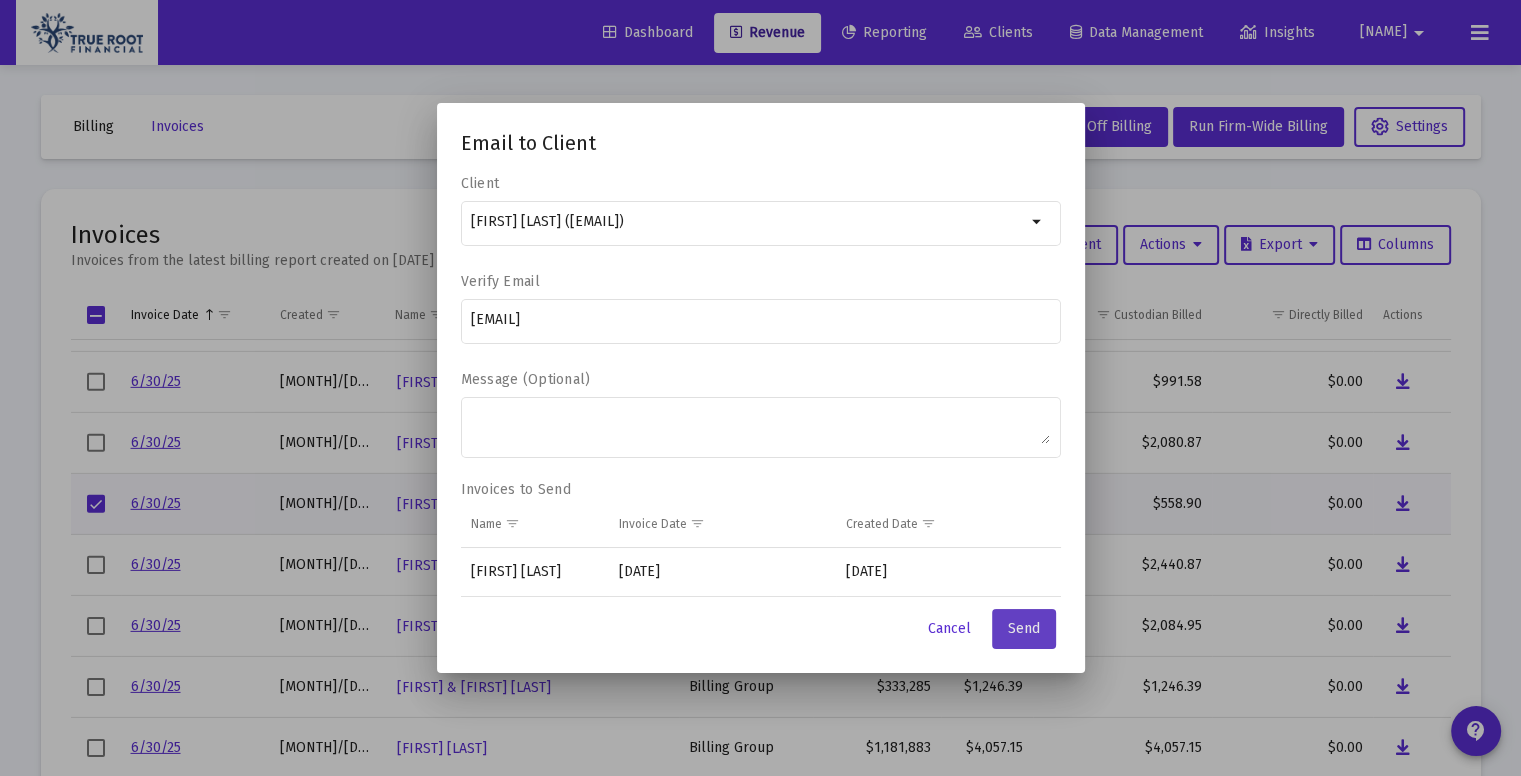 click on "Send" at bounding box center (1024, 628) 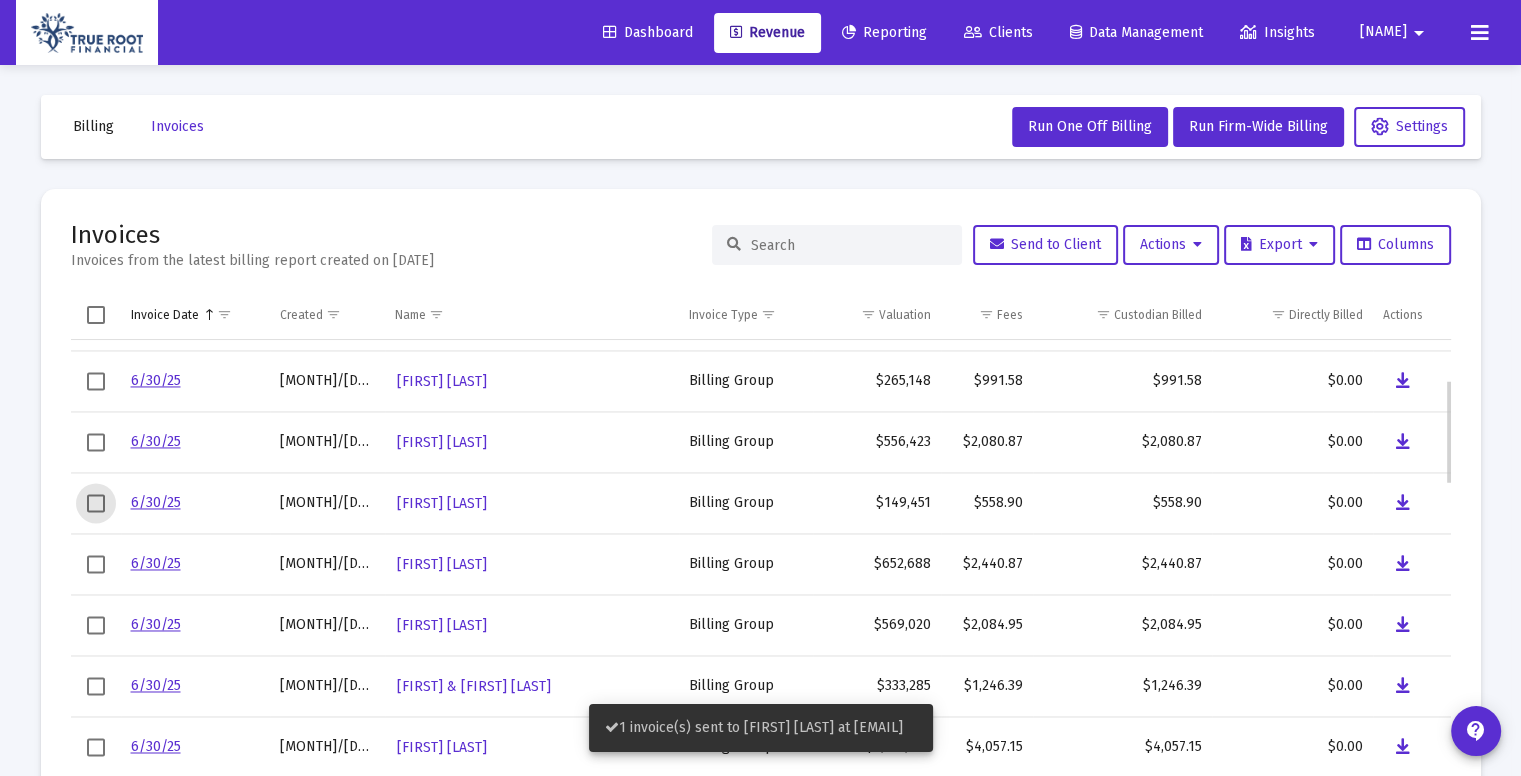 click at bounding box center (96, 503) 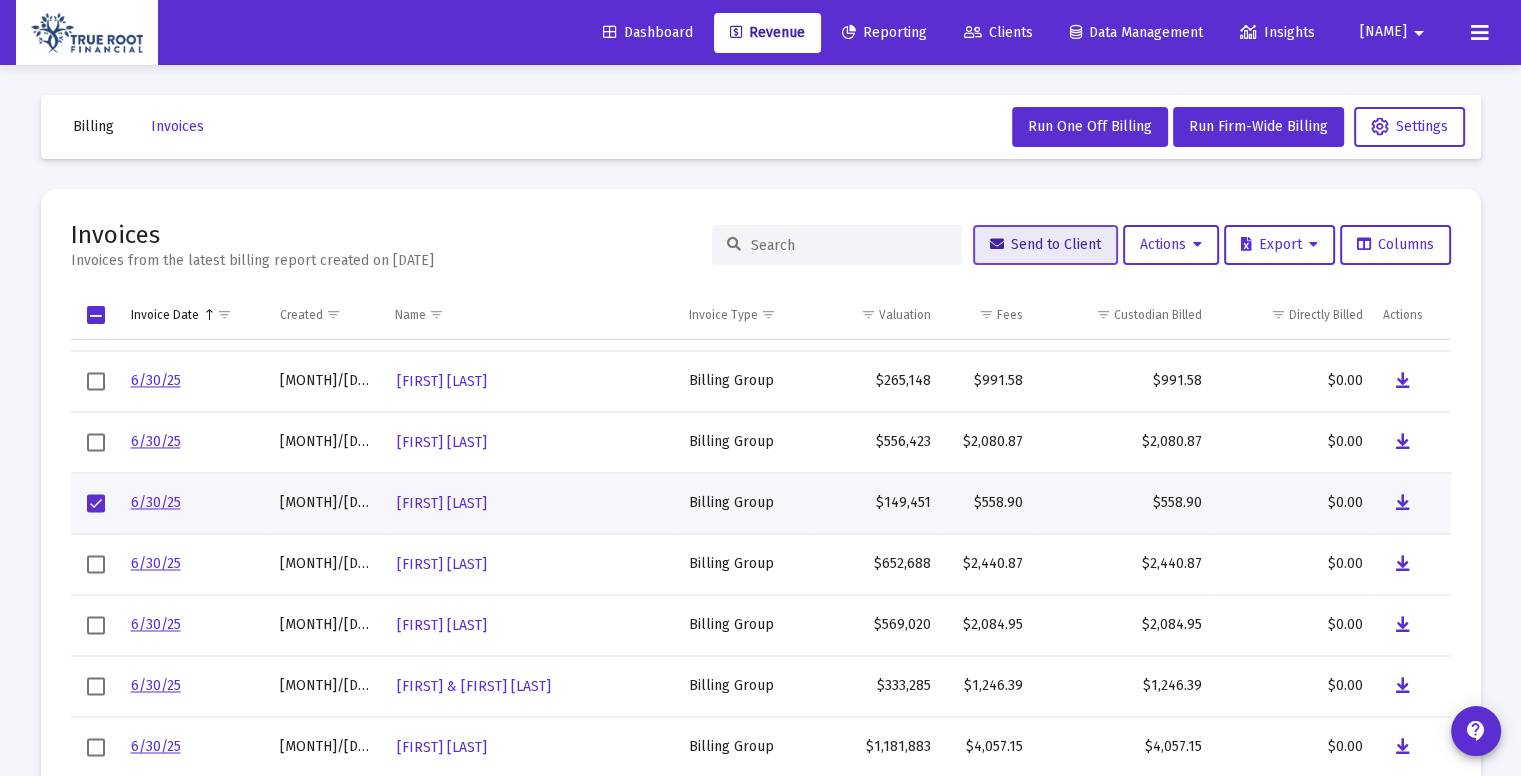 click on "Send to Client" at bounding box center [1045, 244] 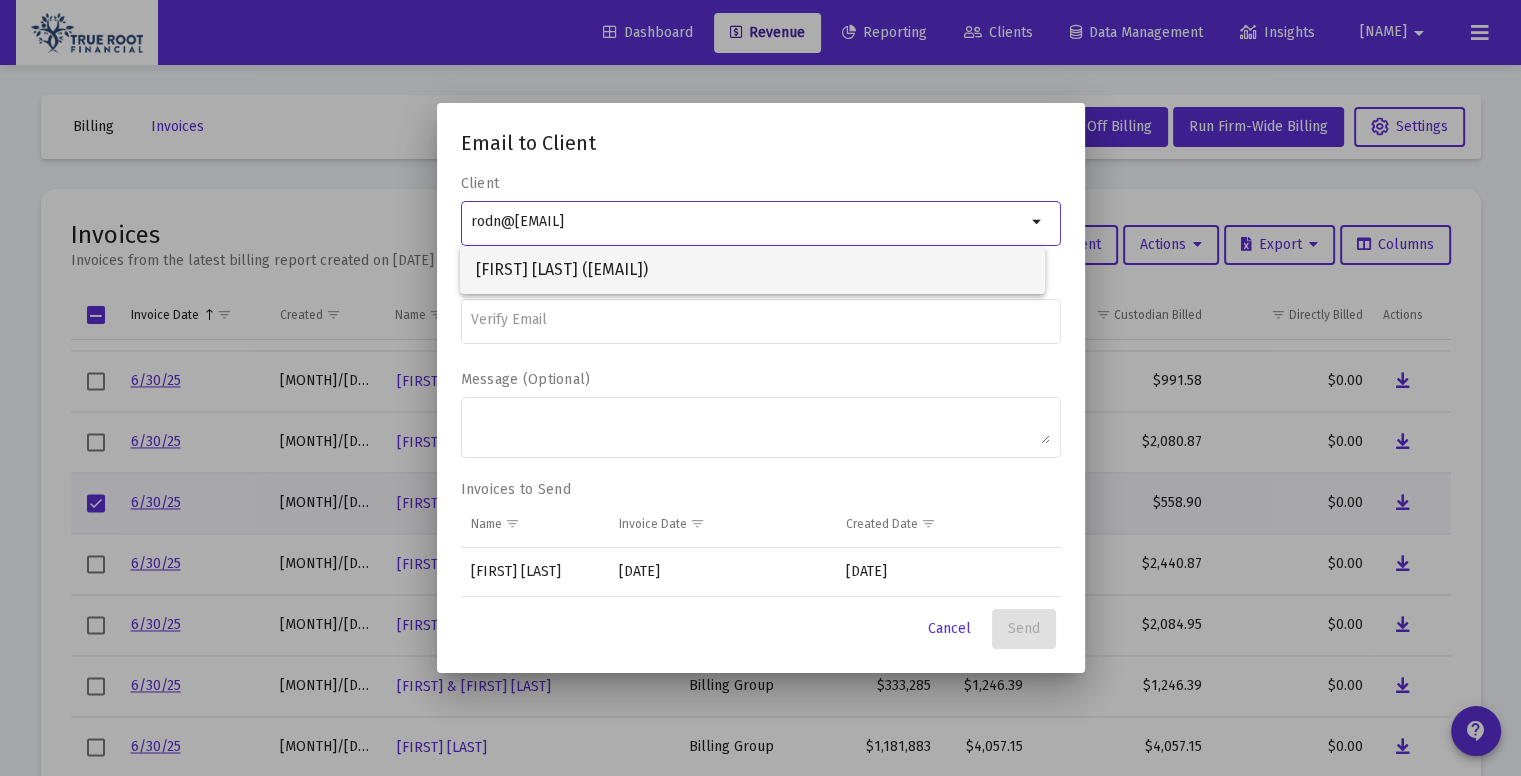 type on "rodn@[EMAIL]" 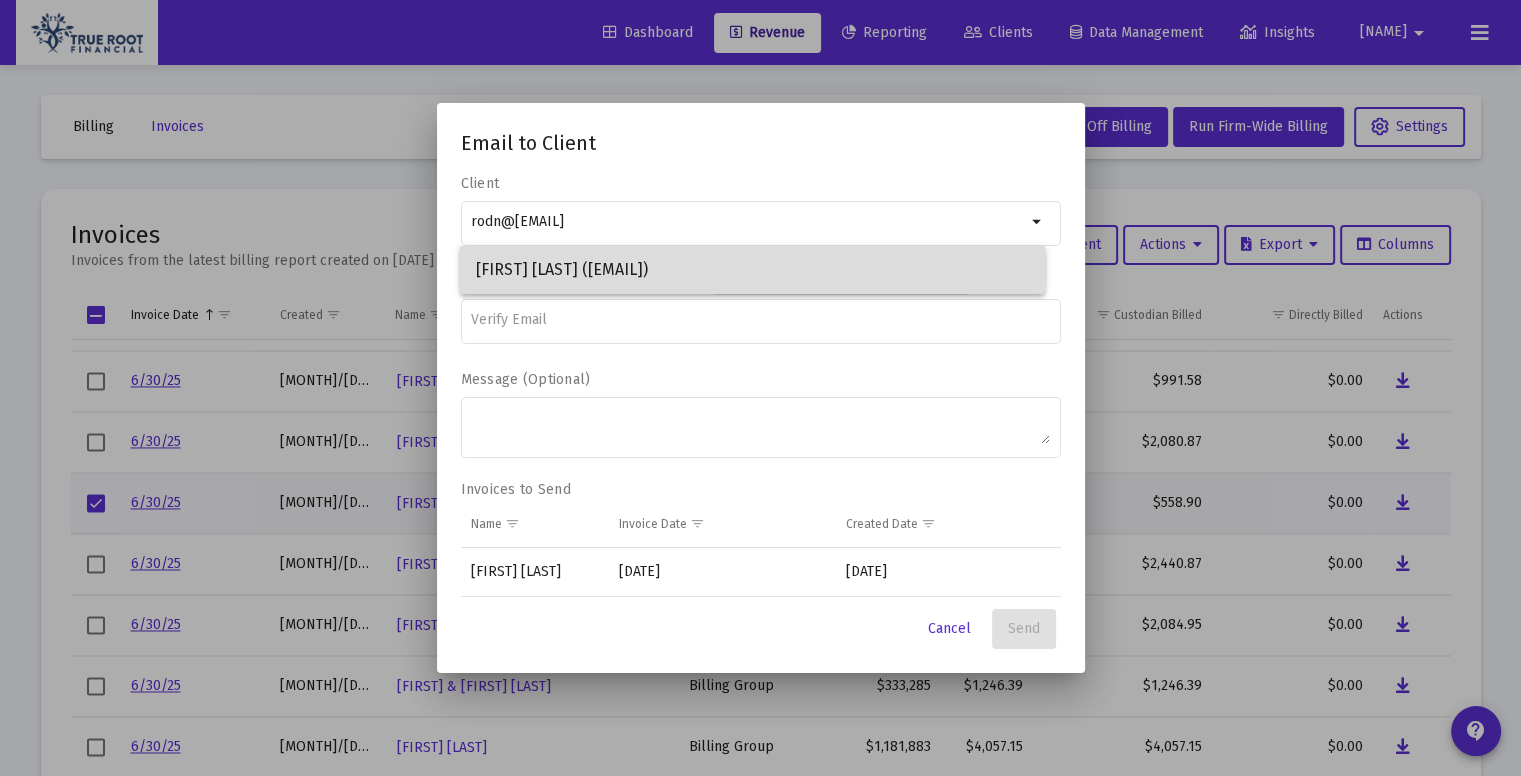 click on "[FIRST] [LAST] ([EMAIL])" at bounding box center [752, 270] 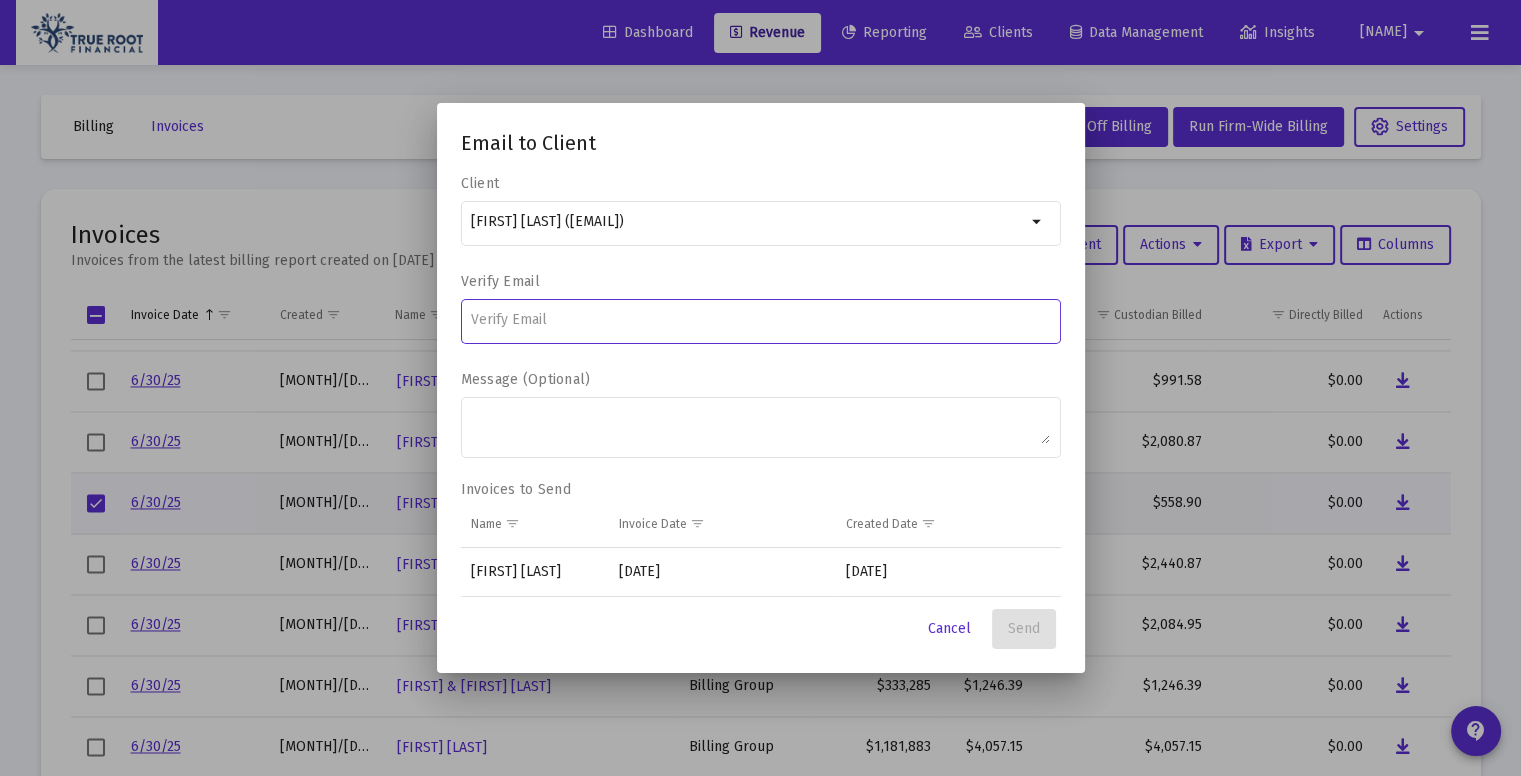 click at bounding box center (760, 320) 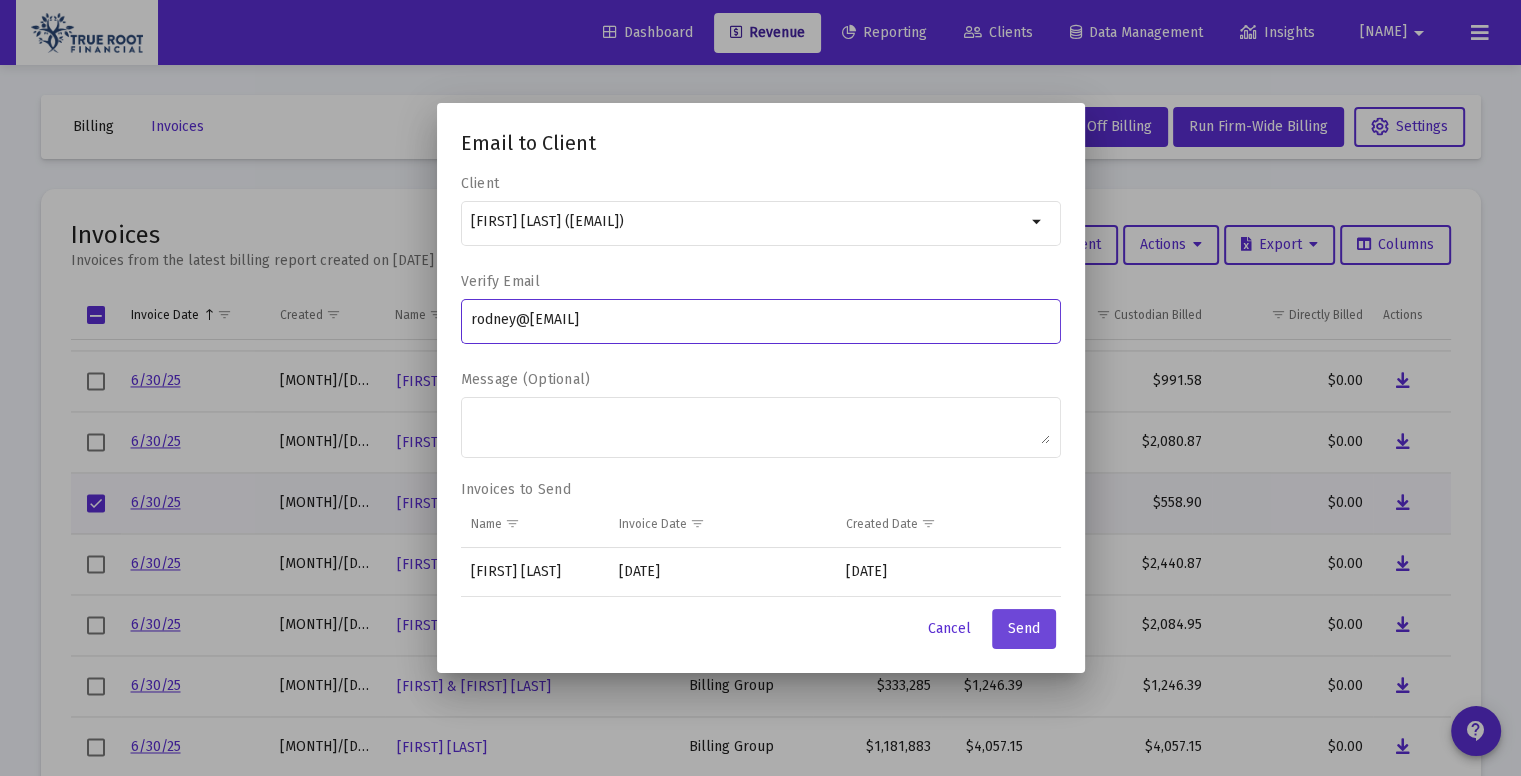 type on "rodney@[EMAIL]" 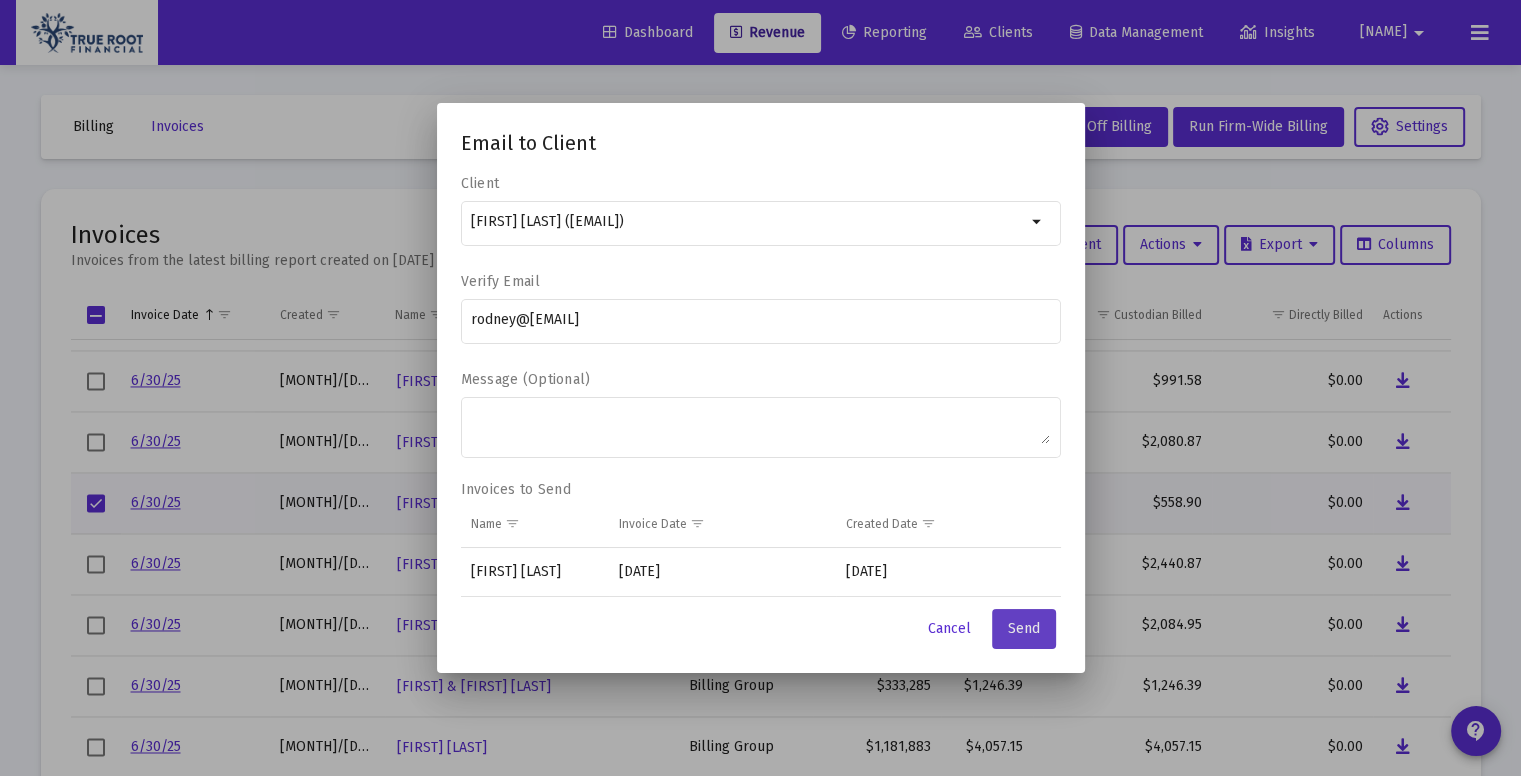 click on "Send" at bounding box center (1024, 628) 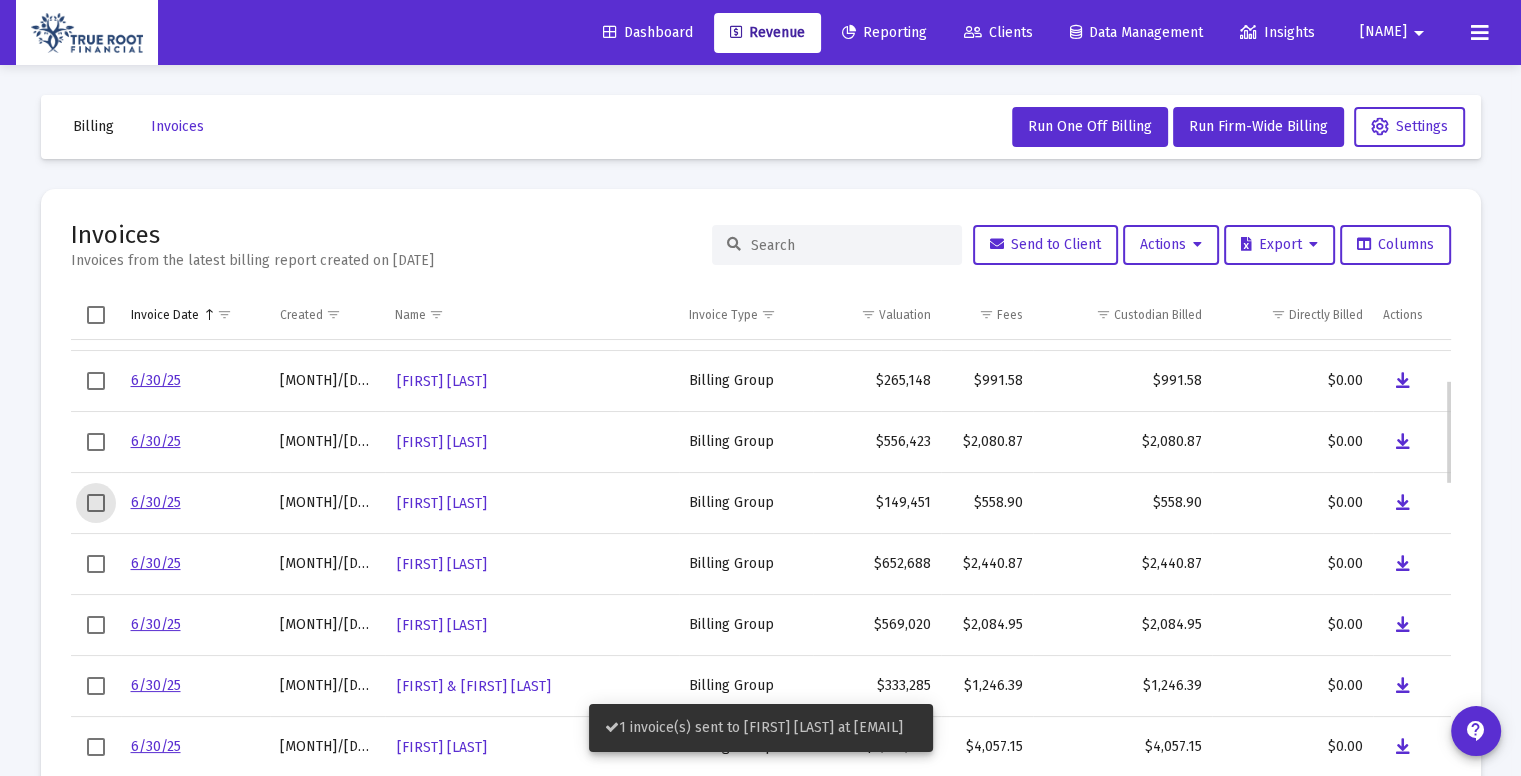 scroll, scrollTop: 171, scrollLeft: 0, axis: vertical 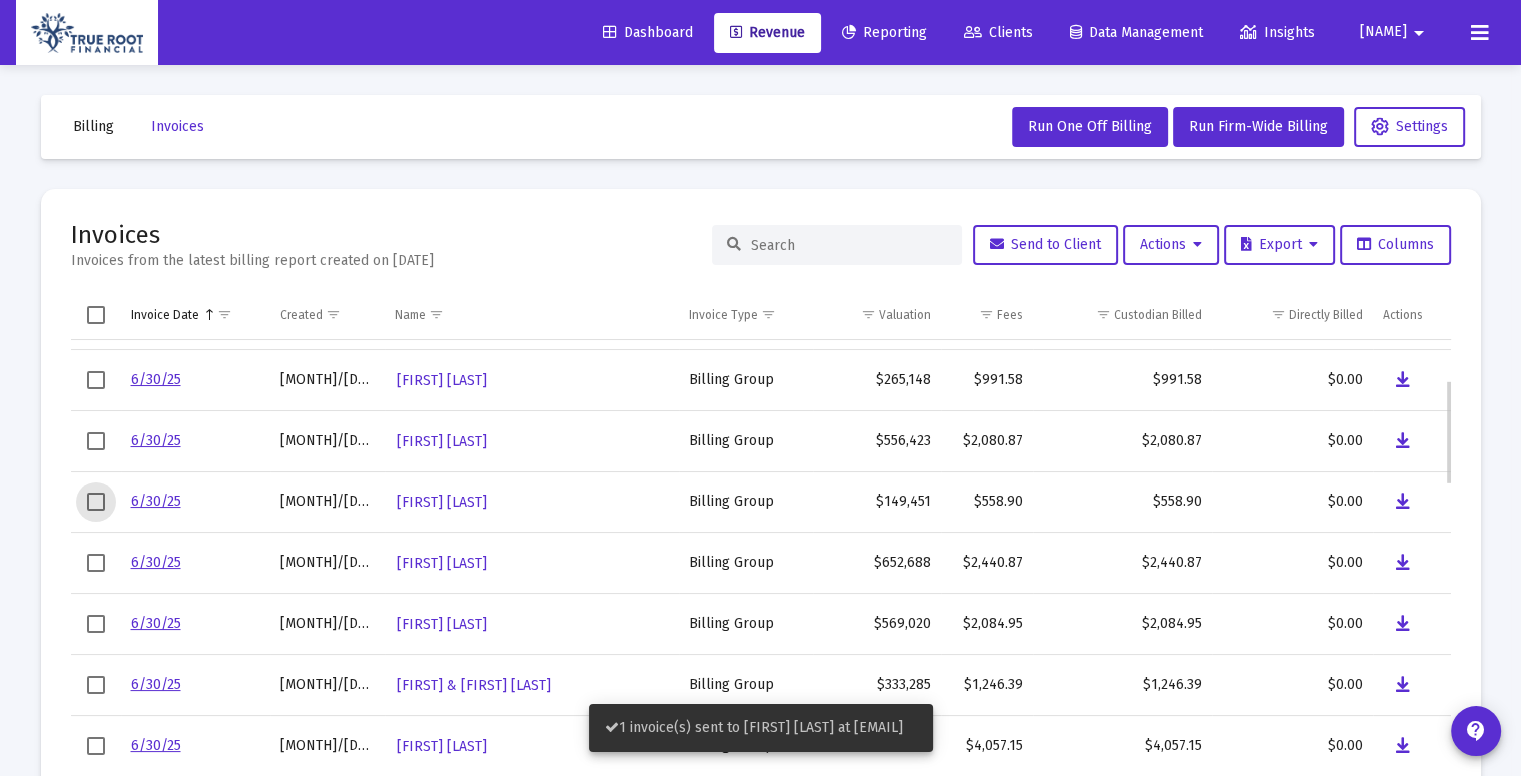 click at bounding box center (96, 502) 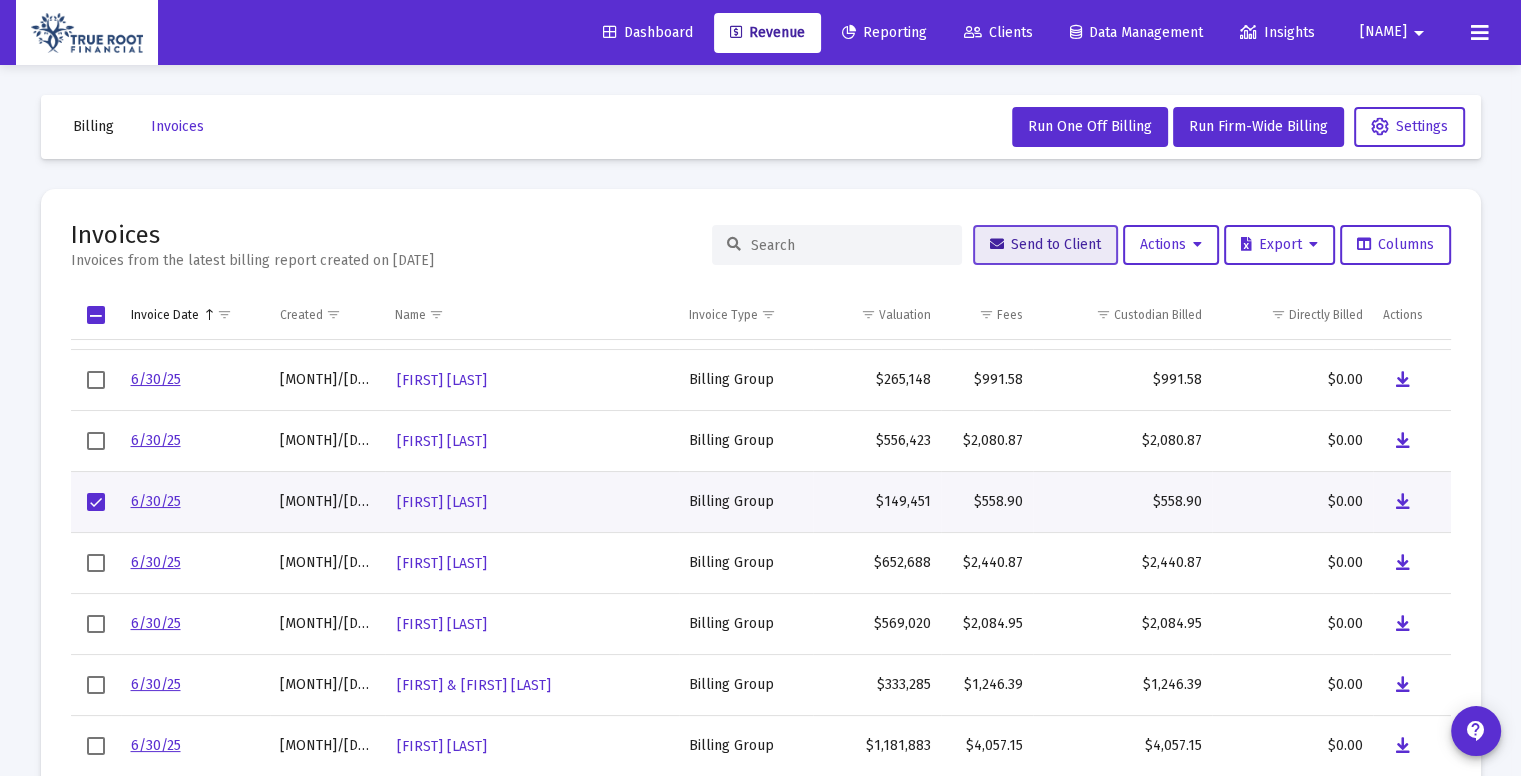 click on "Send to Client" at bounding box center [1045, 245] 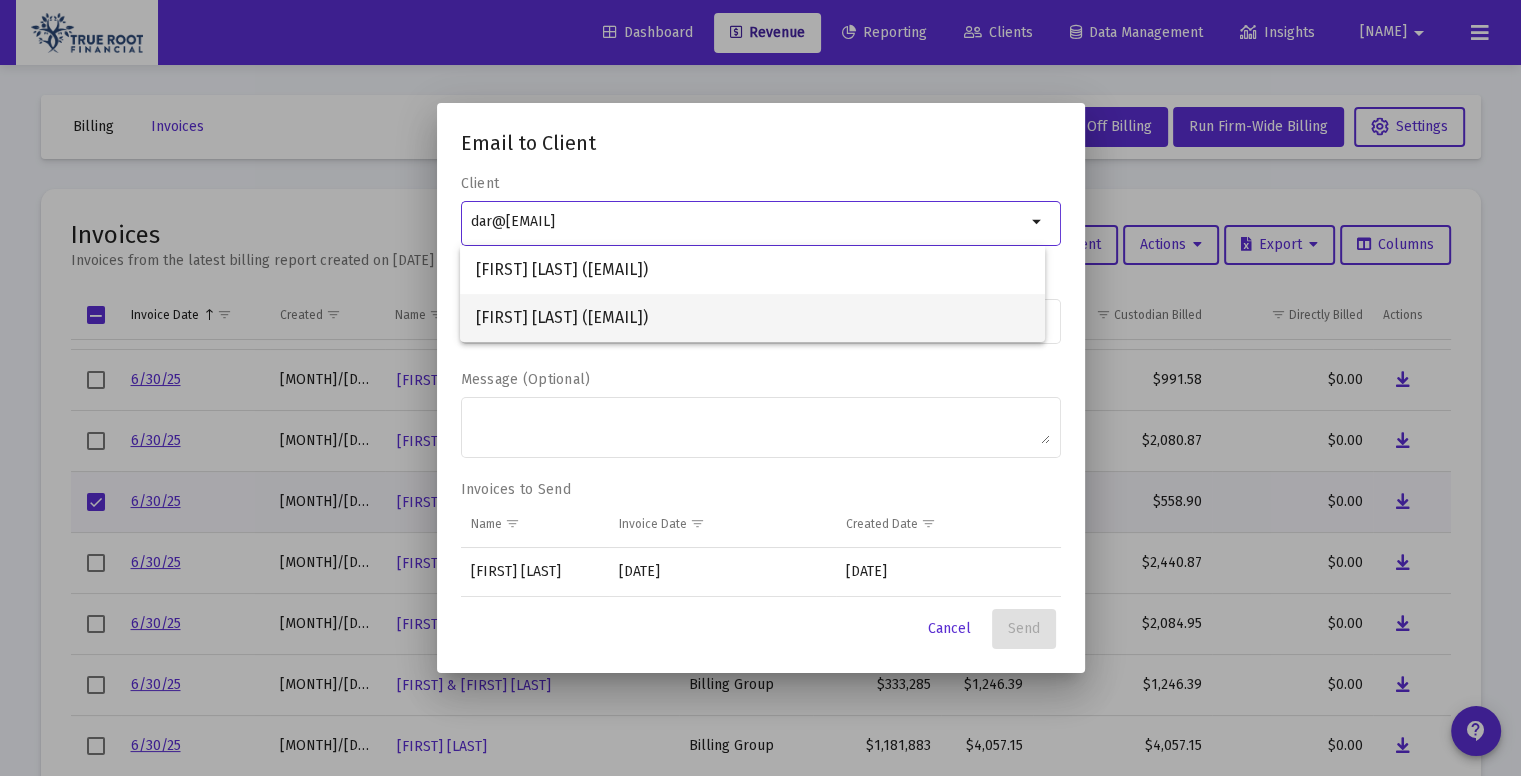 type on "dar@[EMAIL]" 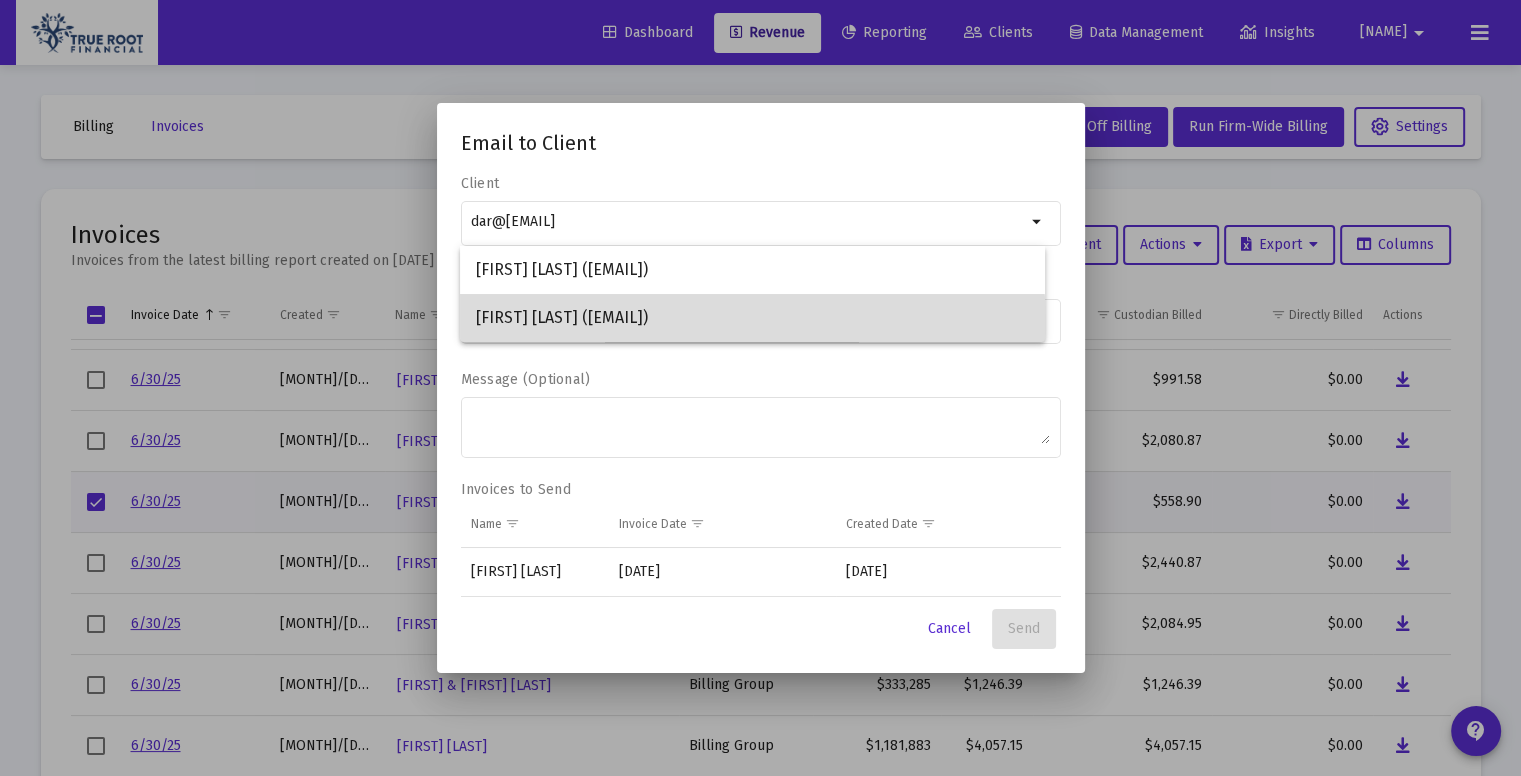 click on "[FIRST] [LAST] ([EMAIL])" at bounding box center (752, 318) 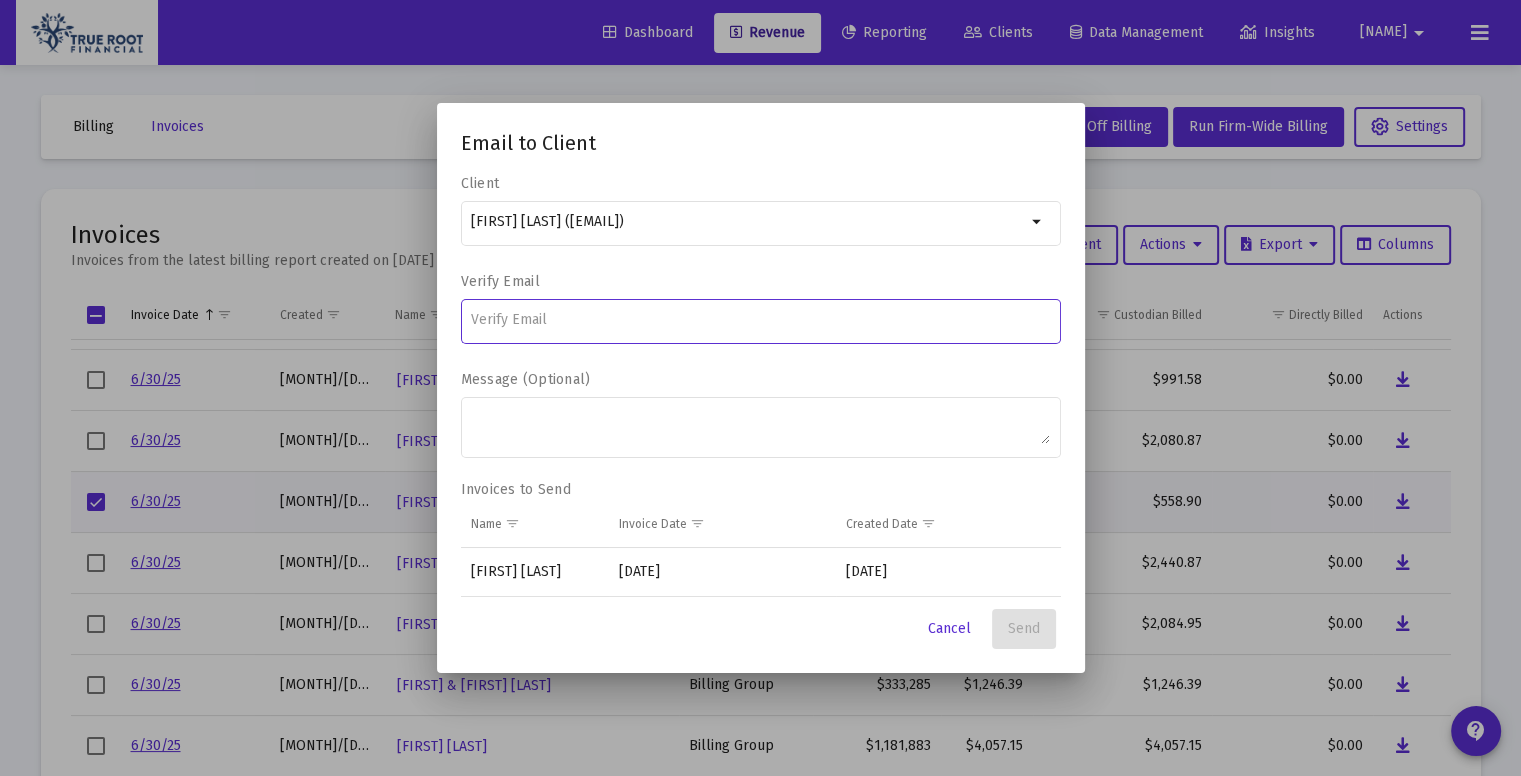 click at bounding box center [760, 320] 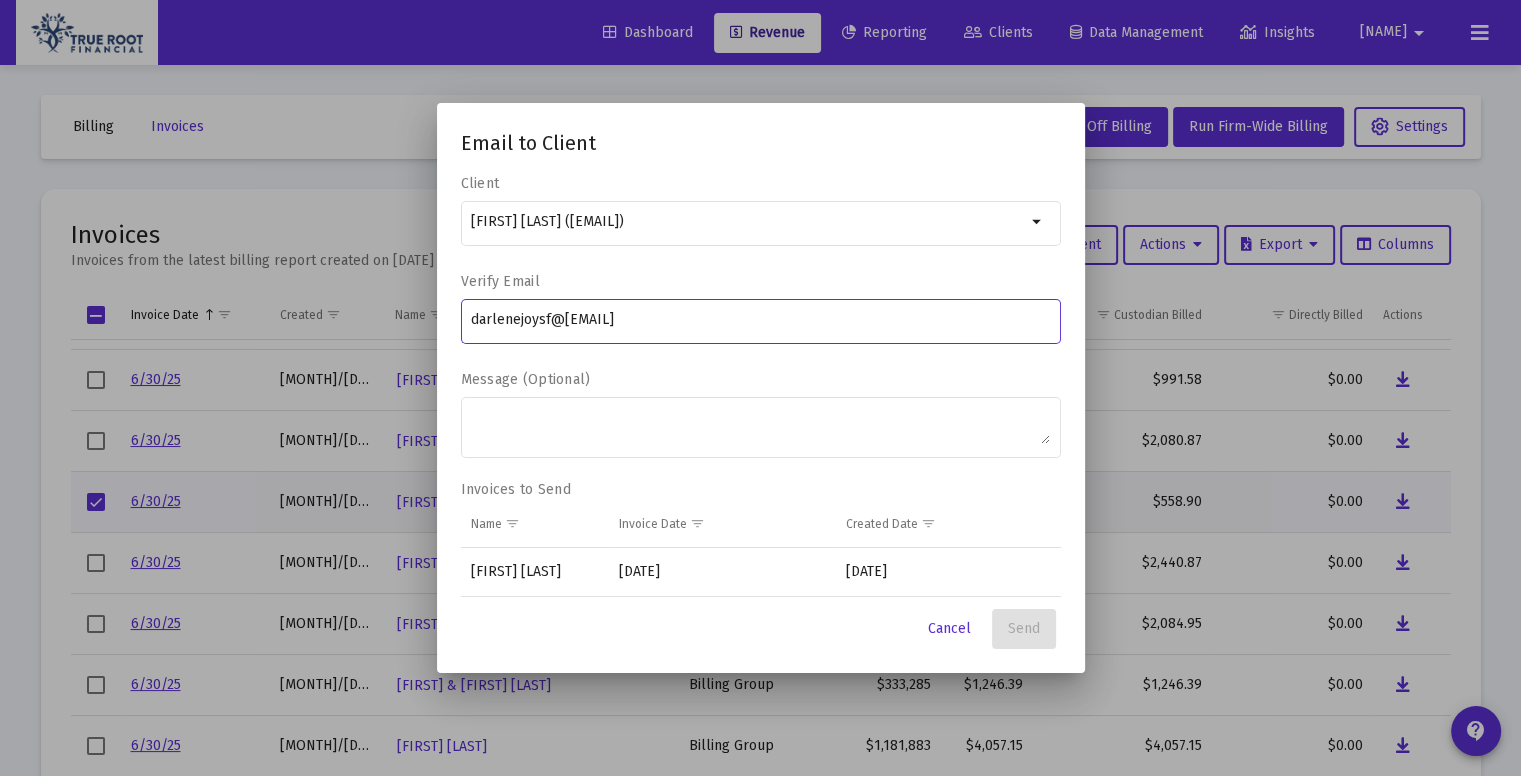 click on "darlenejoysf@[EMAIL]" at bounding box center (760, 320) 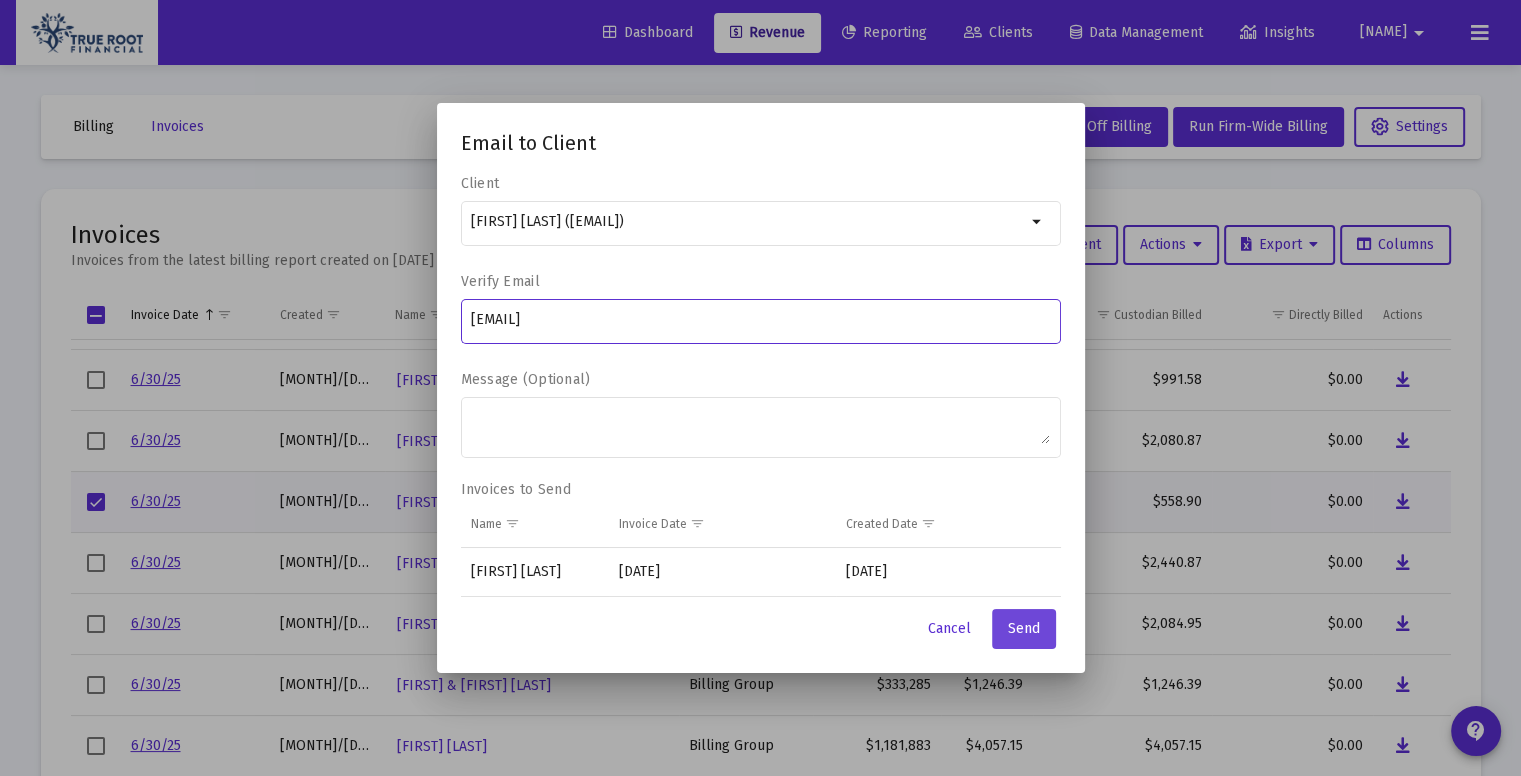 type on "[EMAIL]" 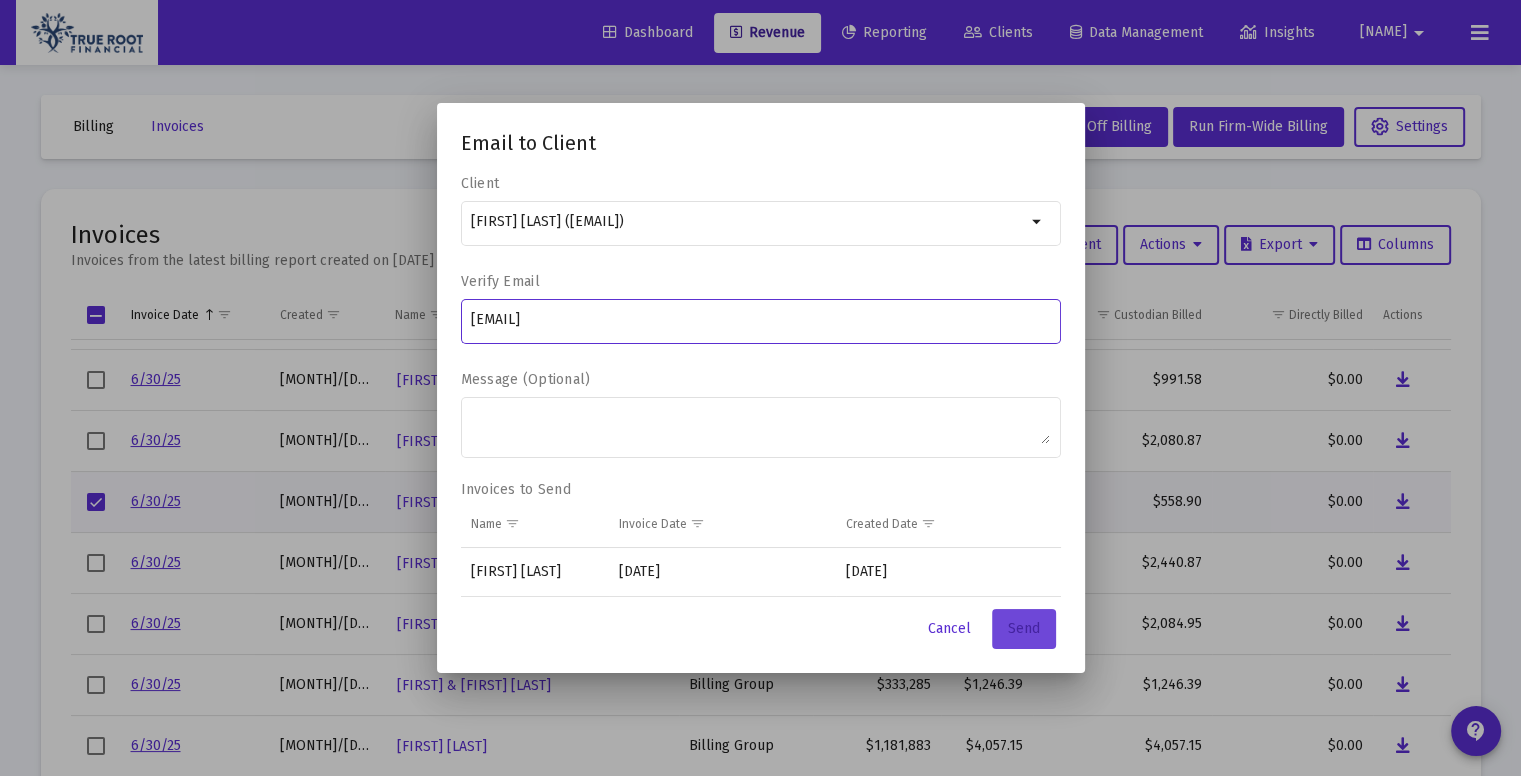 click on "Send" at bounding box center (1024, 628) 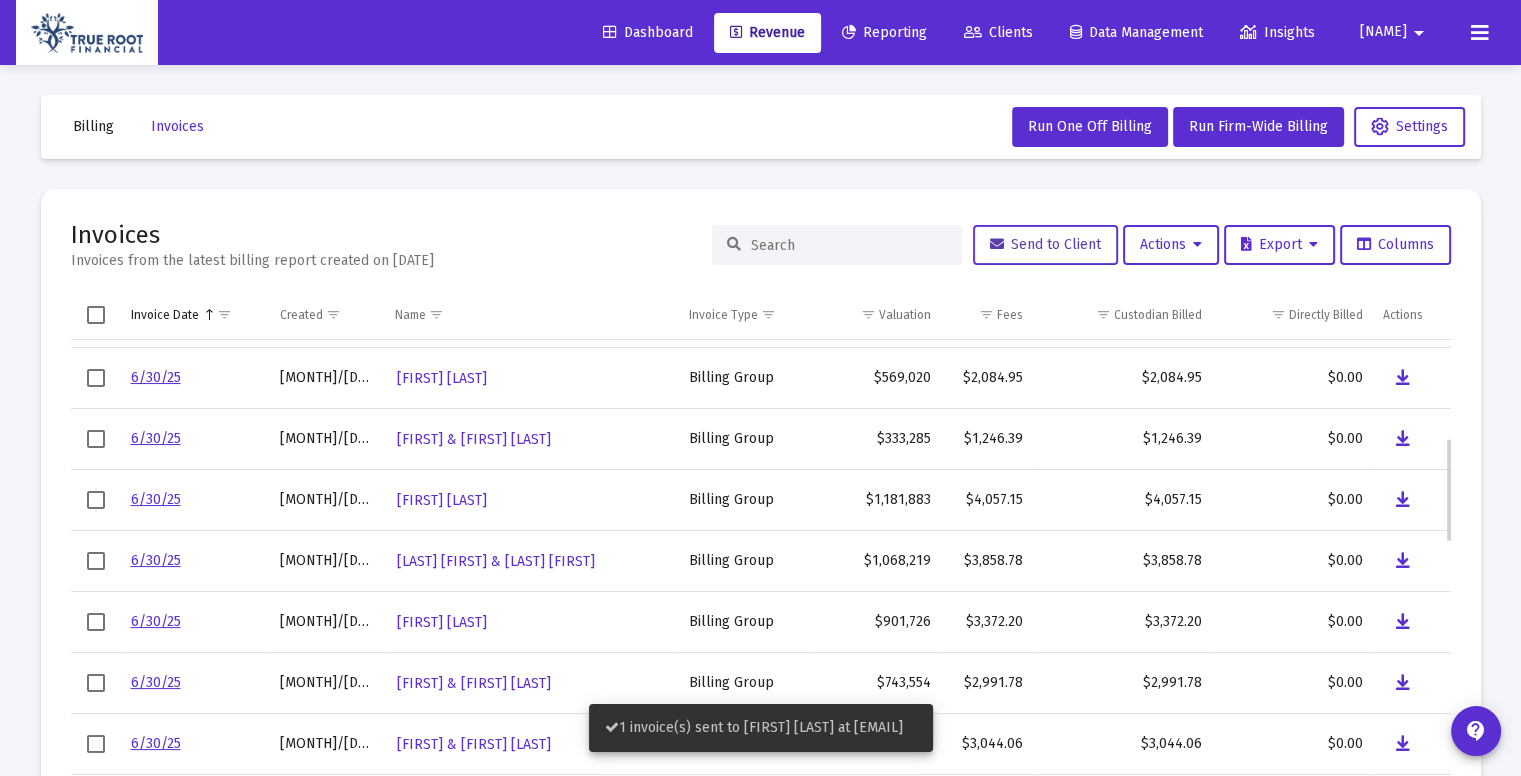scroll, scrollTop: 420, scrollLeft: 0, axis: vertical 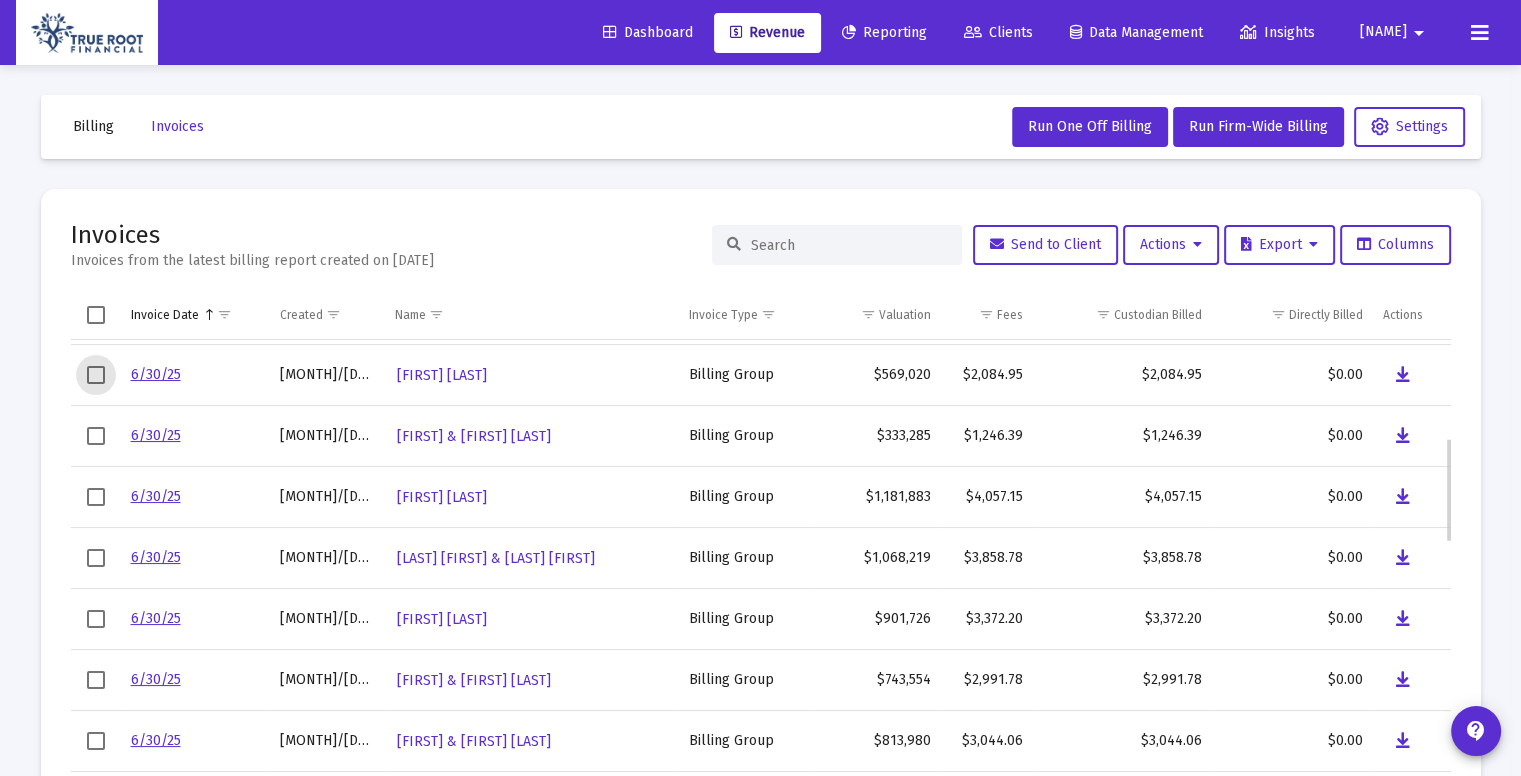 click at bounding box center (96, 375) 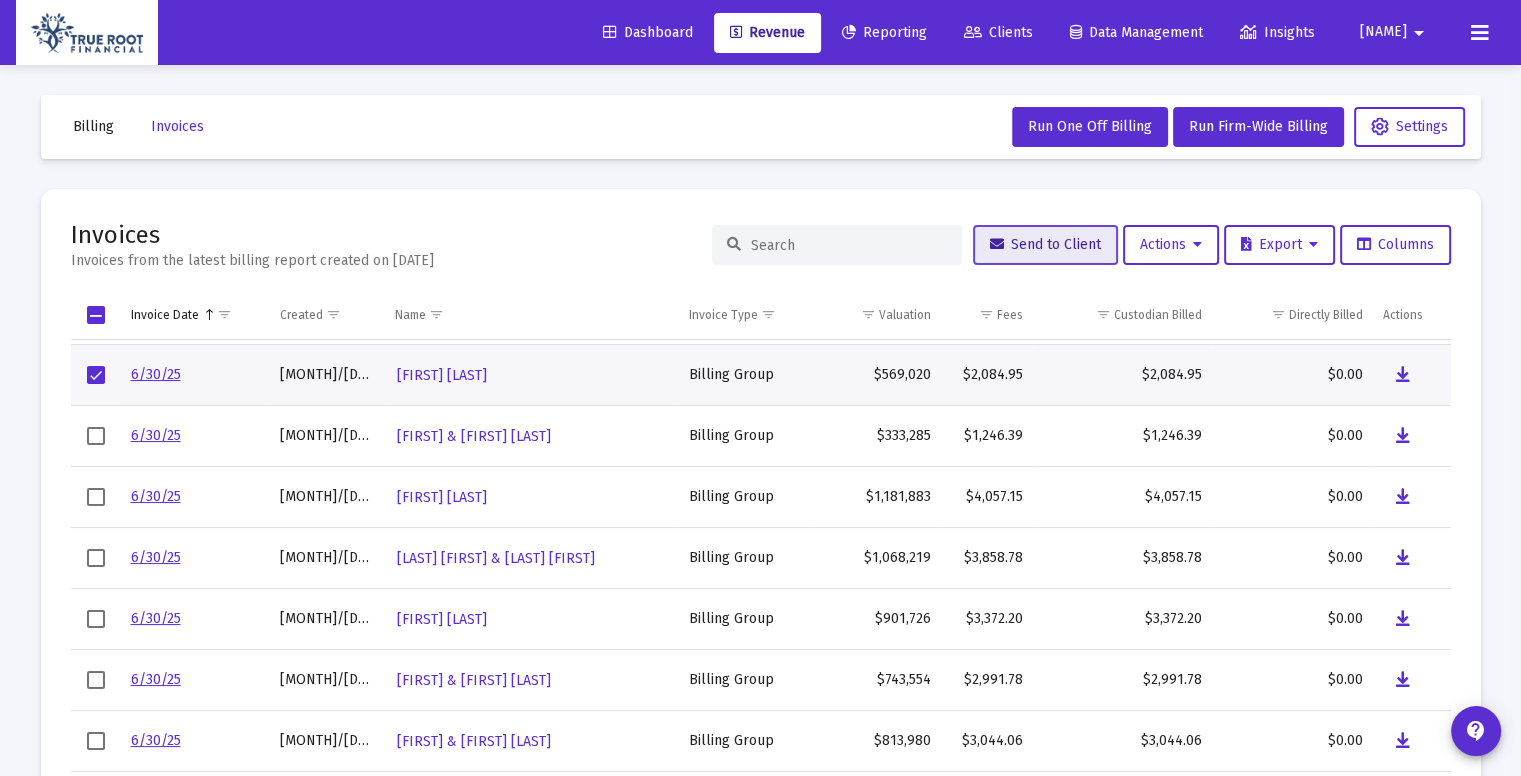 click on "Send to Client" at bounding box center (1045, 244) 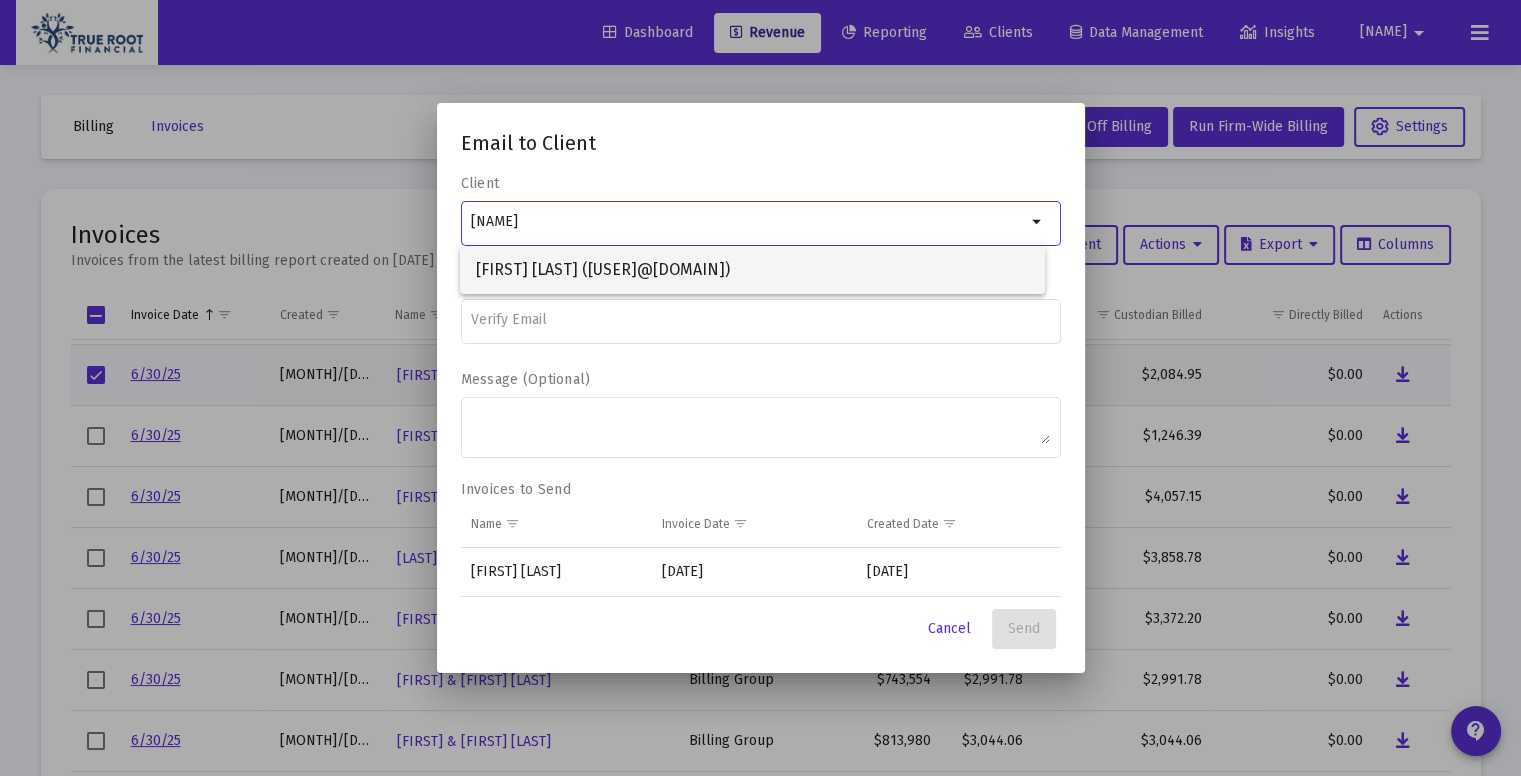 type on "[NAME]" 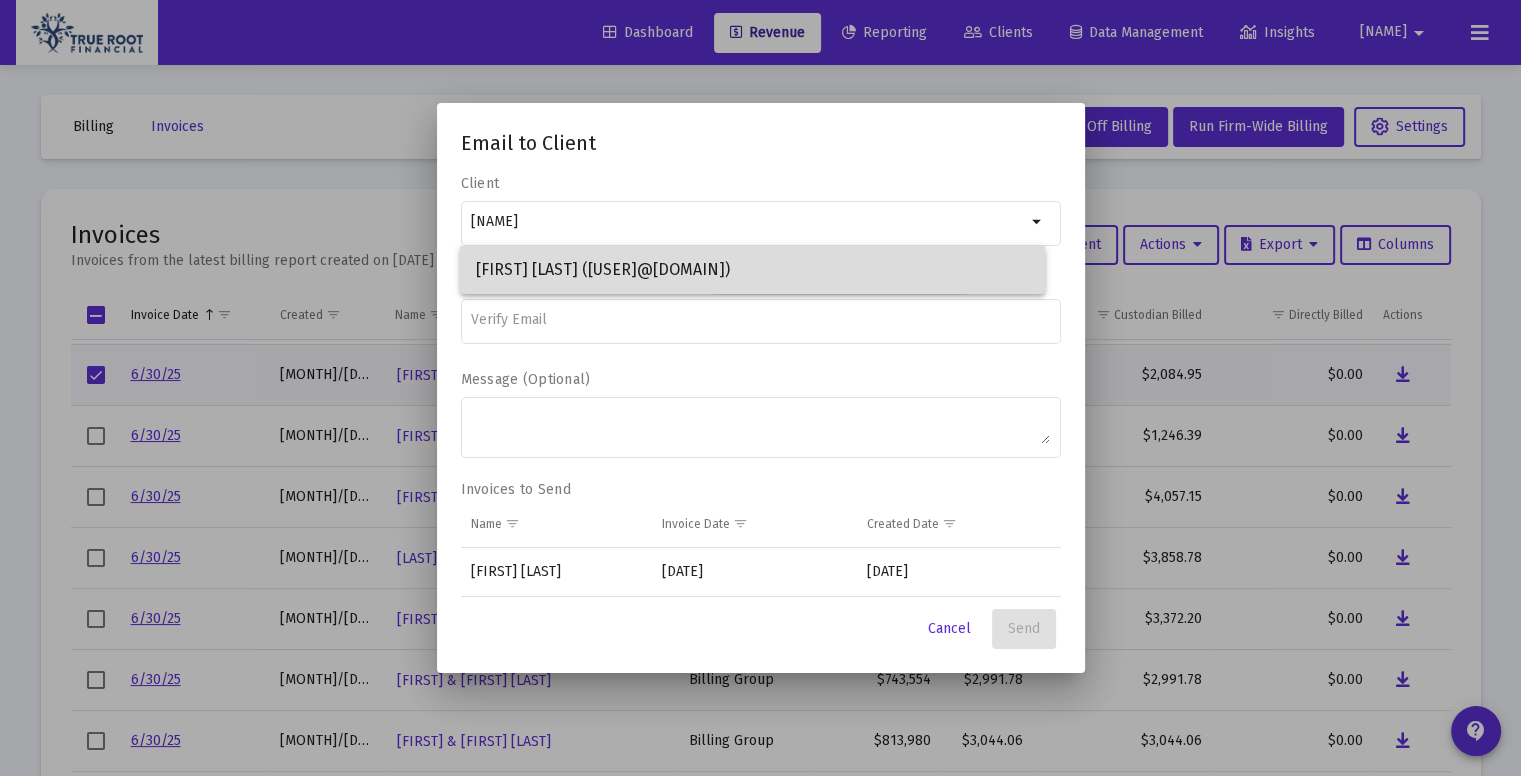 click on "[FIRST] [LAST] ([USER]@[DOMAIN])" at bounding box center [752, 270] 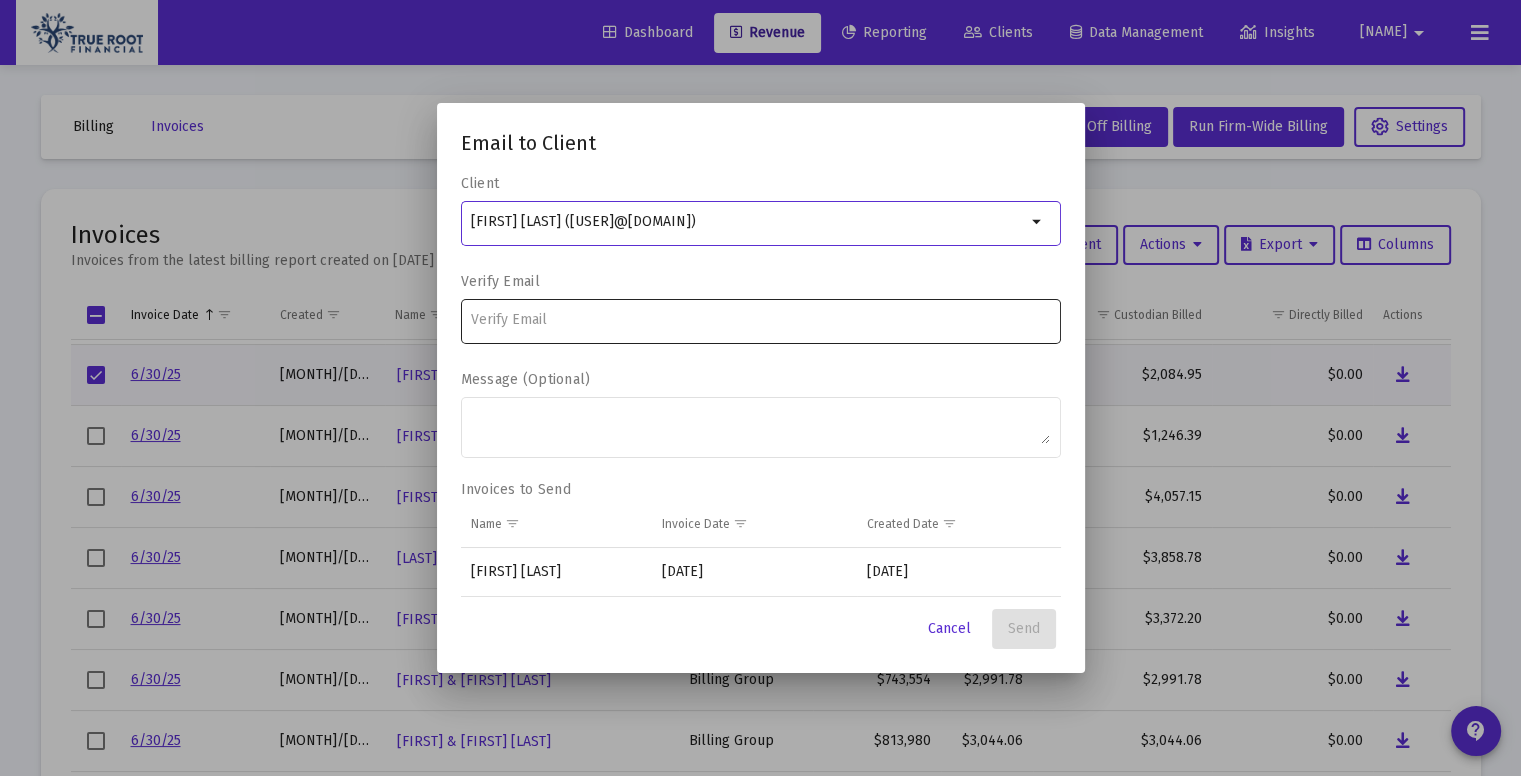 click at bounding box center [760, 320] 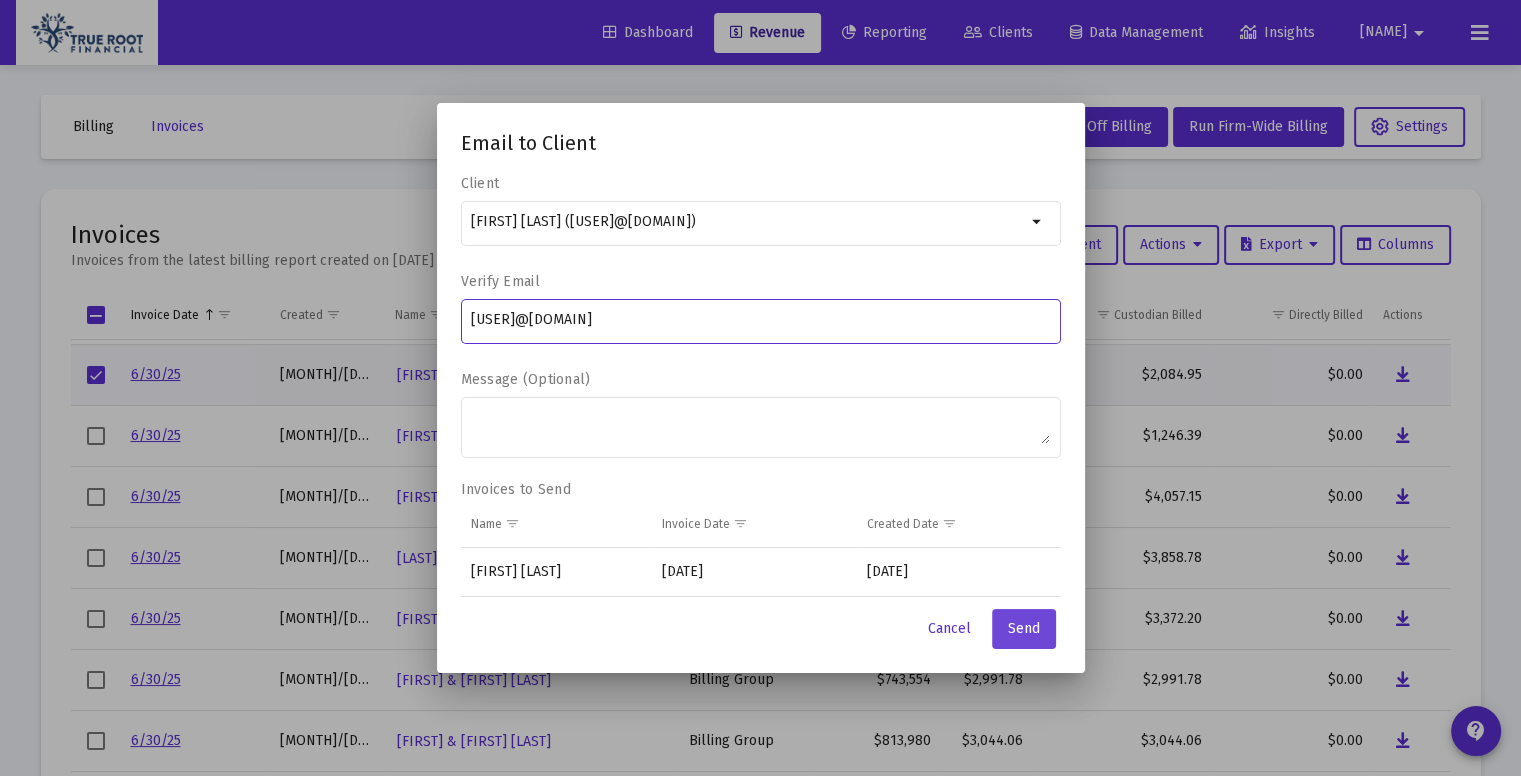 type on "[USER]@[DOMAIN]" 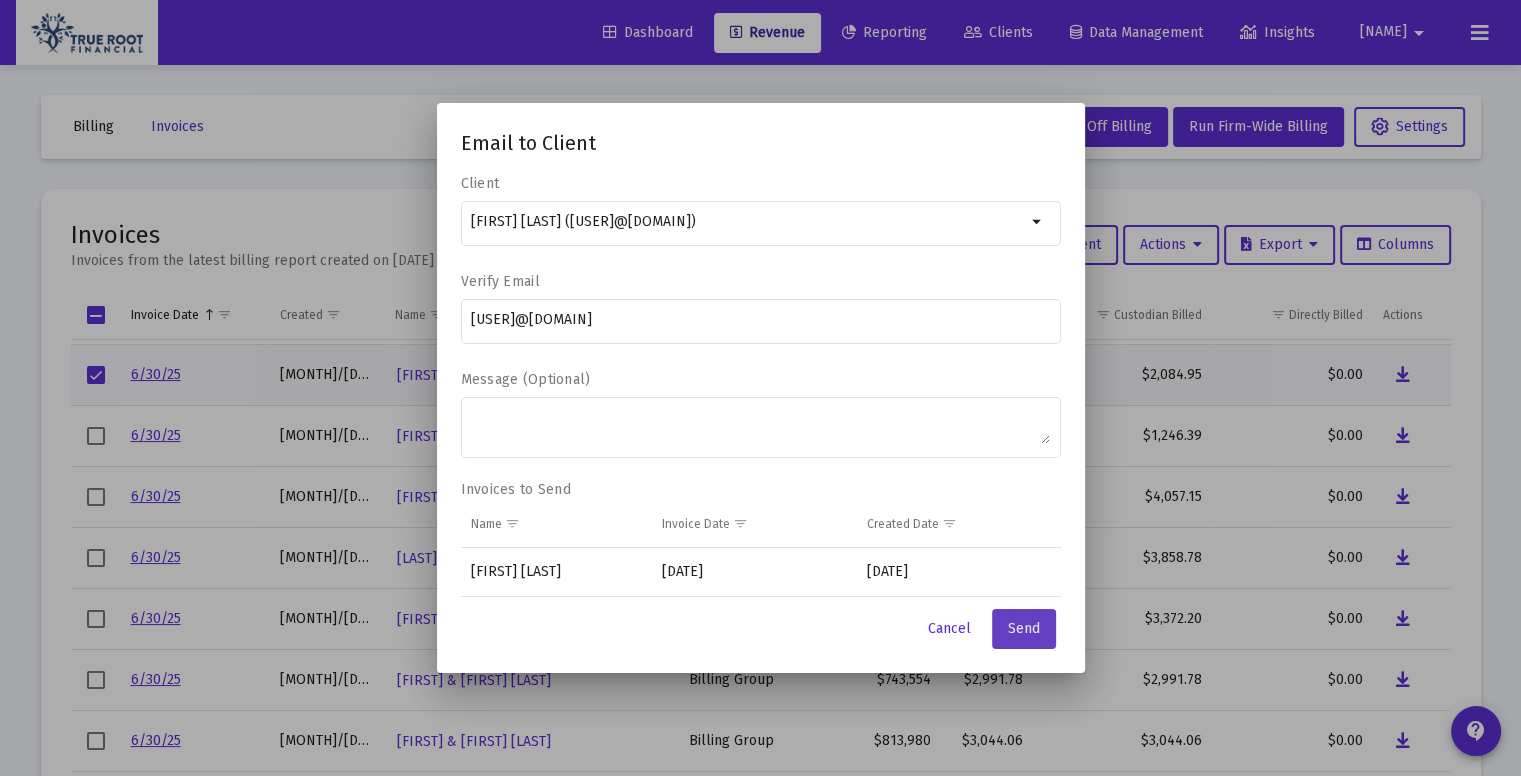 click on "Send" at bounding box center [1024, 628] 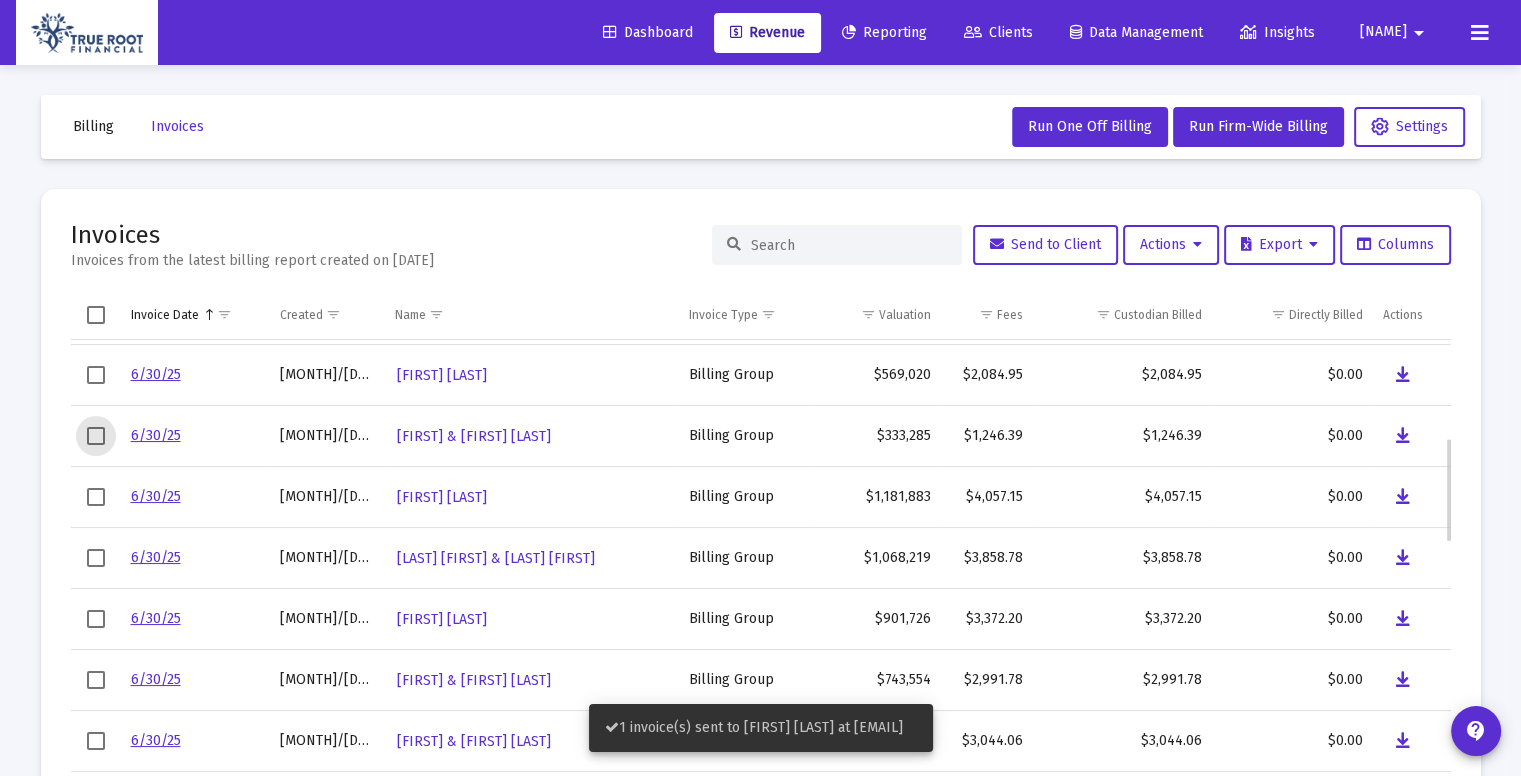 click at bounding box center [96, 436] 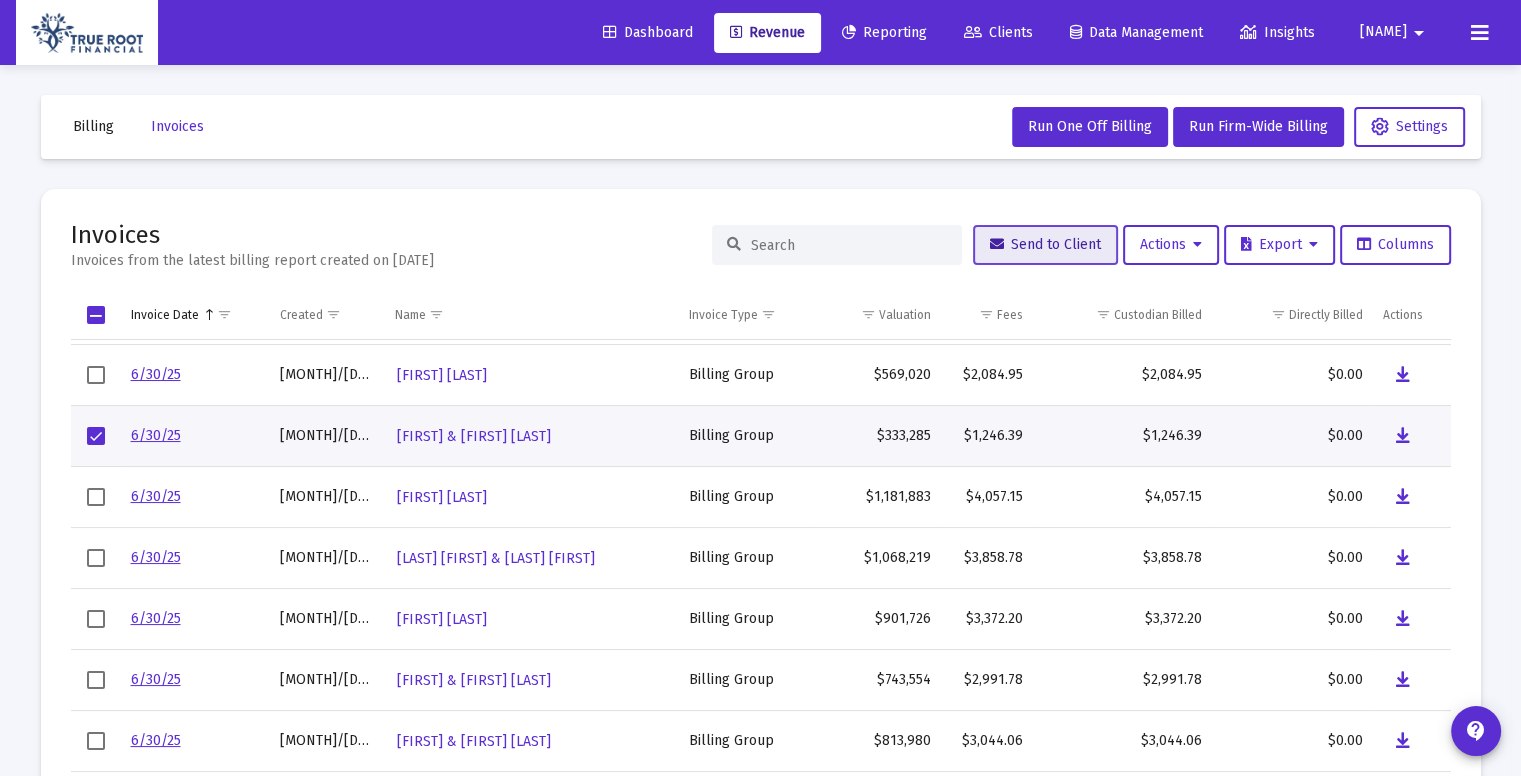 click on "Send to Client" at bounding box center [1045, 245] 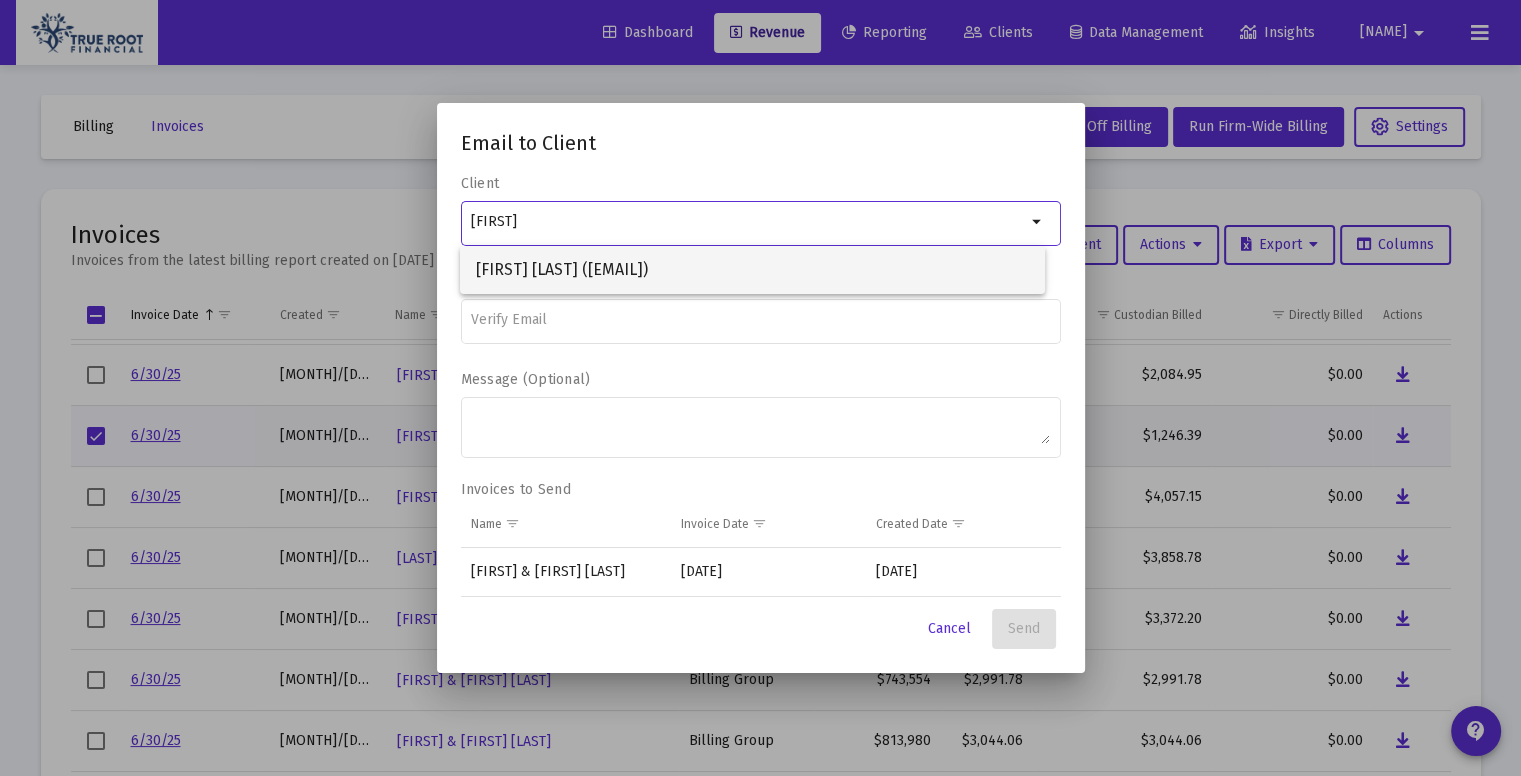 type on "[FIRST]" 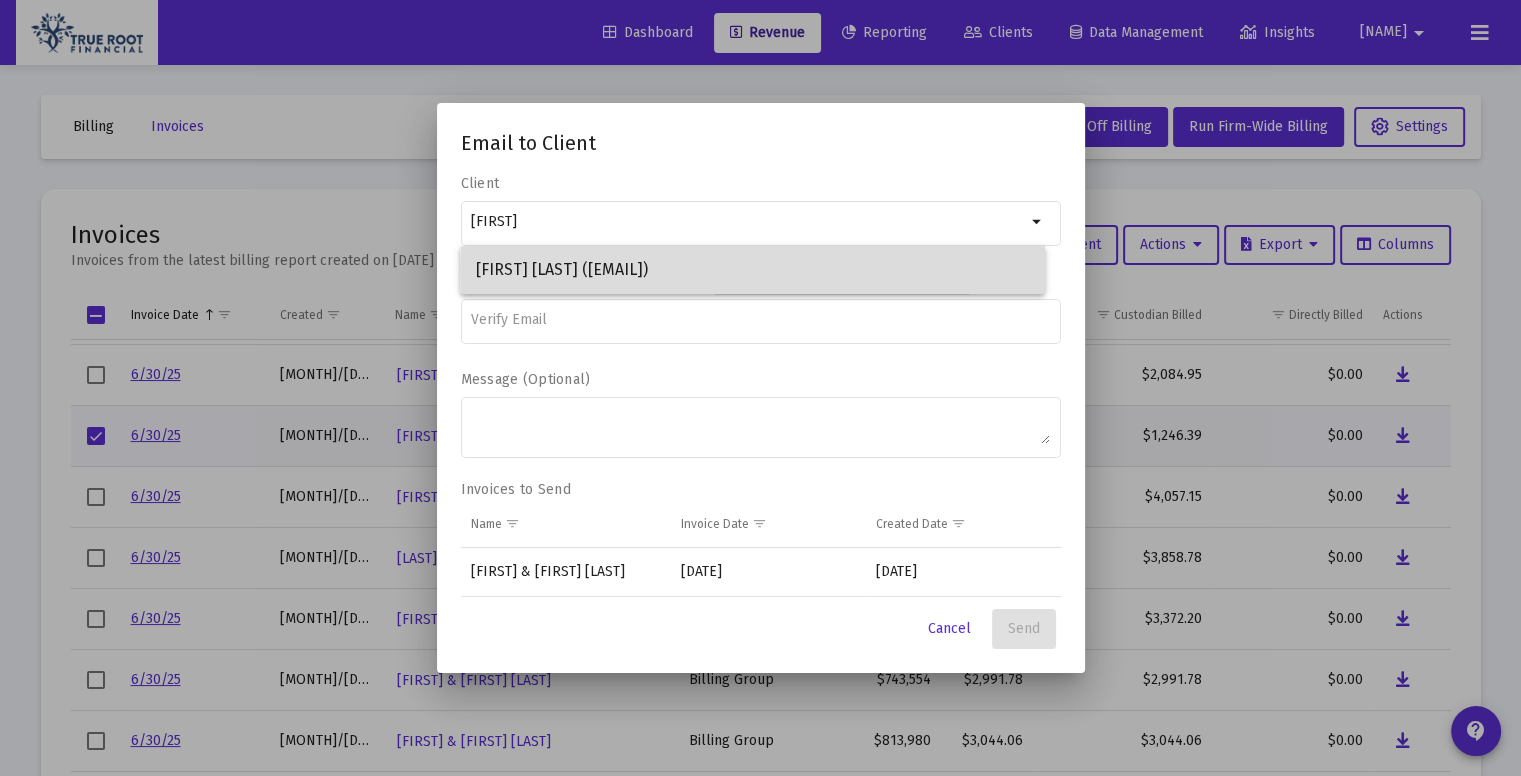 click on "[FIRST] [LAST] ([EMAIL])" at bounding box center [752, 270] 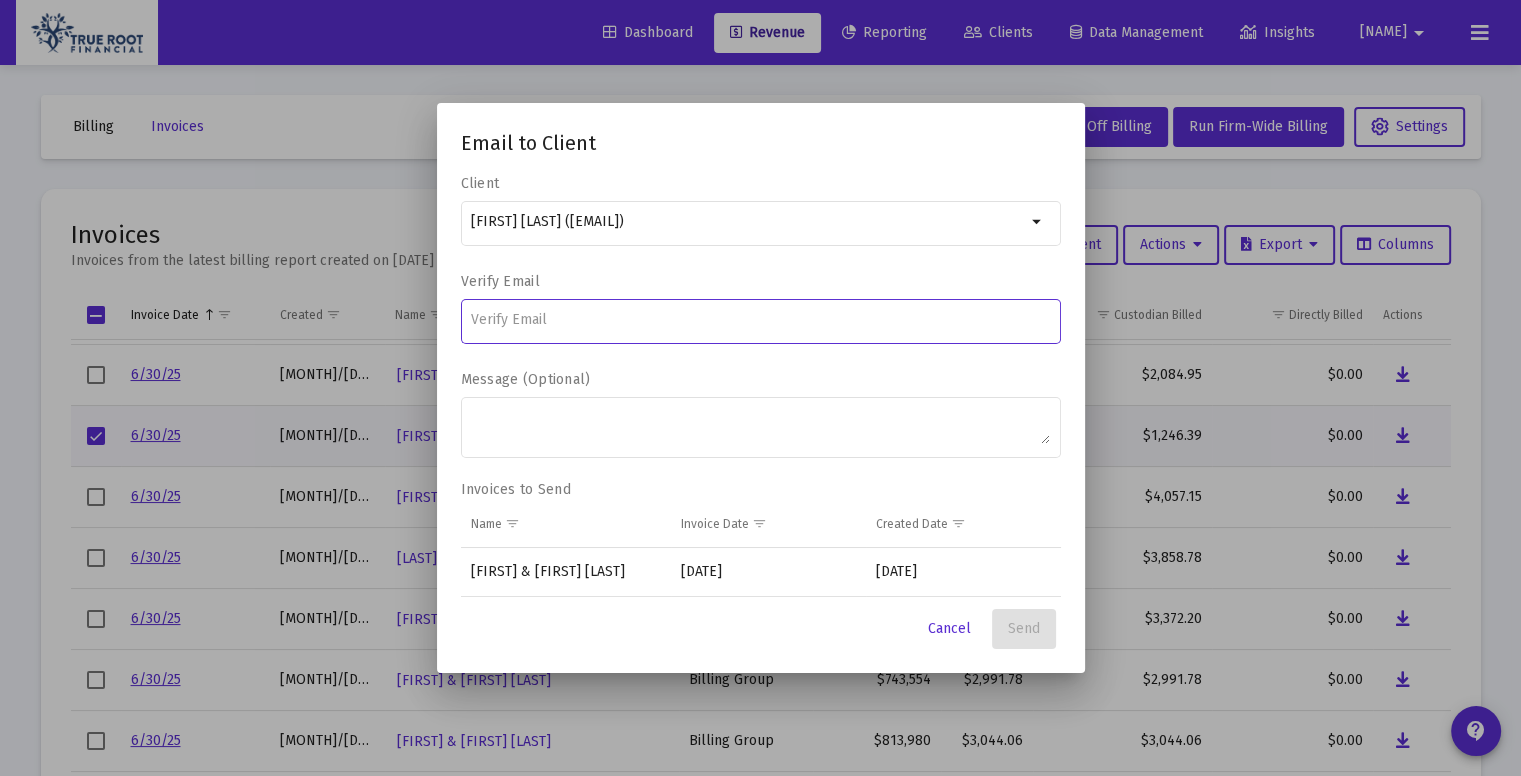 click at bounding box center (760, 320) 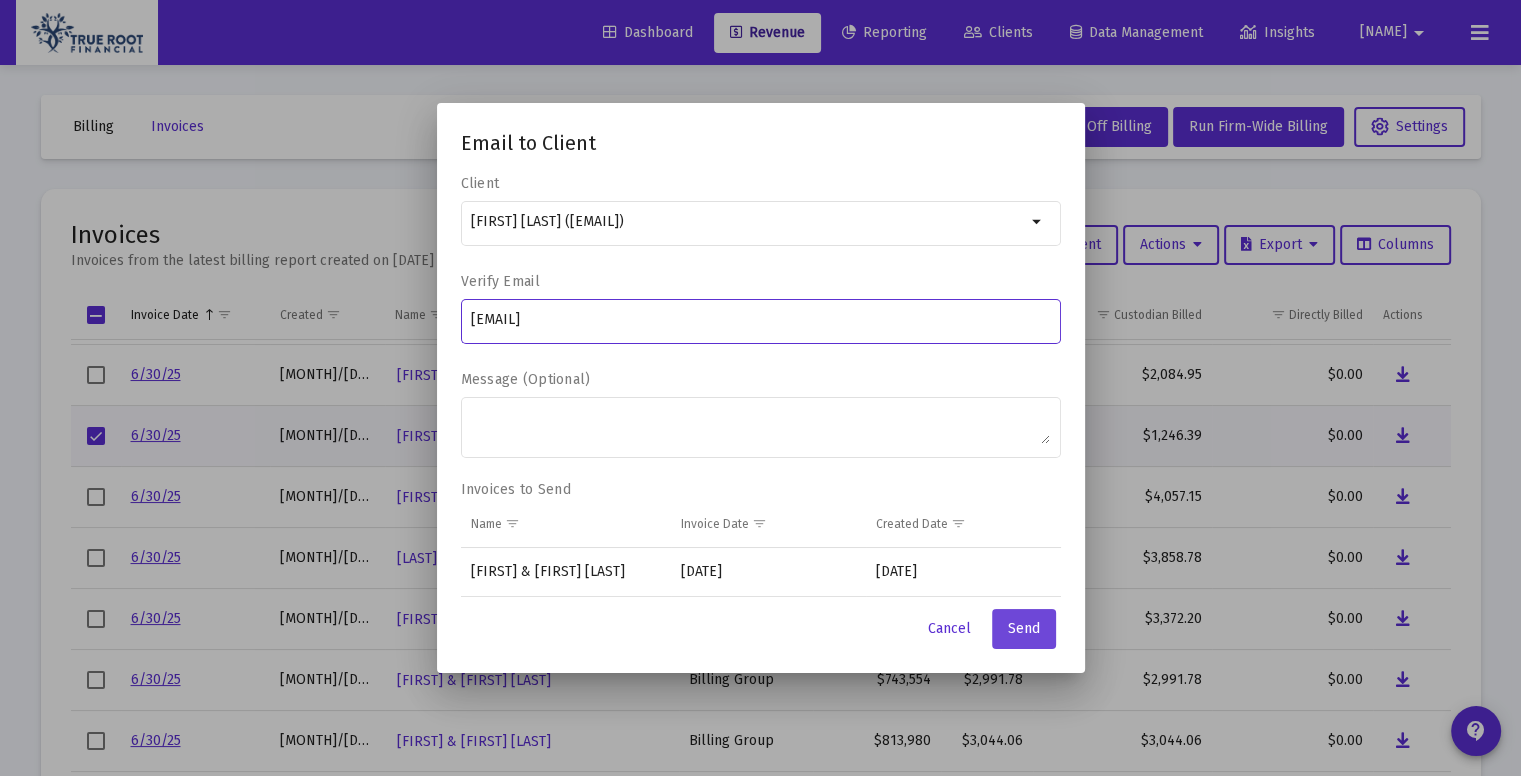 type on "[EMAIL]" 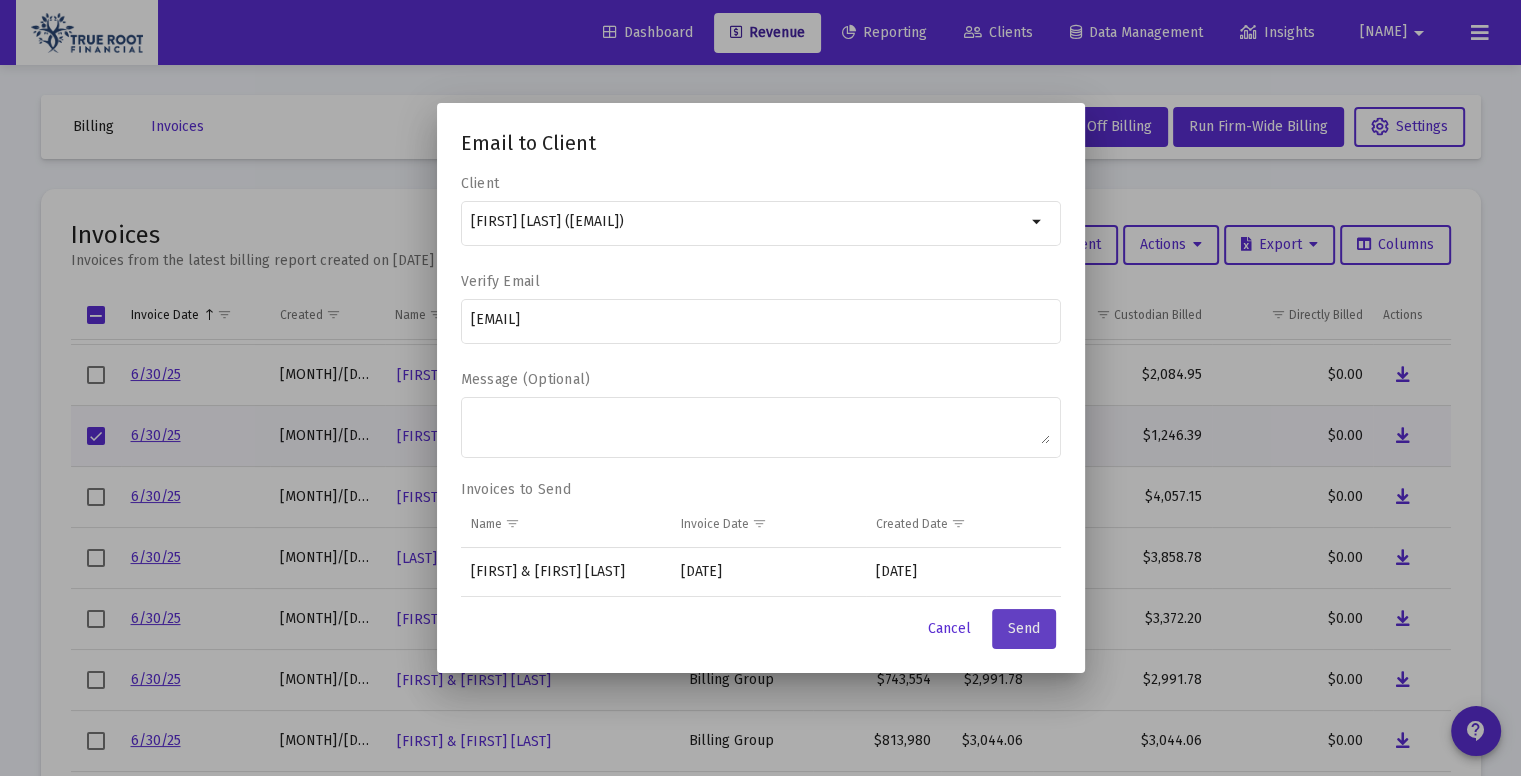 click on "Send" at bounding box center (1024, 628) 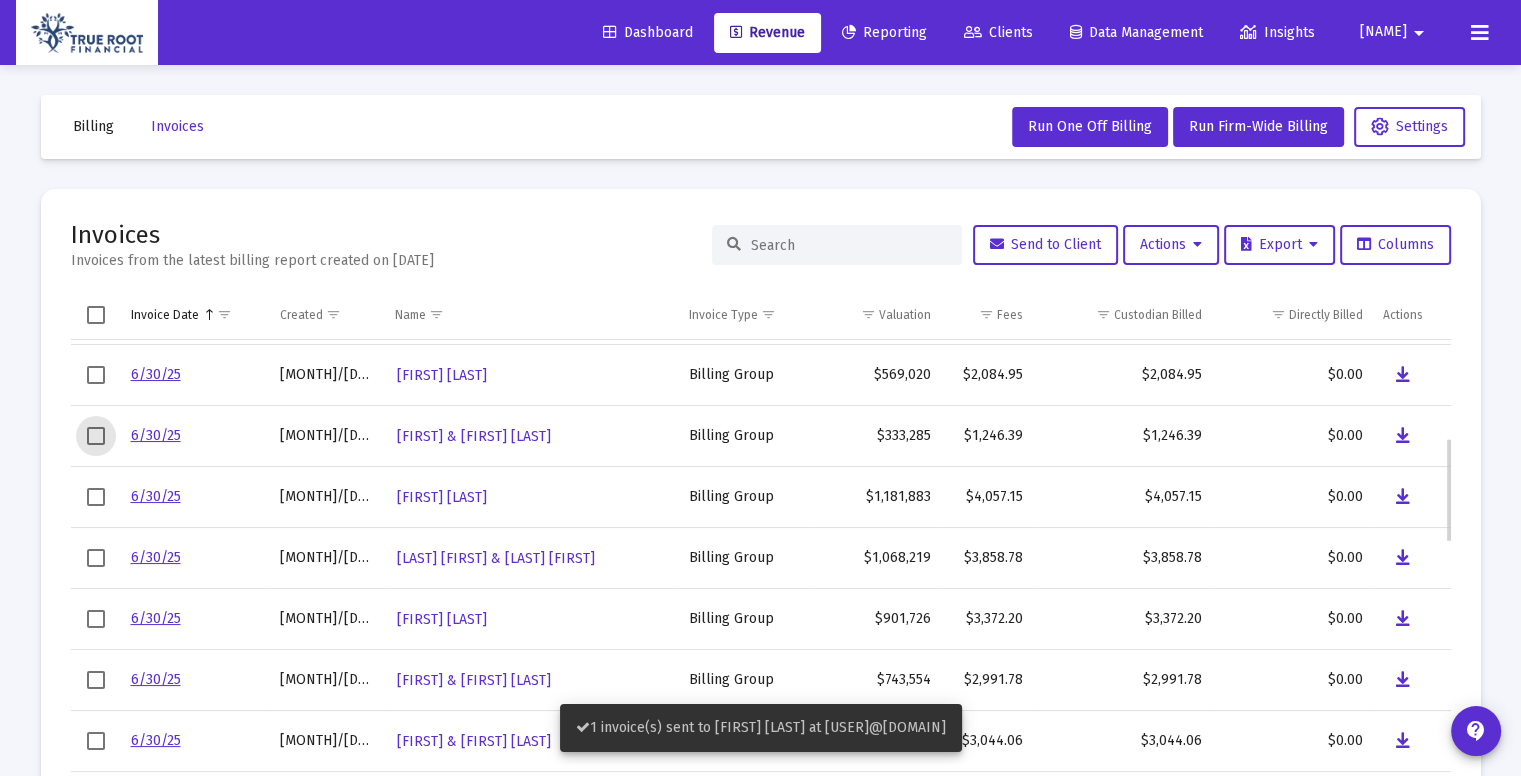 click at bounding box center [96, 436] 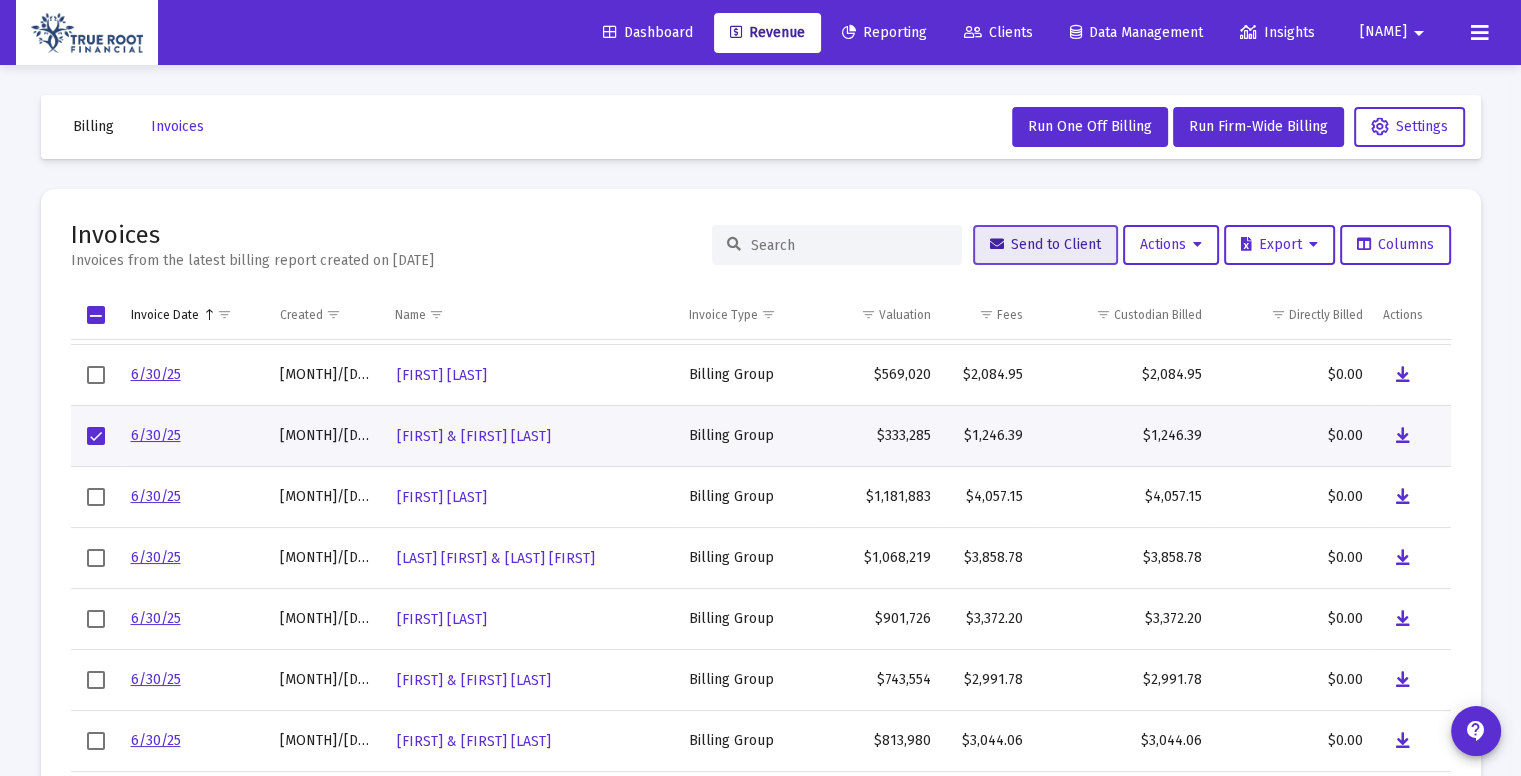 click on "Send to Client" at bounding box center [1045, 245] 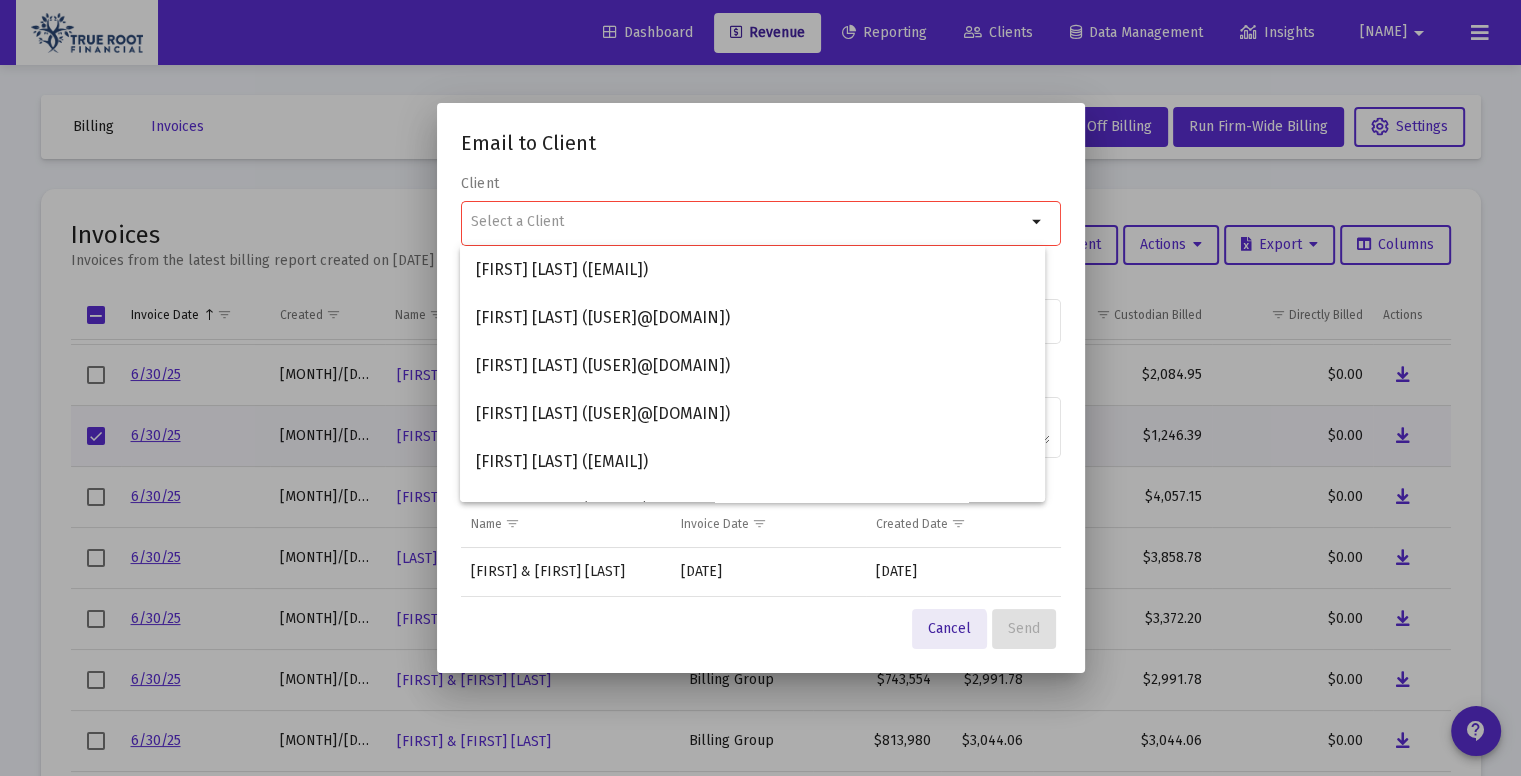 click on "Cancel" at bounding box center (949, 628) 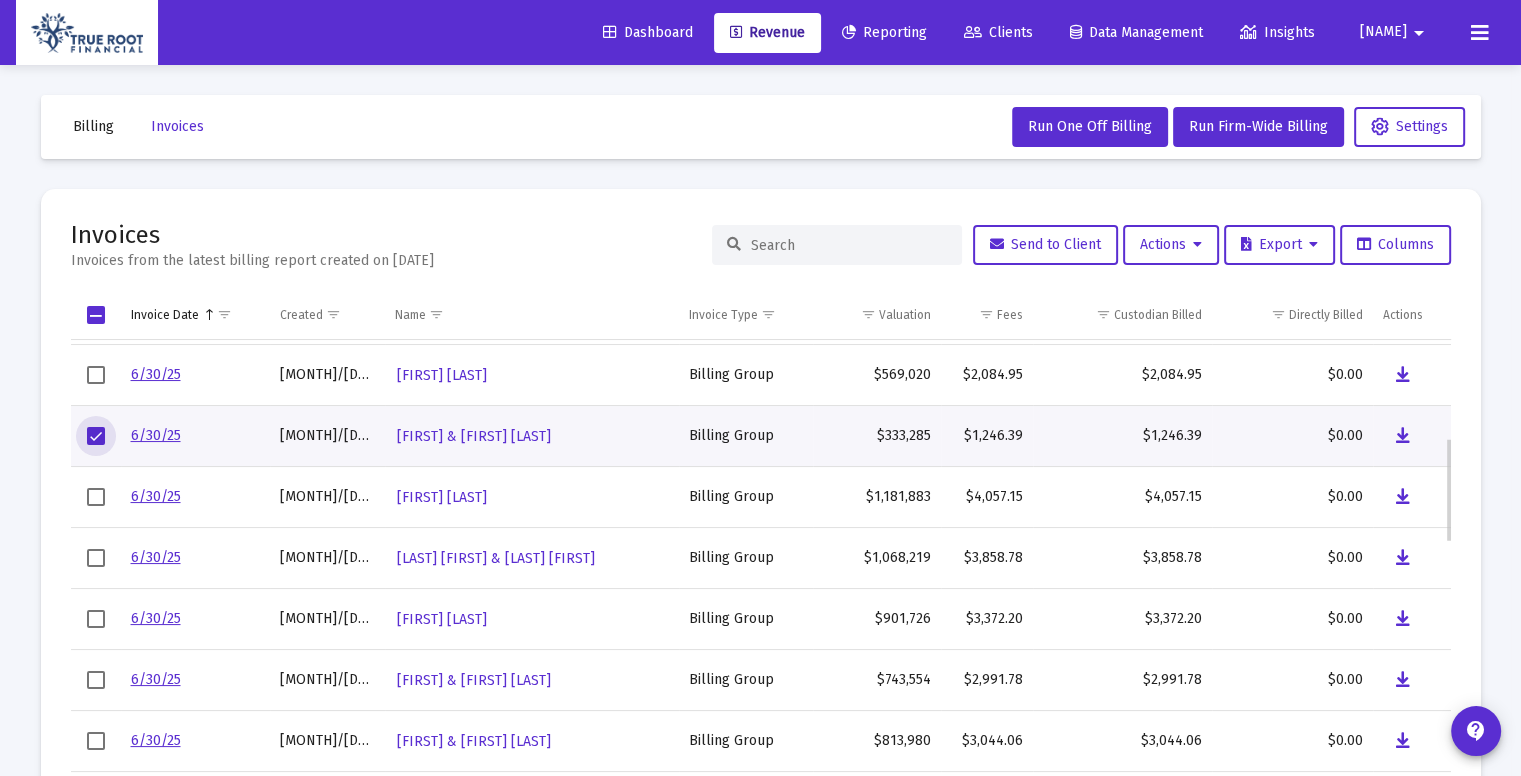 click at bounding box center [96, 436] 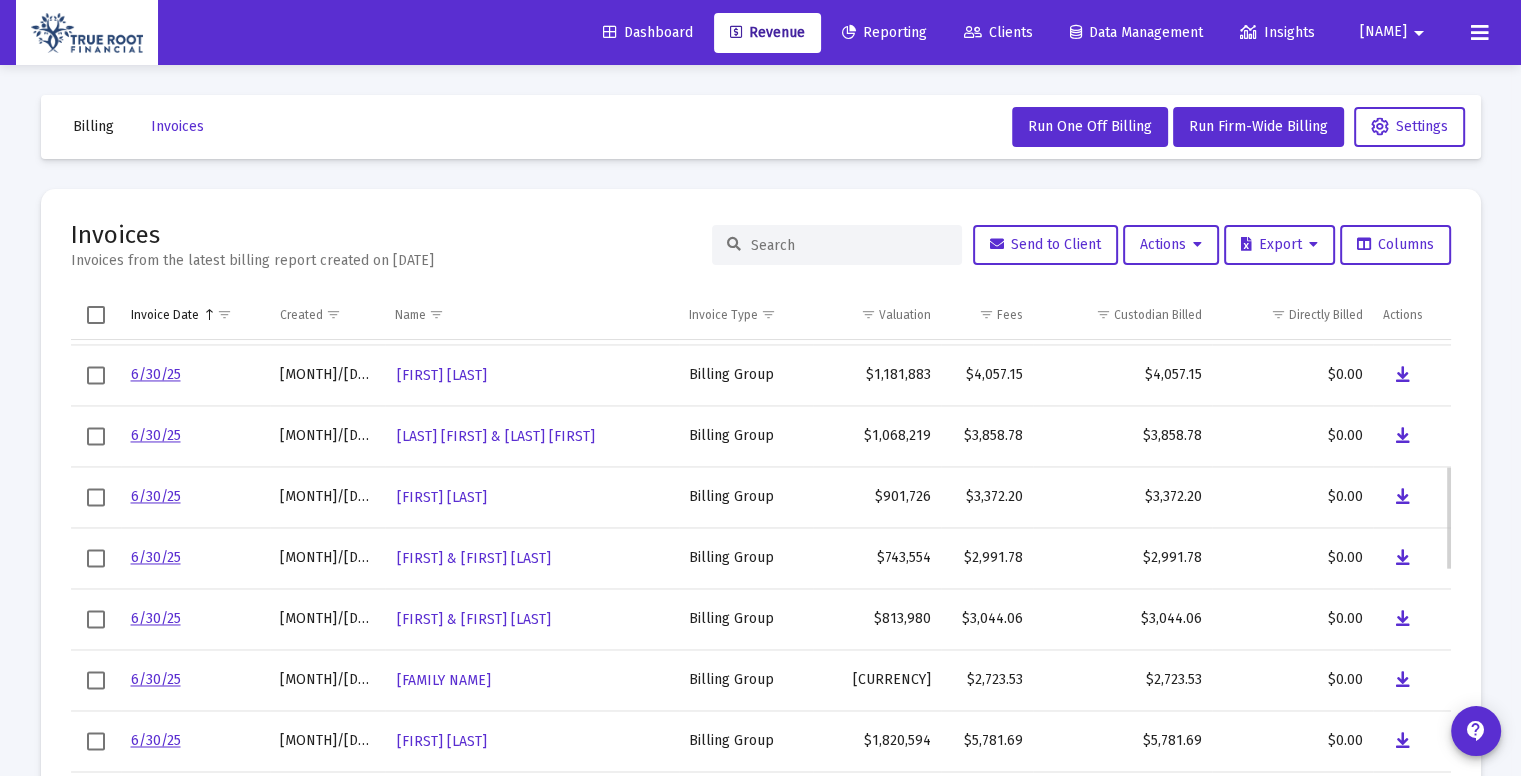 scroll, scrollTop: 540, scrollLeft: 0, axis: vertical 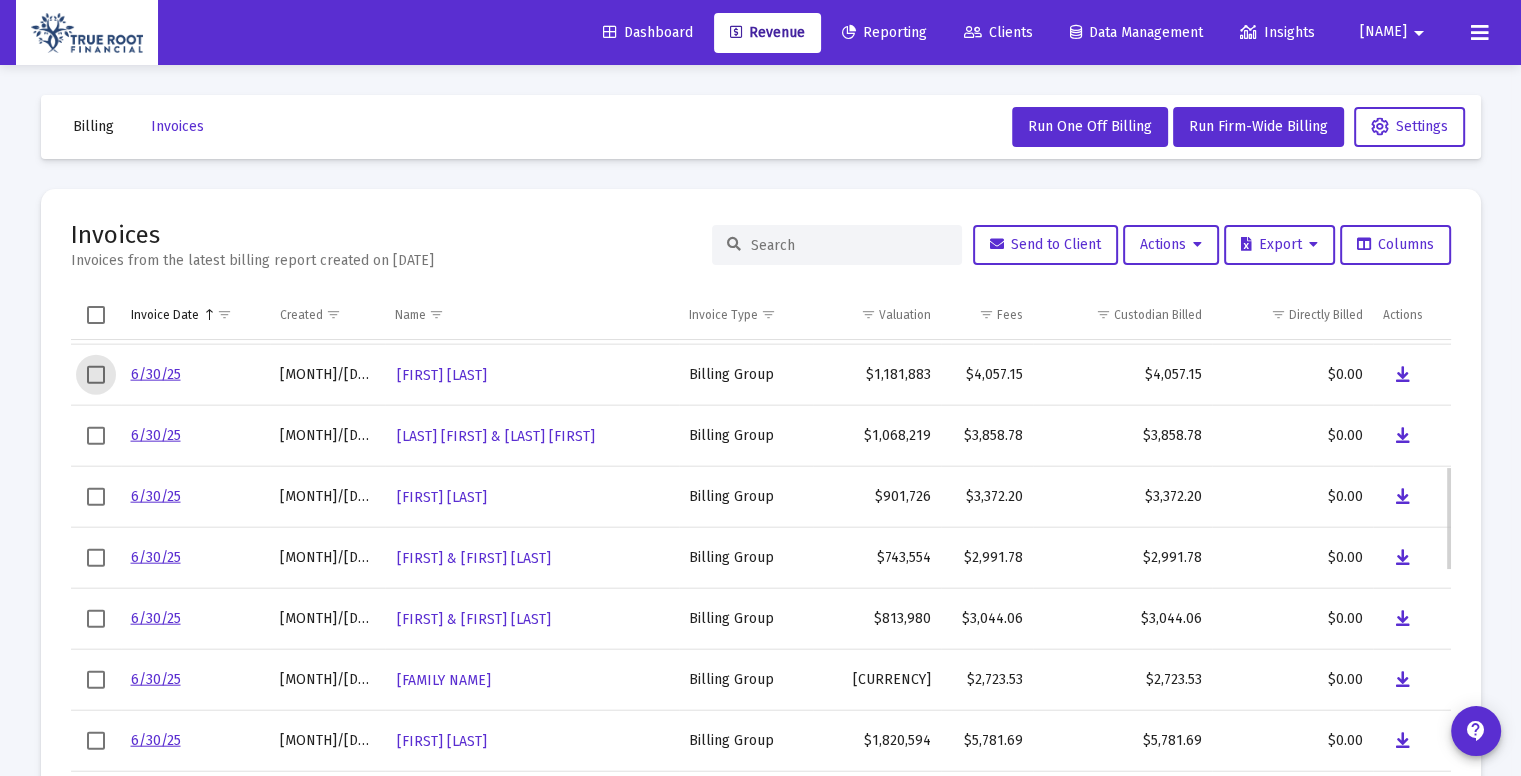click at bounding box center (96, 375) 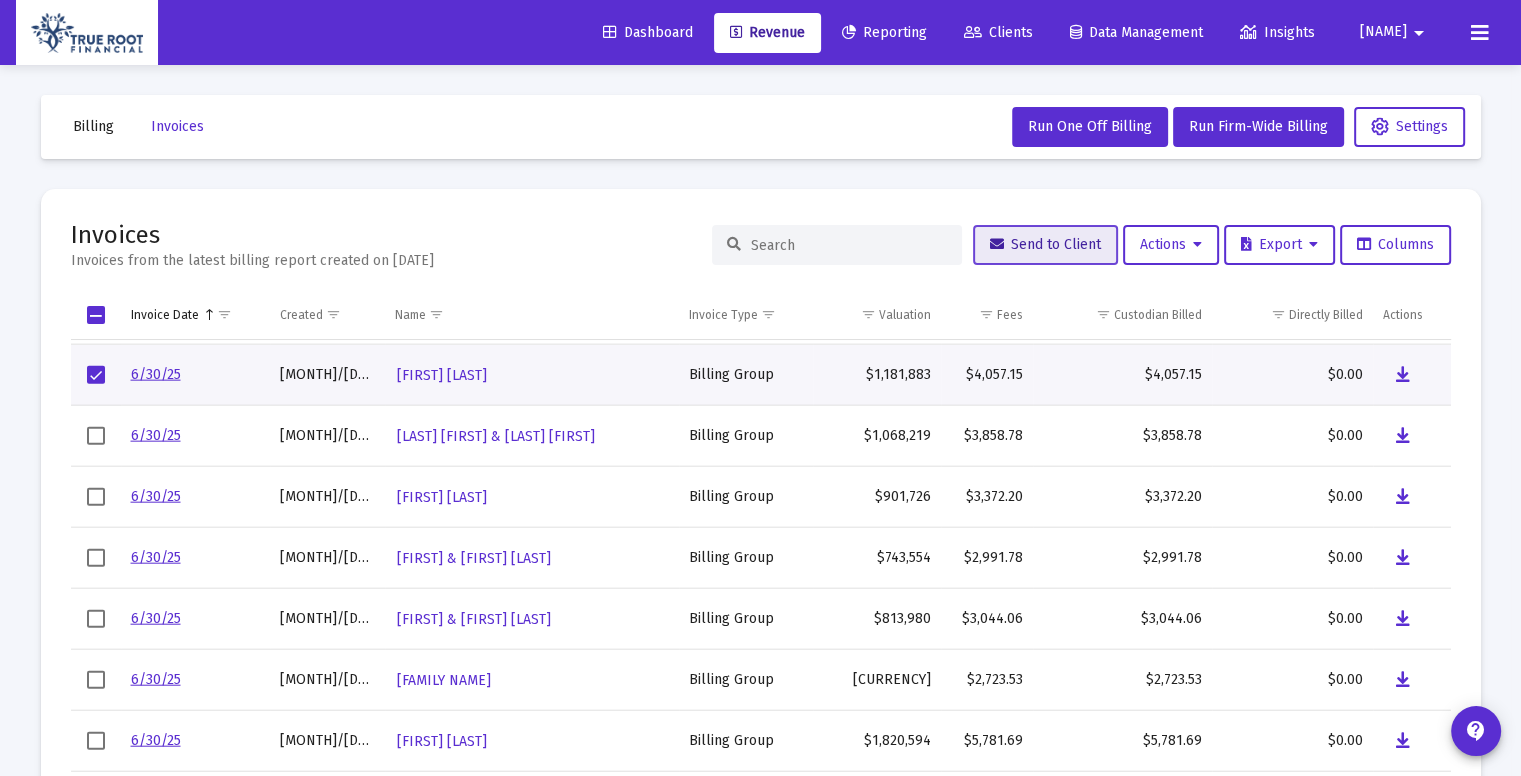 click at bounding box center [997, 245] 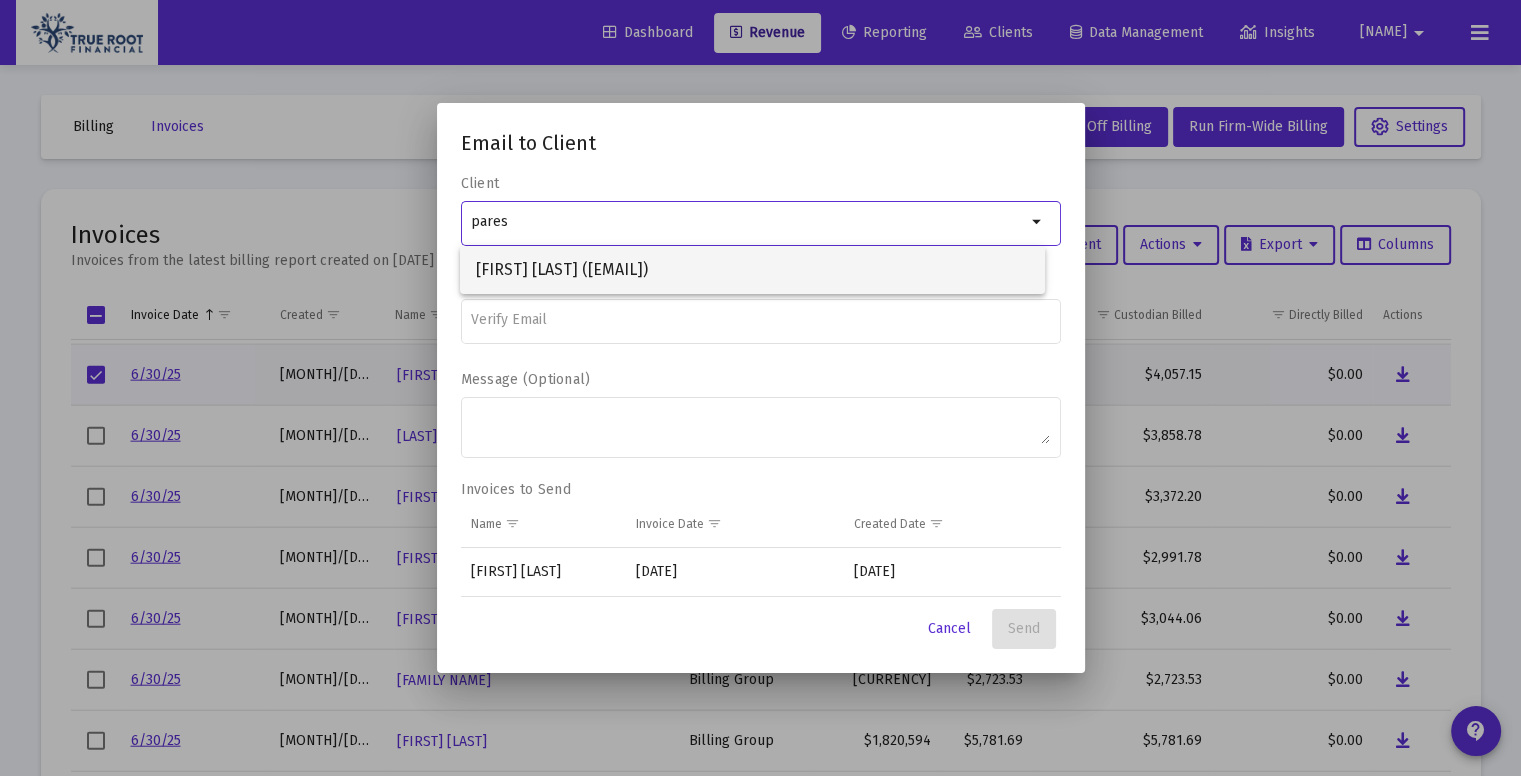 type on "pares" 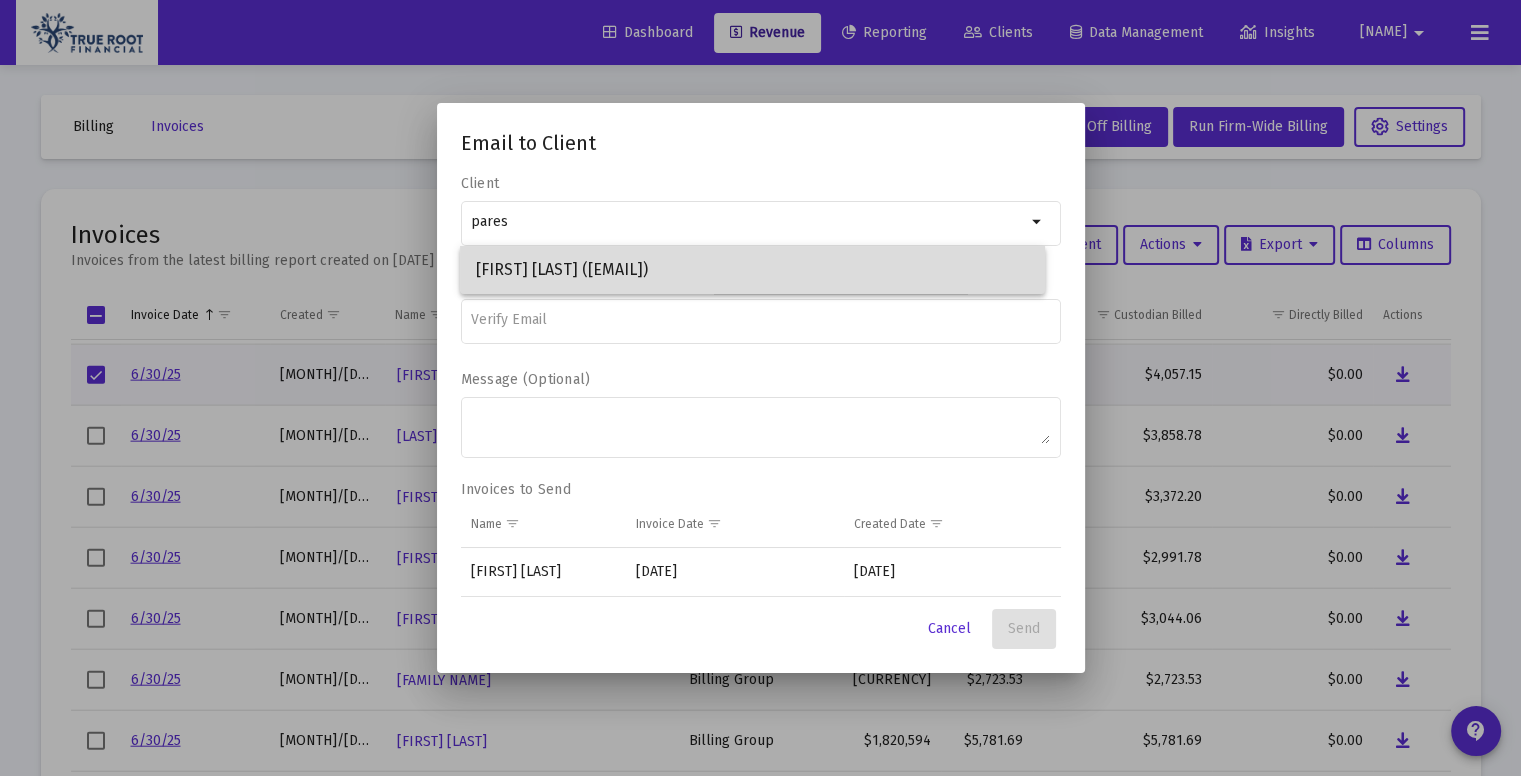 click on "[FIRST] [LAST] ([EMAIL])" at bounding box center [752, 270] 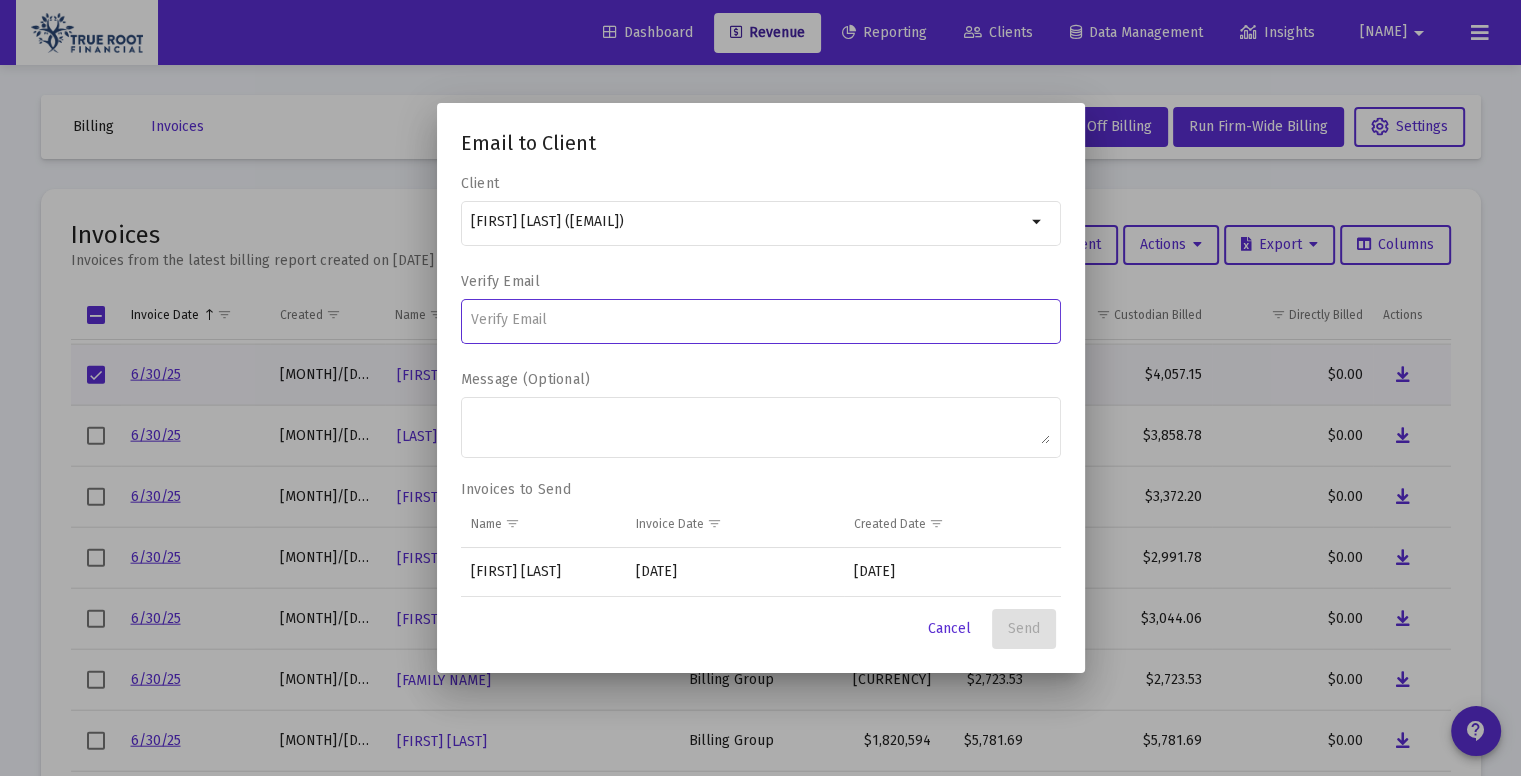 click at bounding box center (760, 320) 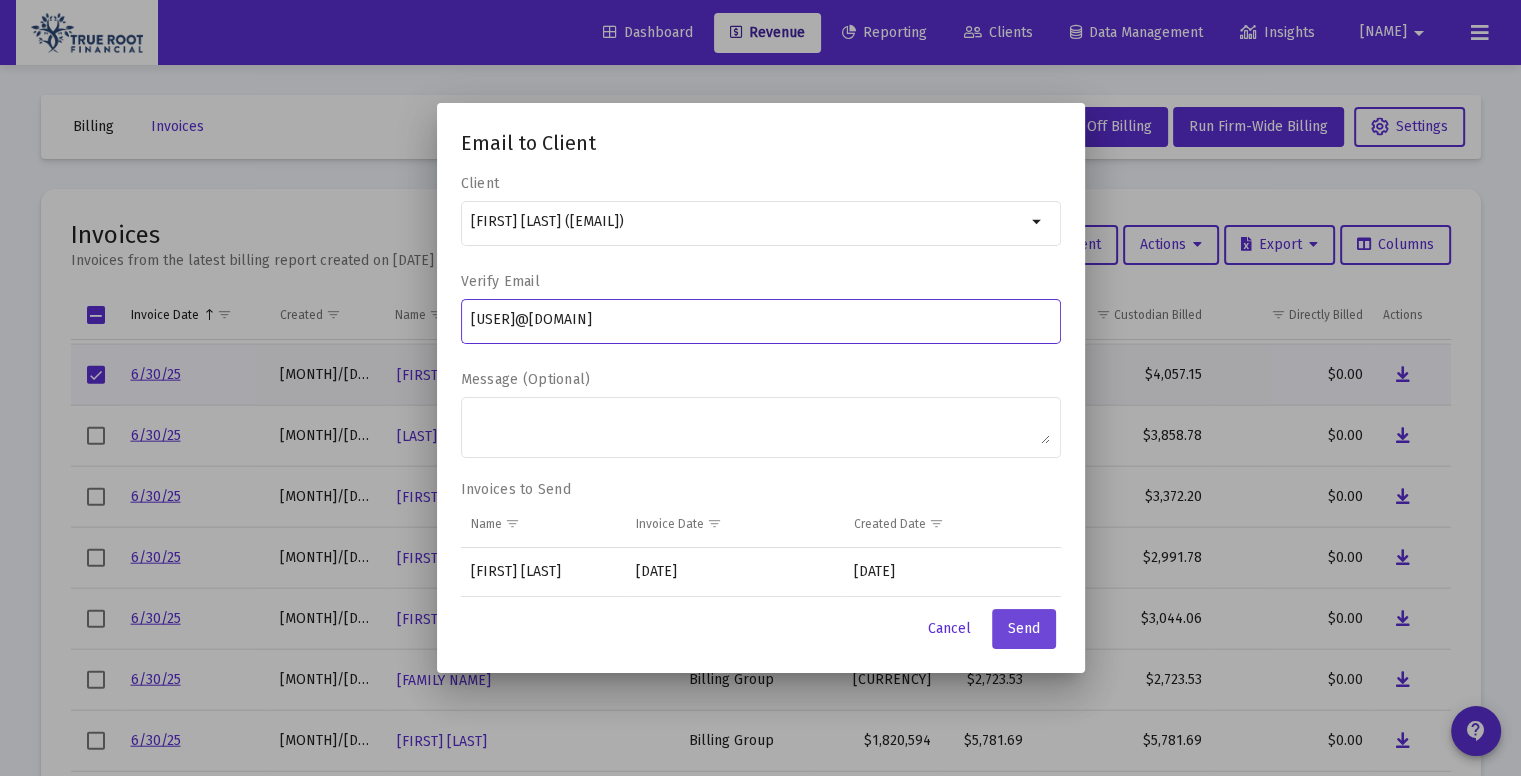 type on "[USER]@[DOMAIN]" 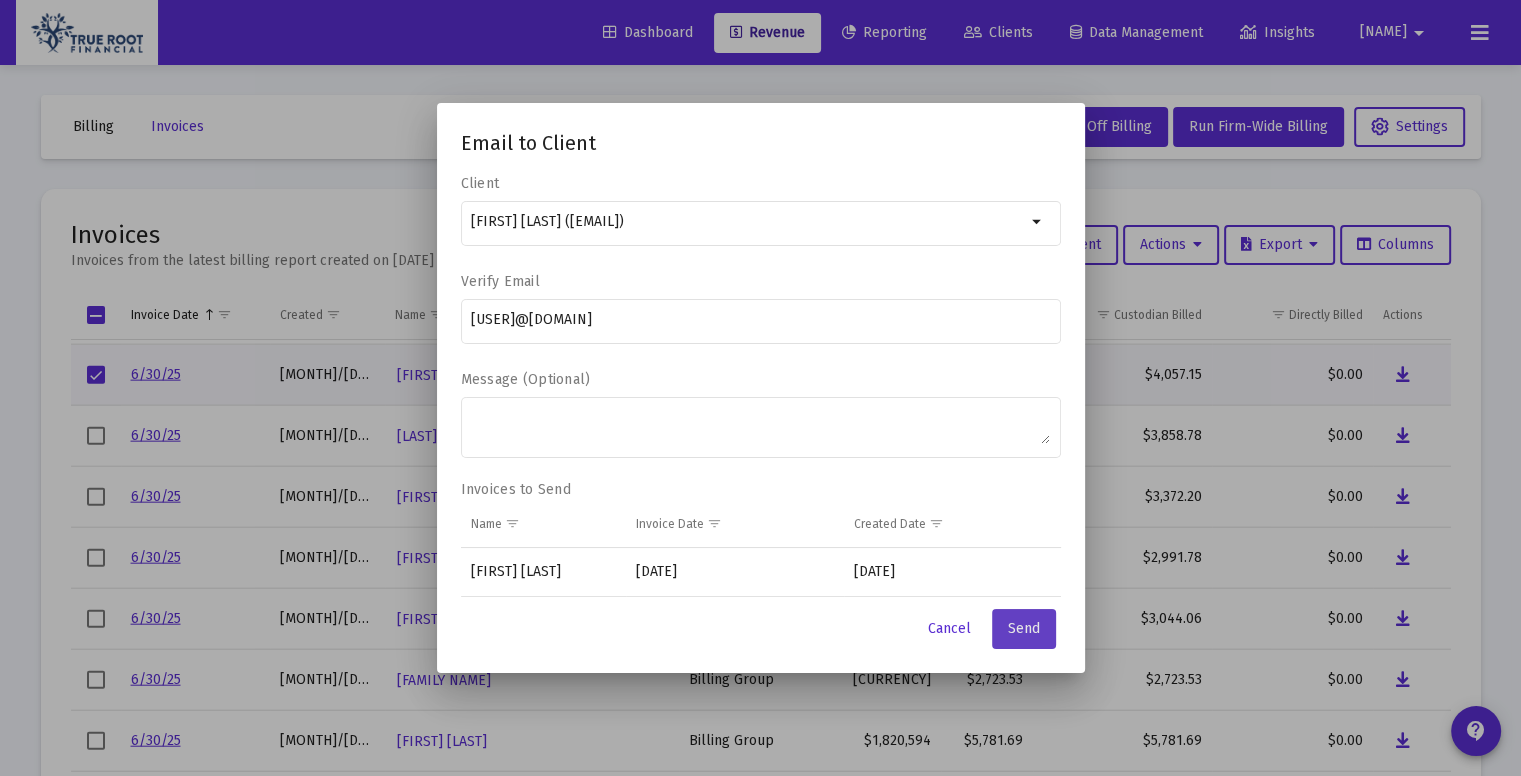 click on "Send" at bounding box center (1024, 628) 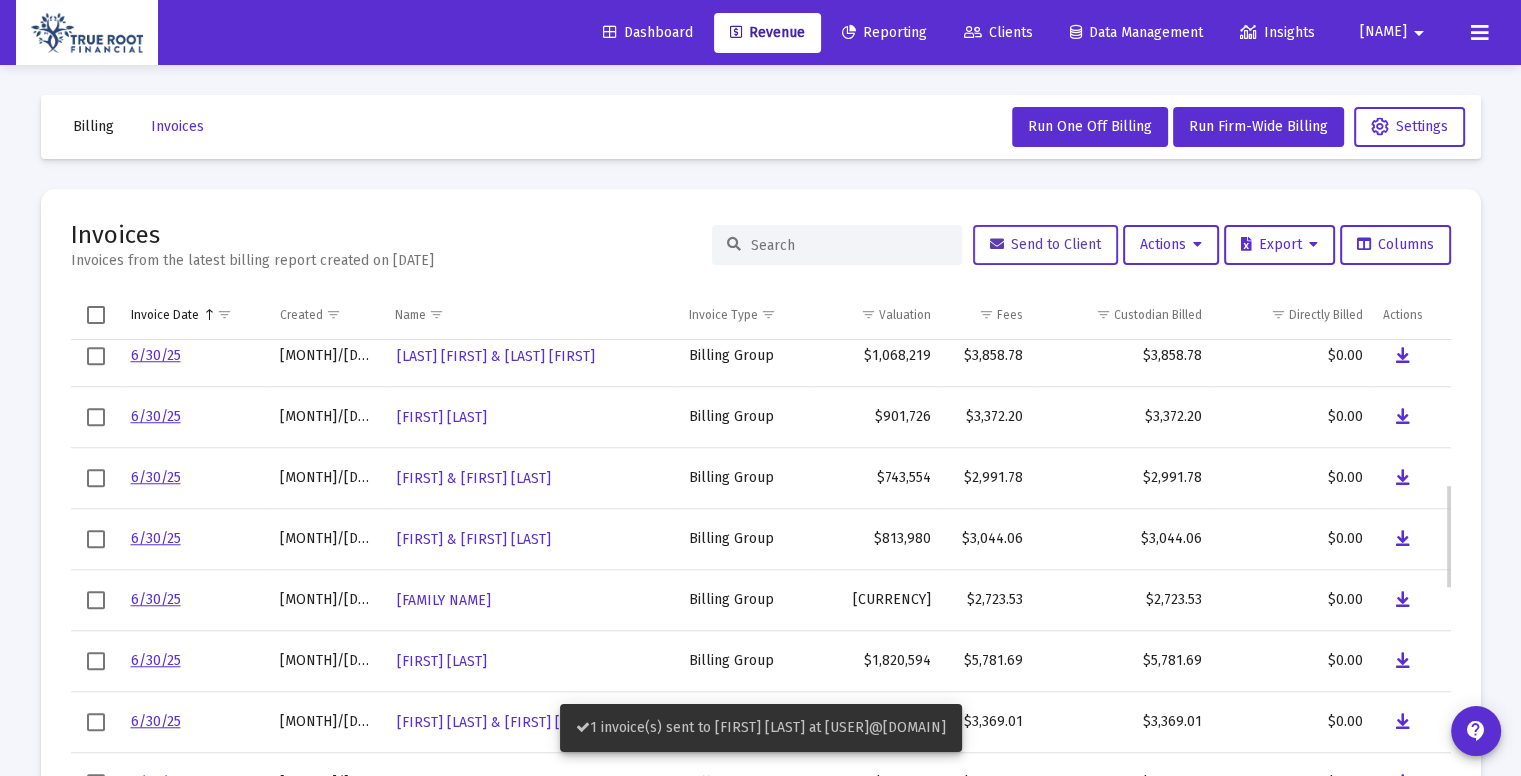 scroll, scrollTop: 623, scrollLeft: 0, axis: vertical 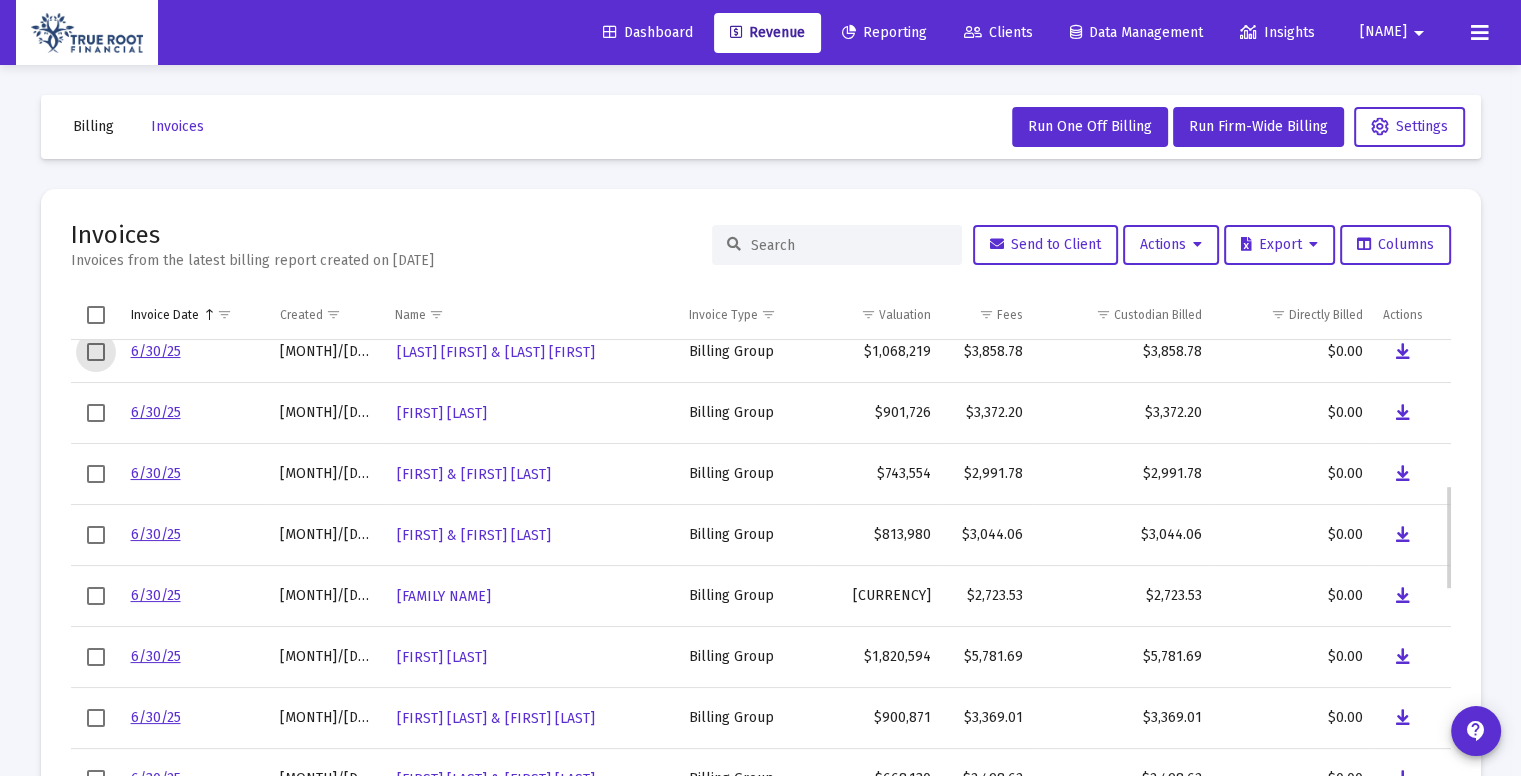 click at bounding box center (96, 352) 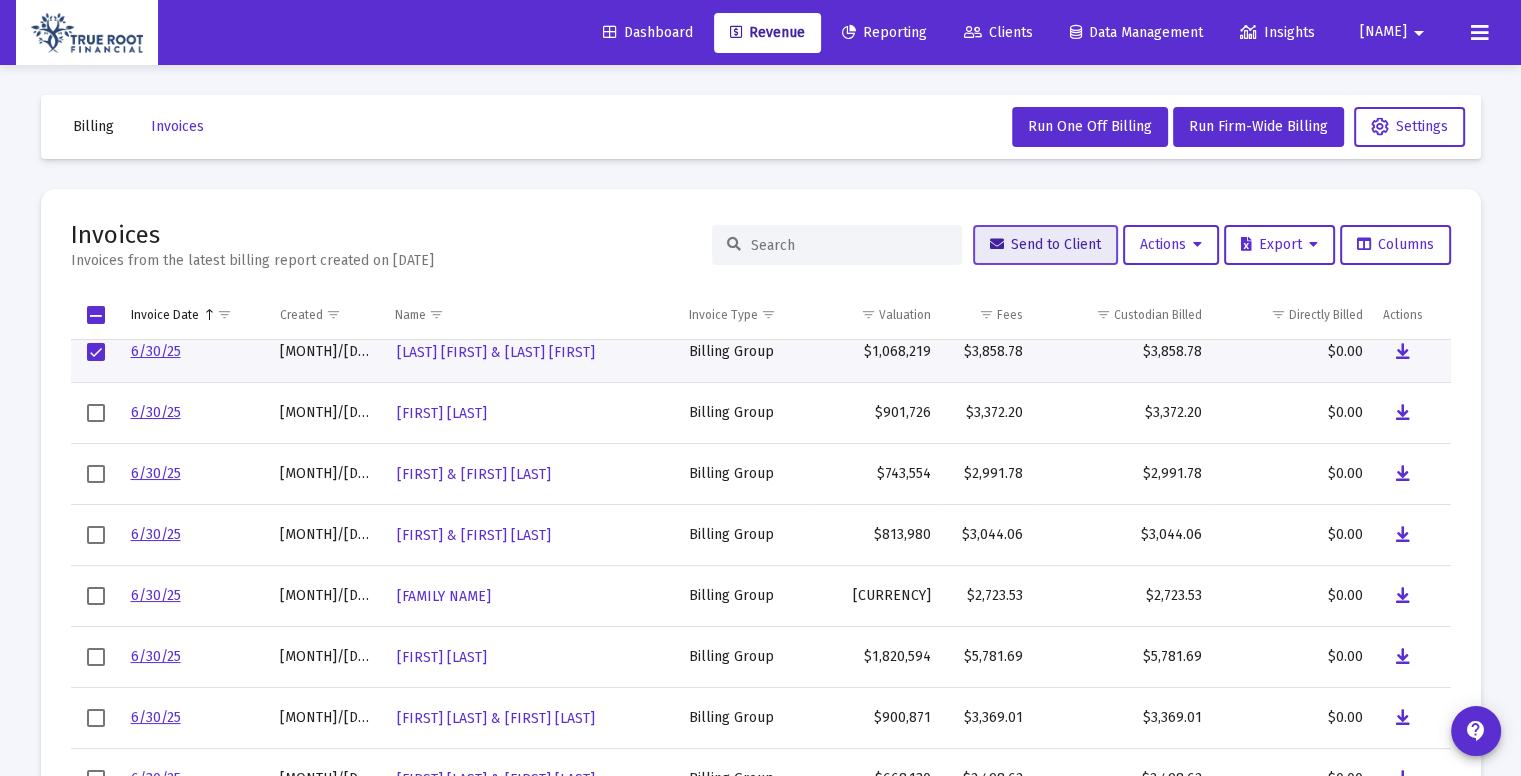 click on "Send to Client" at bounding box center (1045, 244) 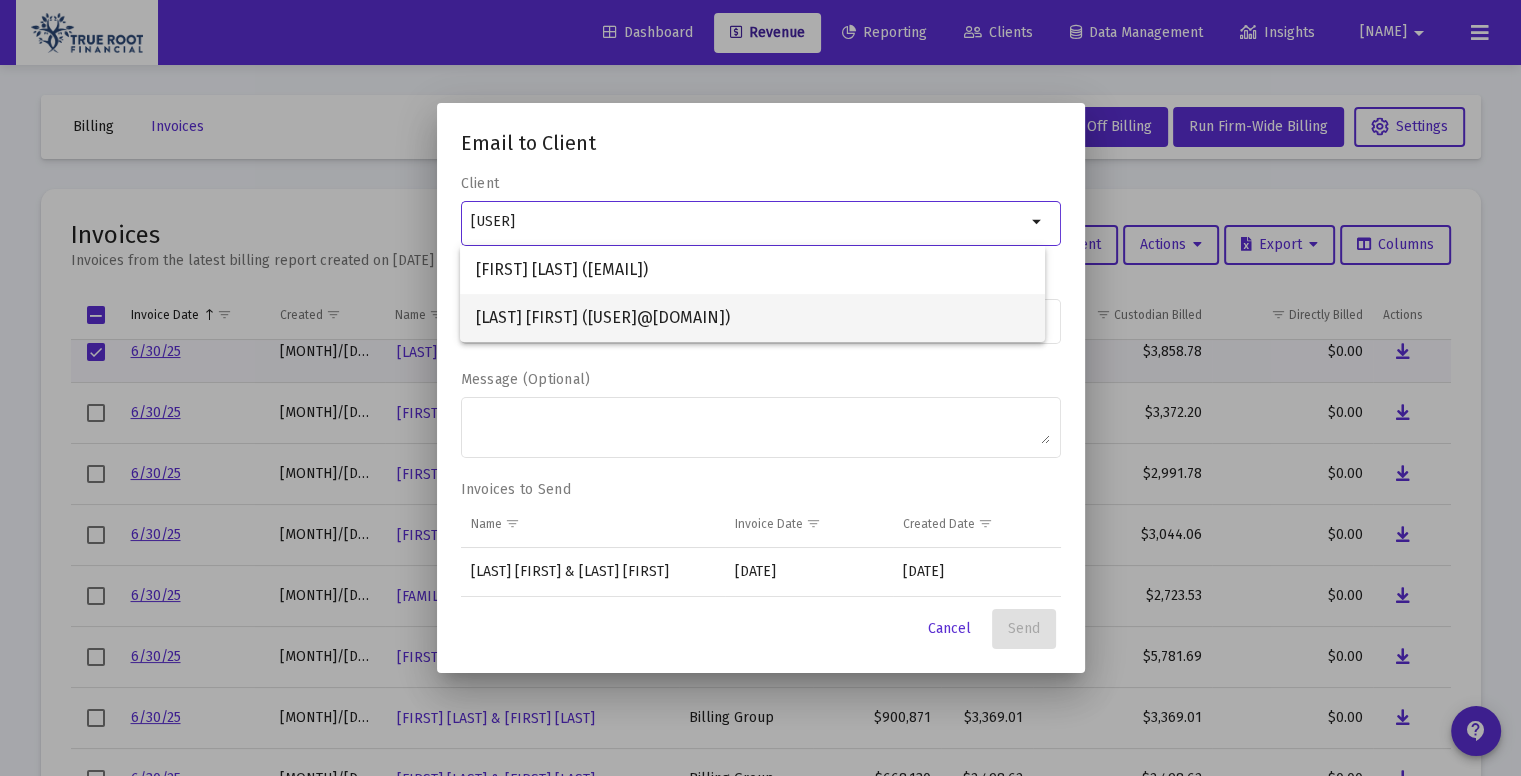 type on "[USER]" 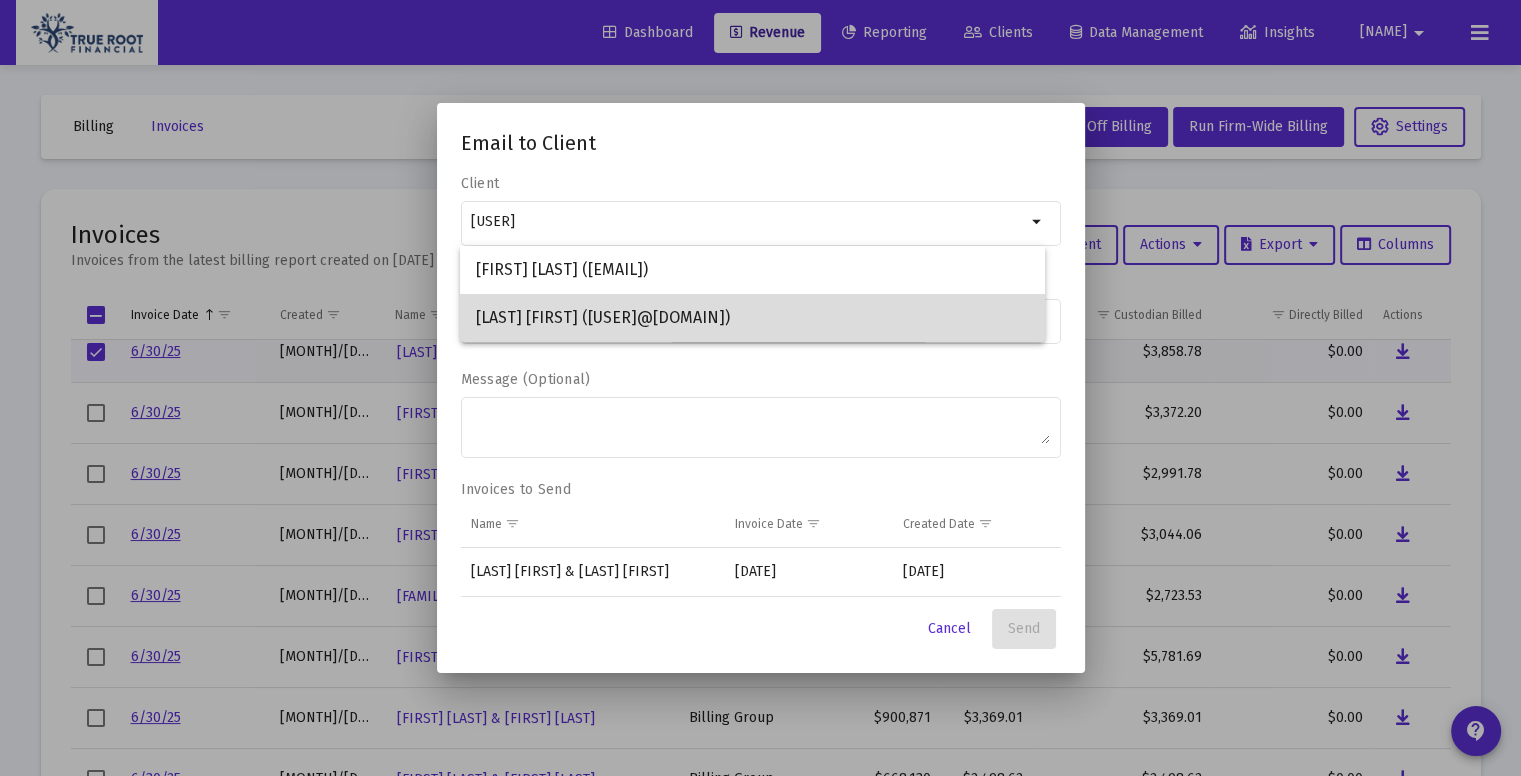 click on "[LAST] [FIRST] ([USER]@[DOMAIN])" at bounding box center (752, 318) 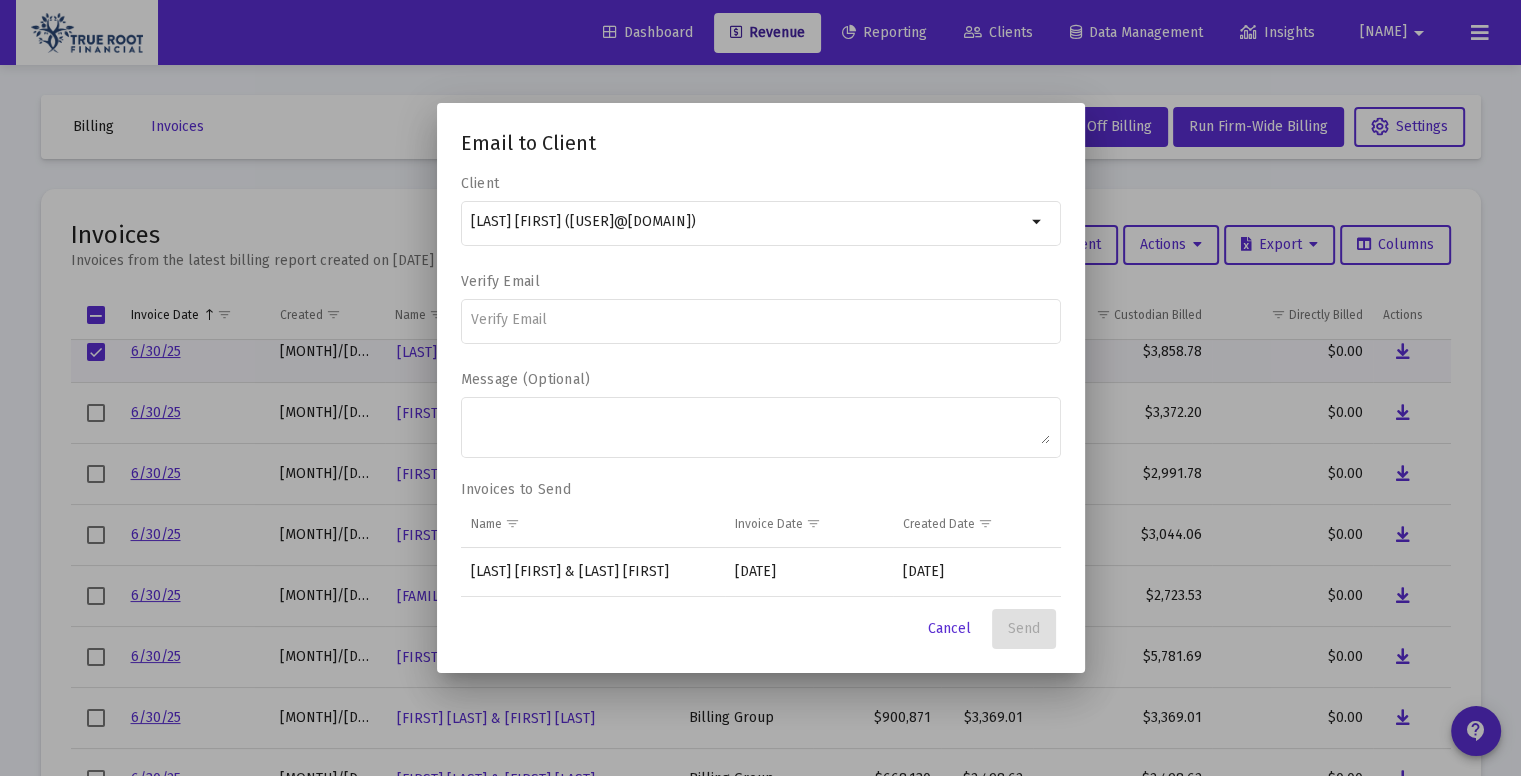 click at bounding box center [760, 319] 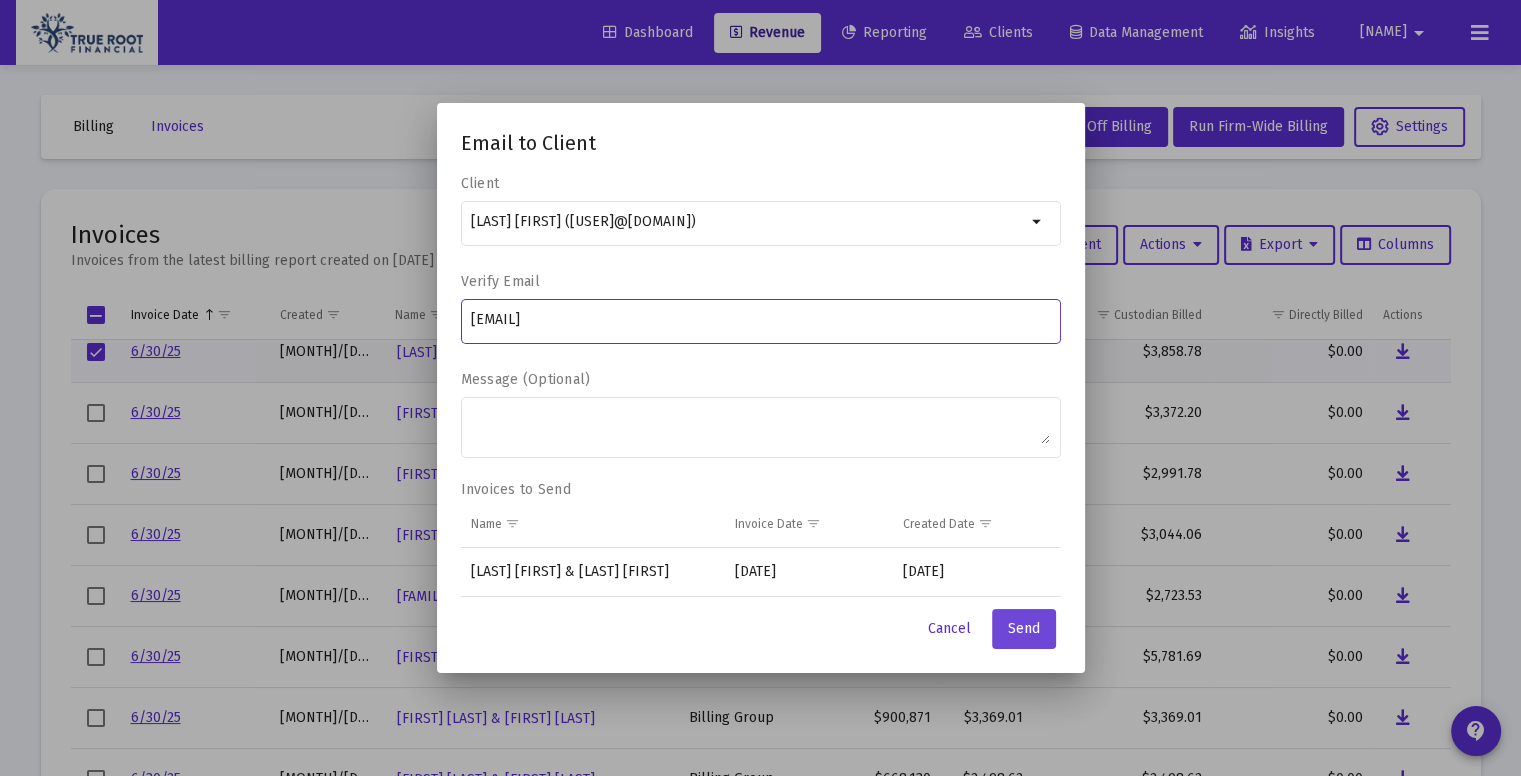 type on "[EMAIL]" 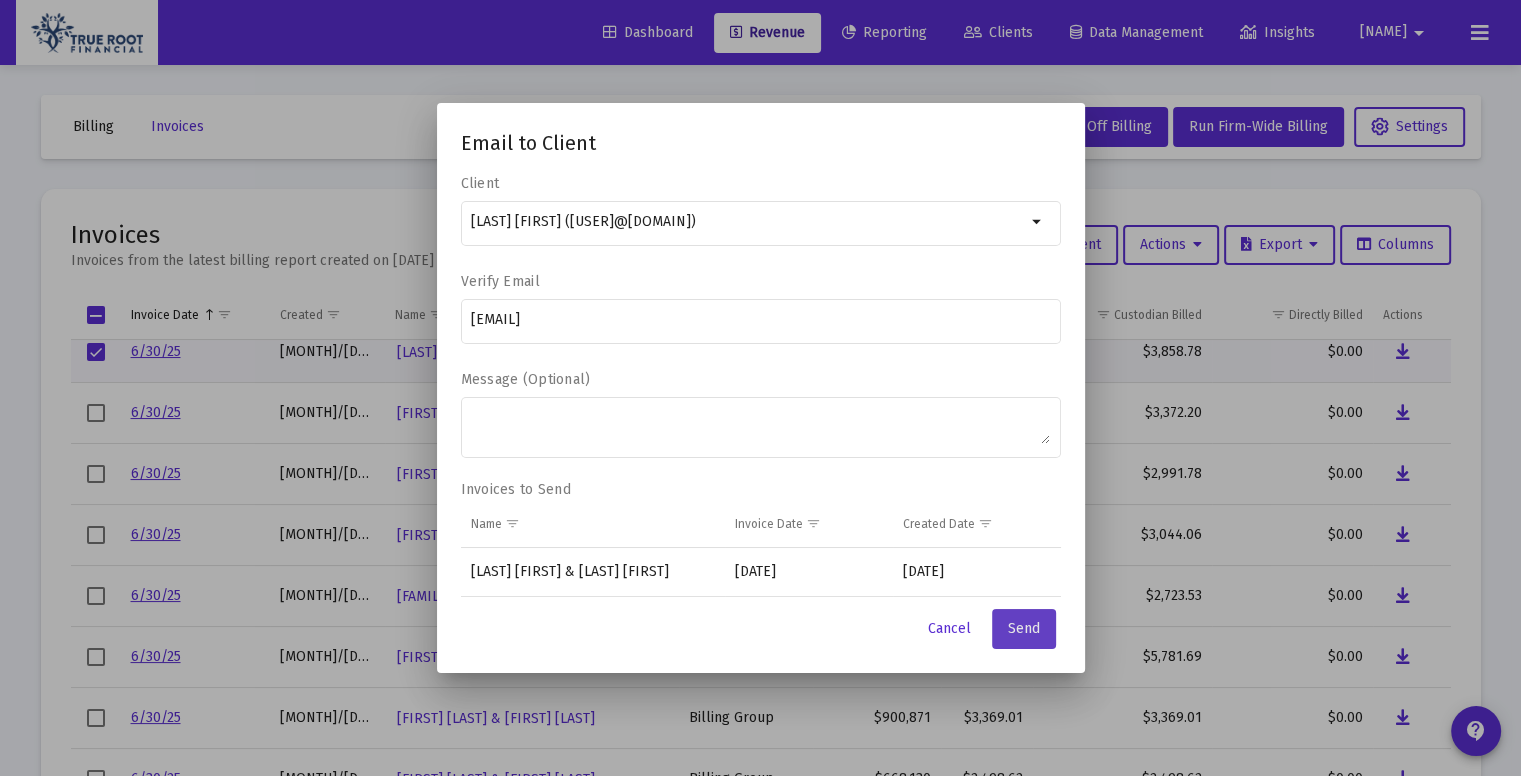 click on "Send" at bounding box center (1024, 628) 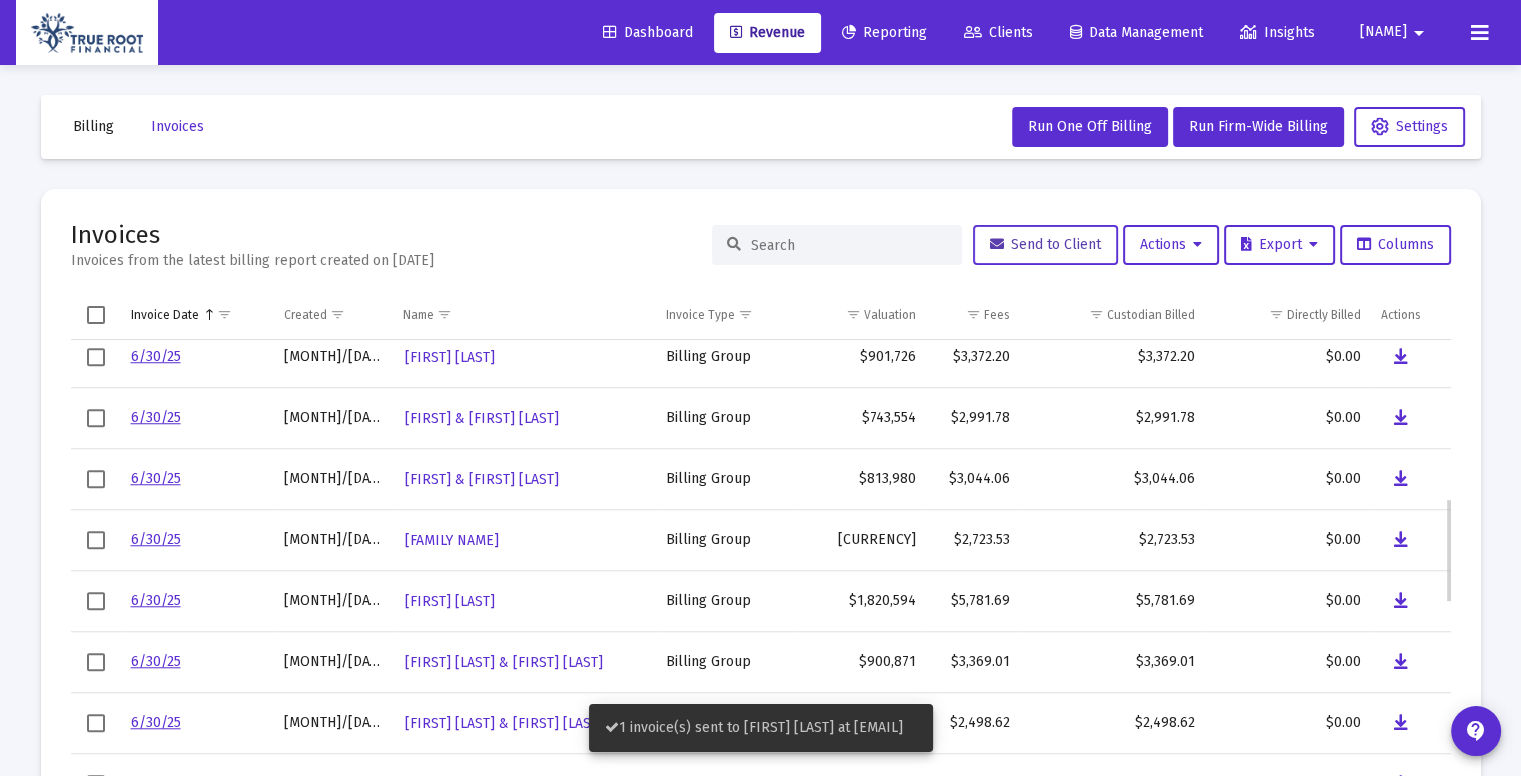 scroll, scrollTop: 681, scrollLeft: 0, axis: vertical 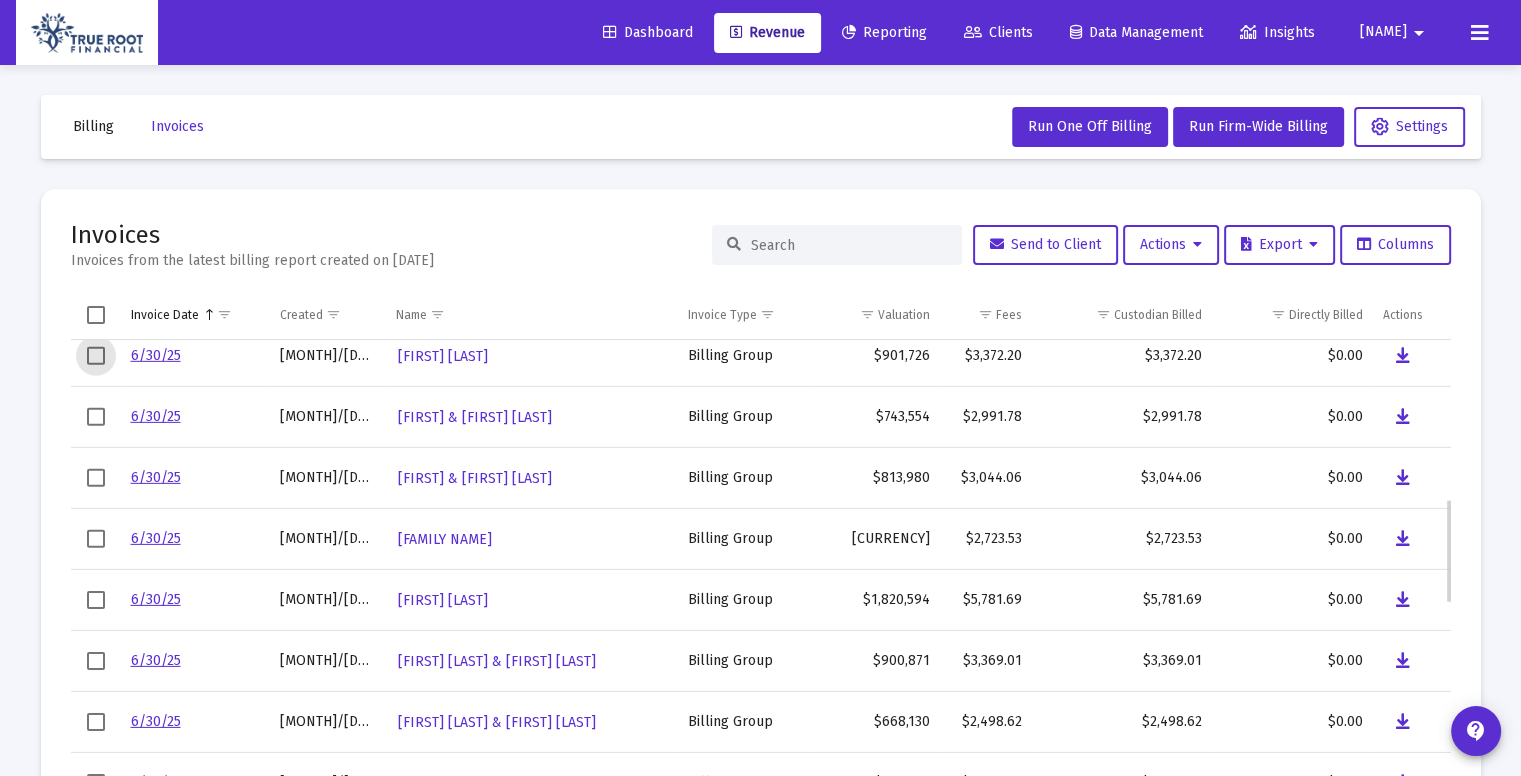 click at bounding box center [96, 356] 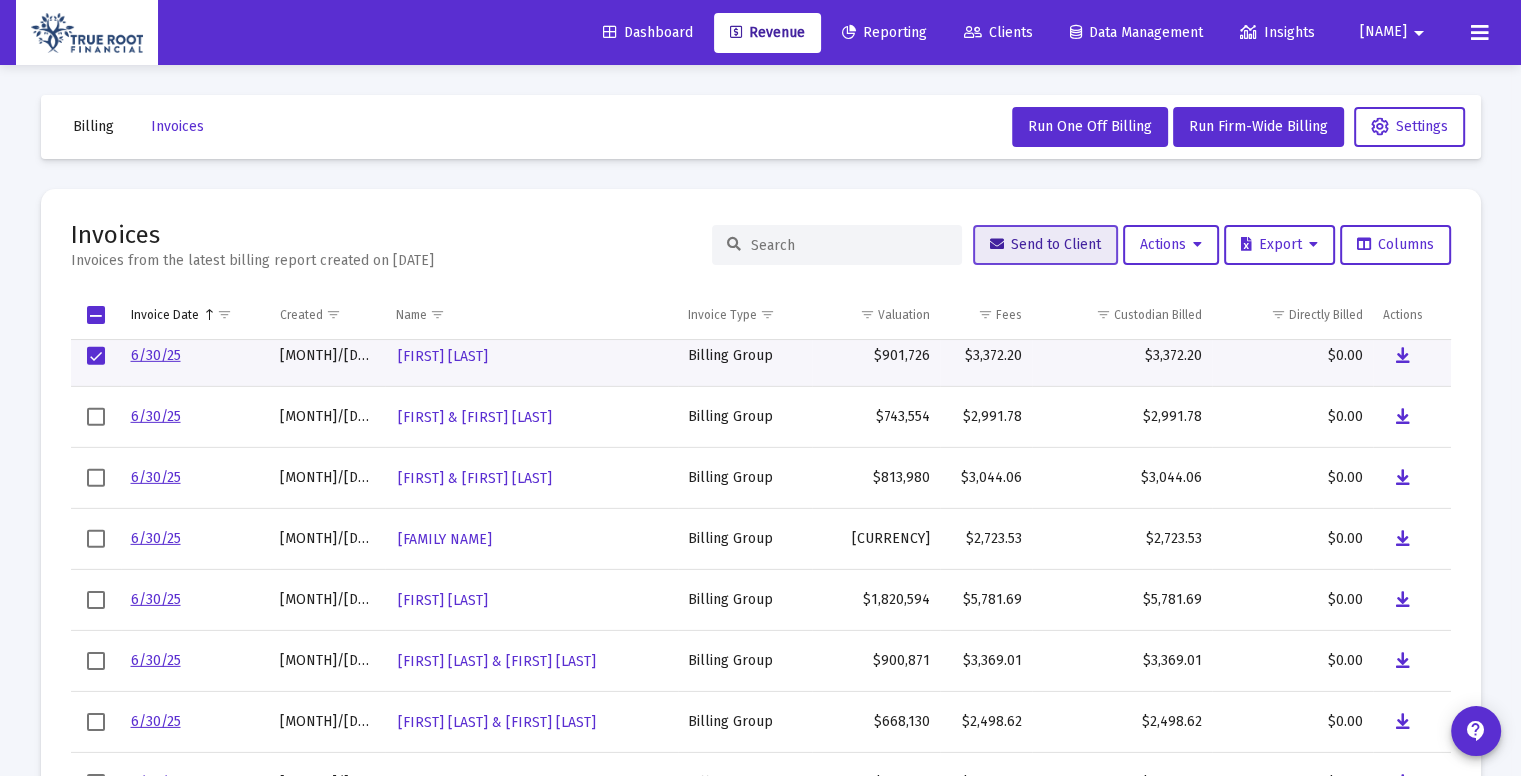 click on "Send to Client" at bounding box center (1045, 245) 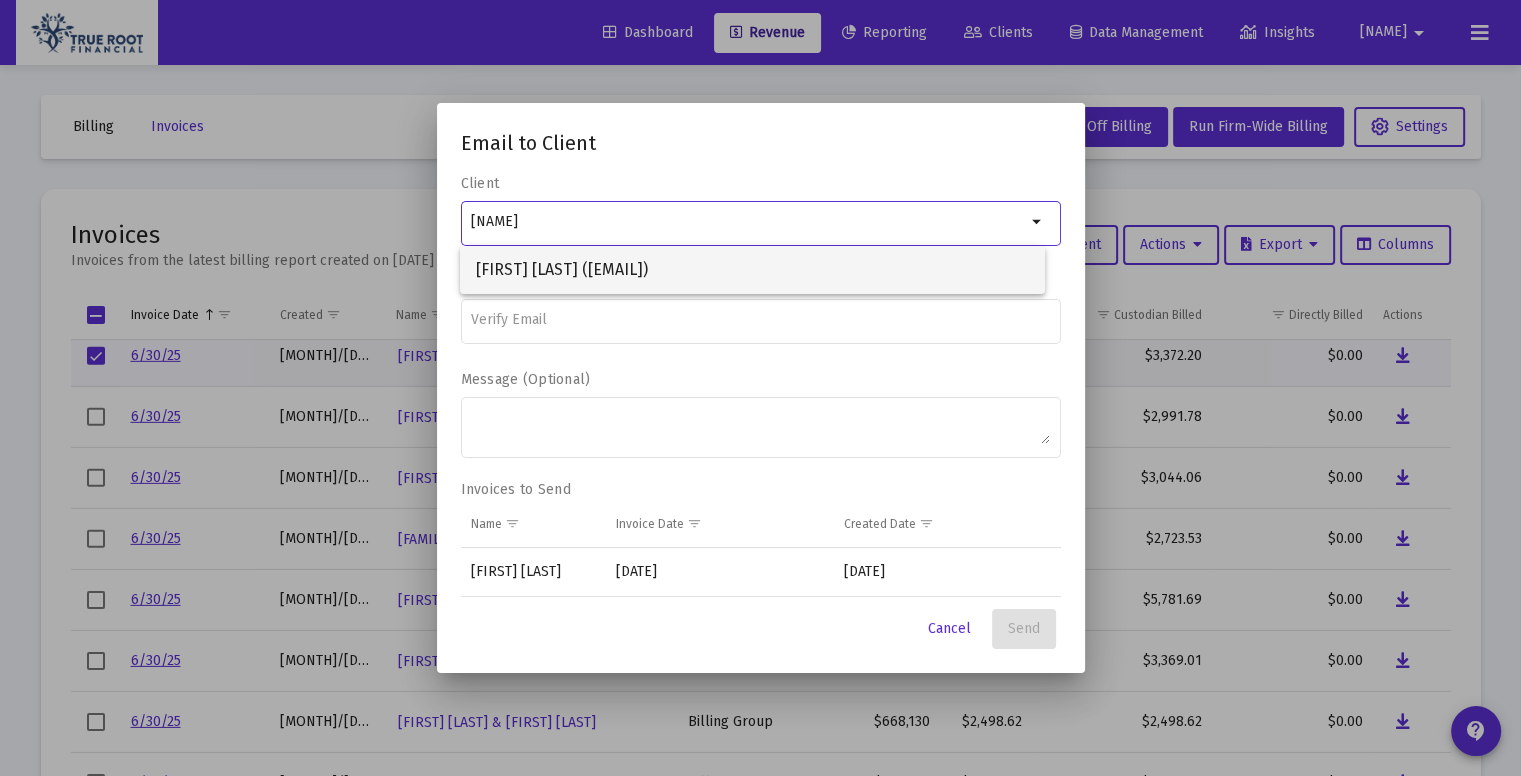 type on "[NAME]" 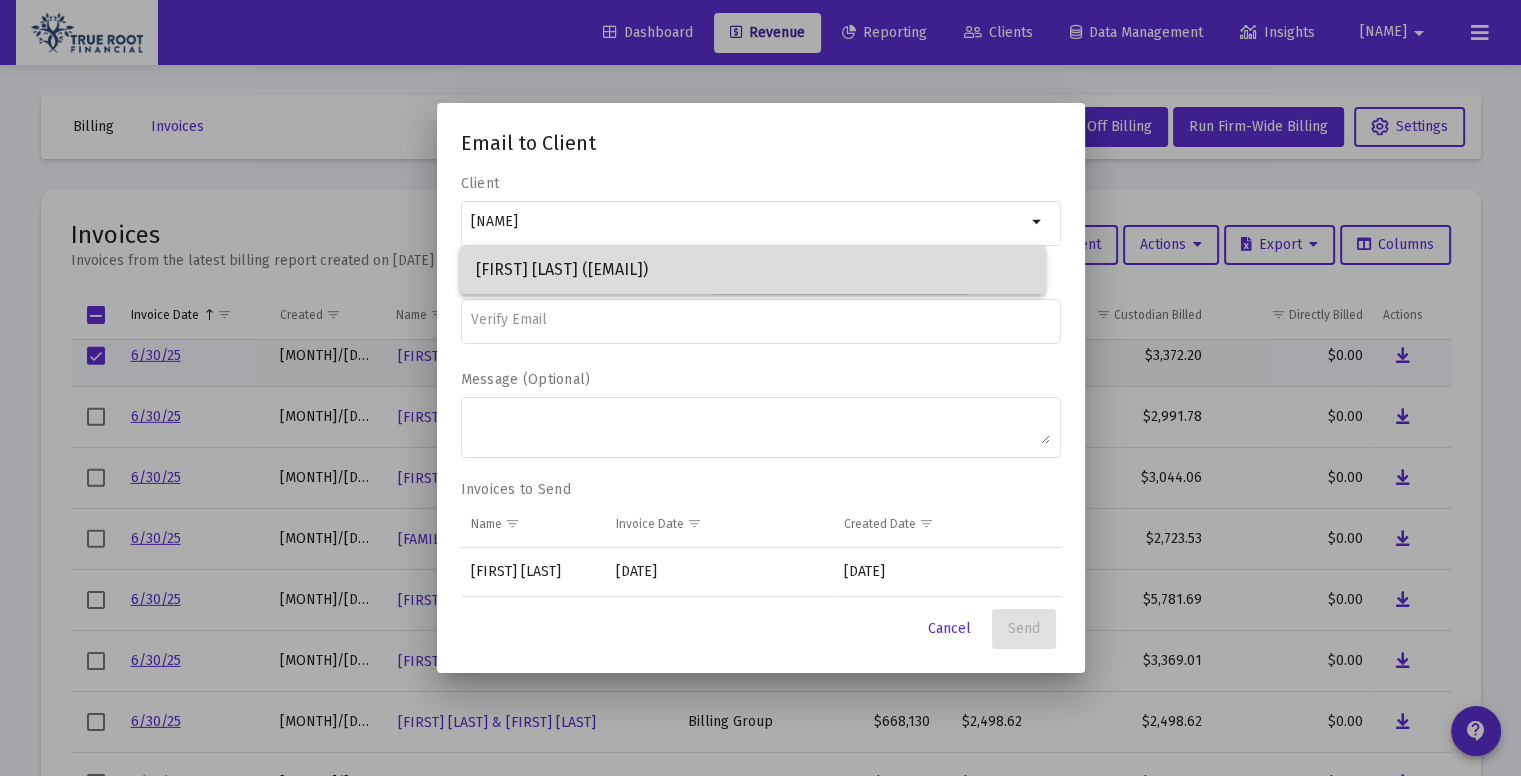 click on "[FIRST] [LAST] ([EMAIL])" at bounding box center [752, 270] 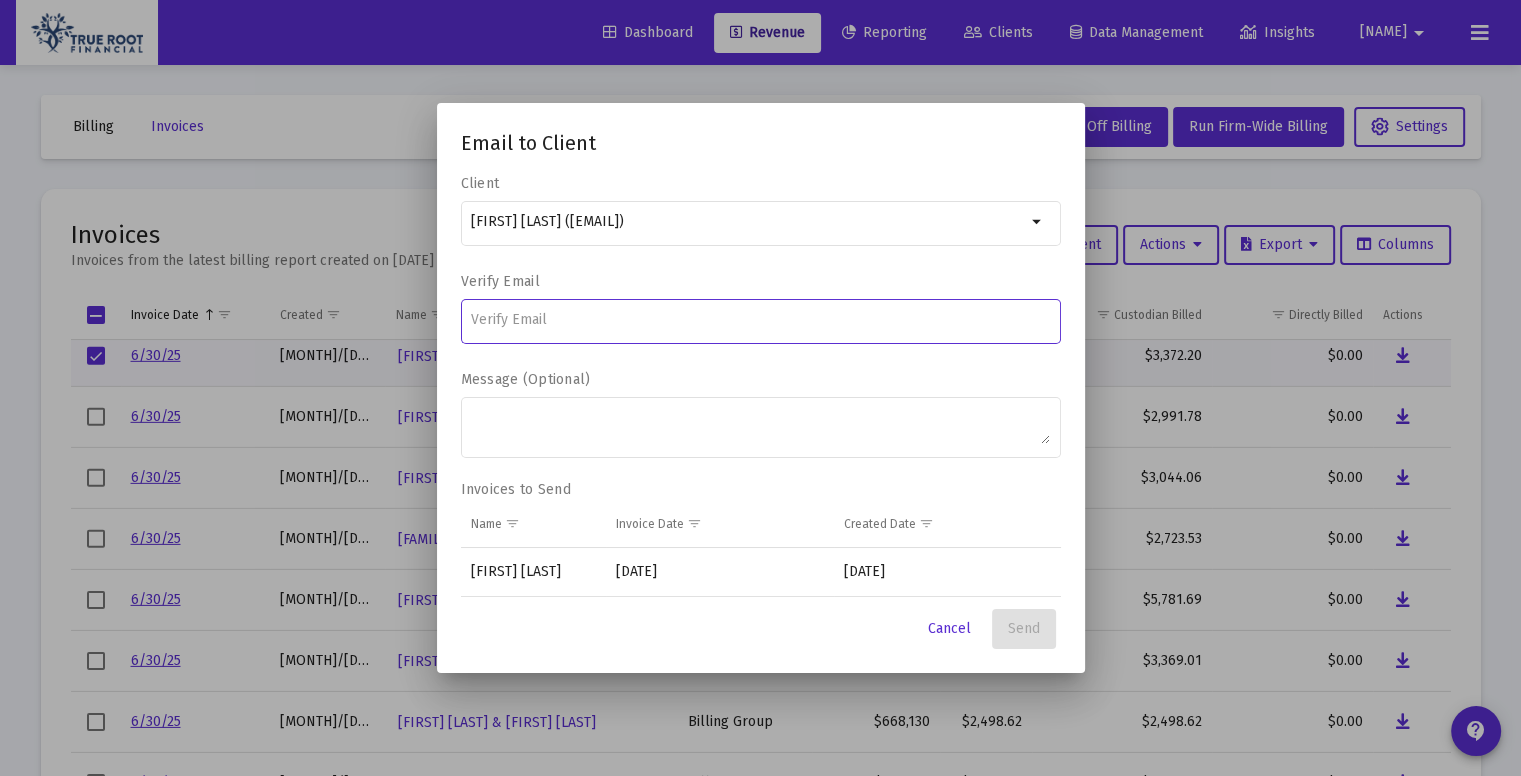 click at bounding box center [760, 320] 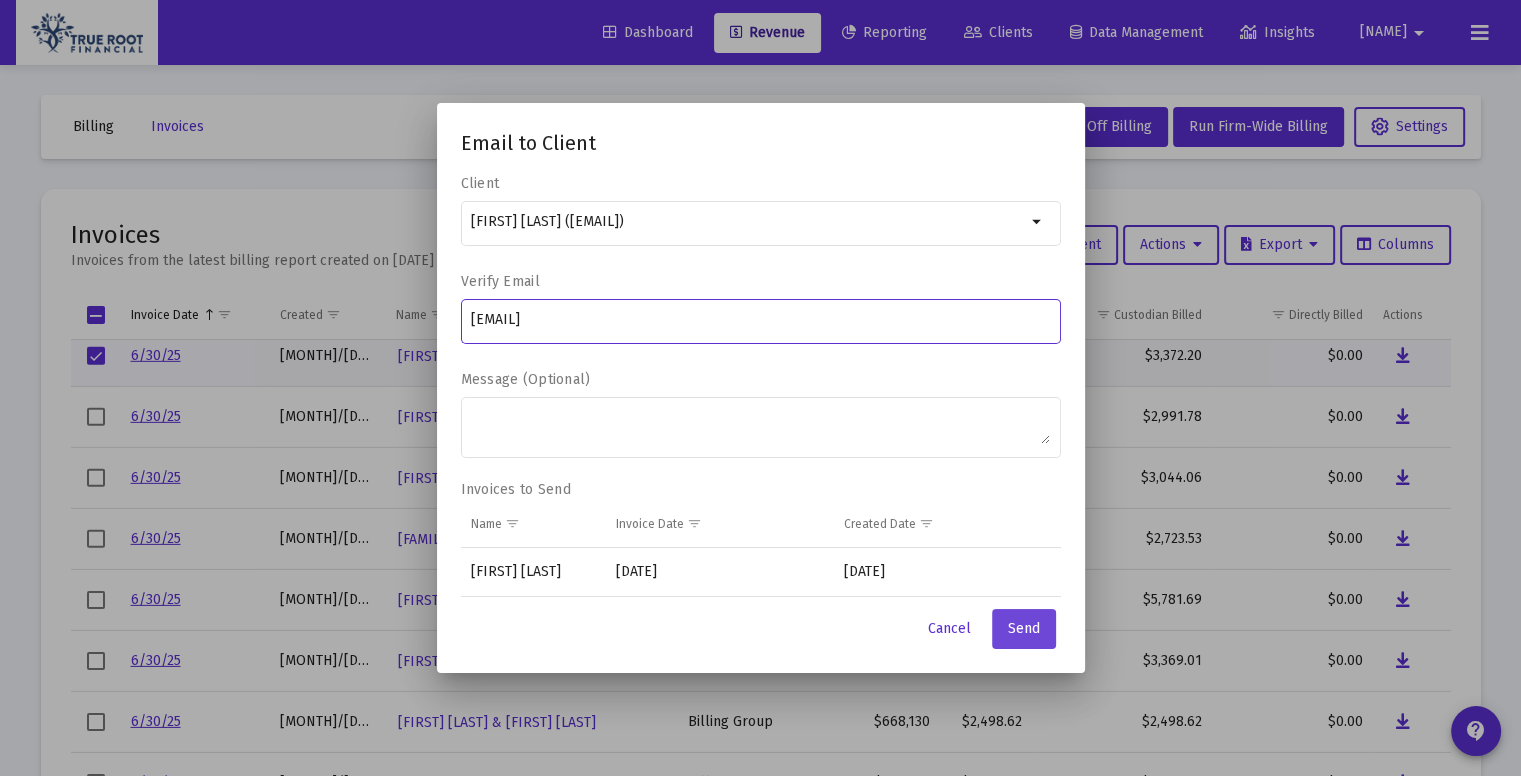type on "[EMAIL]" 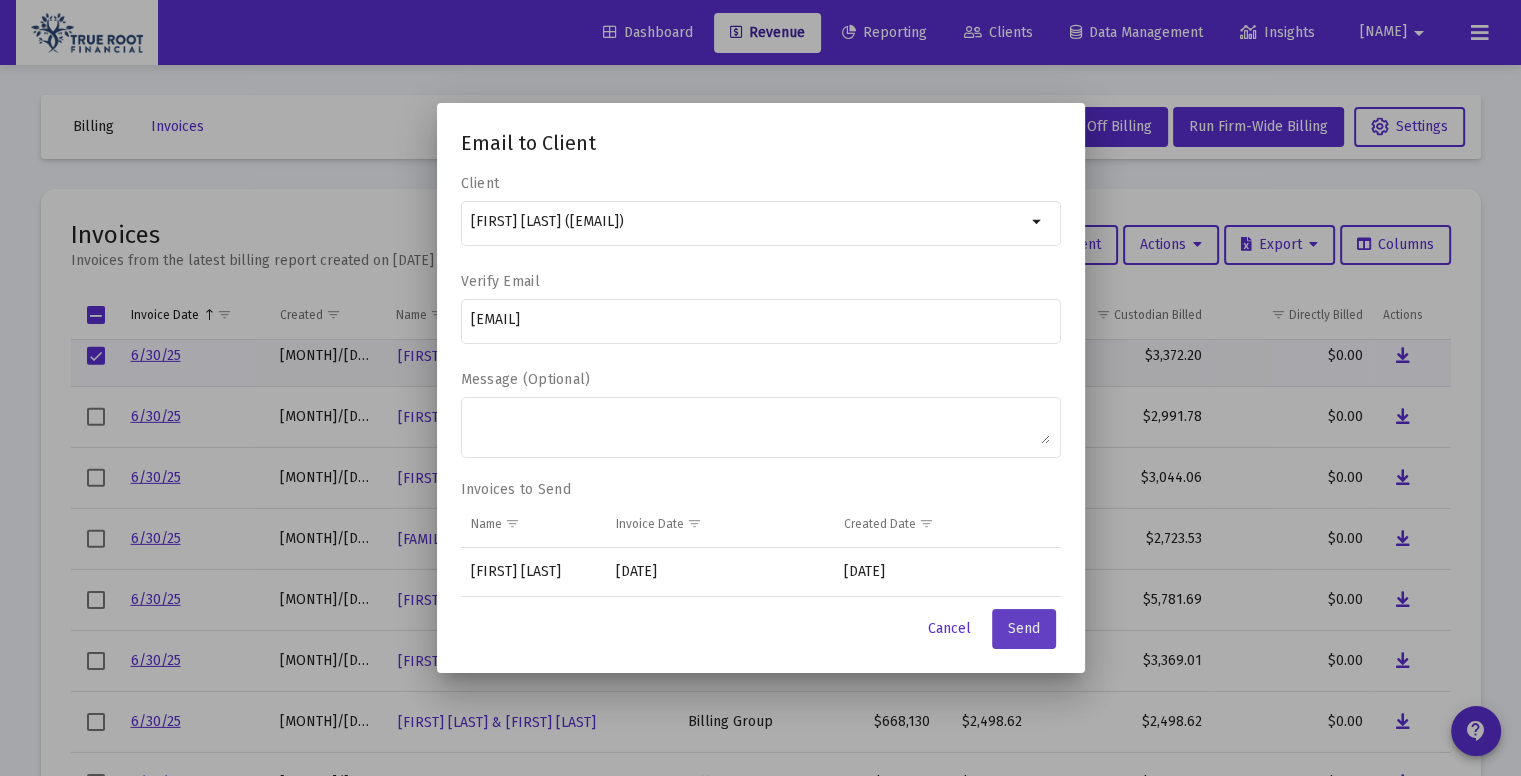 click on "Send" at bounding box center [1024, 628] 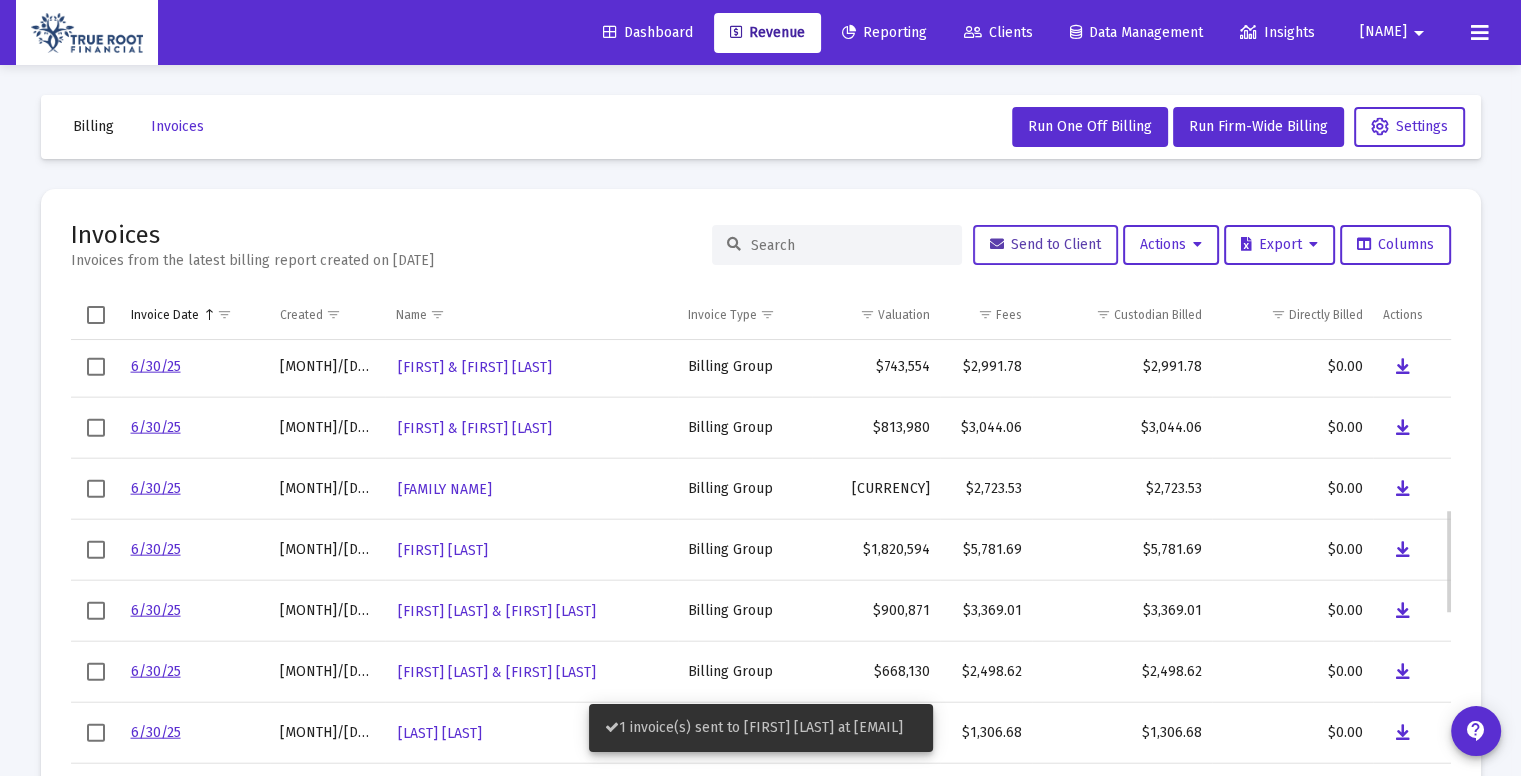 scroll, scrollTop: 734, scrollLeft: 0, axis: vertical 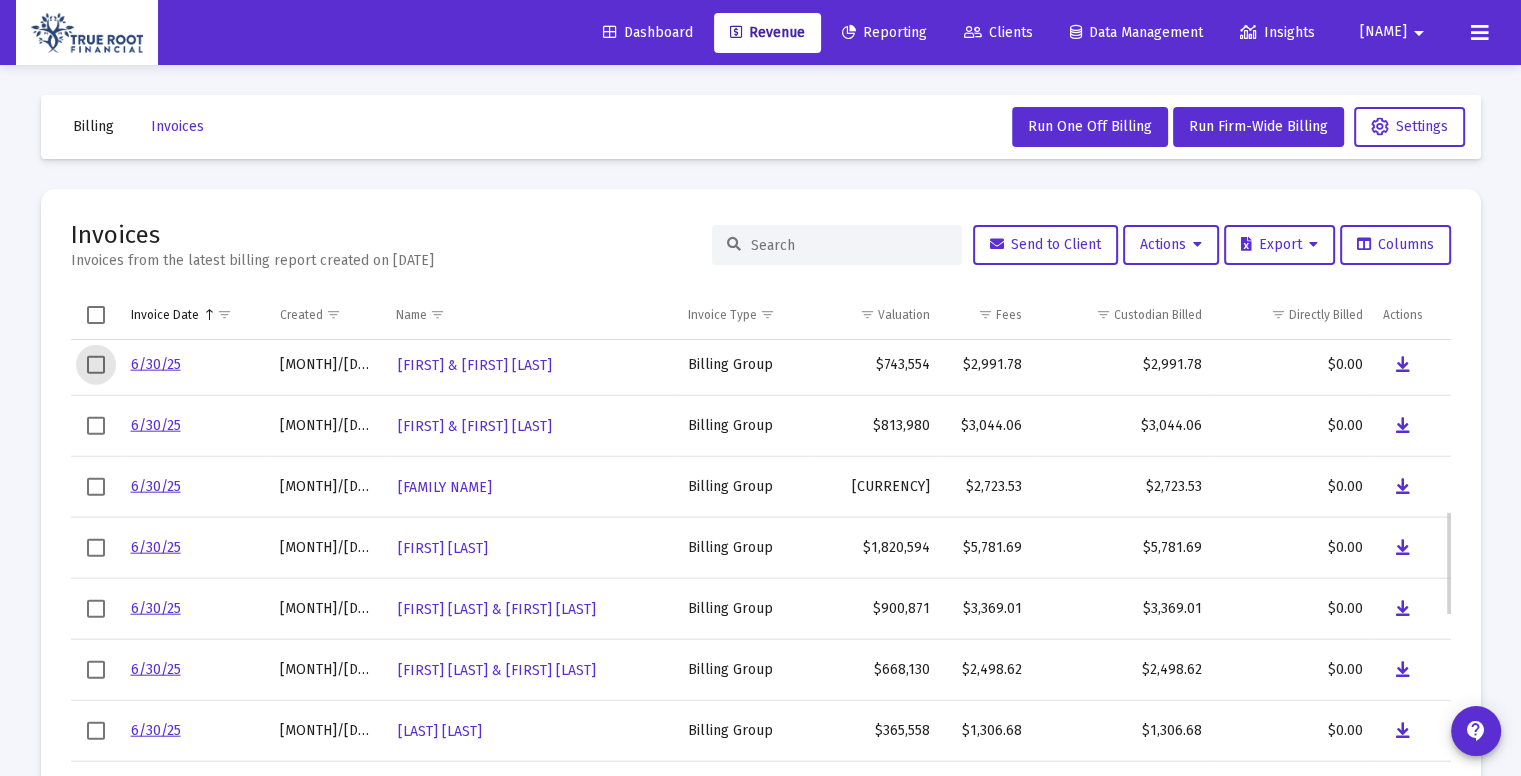 click at bounding box center [96, 365] 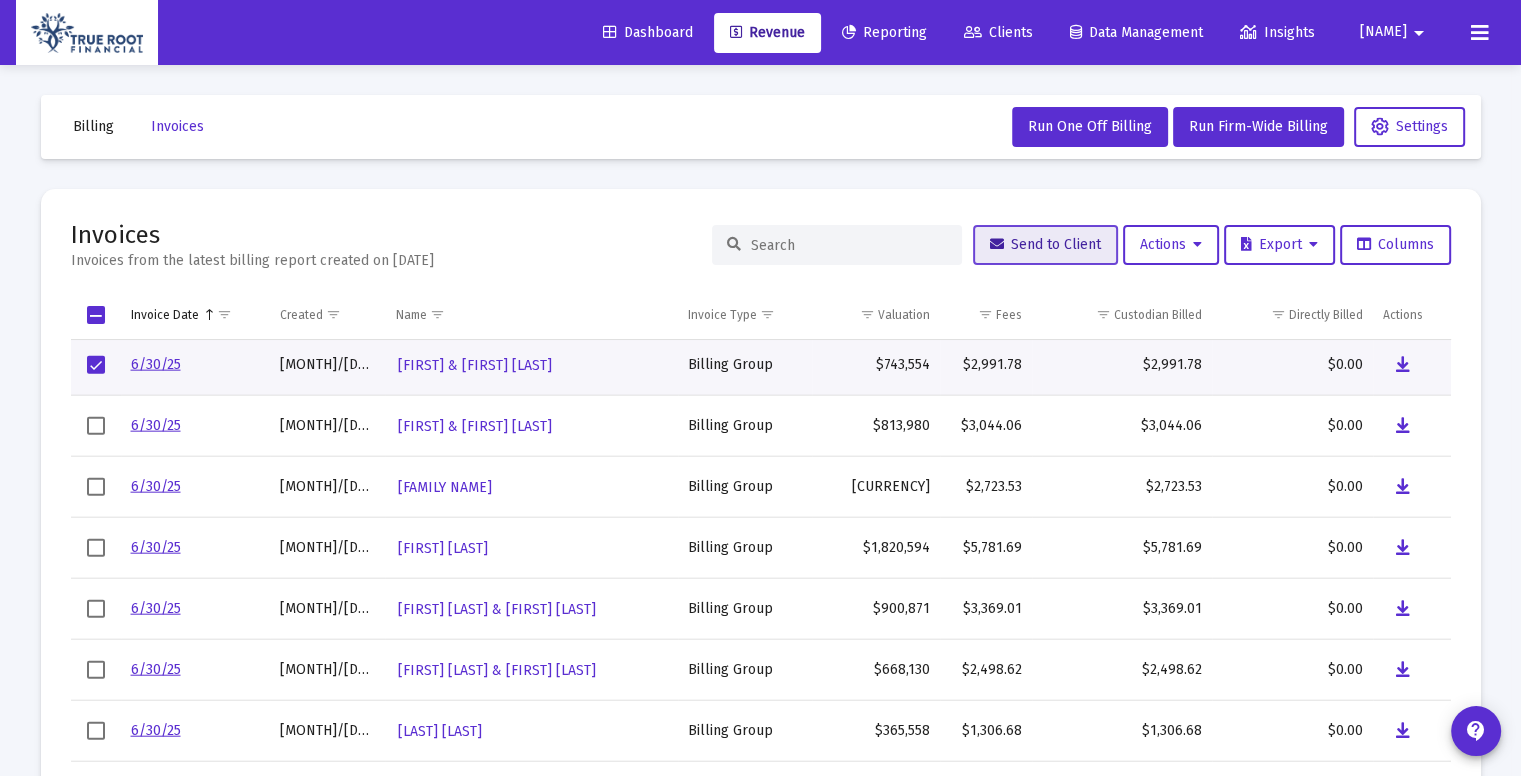 click on "Send to Client" at bounding box center [1045, 244] 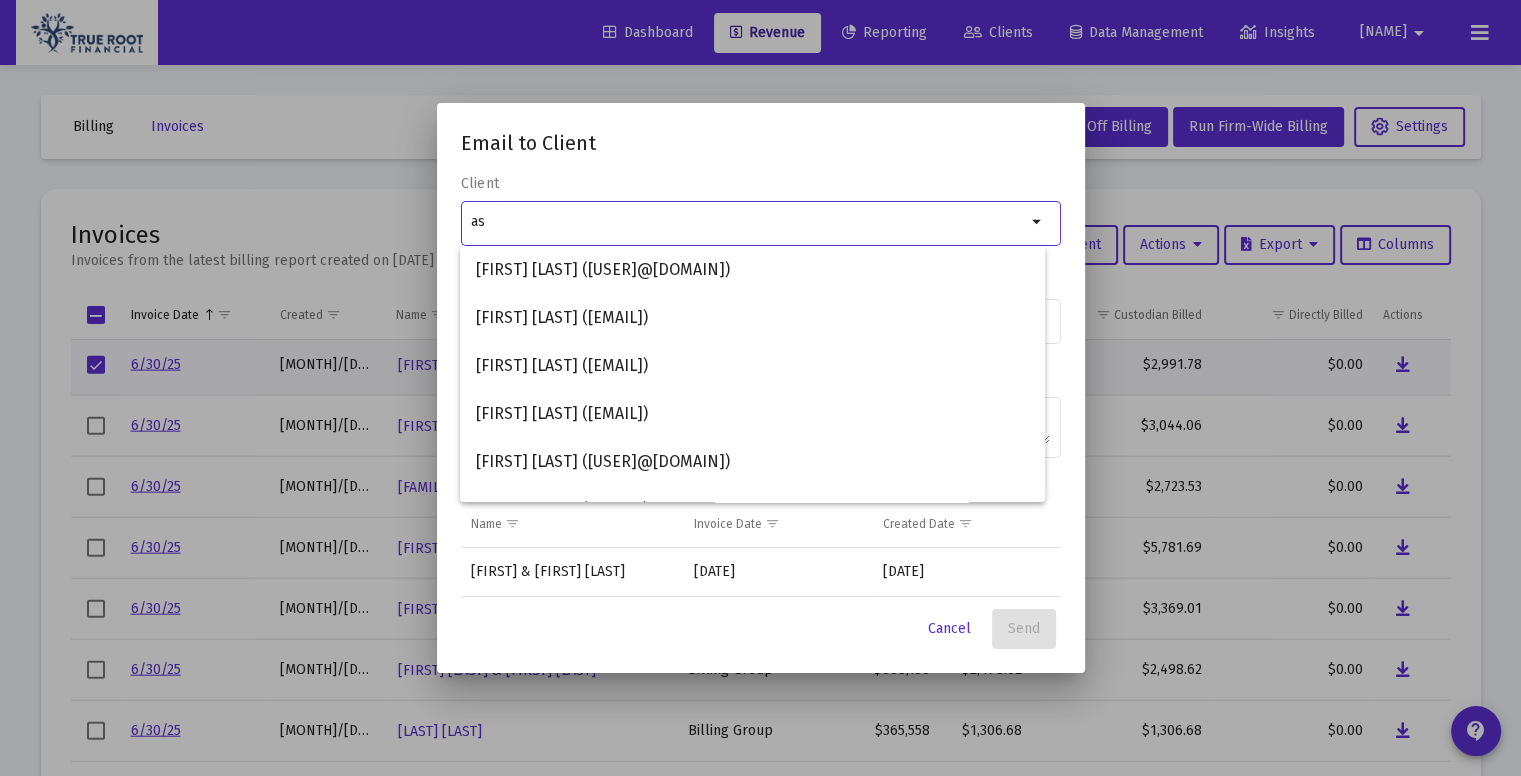 type on "as" 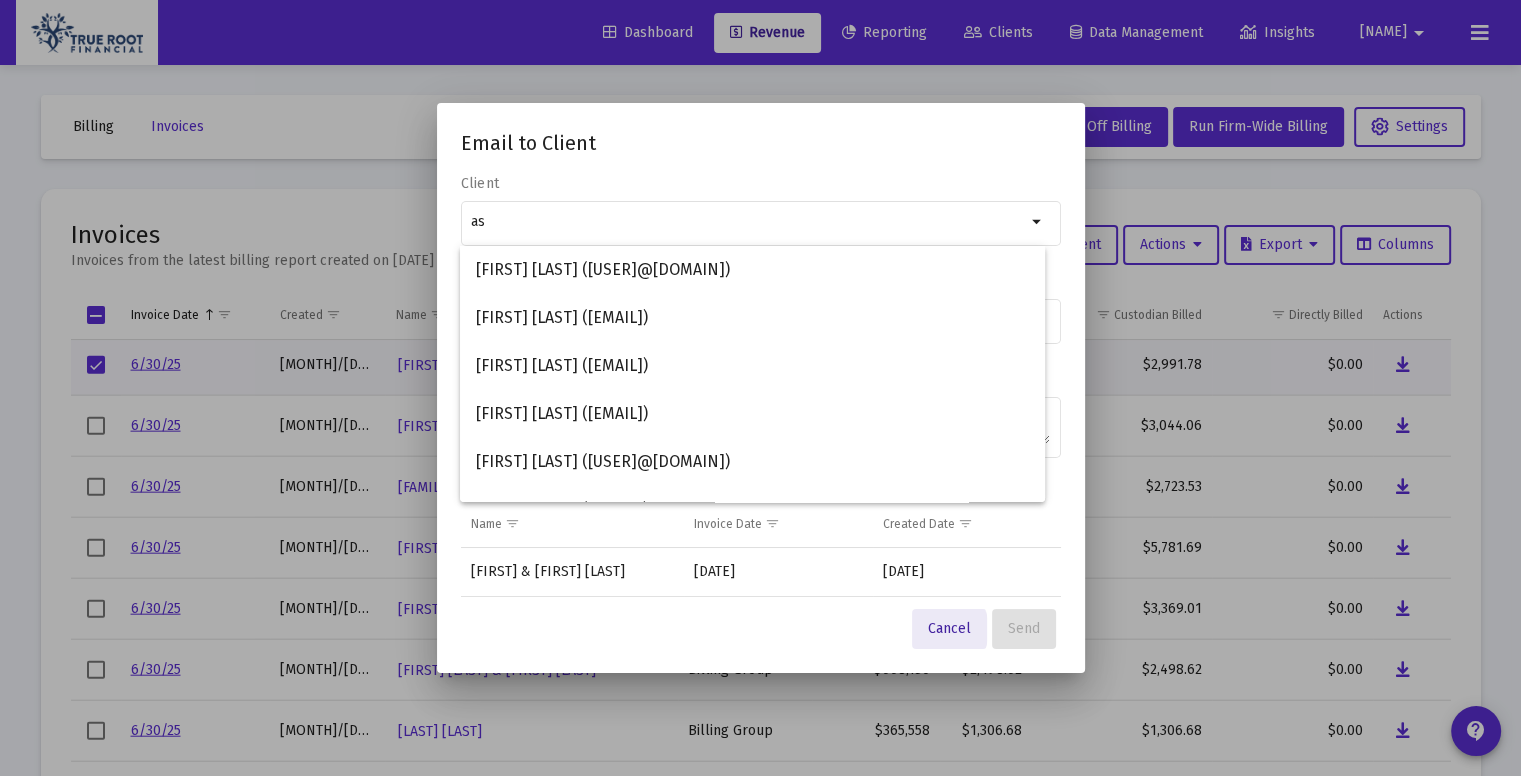 click on "Cancel" at bounding box center [949, 628] 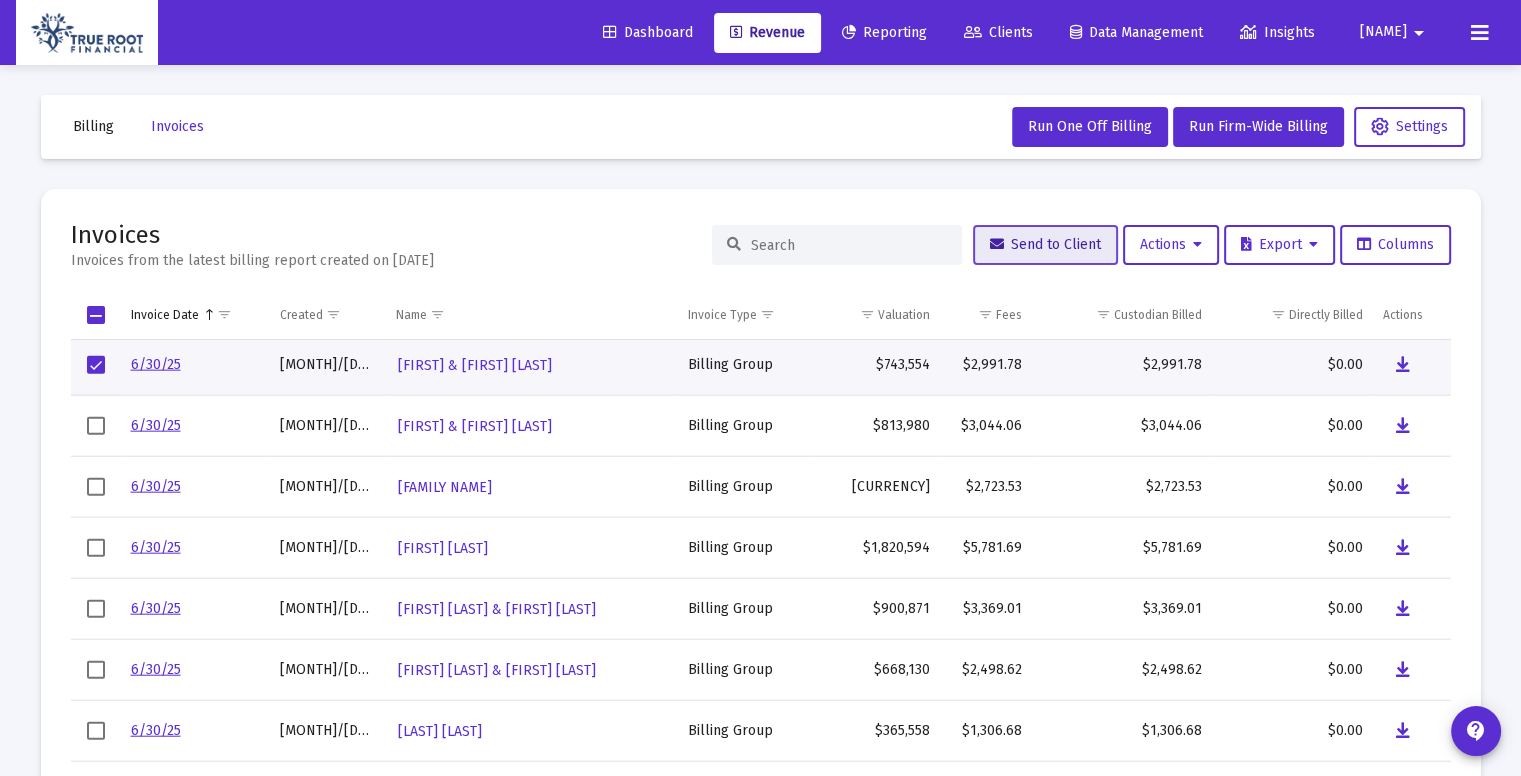 click on "Send to Client" at bounding box center [1045, 244] 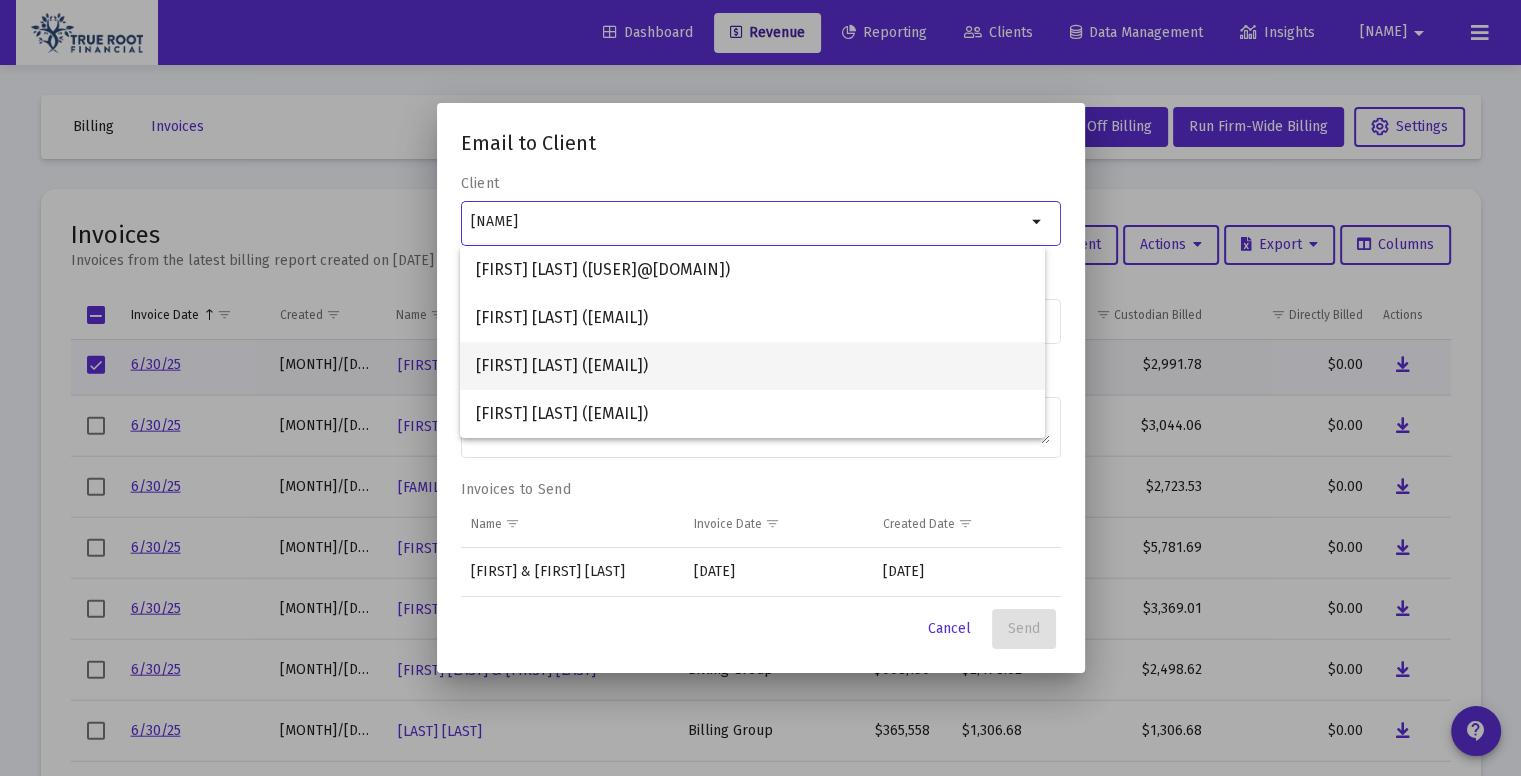 type on "[NAME]" 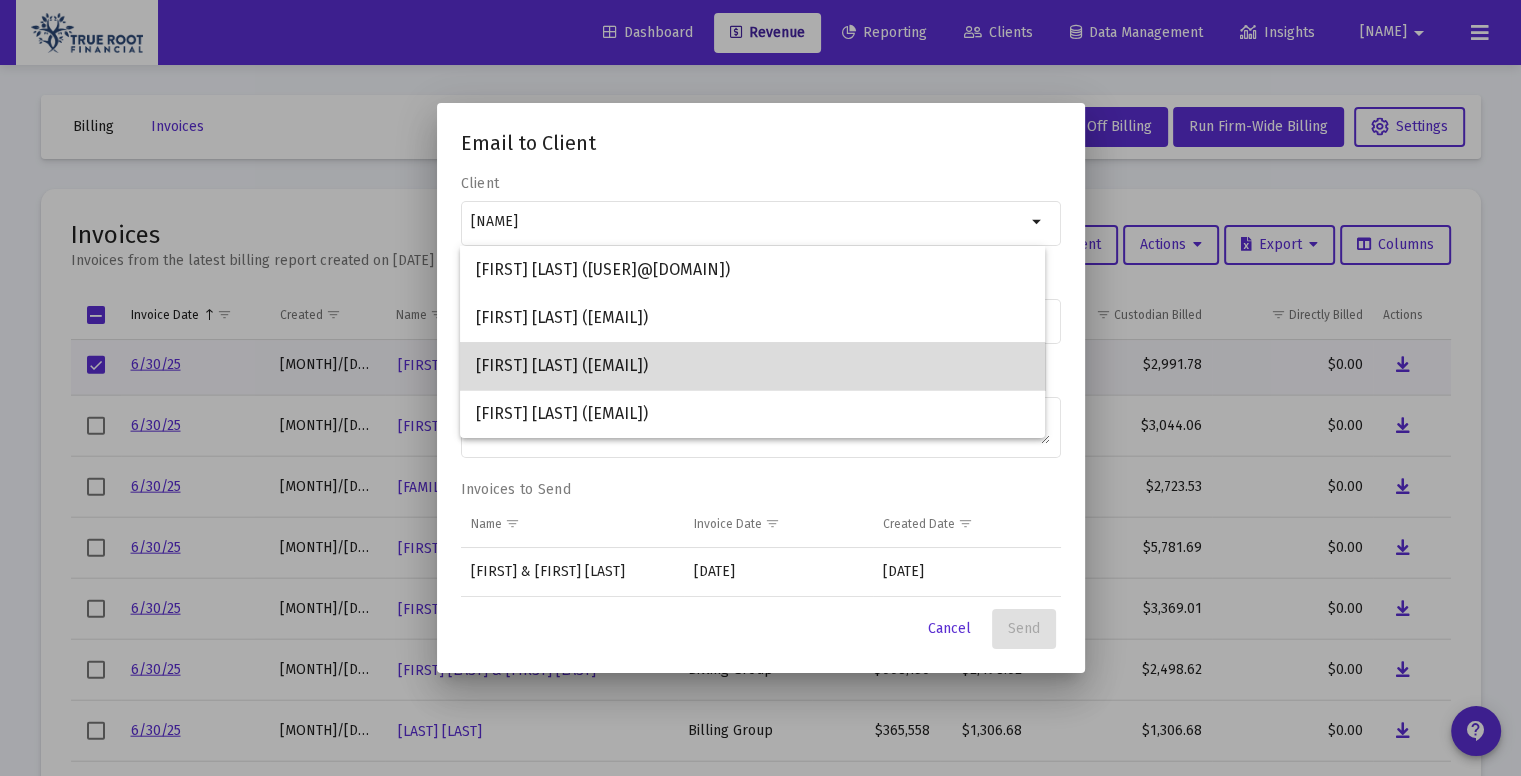 click on "[FIRST] [LAST] ([EMAIL])" at bounding box center [752, 366] 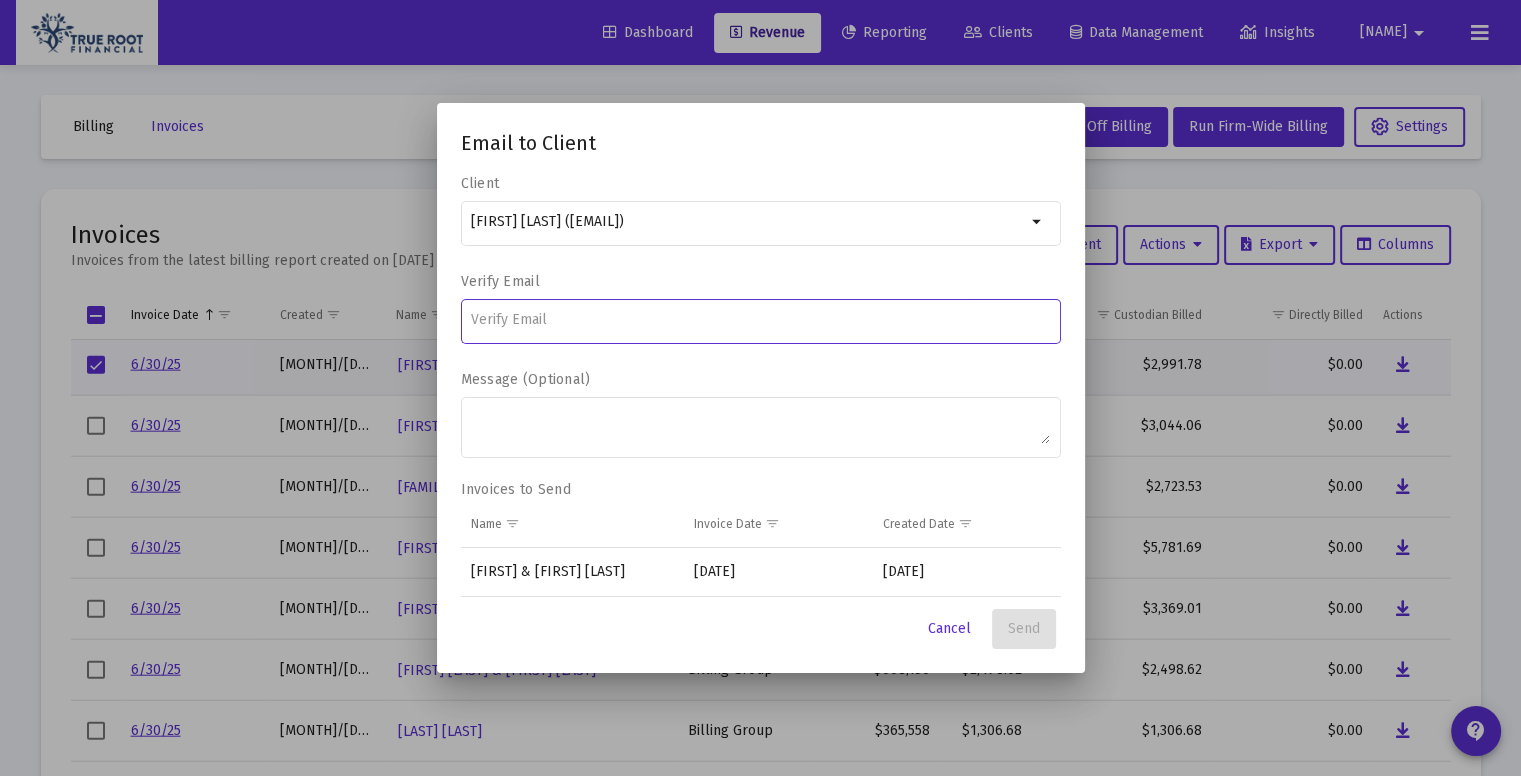 click at bounding box center [760, 320] 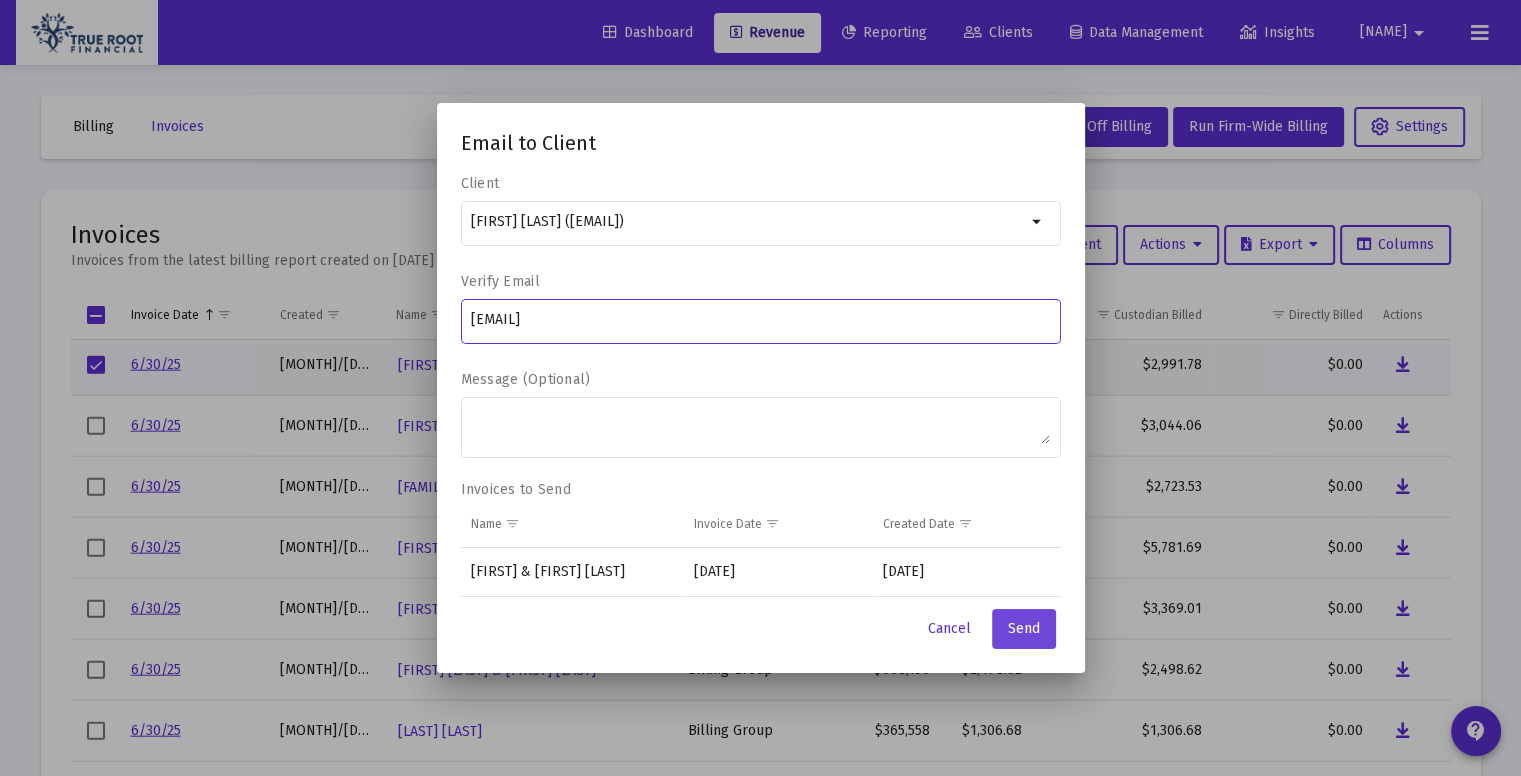 type on "[EMAIL]" 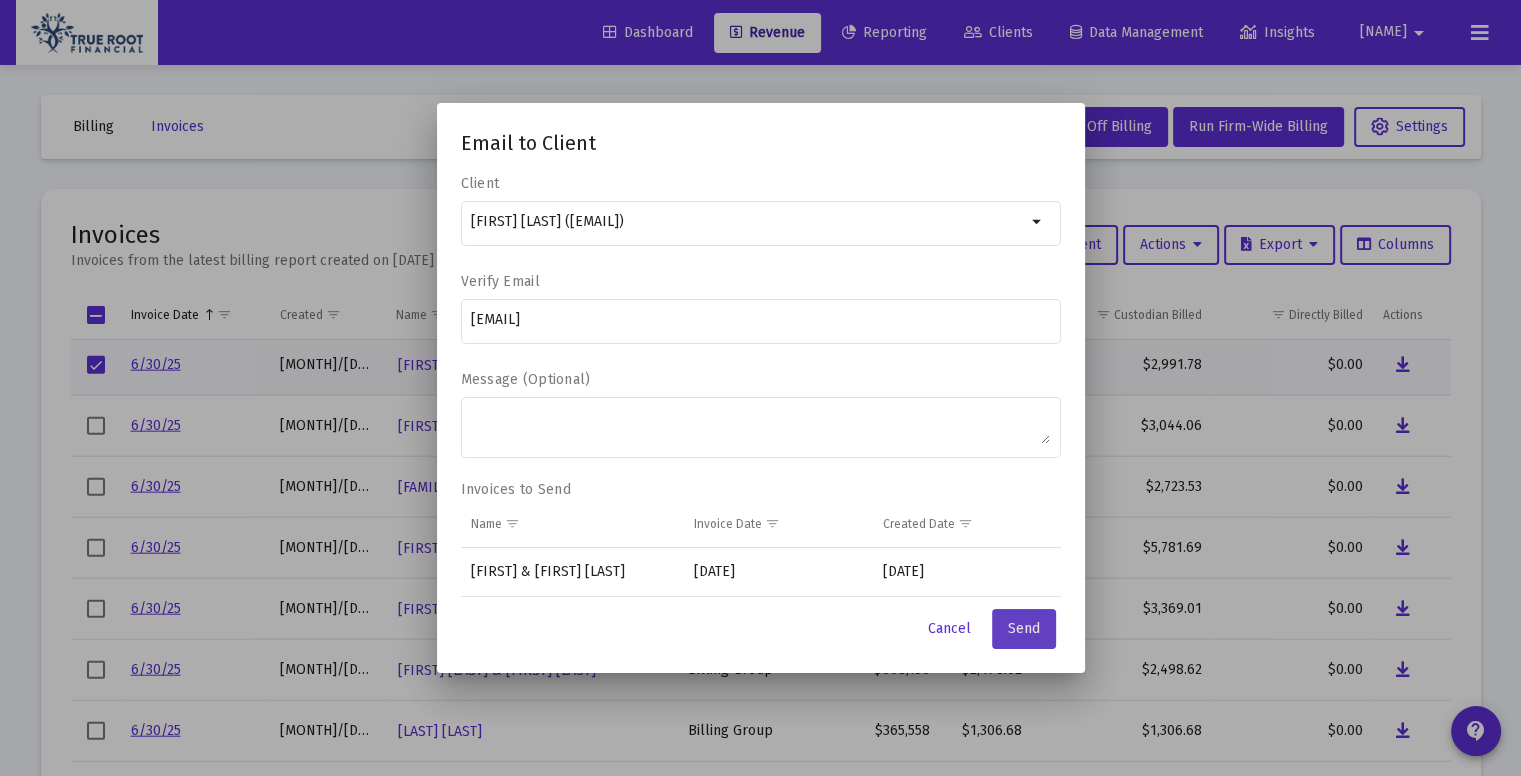 click on "Send" at bounding box center [1024, 628] 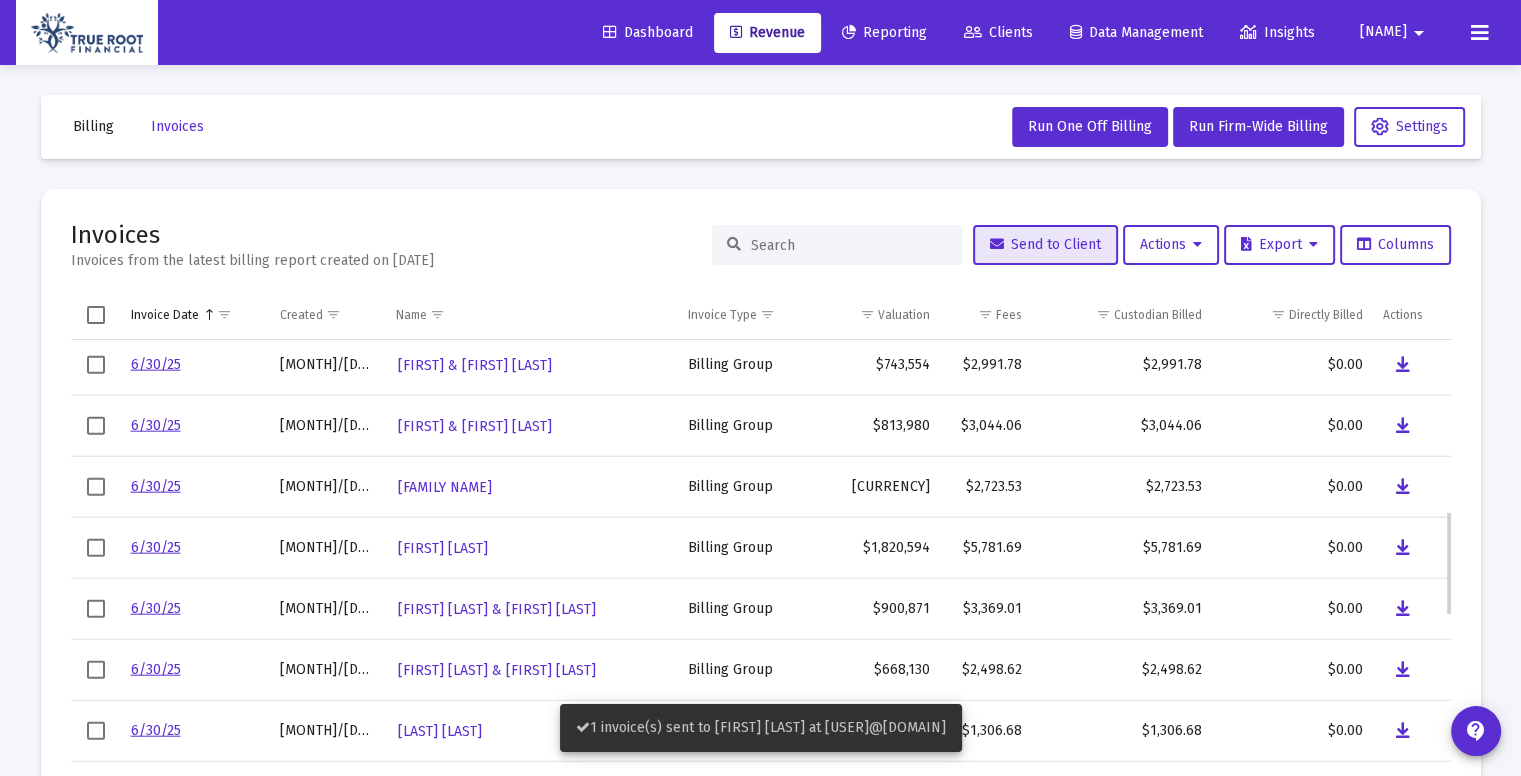 scroll, scrollTop: 735, scrollLeft: 0, axis: vertical 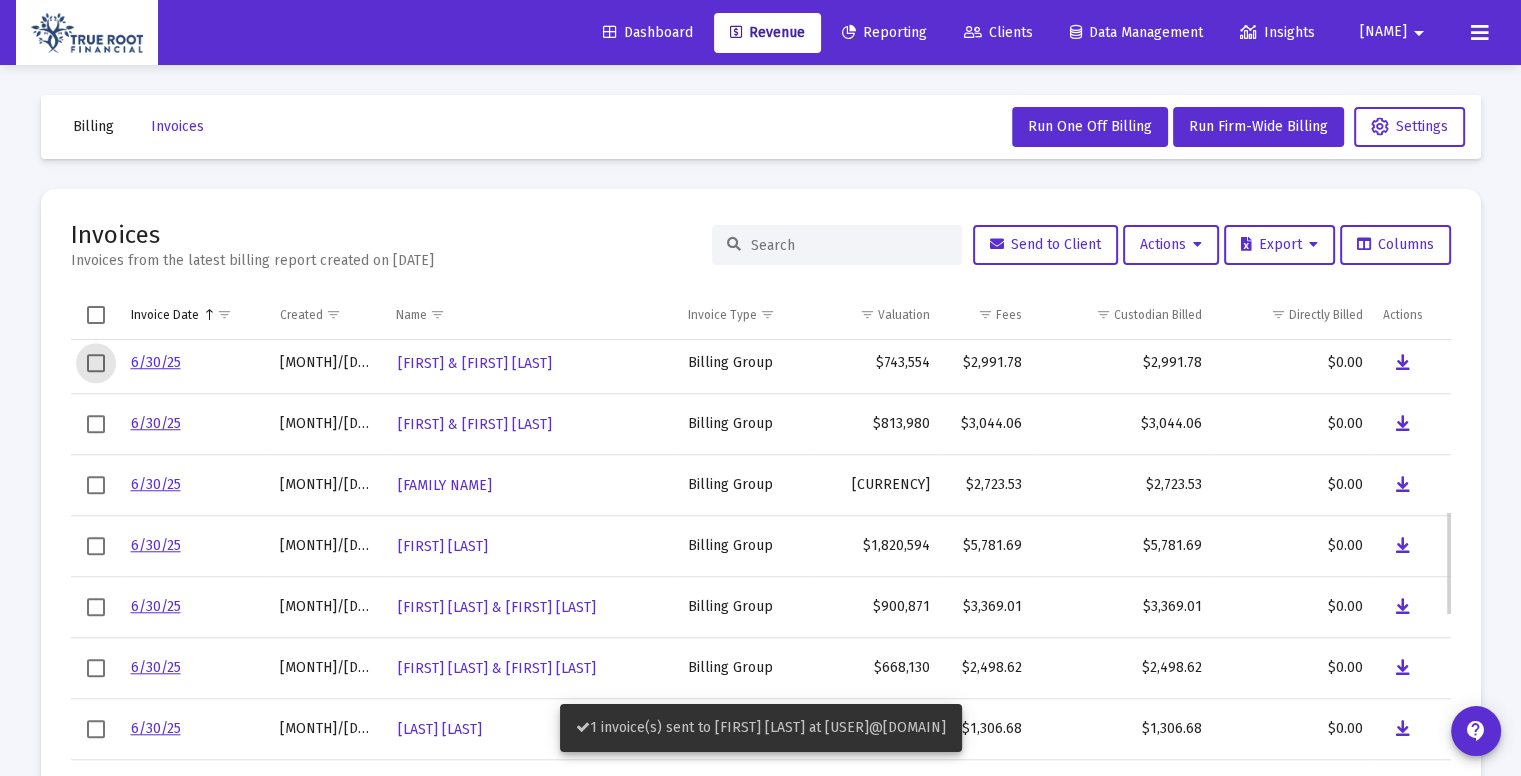 click at bounding box center (96, 363) 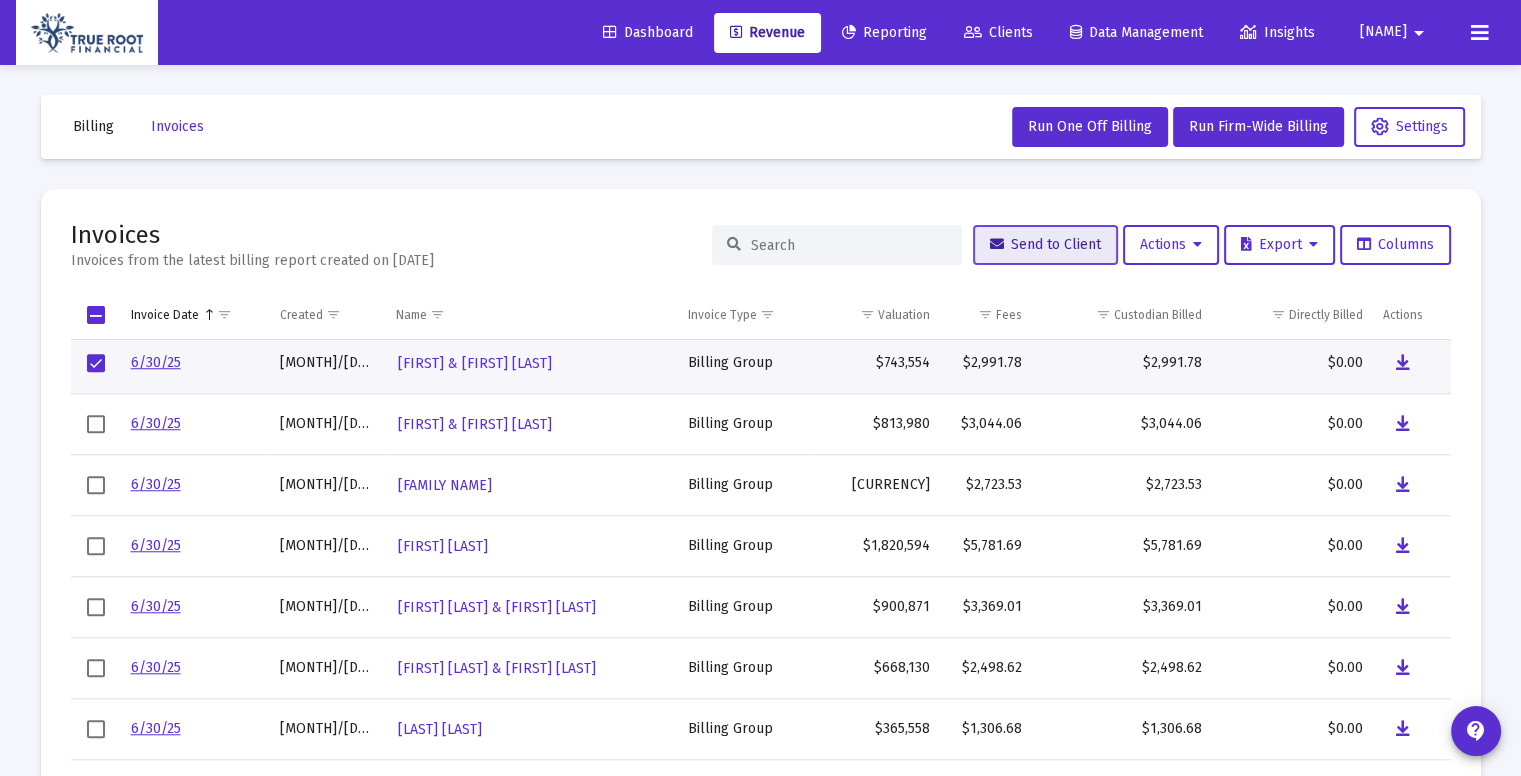 click on "Send to Client" at bounding box center [1045, 244] 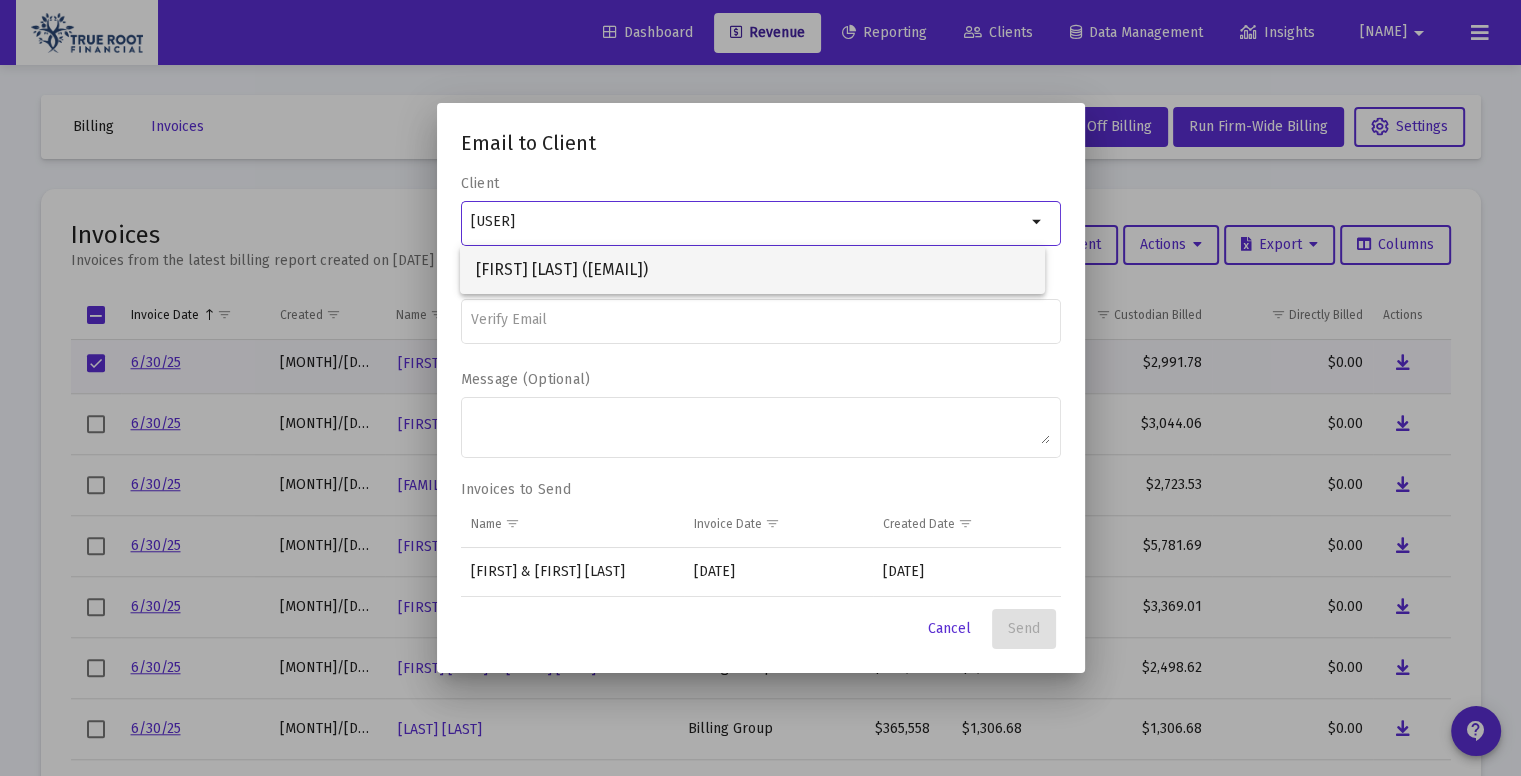type on "[USER]" 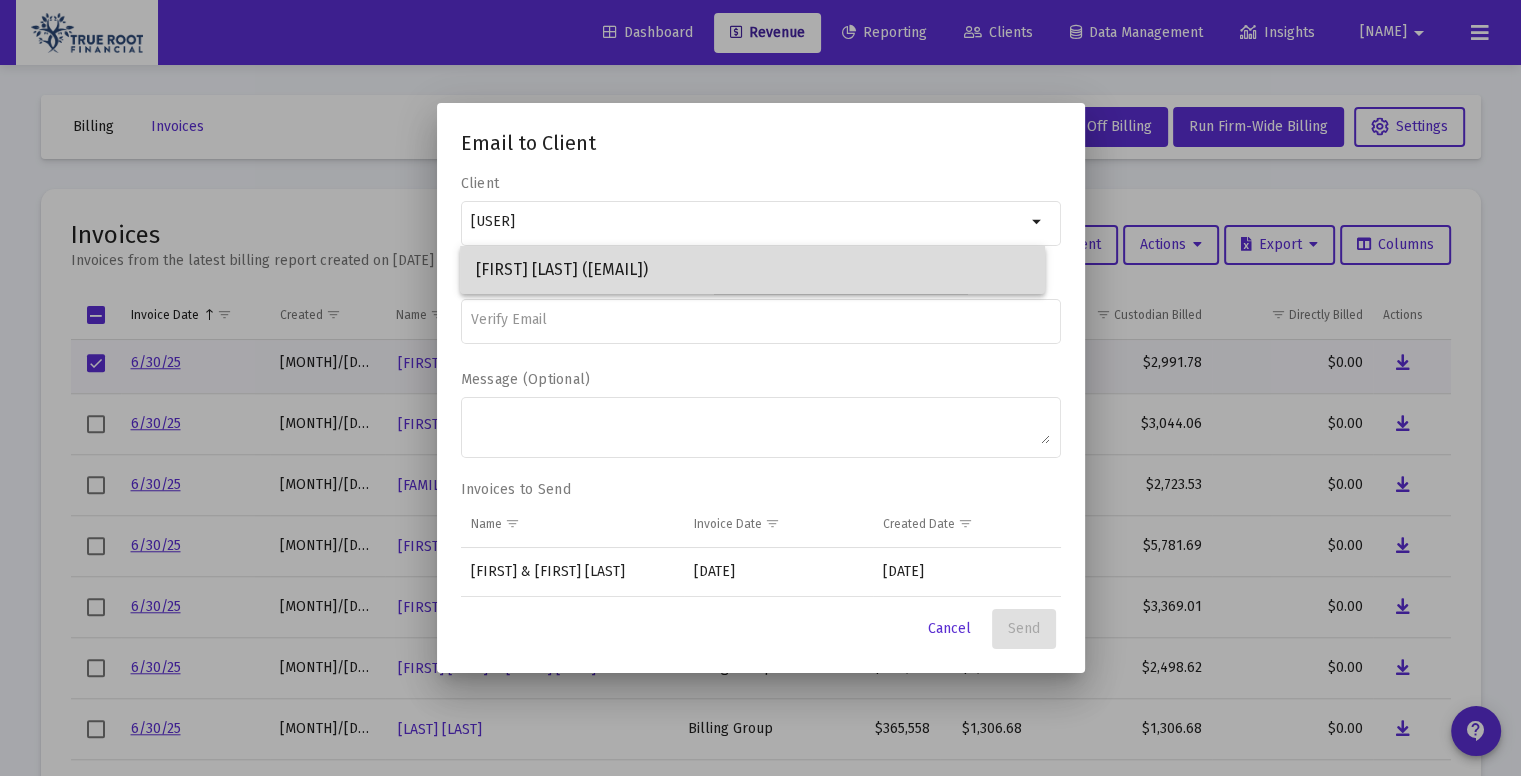 click on "[FIRST] [LAST] ([EMAIL])" at bounding box center (752, 270) 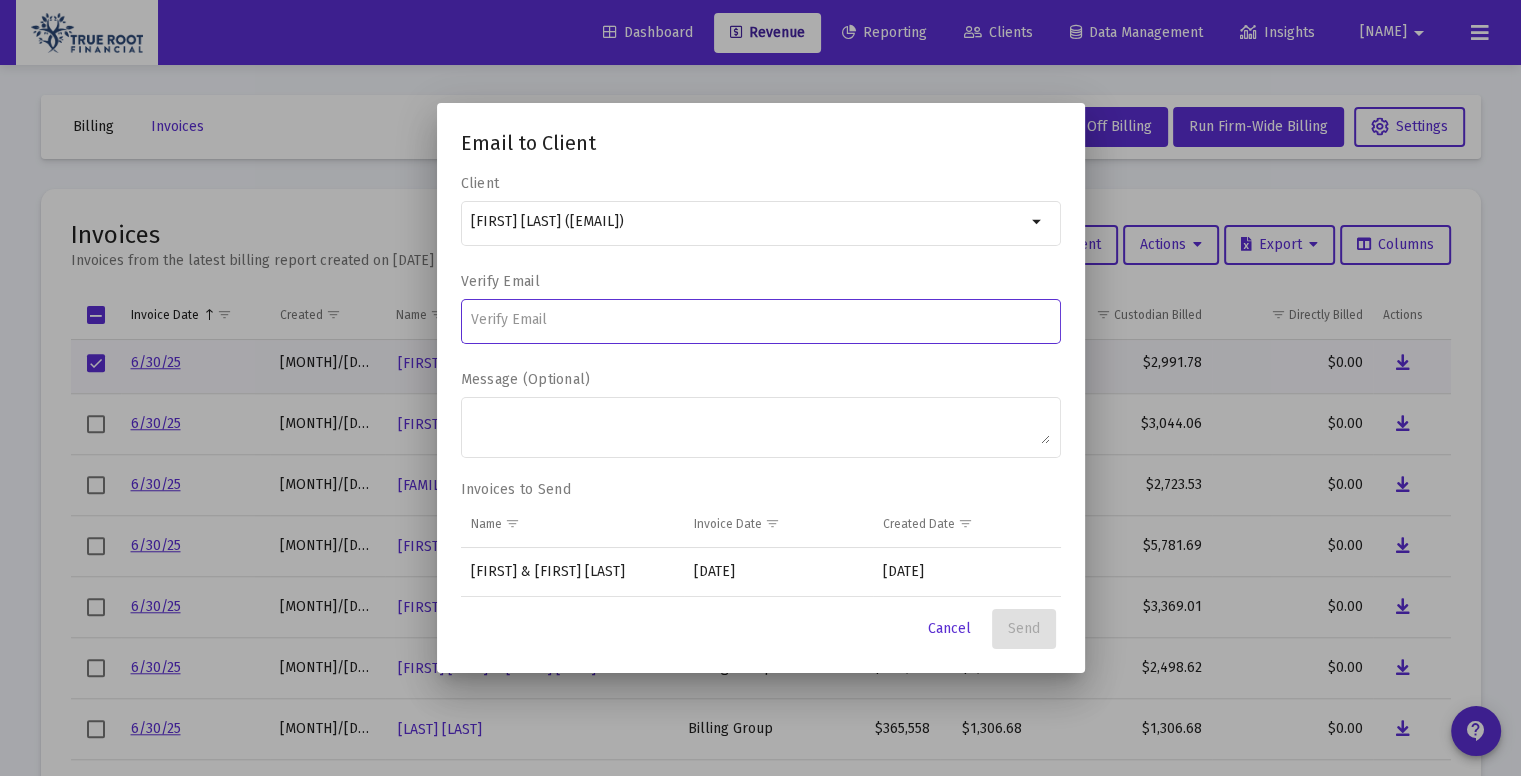 click at bounding box center (760, 320) 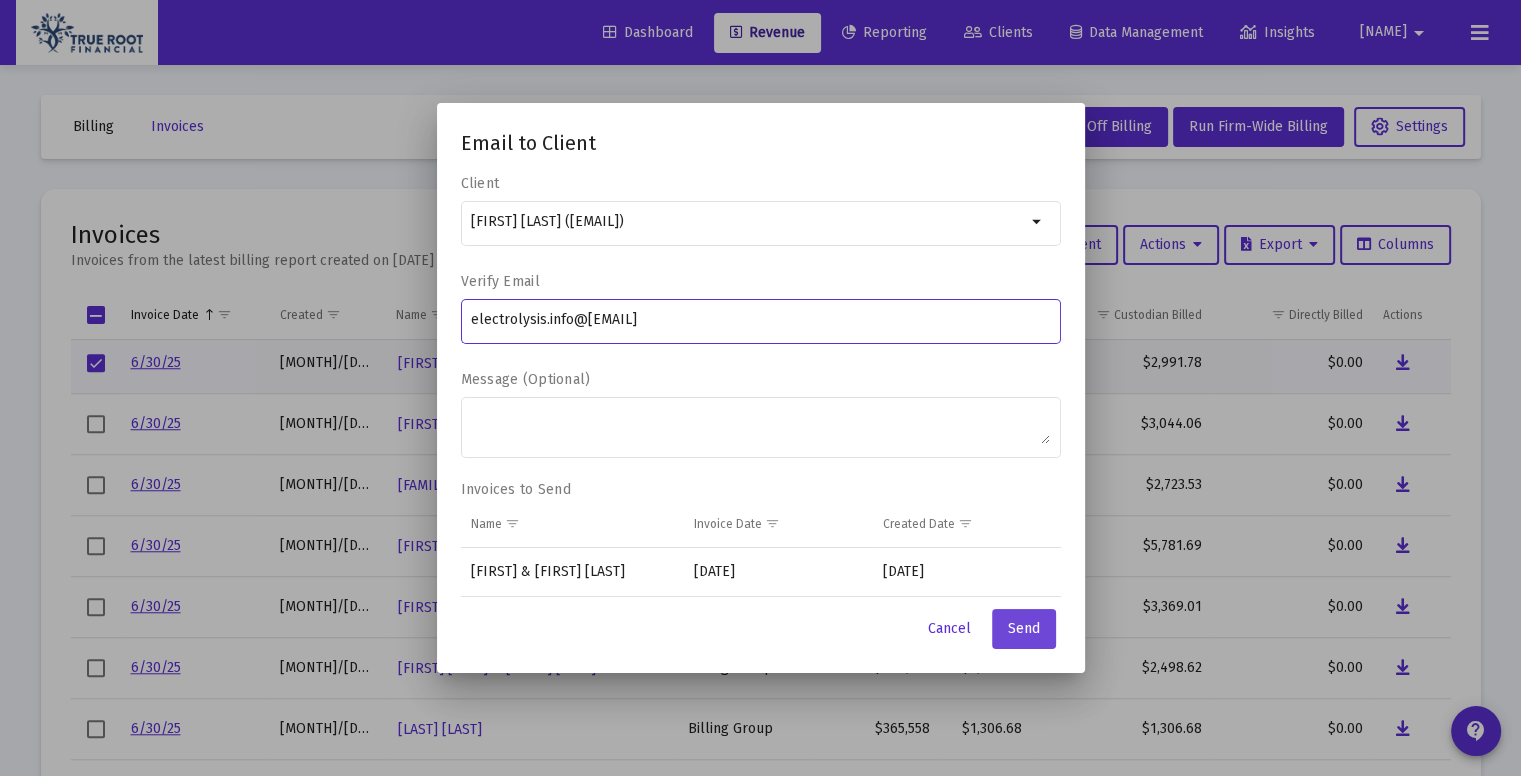 type on "electrolysis.info@[EMAIL]" 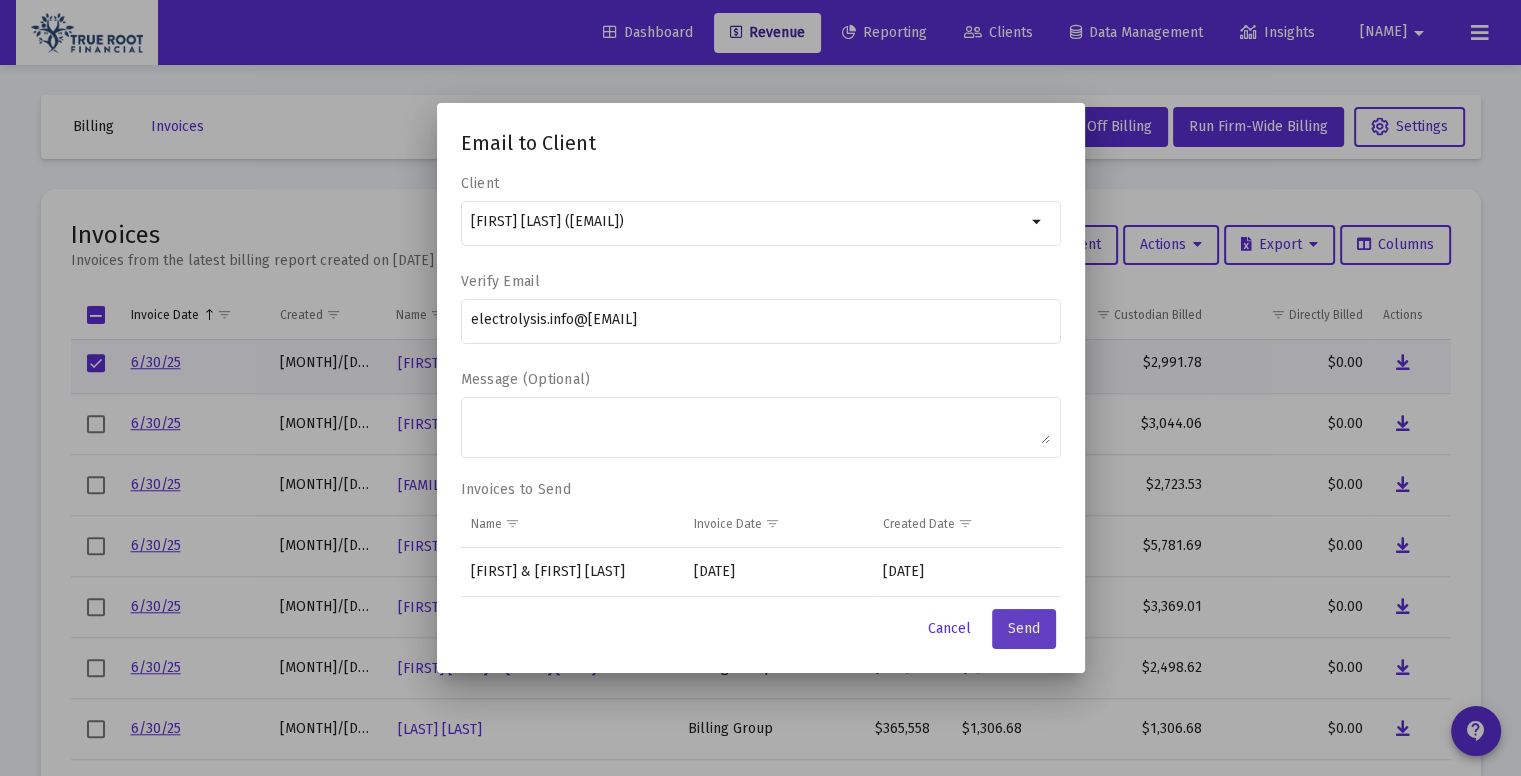 click on "Send" at bounding box center [1024, 628] 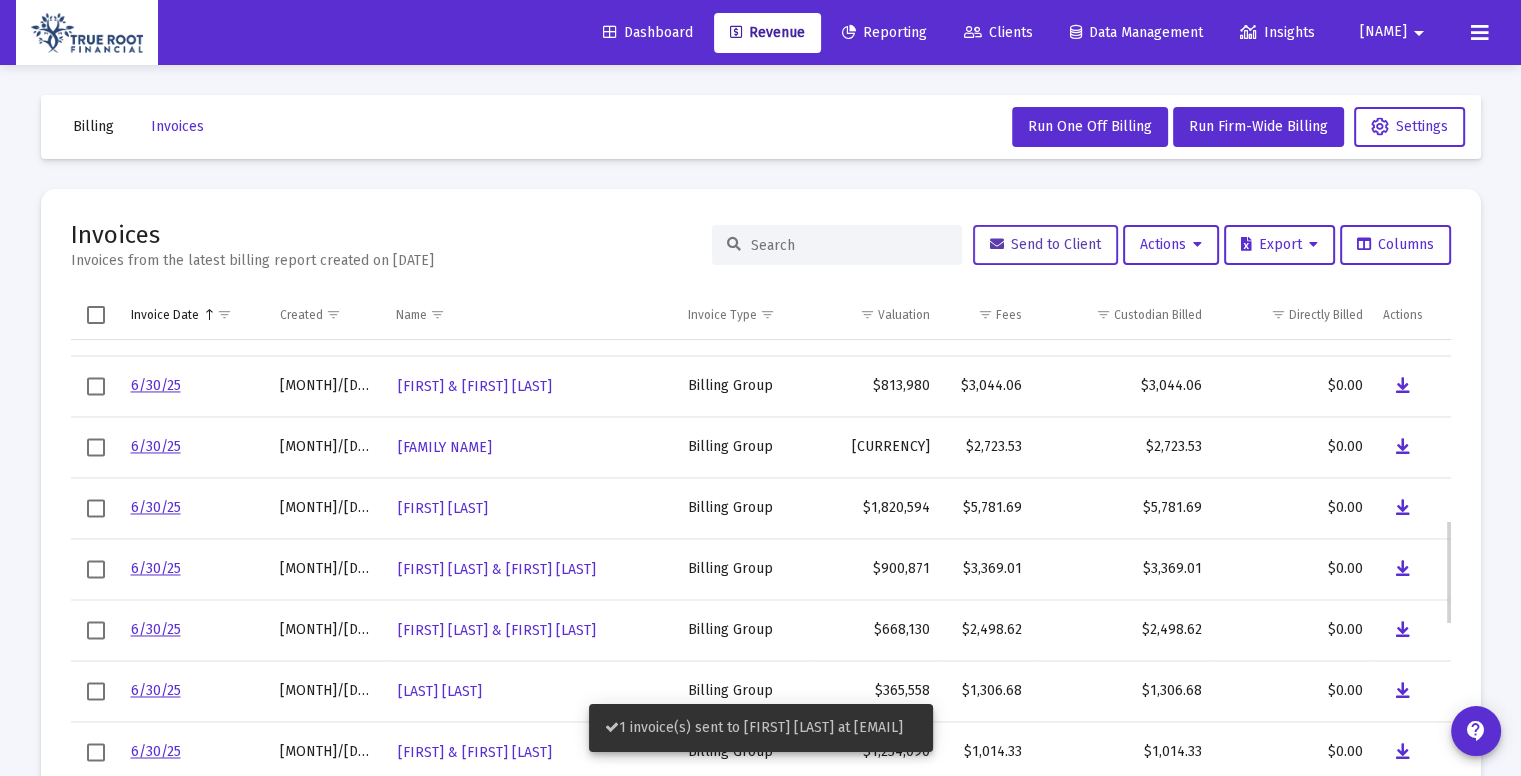 scroll, scrollTop: 790, scrollLeft: 0, axis: vertical 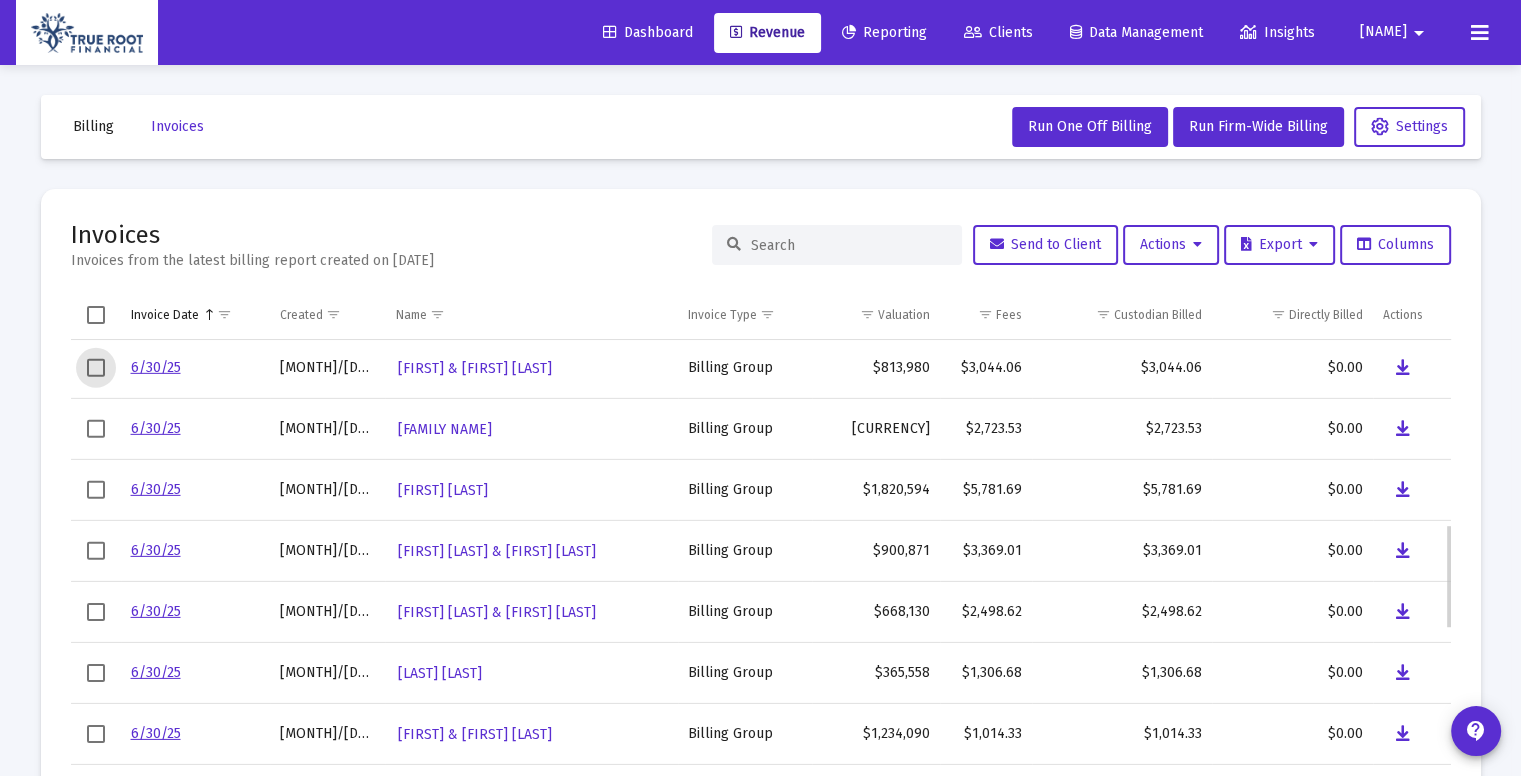 click at bounding box center (96, 368) 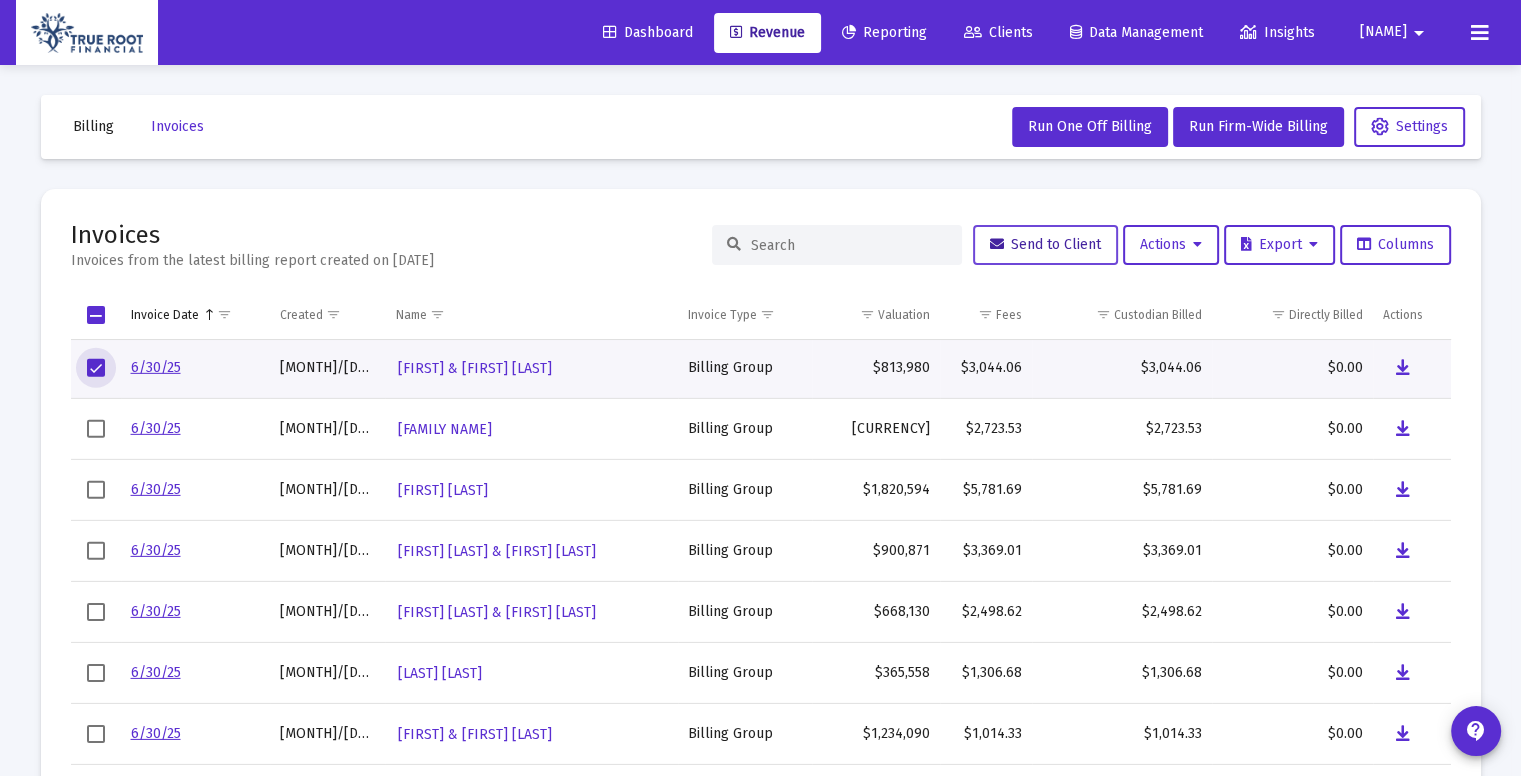 click on "Send to Client" at bounding box center (1045, 244) 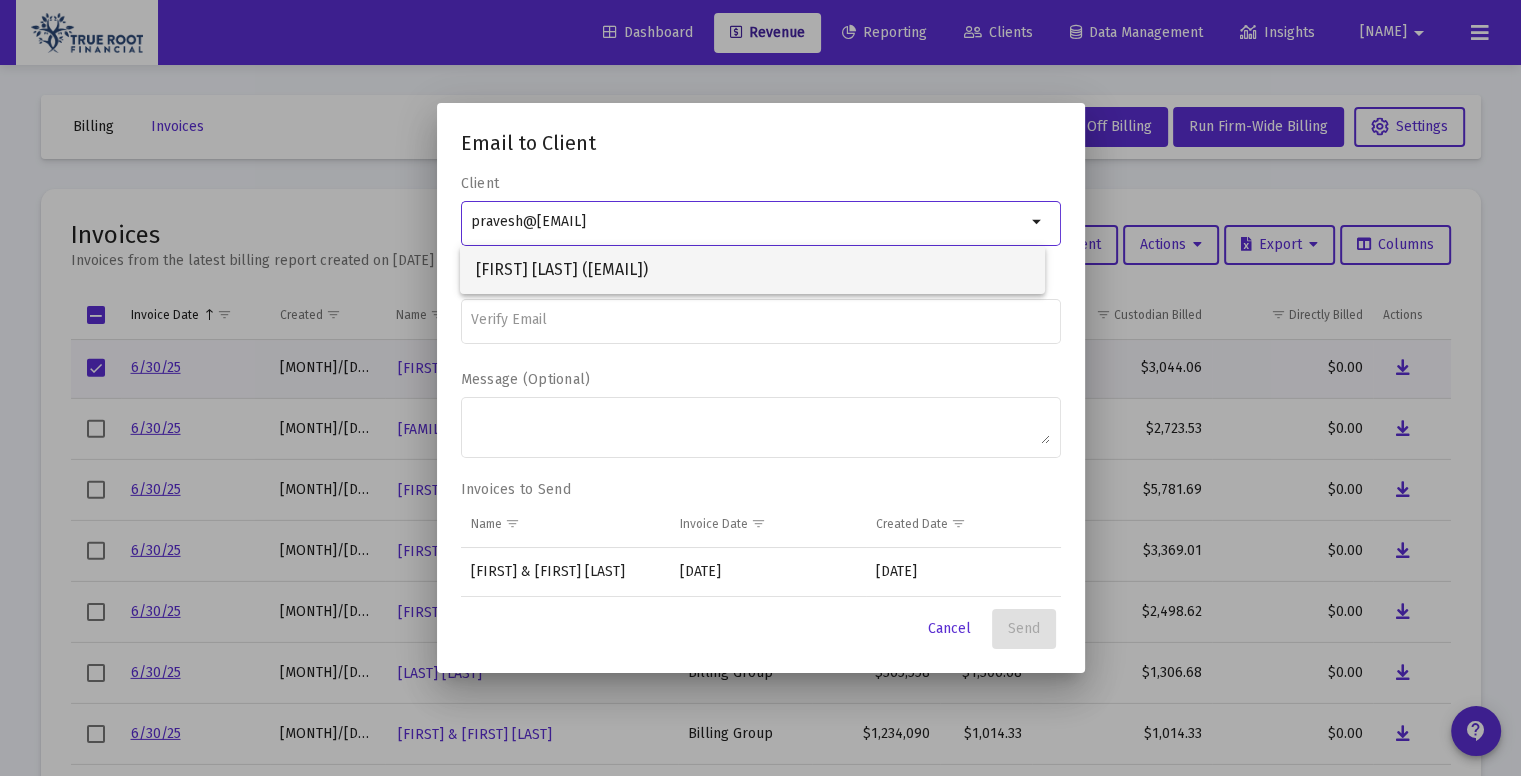 type on "pravesh@[EMAIL]" 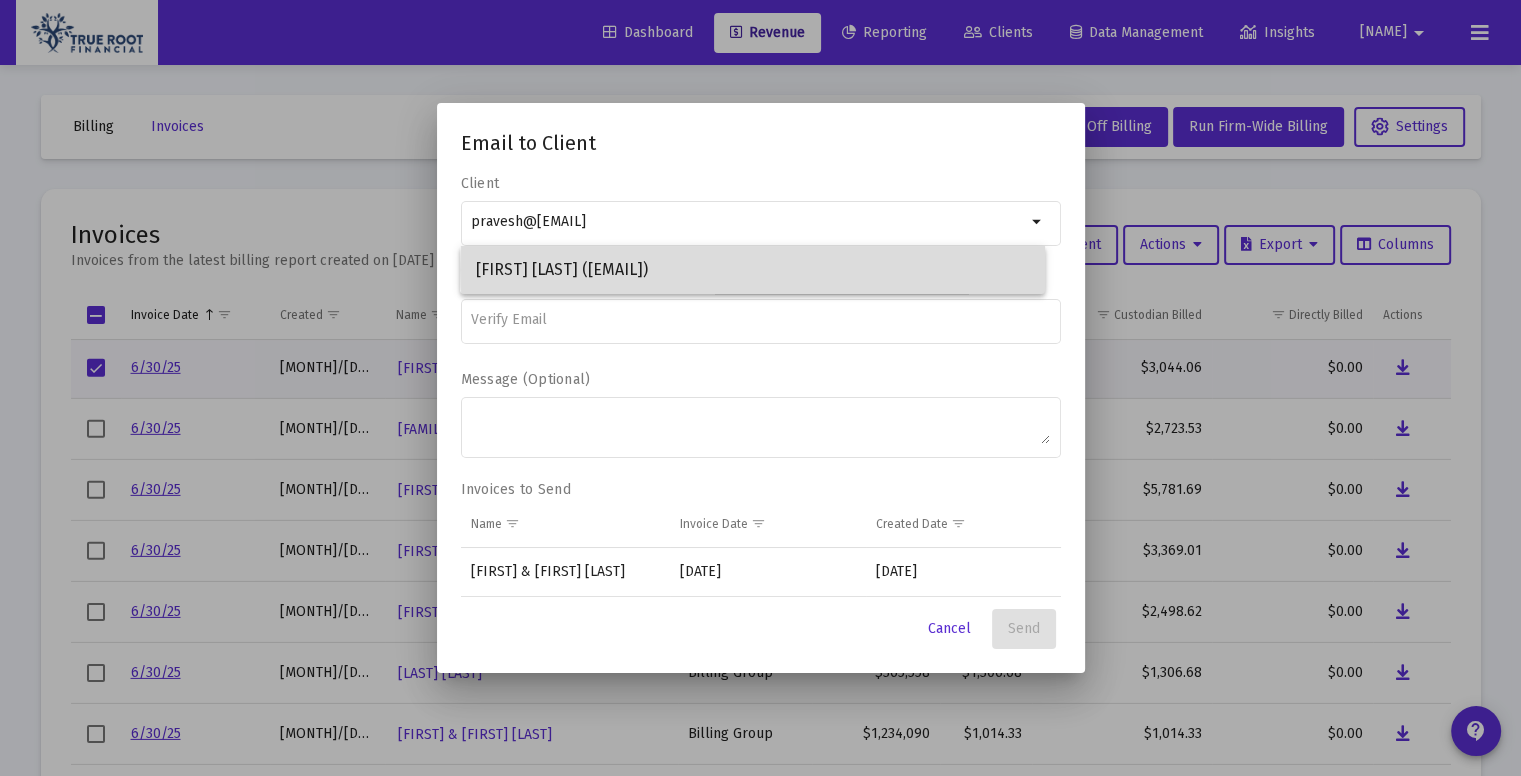 click on "[FIRST] [LAST] ([EMAIL])" at bounding box center (752, 270) 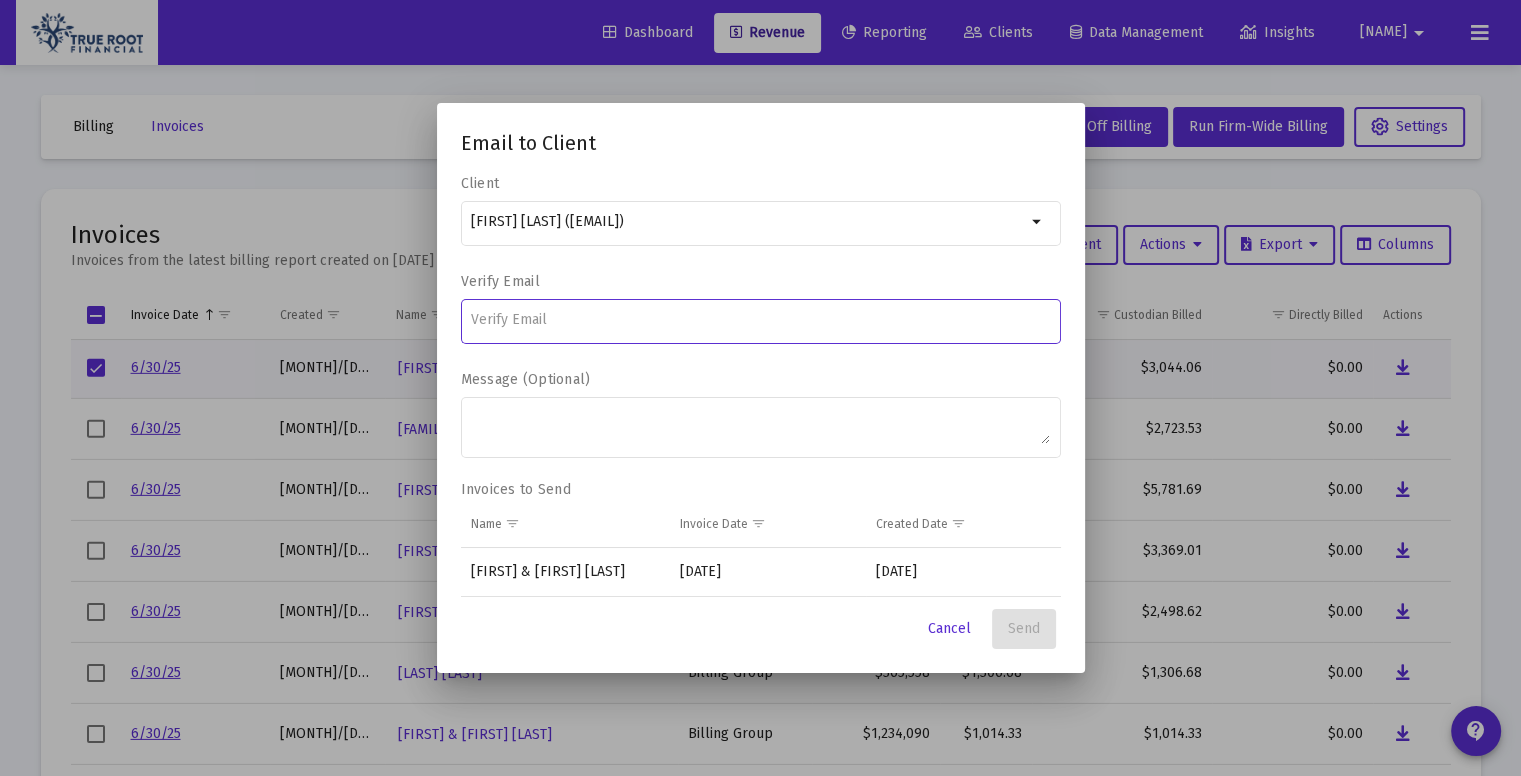 click at bounding box center (760, 320) 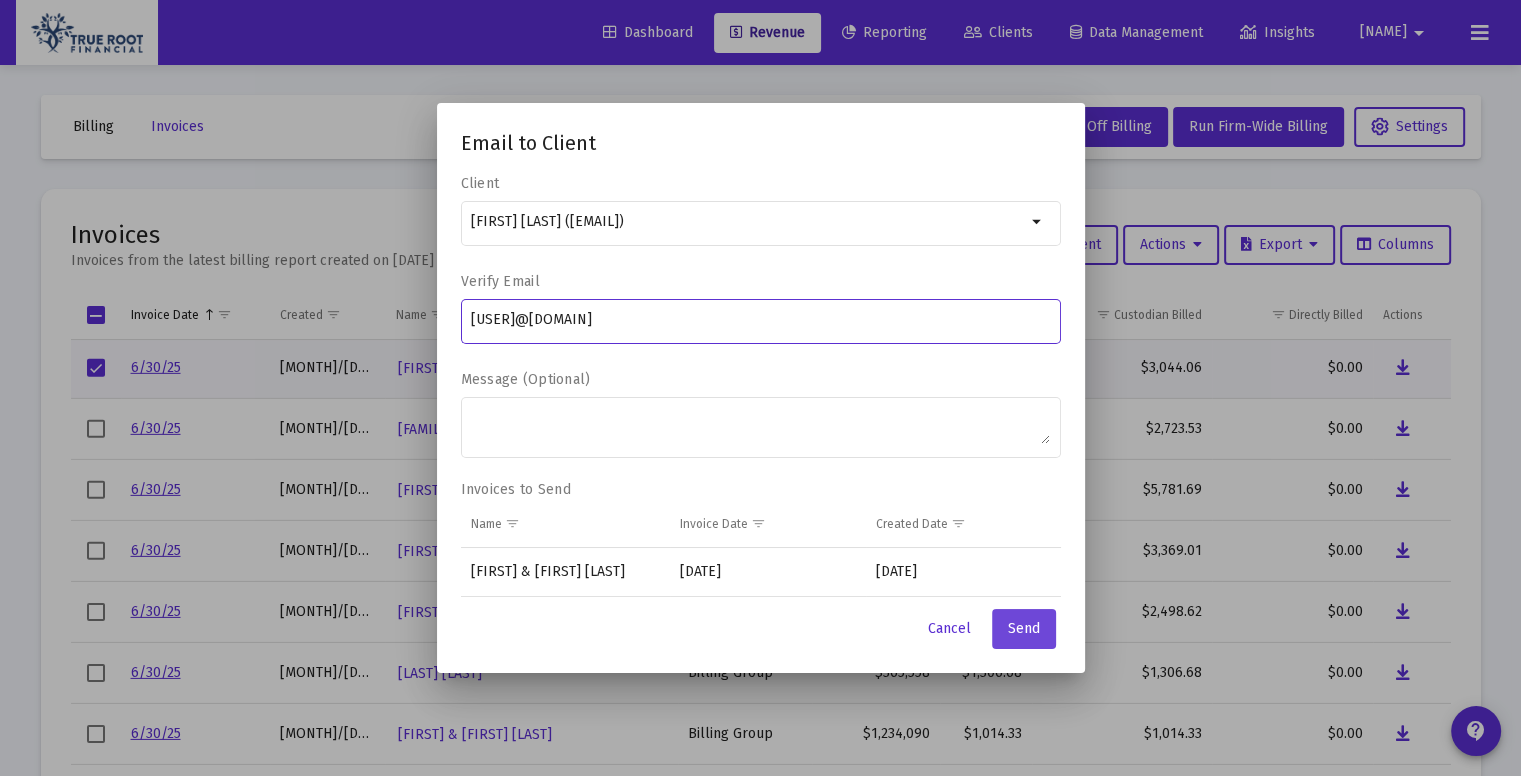 type on "[USER]@[DOMAIN]" 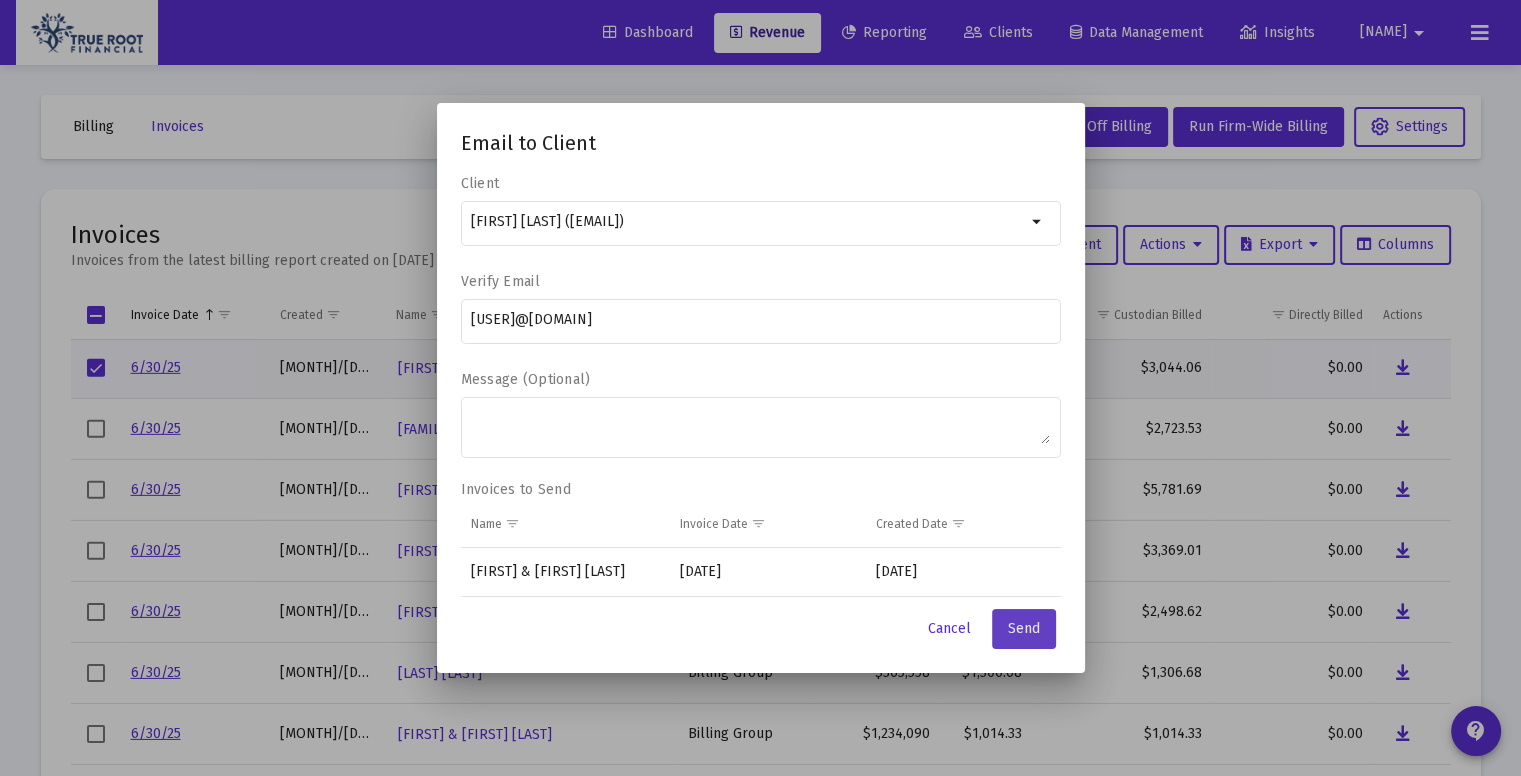 click on "Send" at bounding box center (1024, 629) 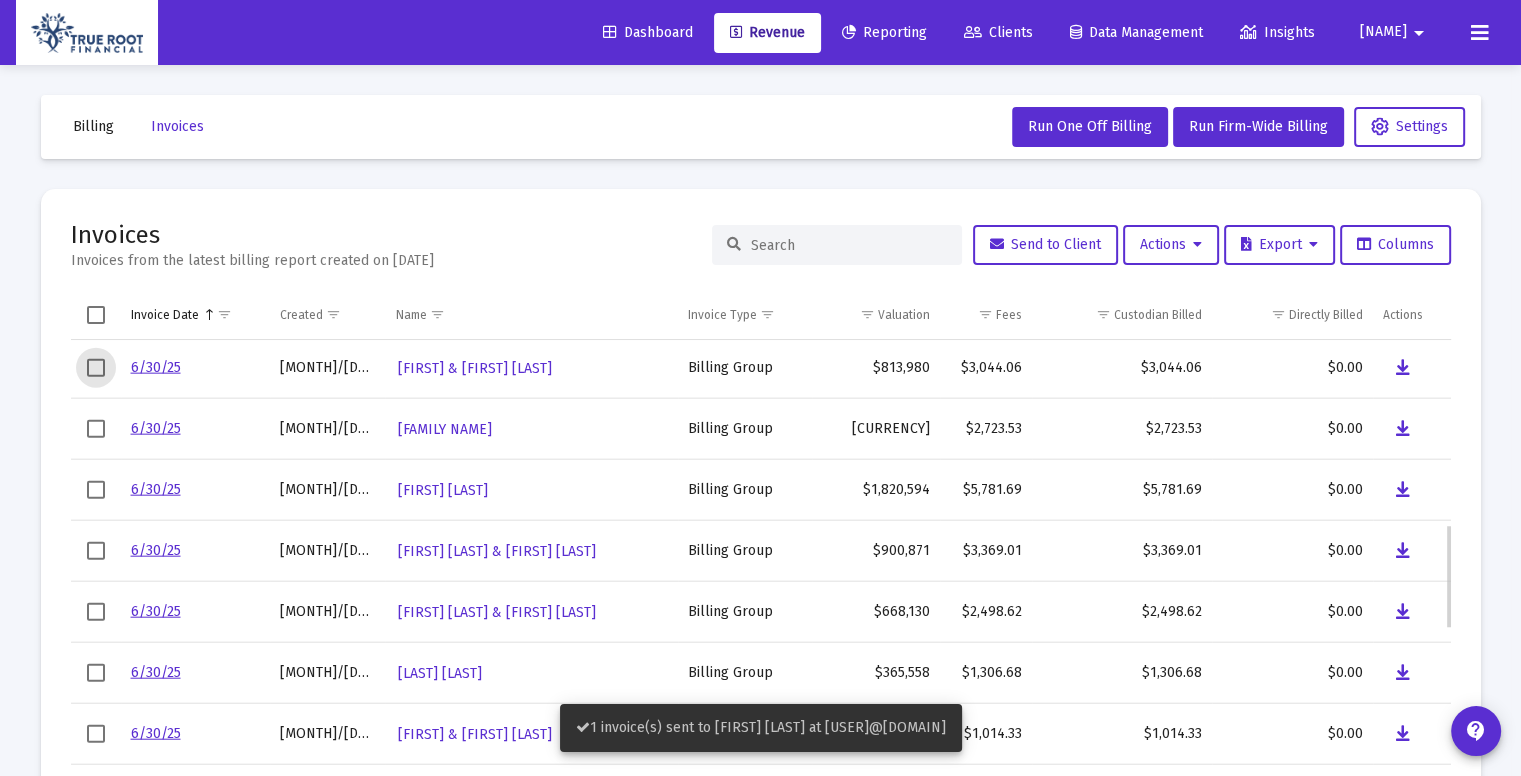 click at bounding box center [96, 368] 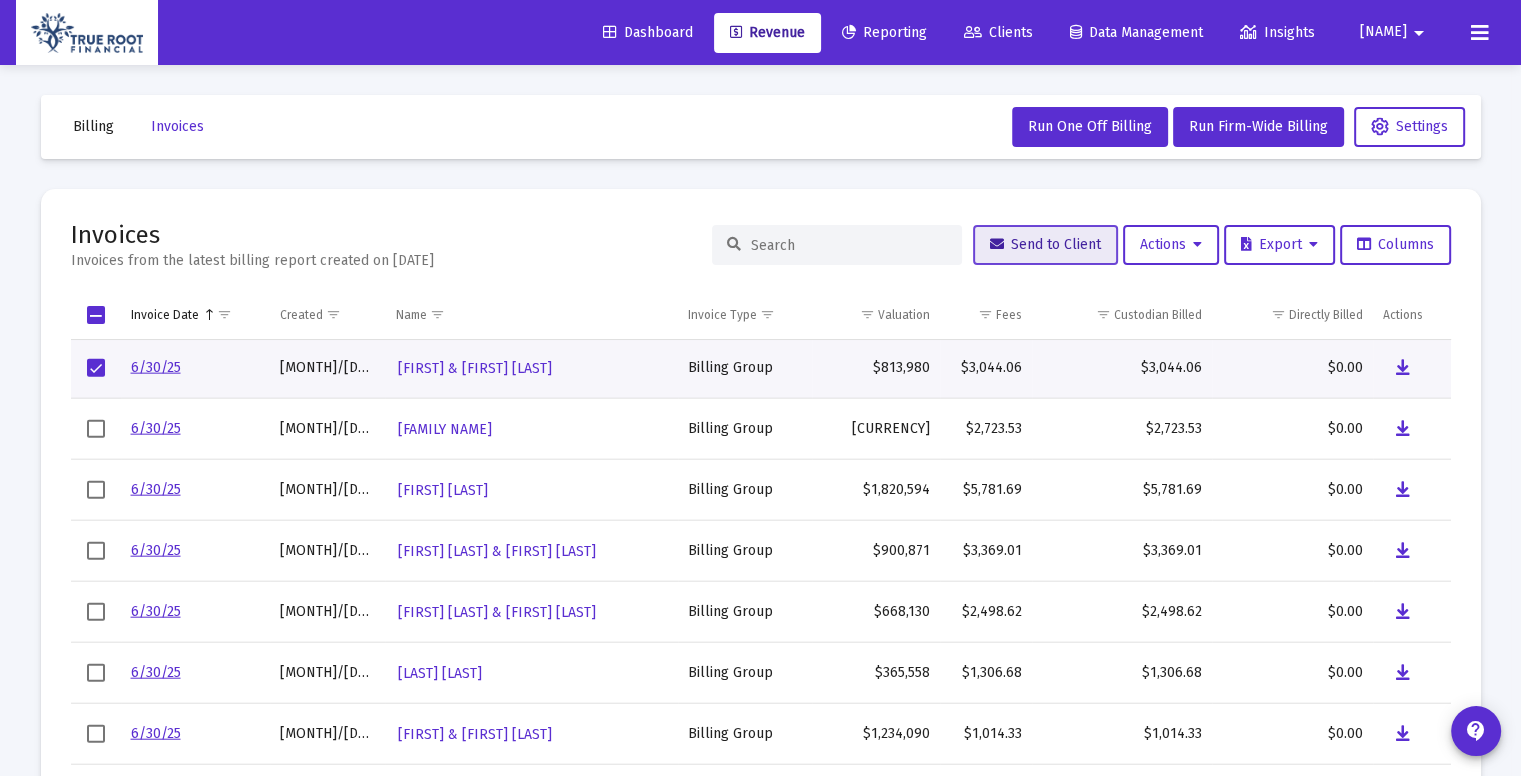 click on "Send to Client" at bounding box center [1045, 244] 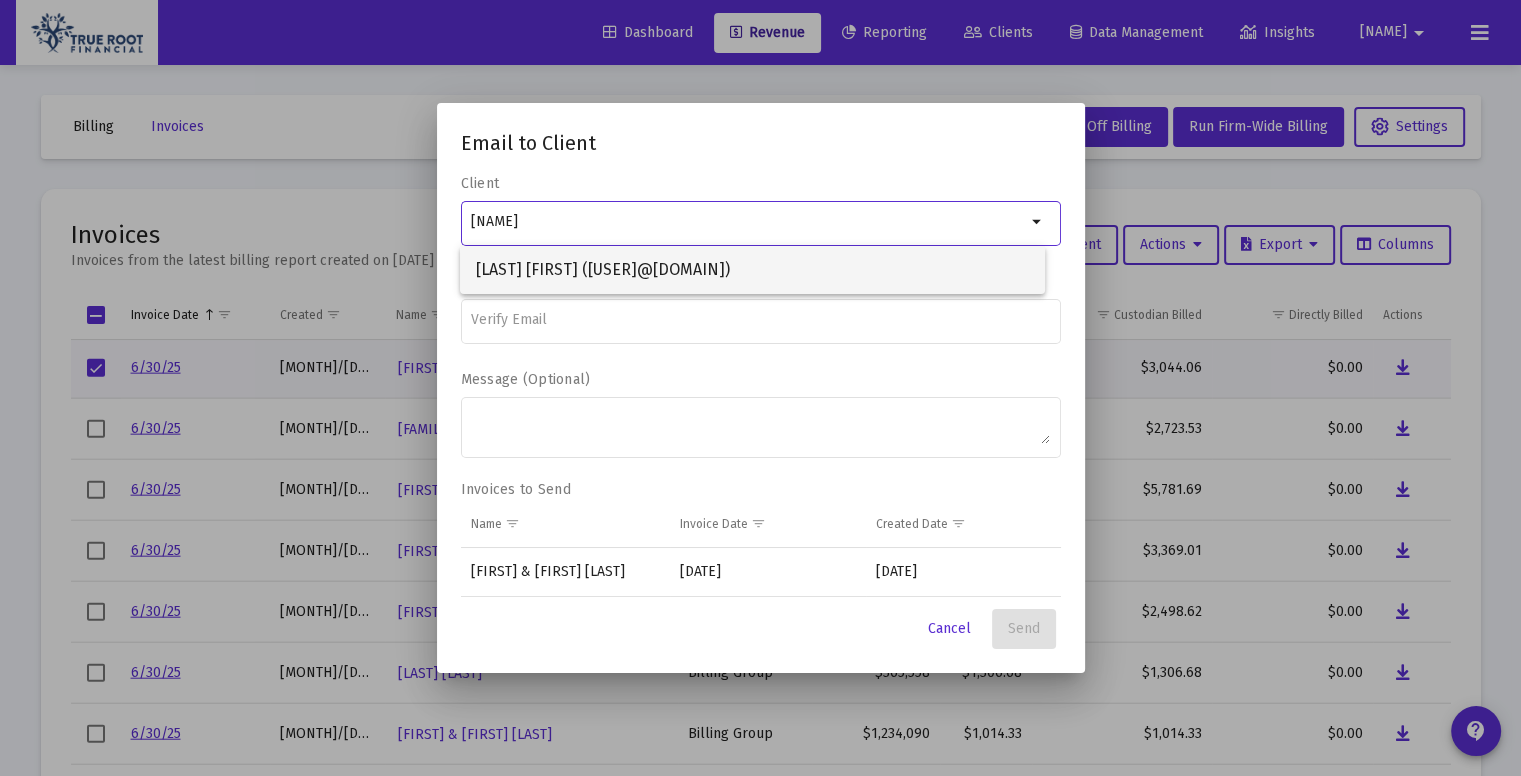 type on "[NAME]" 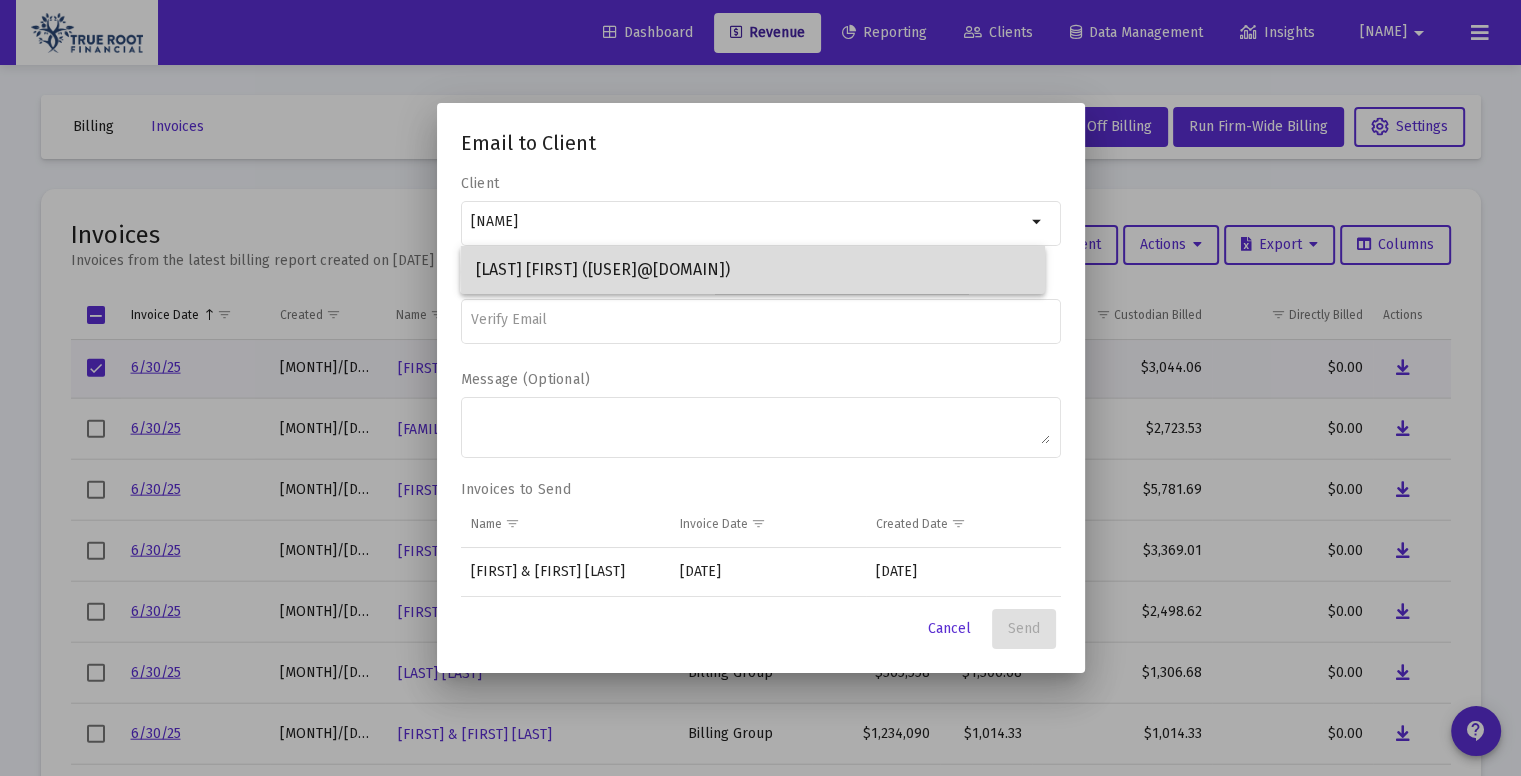 click on "[LAST] [FIRST] ([USER]@[DOMAIN])" at bounding box center (752, 270) 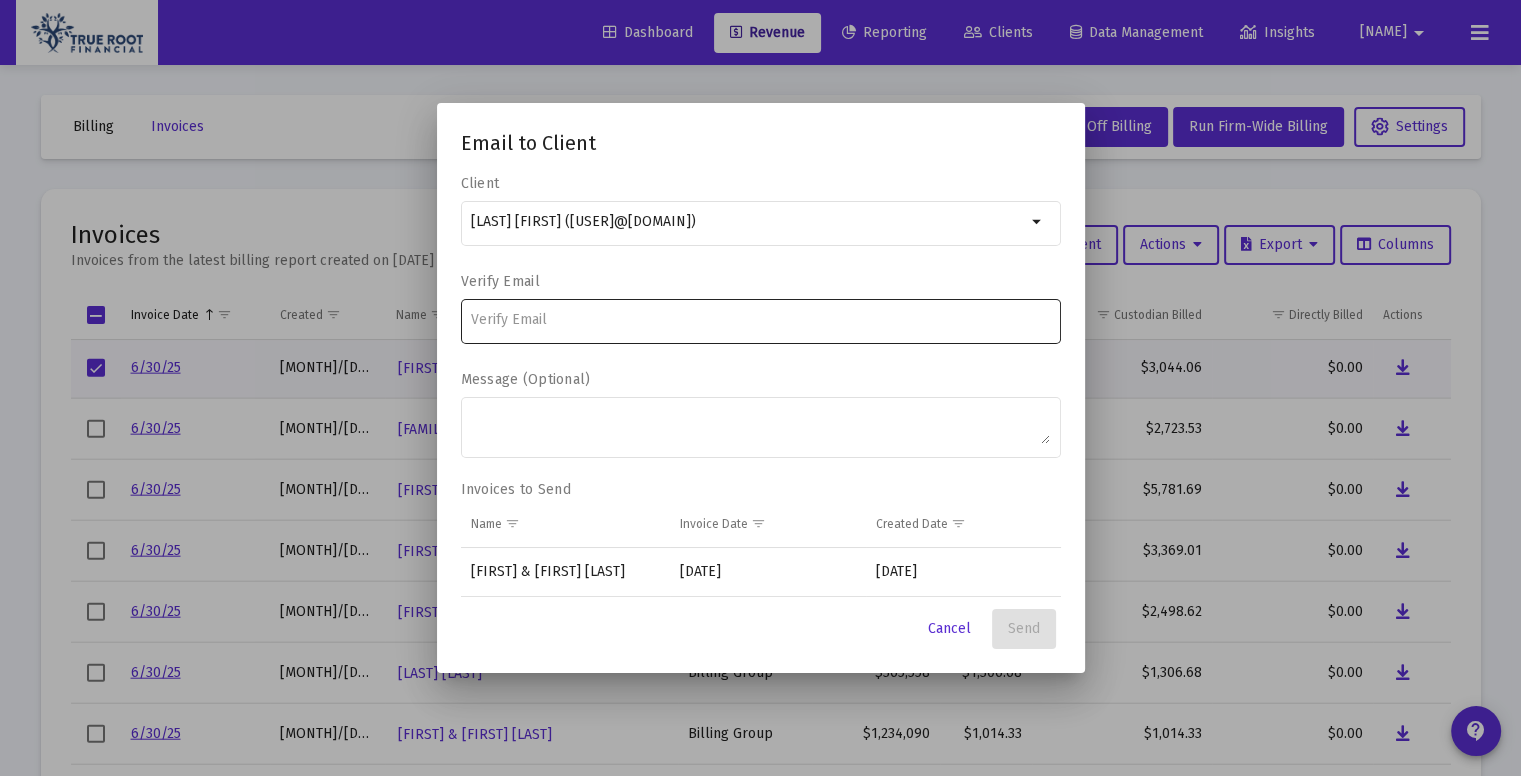 click at bounding box center [760, 319] 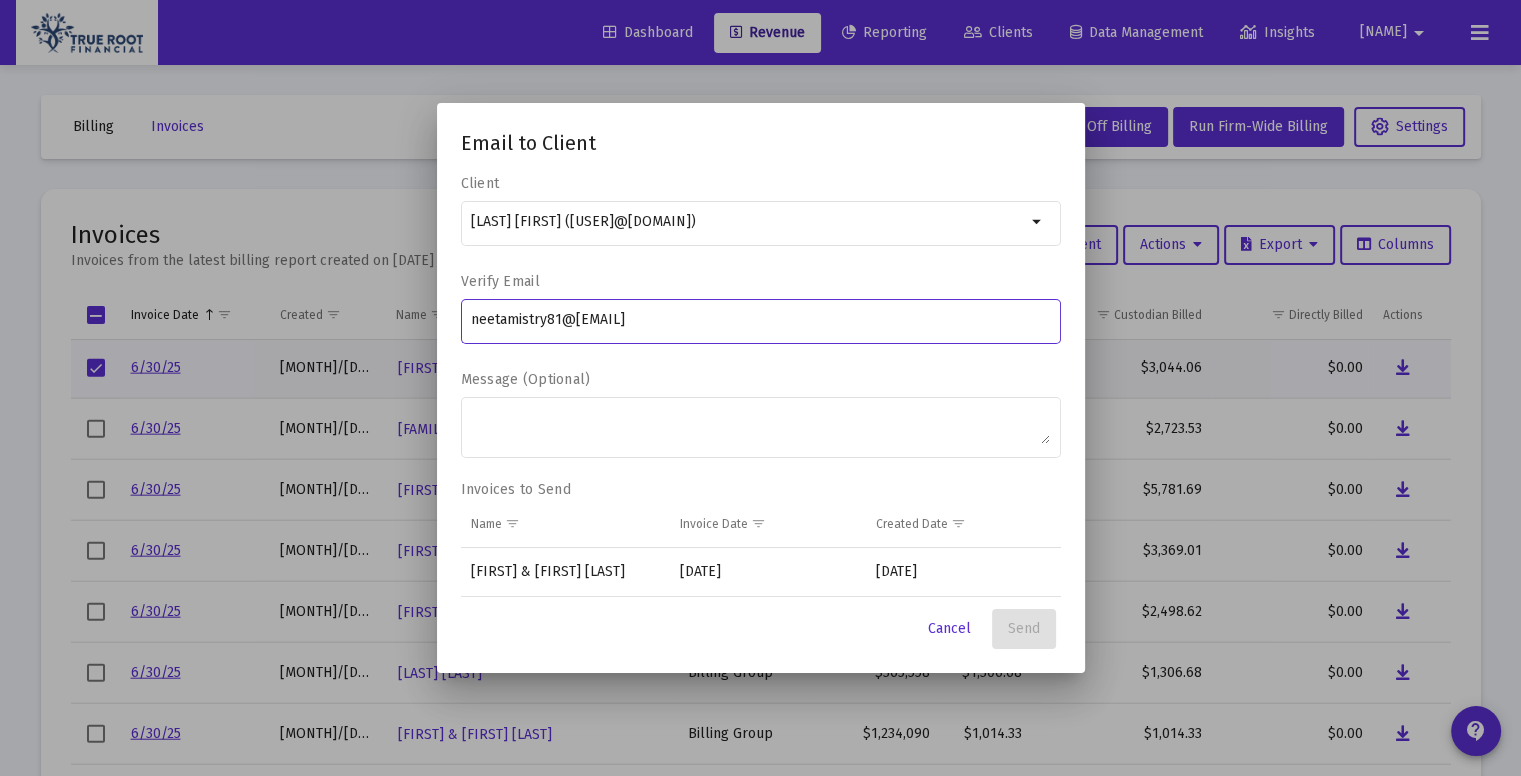 click on "neetamistry81@[EMAIL]" at bounding box center [760, 320] 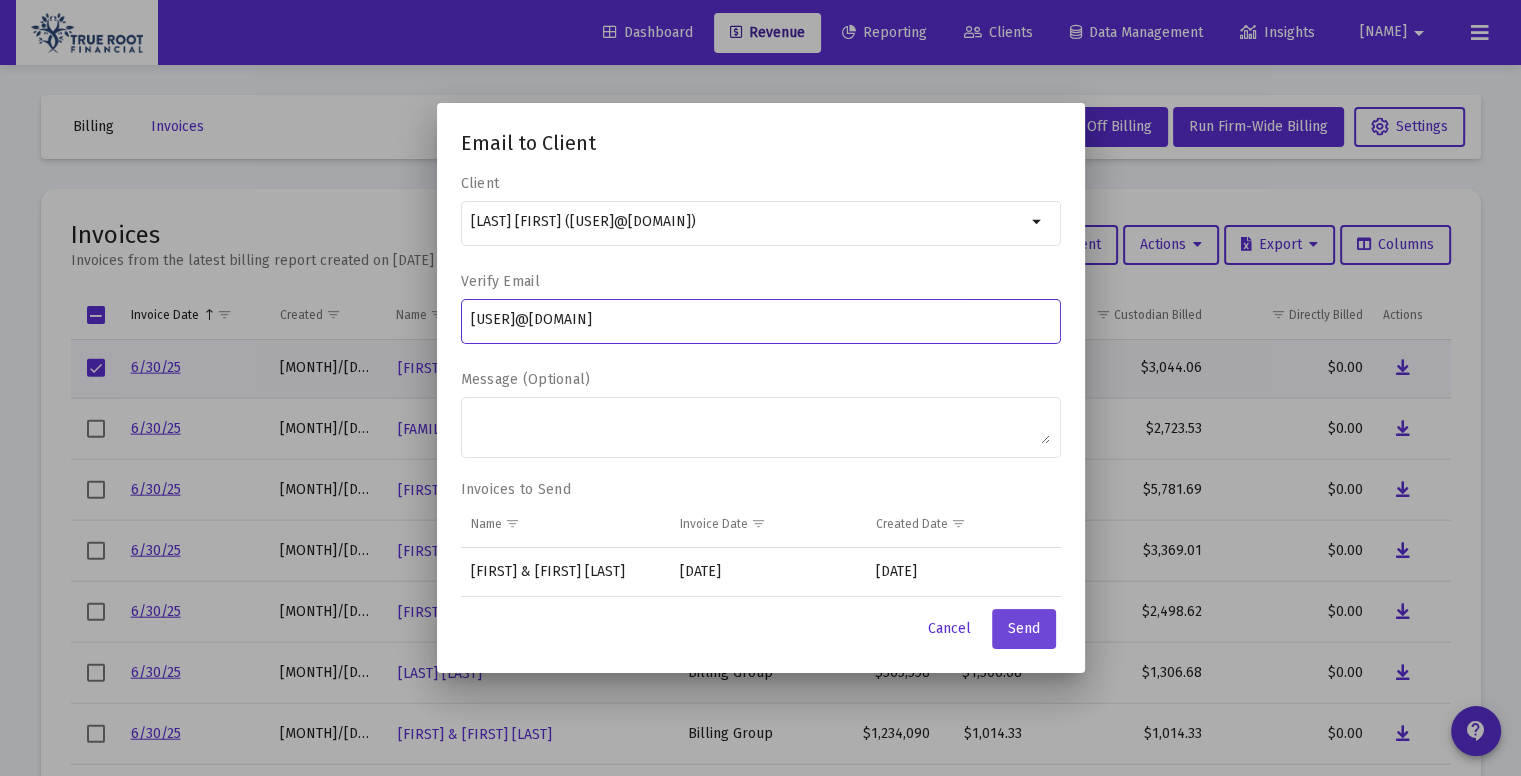 type on "[USER]@[DOMAIN]" 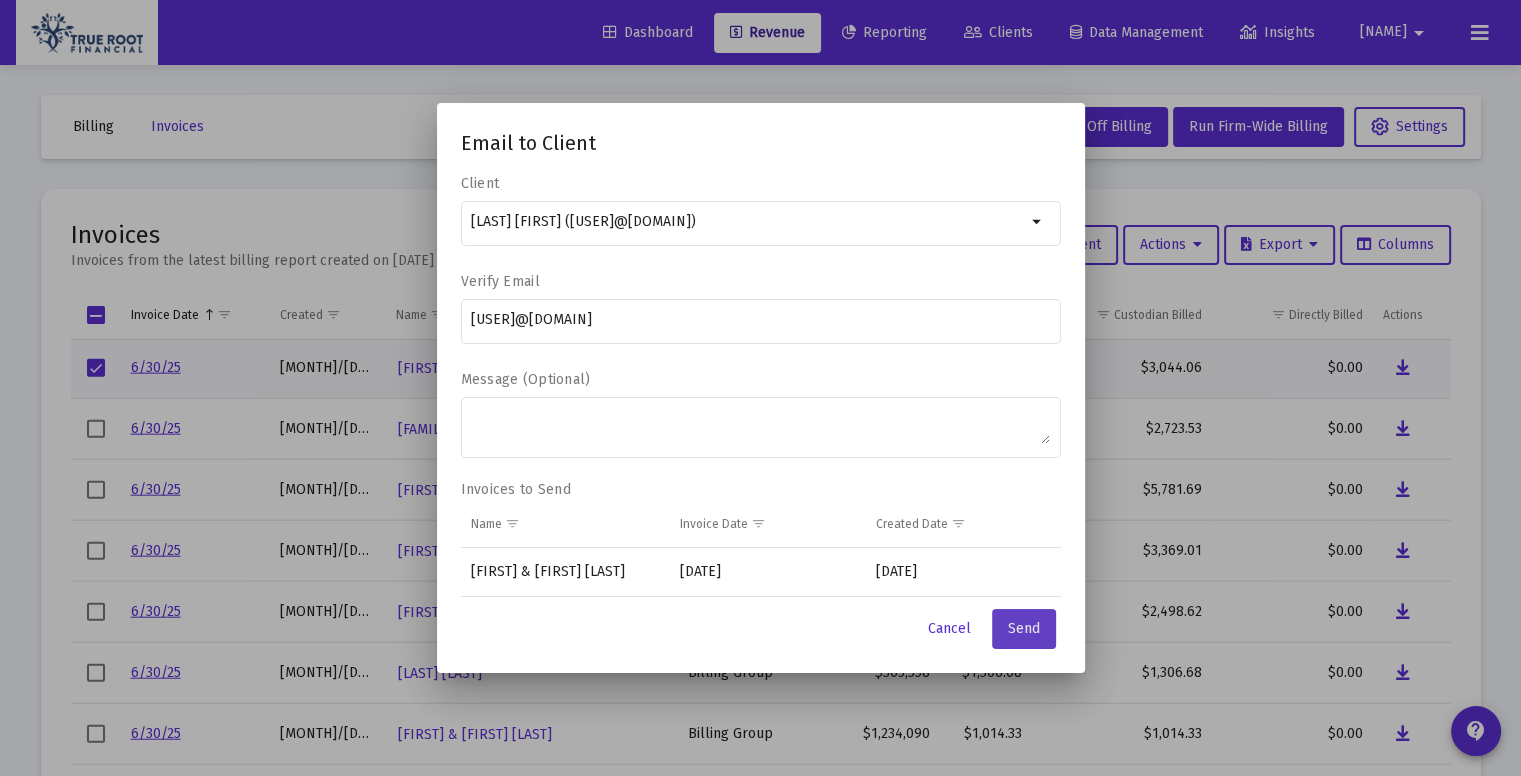 click on "Send" at bounding box center (1024, 628) 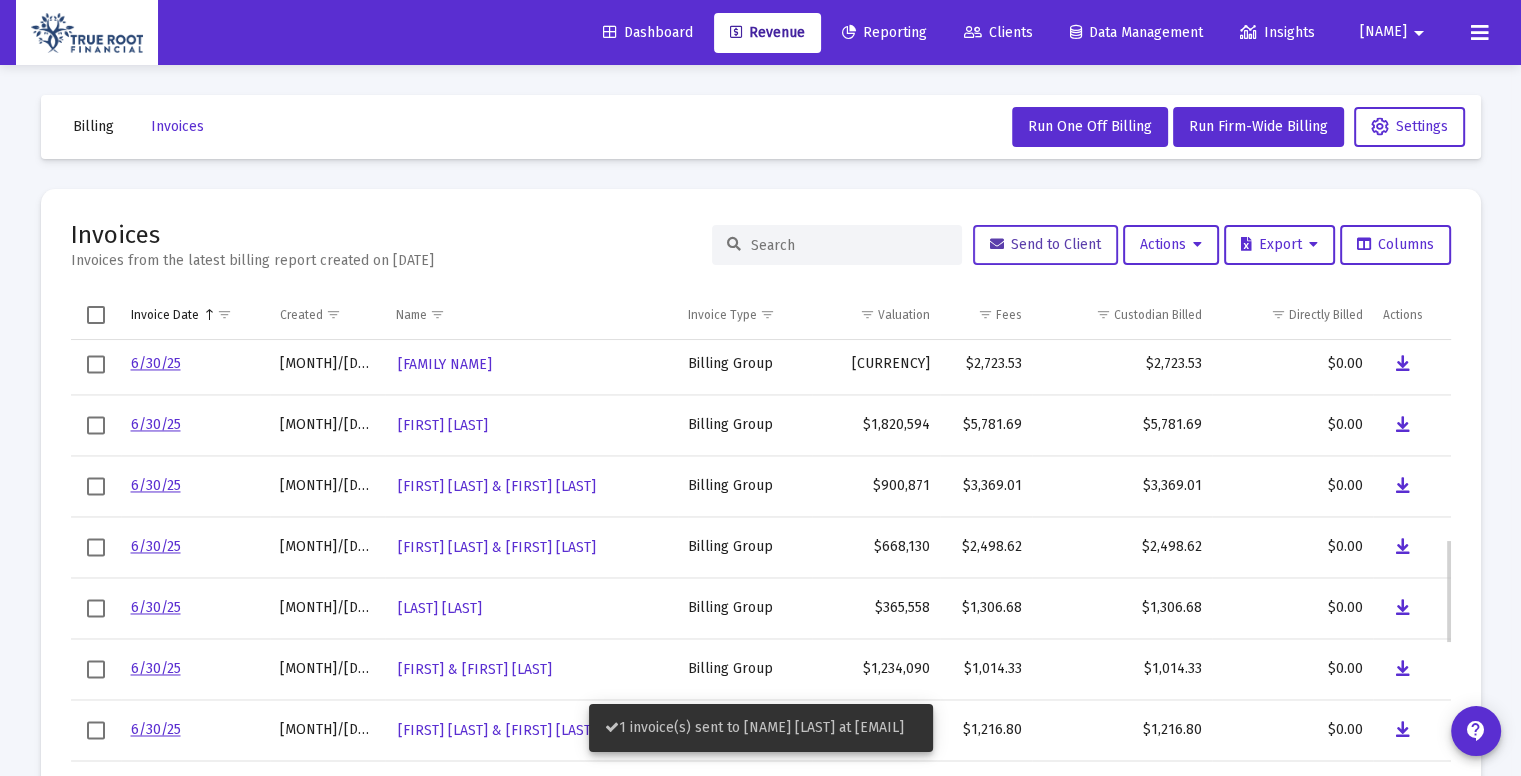 scroll, scrollTop: 856, scrollLeft: 0, axis: vertical 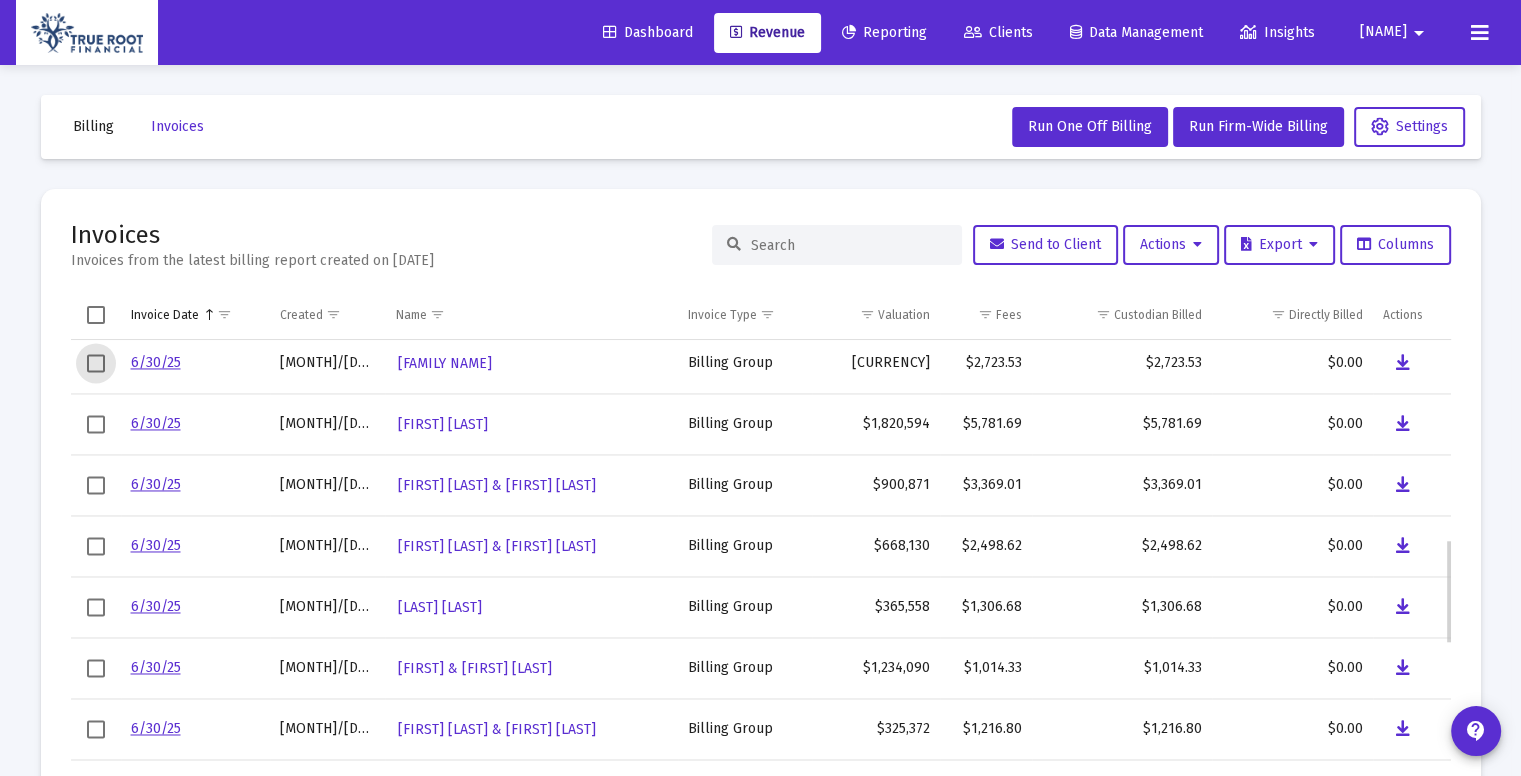 click at bounding box center (96, 363) 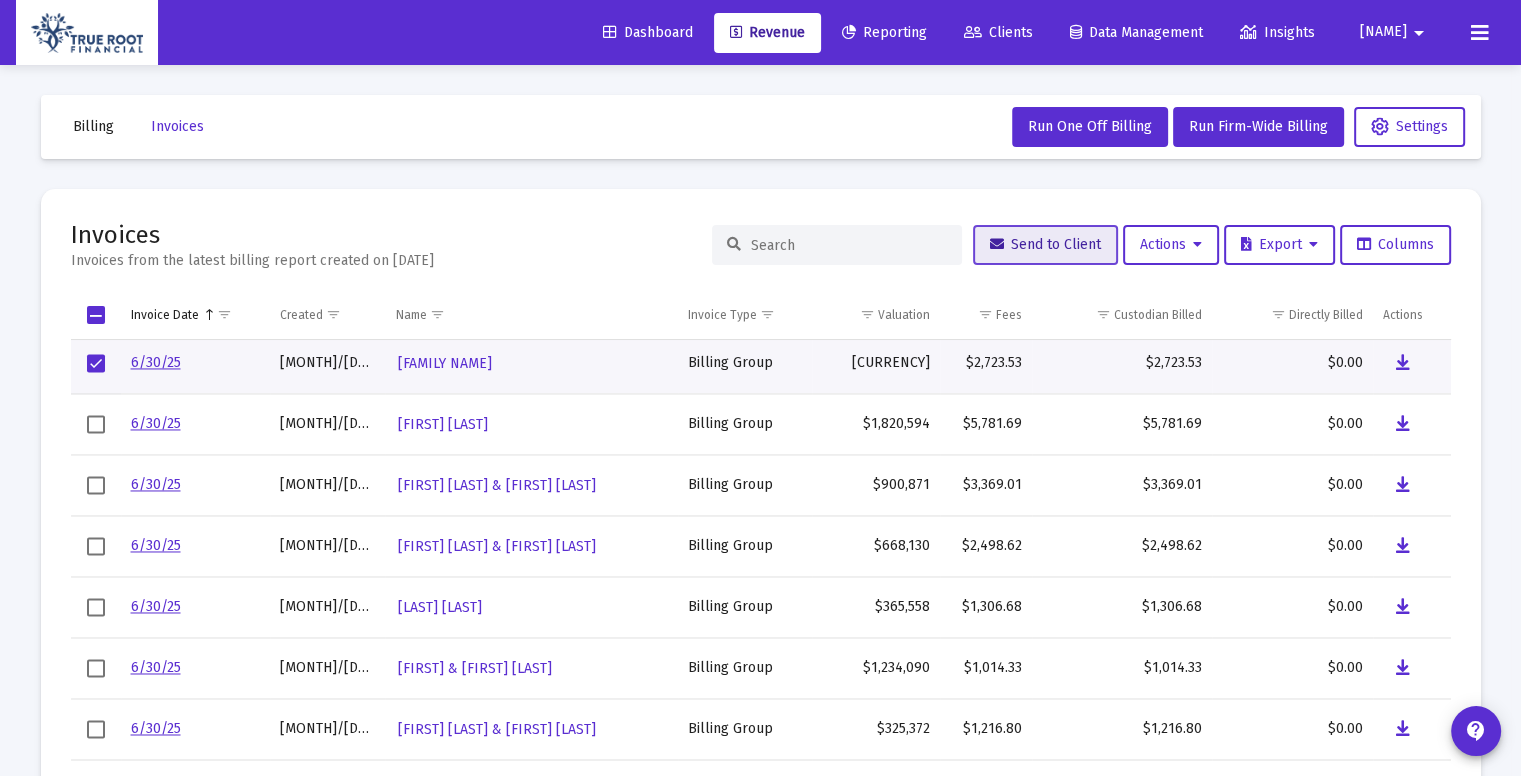 click on "Send to Client" at bounding box center [1045, 244] 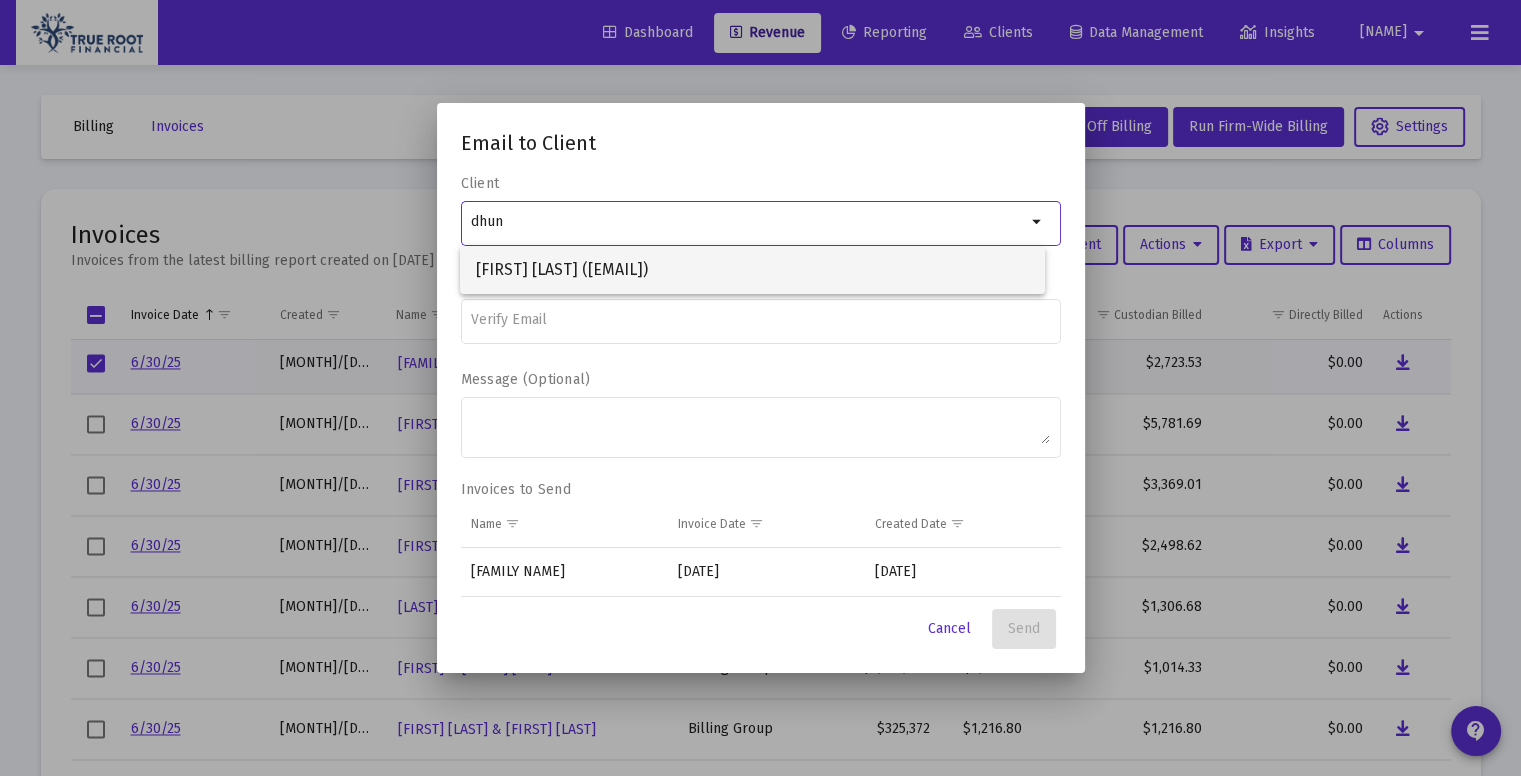 type on "dhun" 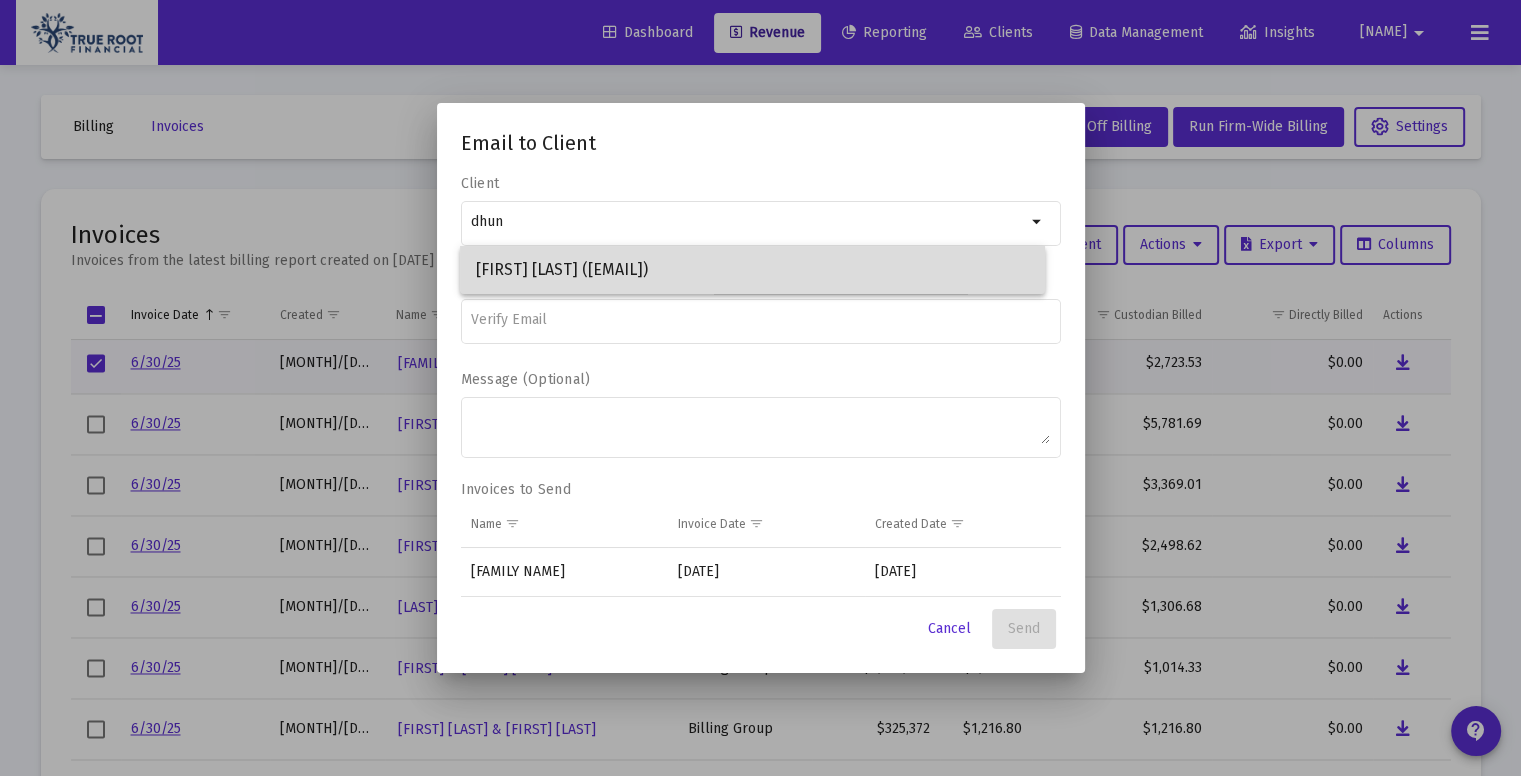 click on "[FIRST] [LAST] ([EMAIL])" at bounding box center (752, 270) 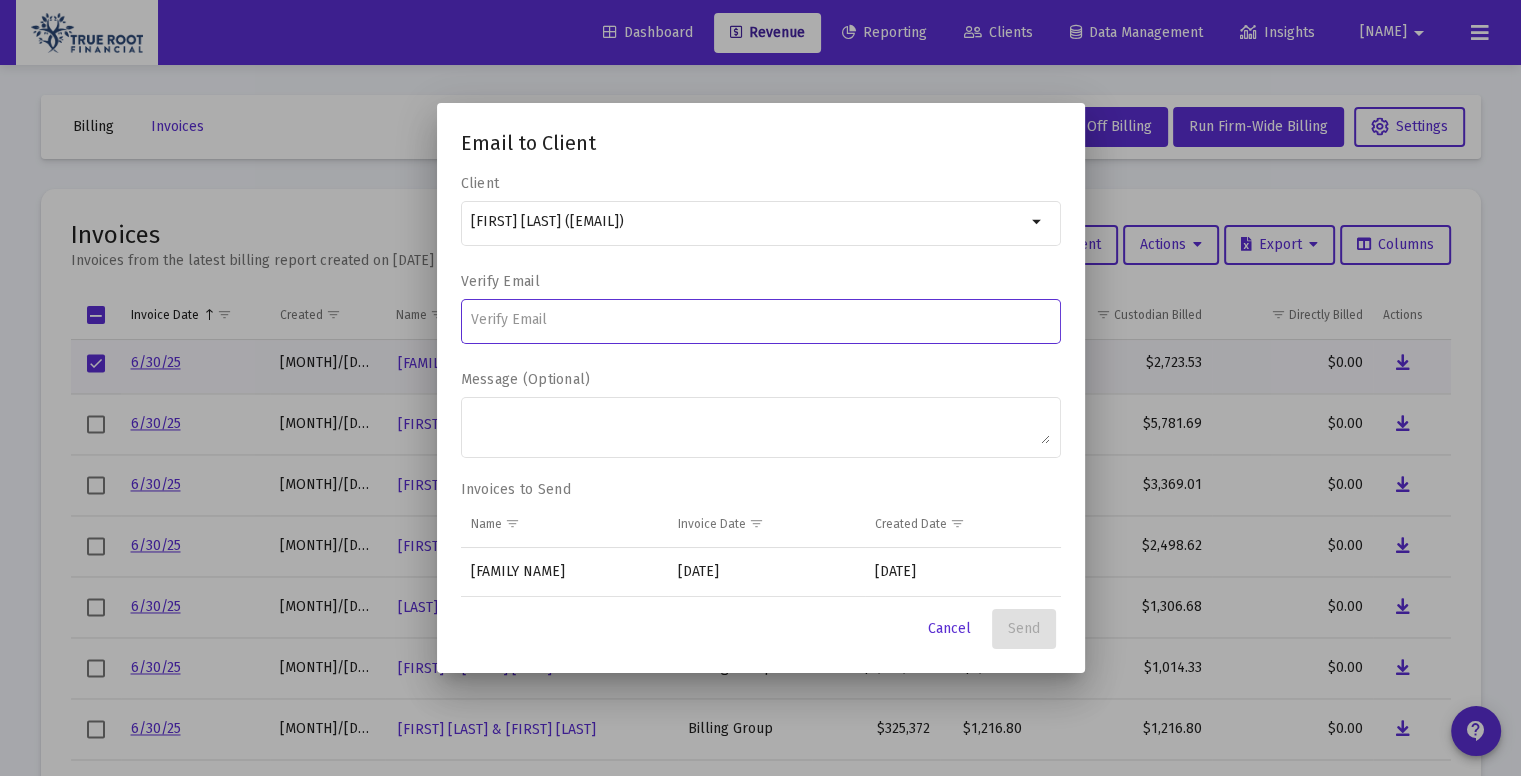 click at bounding box center [760, 320] 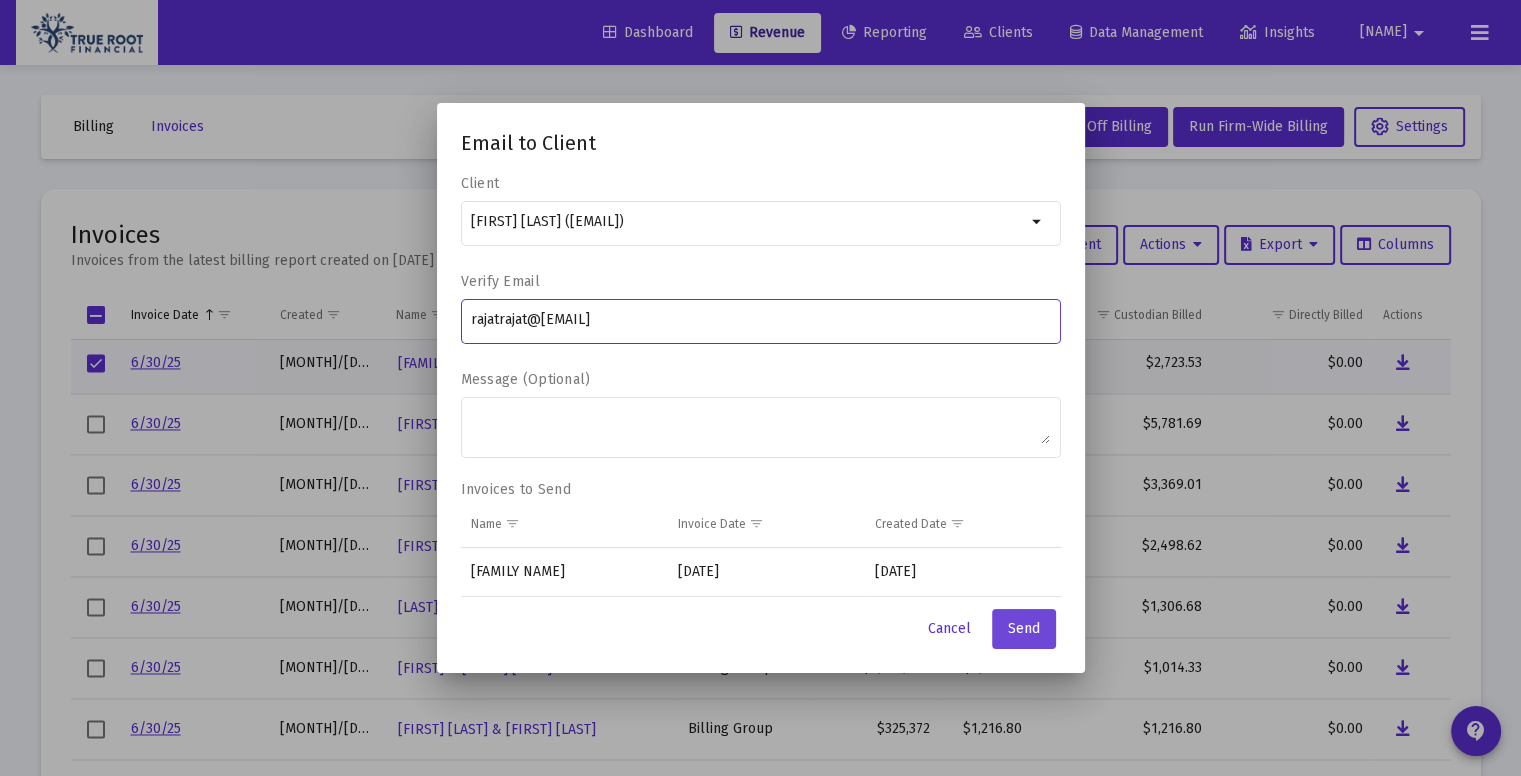 type on "rajatrajat@[EMAIL]" 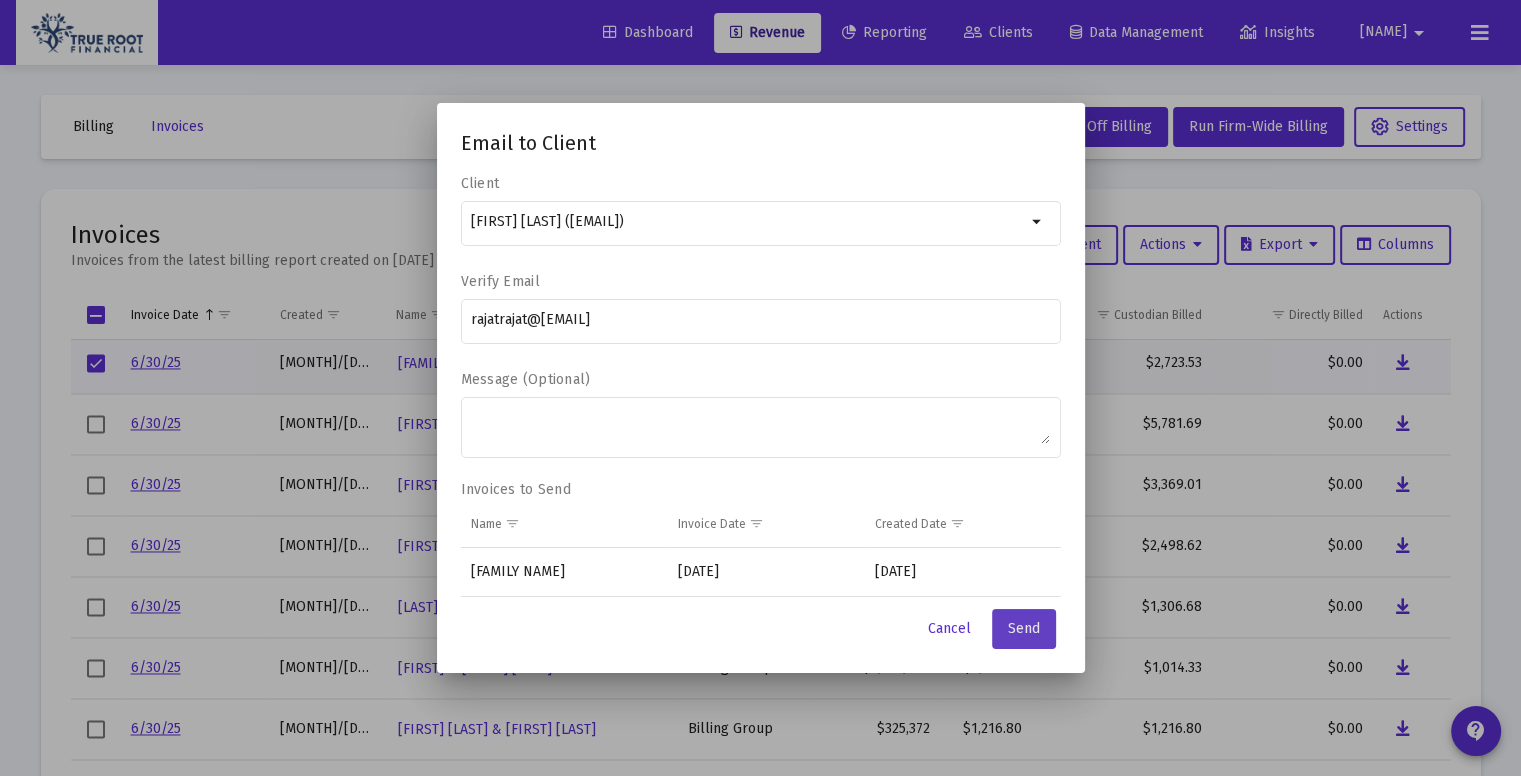 click on "Send" at bounding box center (1024, 628) 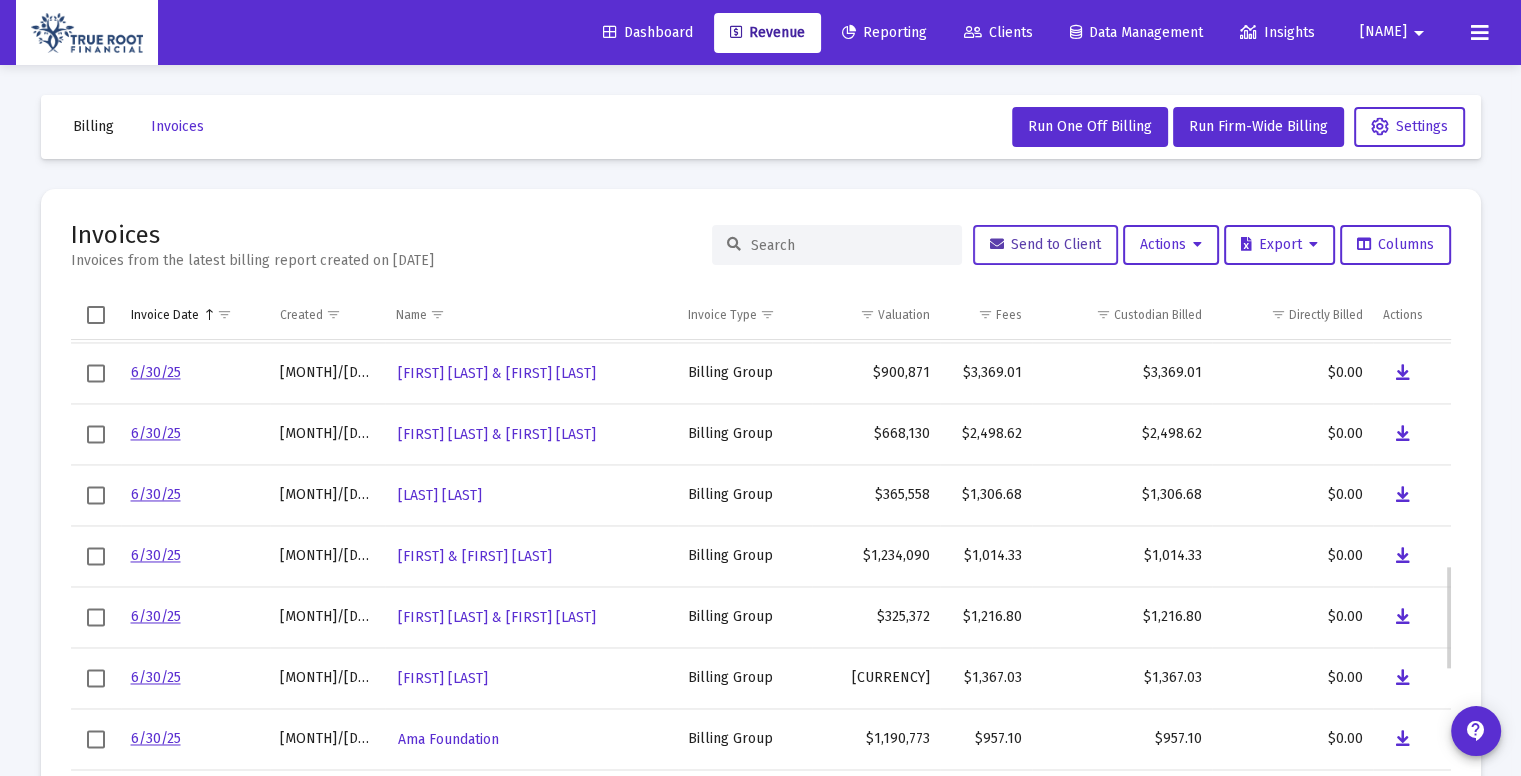 scroll, scrollTop: 968, scrollLeft: 0, axis: vertical 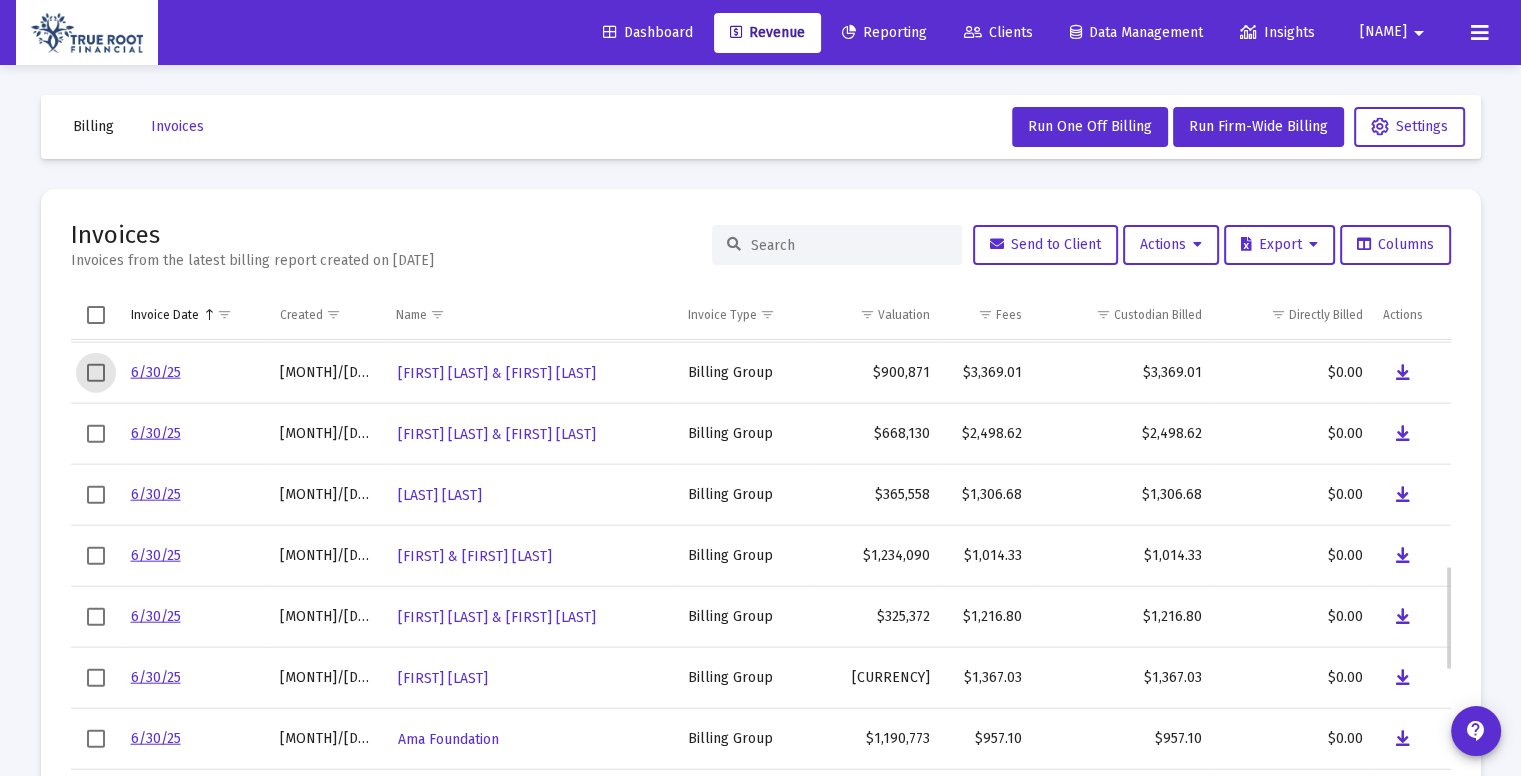 click at bounding box center (96, 373) 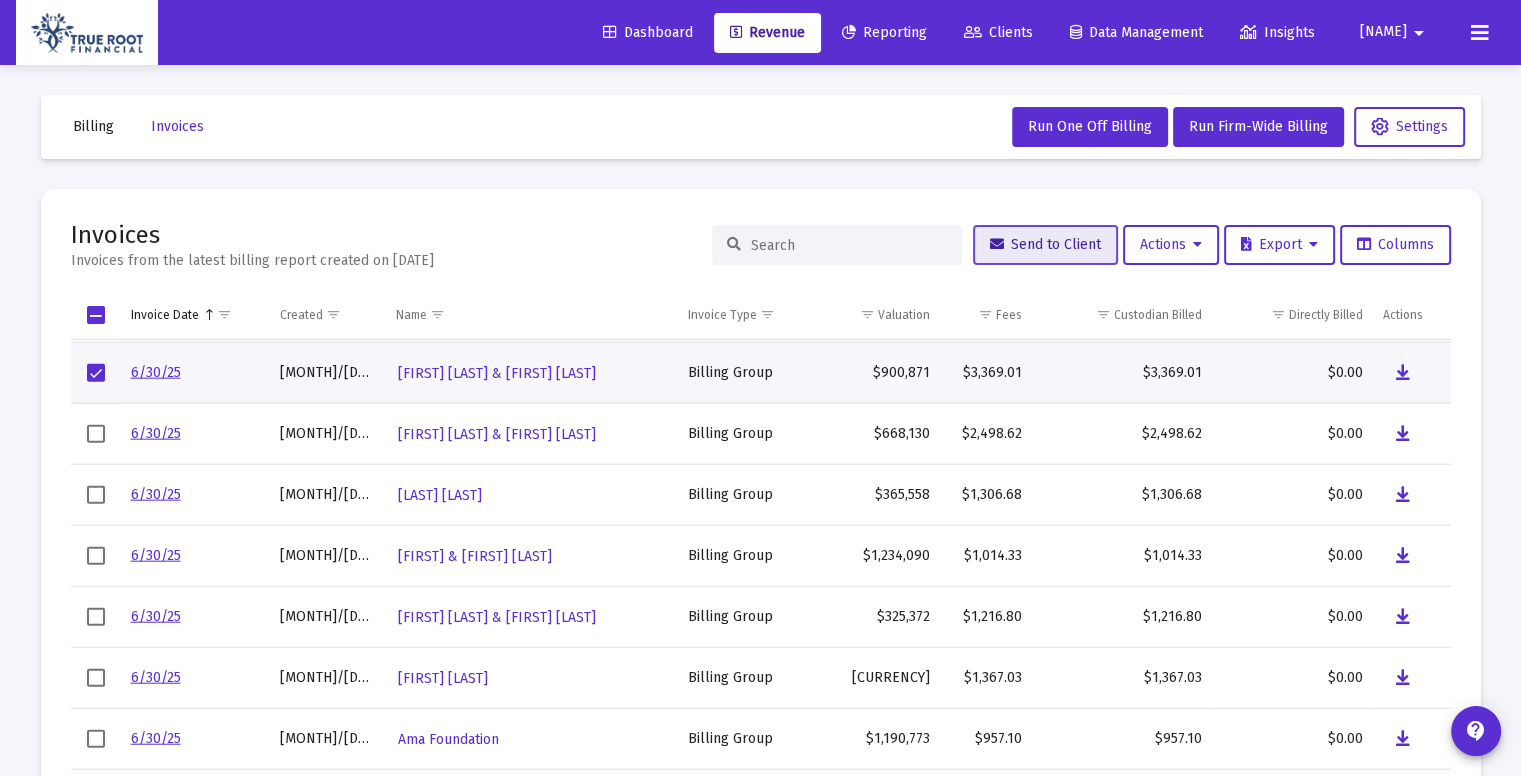 click on "Send to Client" at bounding box center (1045, 244) 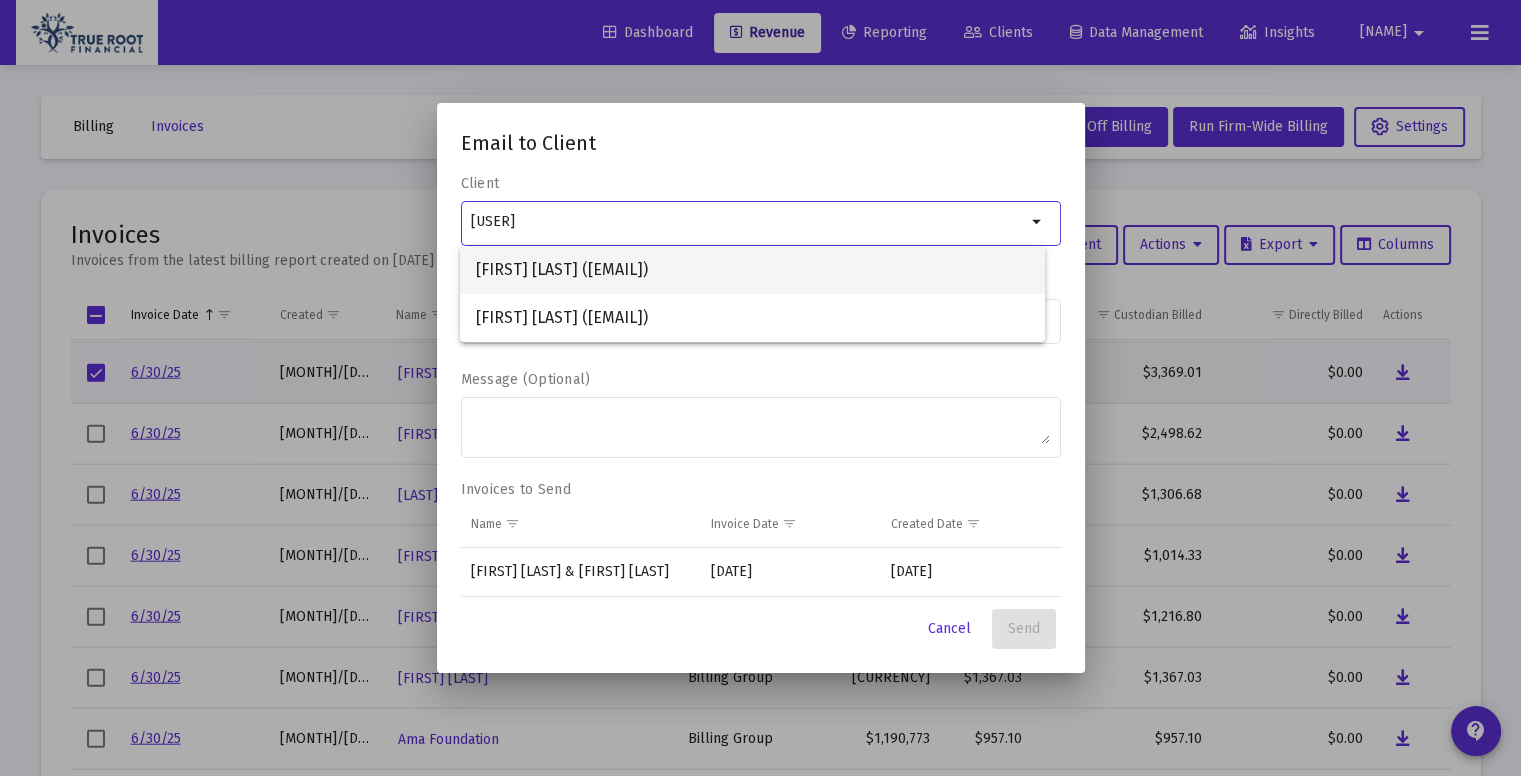 type on "[USER]" 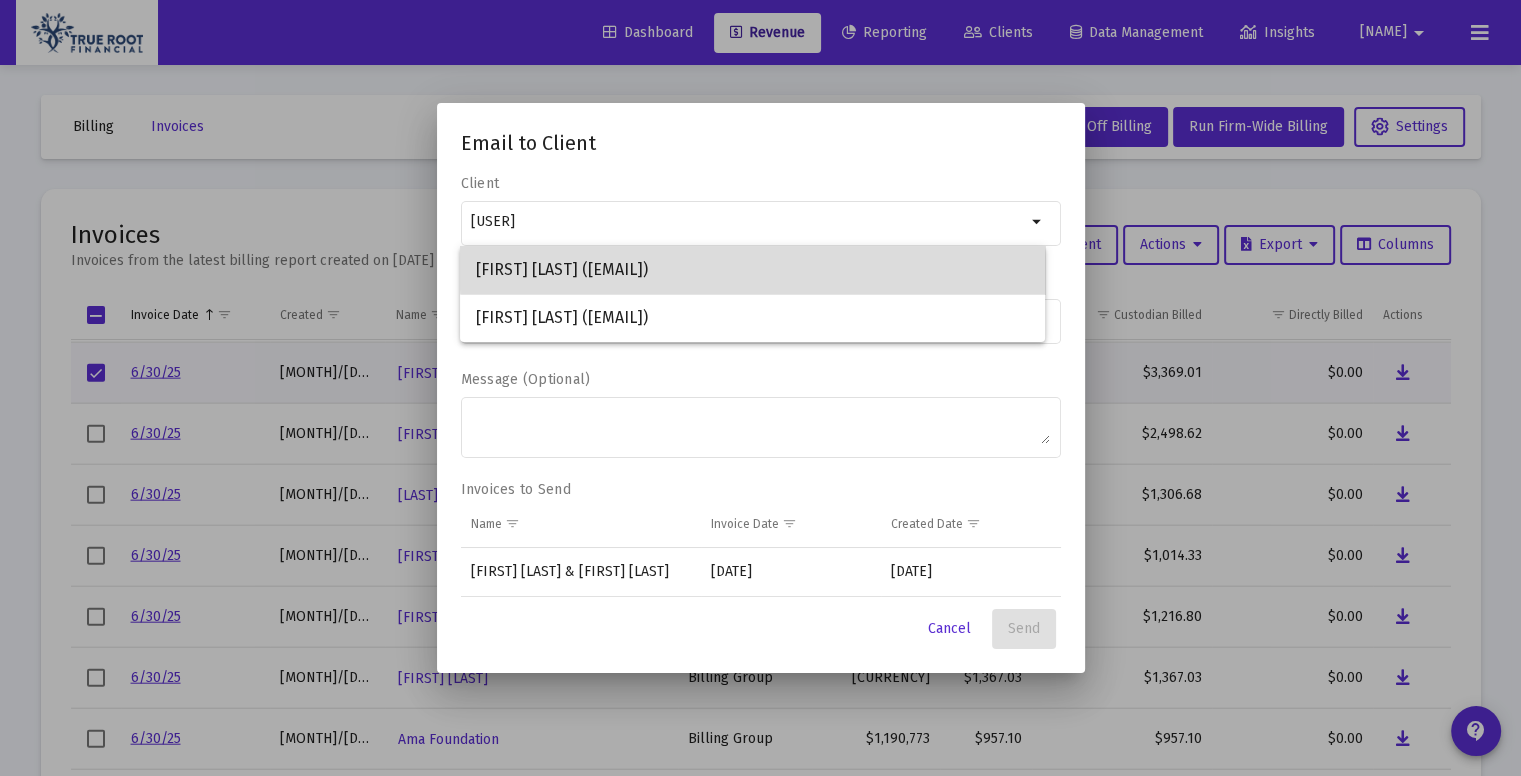 click on "[FIRST] [LAST] ([EMAIL])" at bounding box center [752, 270] 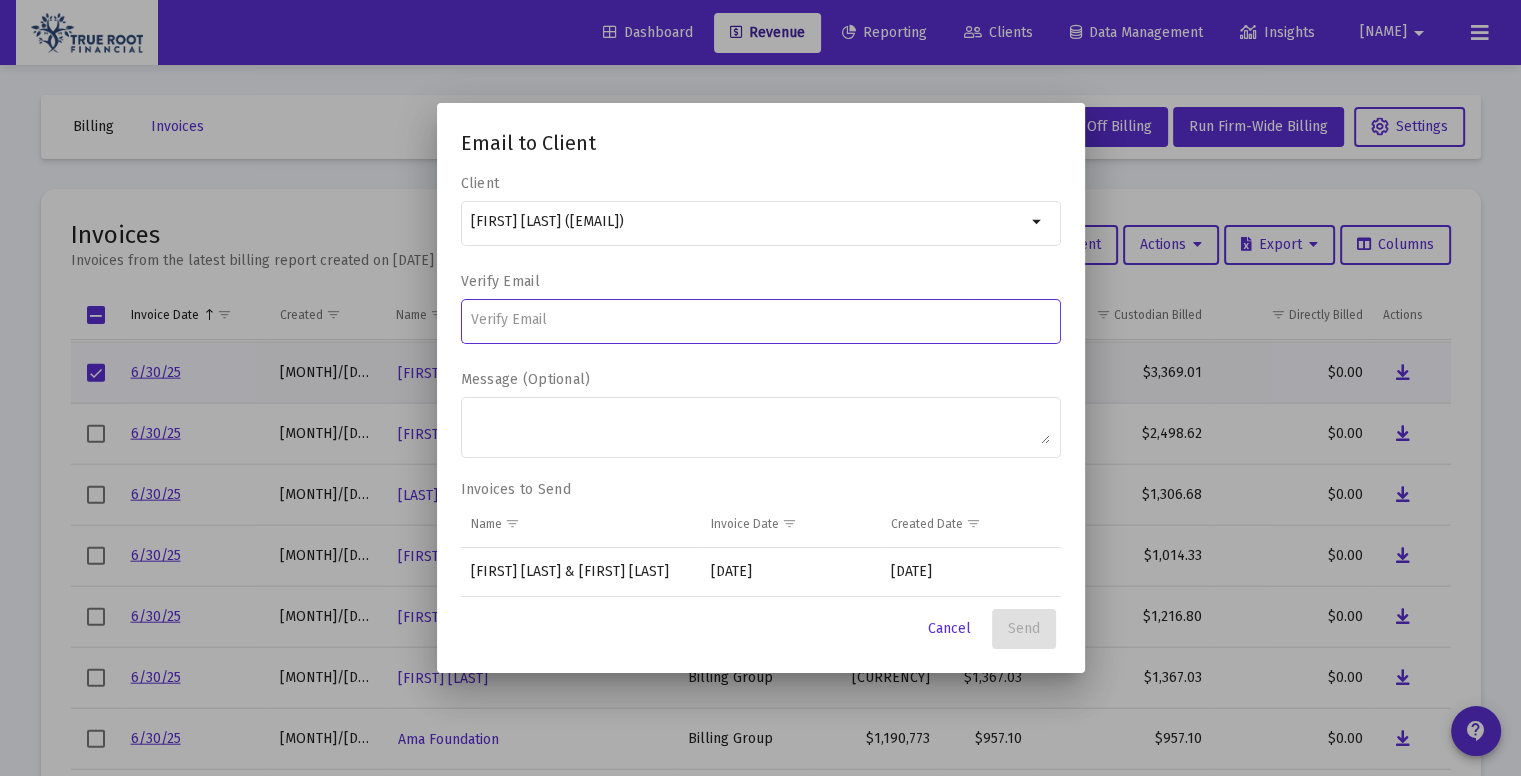 click at bounding box center [760, 320] 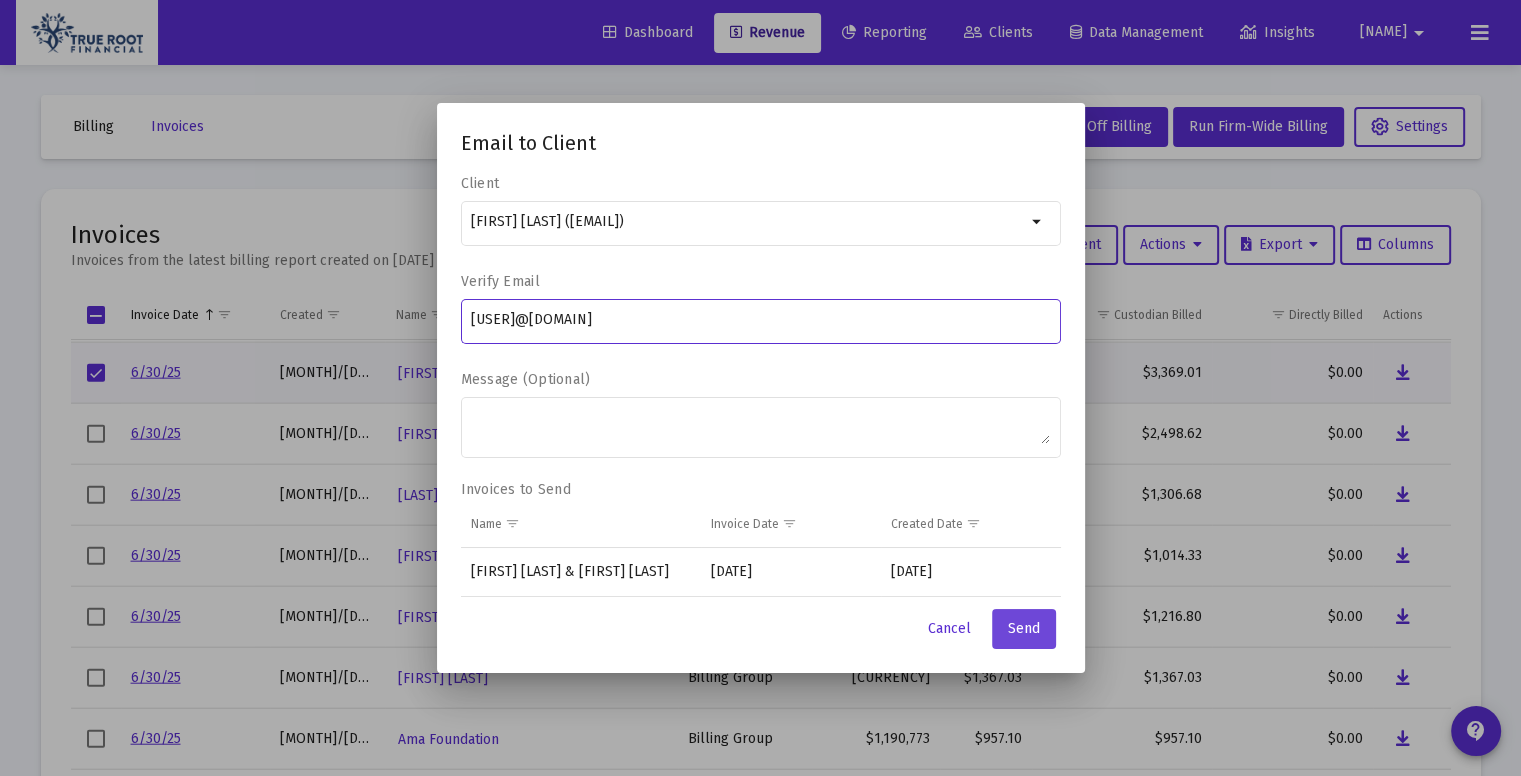 type on "[USER]@[DOMAIN]" 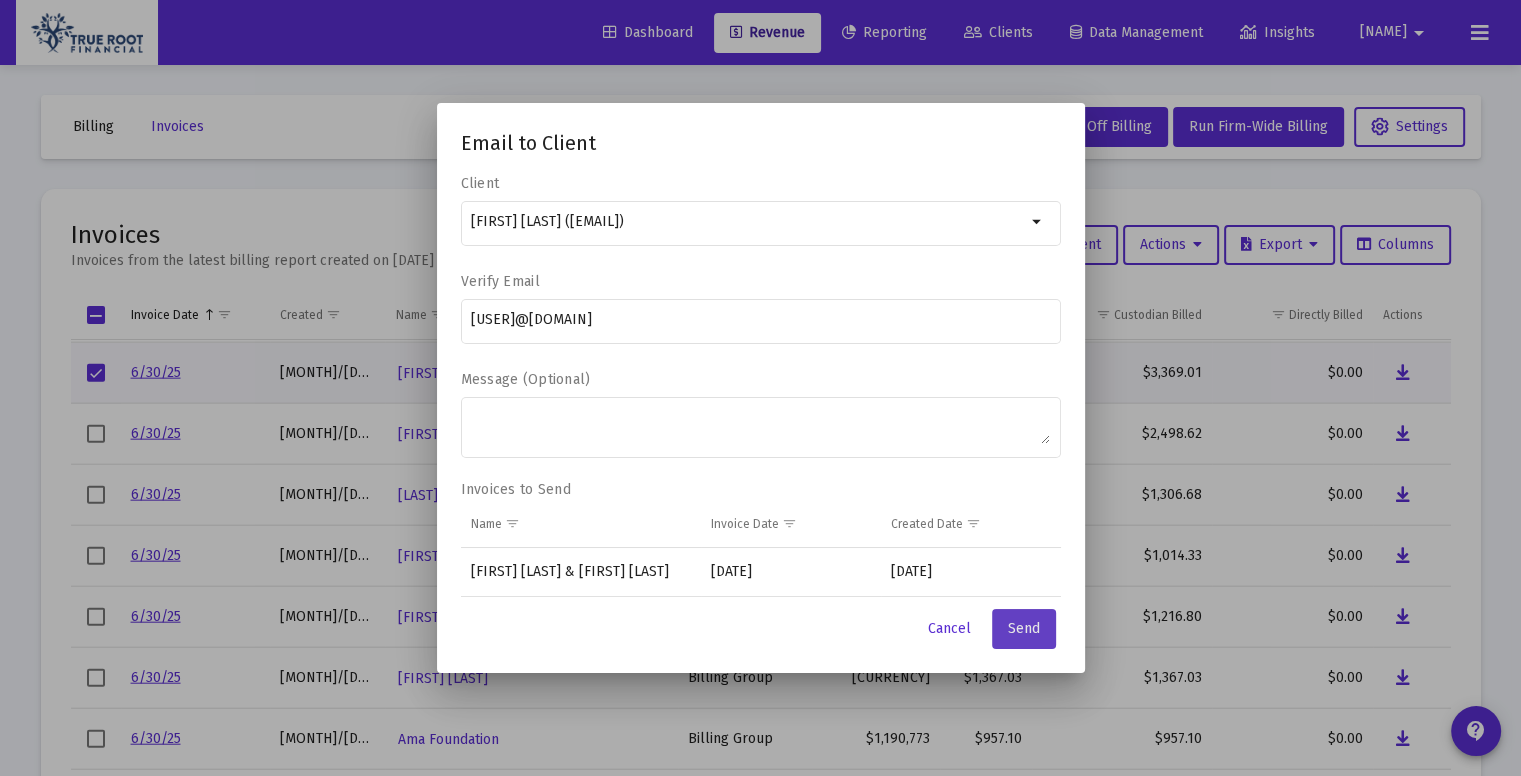 click on "Send" at bounding box center (1024, 628) 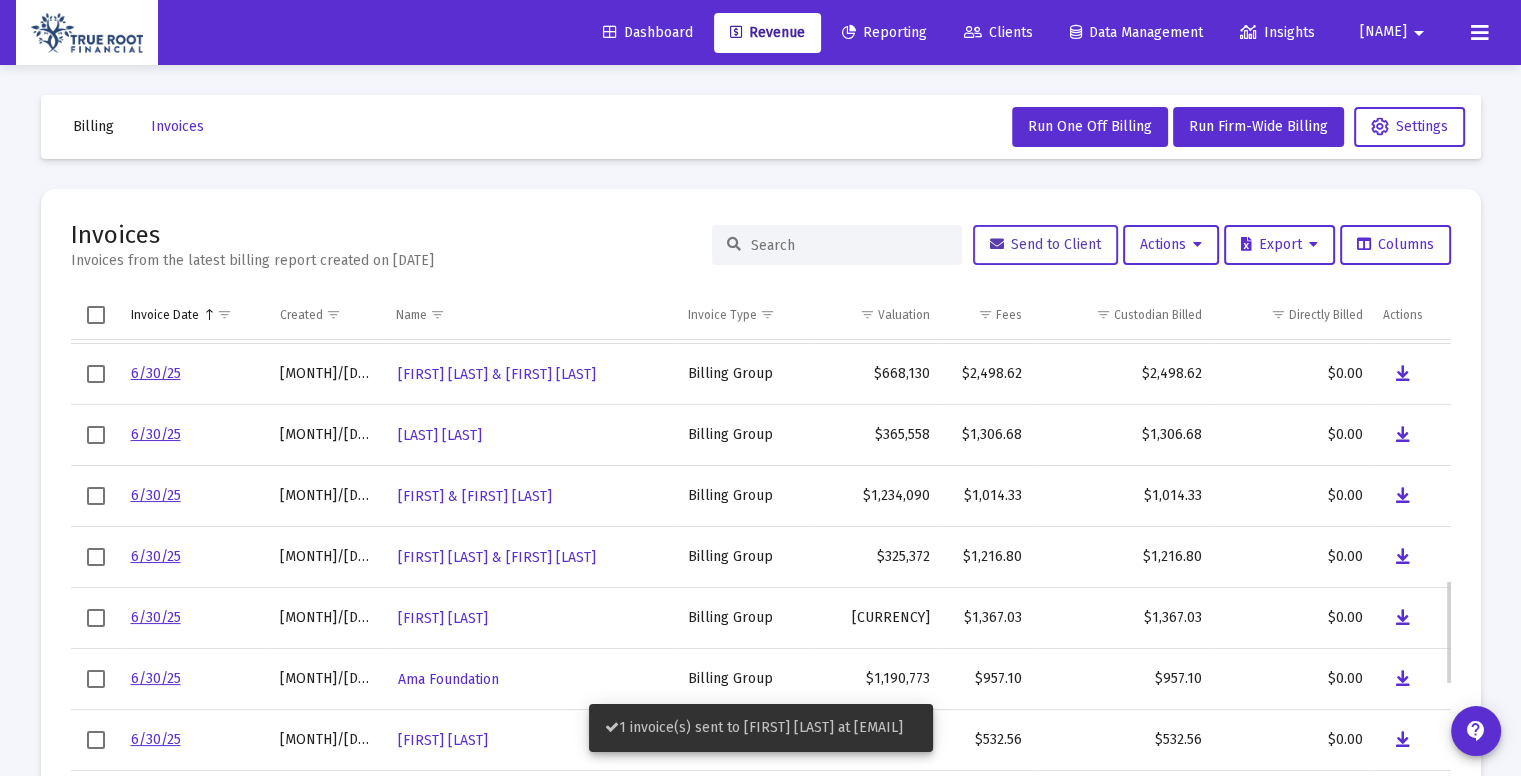 scroll, scrollTop: 1036, scrollLeft: 0, axis: vertical 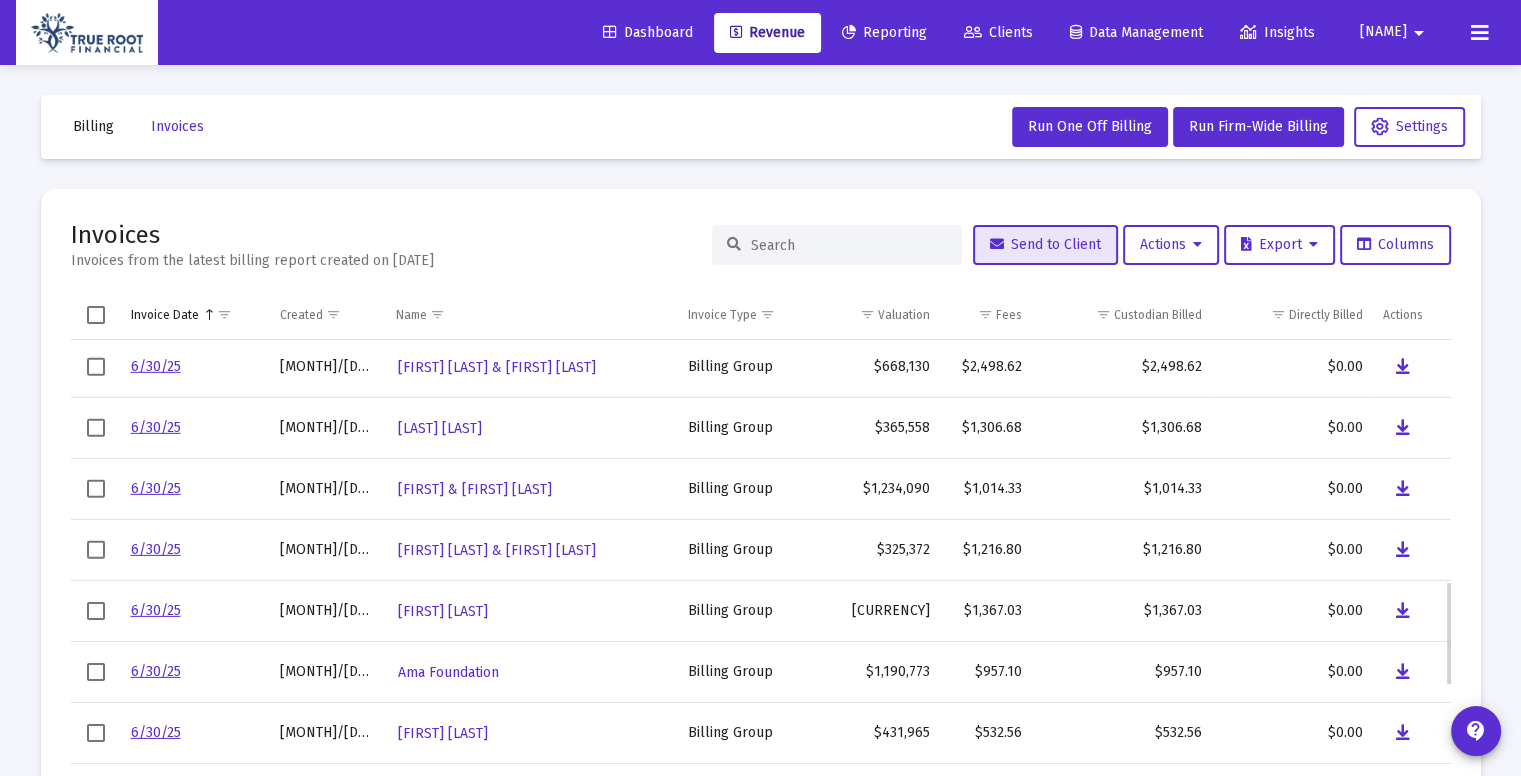 click at bounding box center (96, 367) 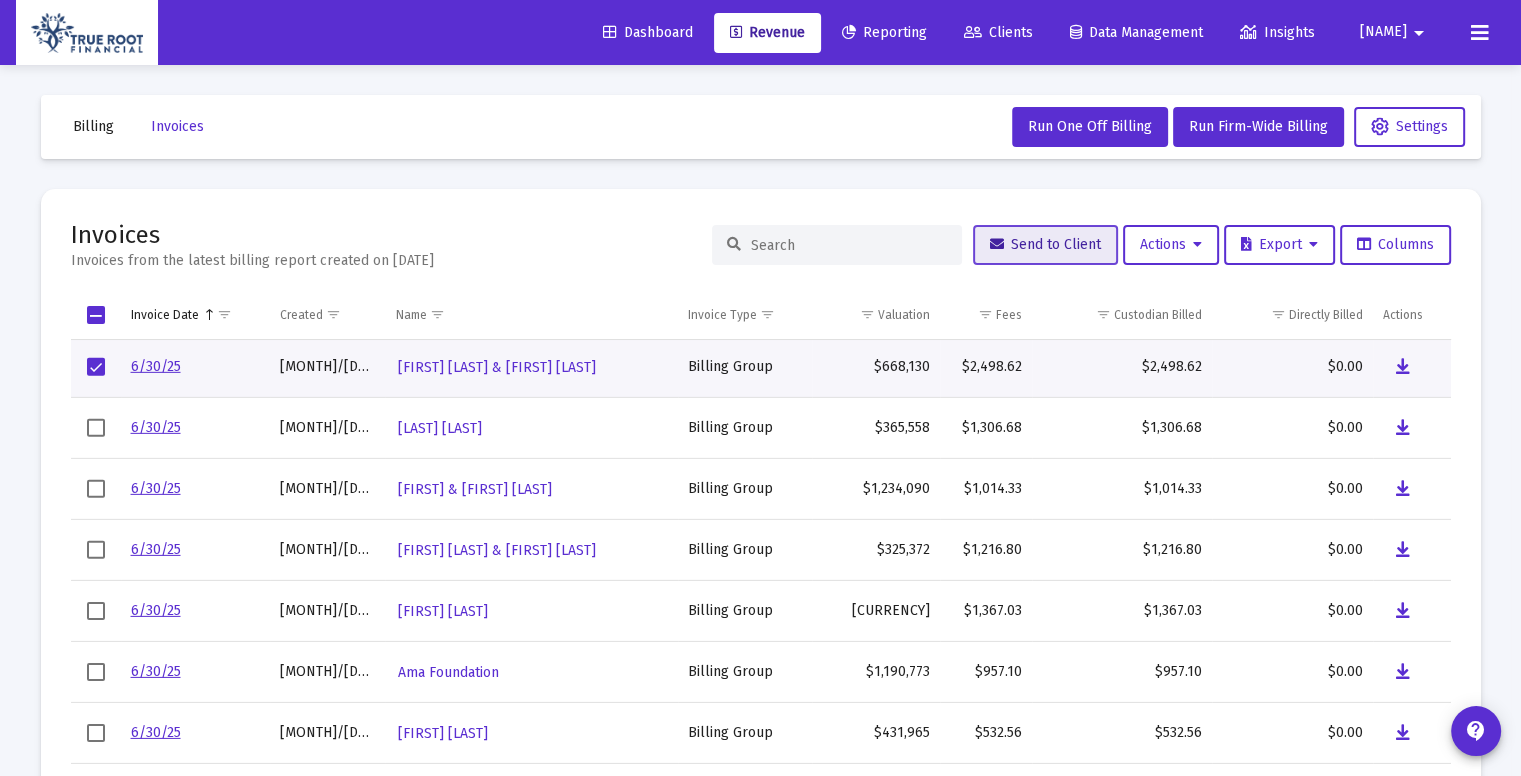 click on "Send to Client" at bounding box center [1045, 244] 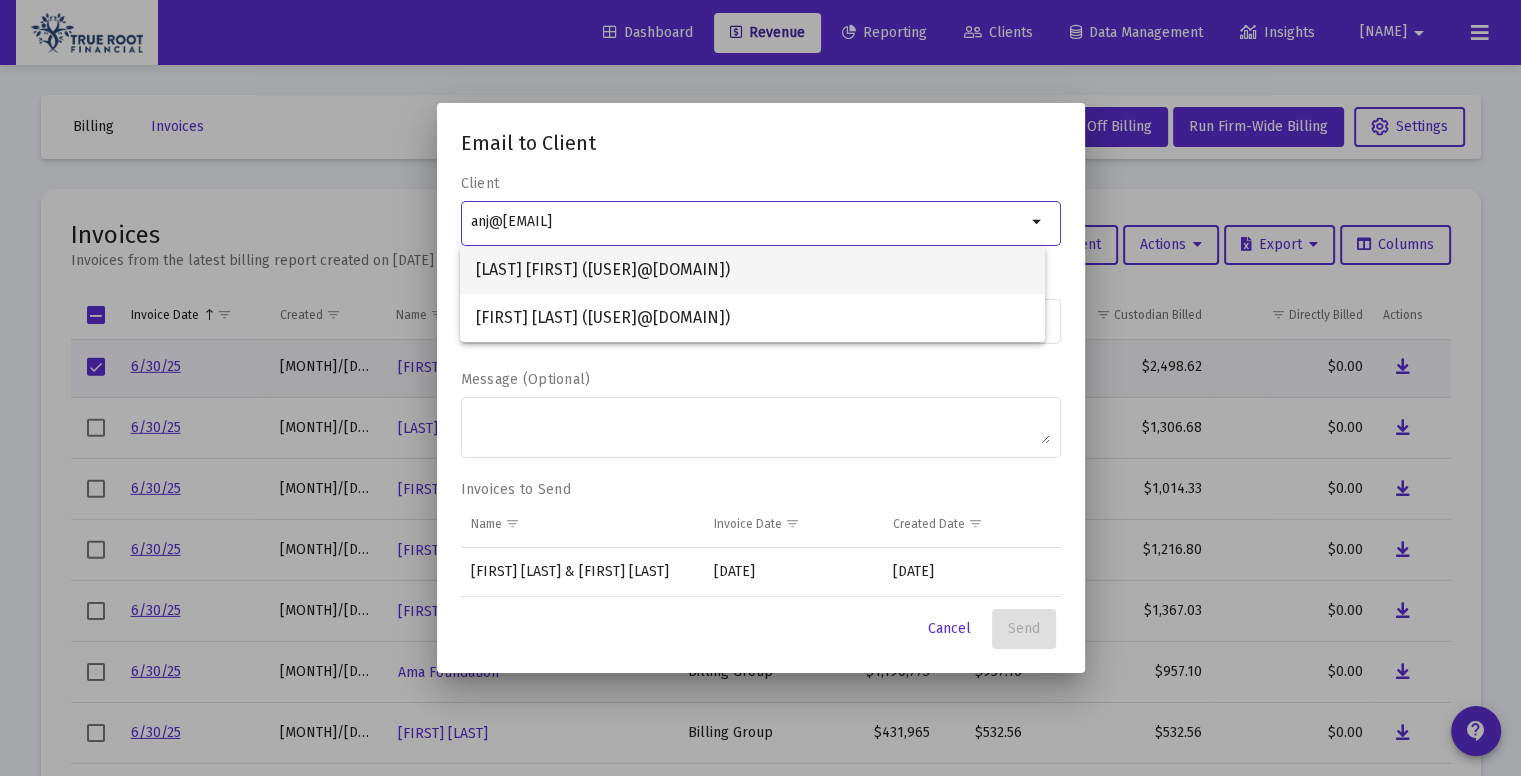 type on "anj@[EMAIL]" 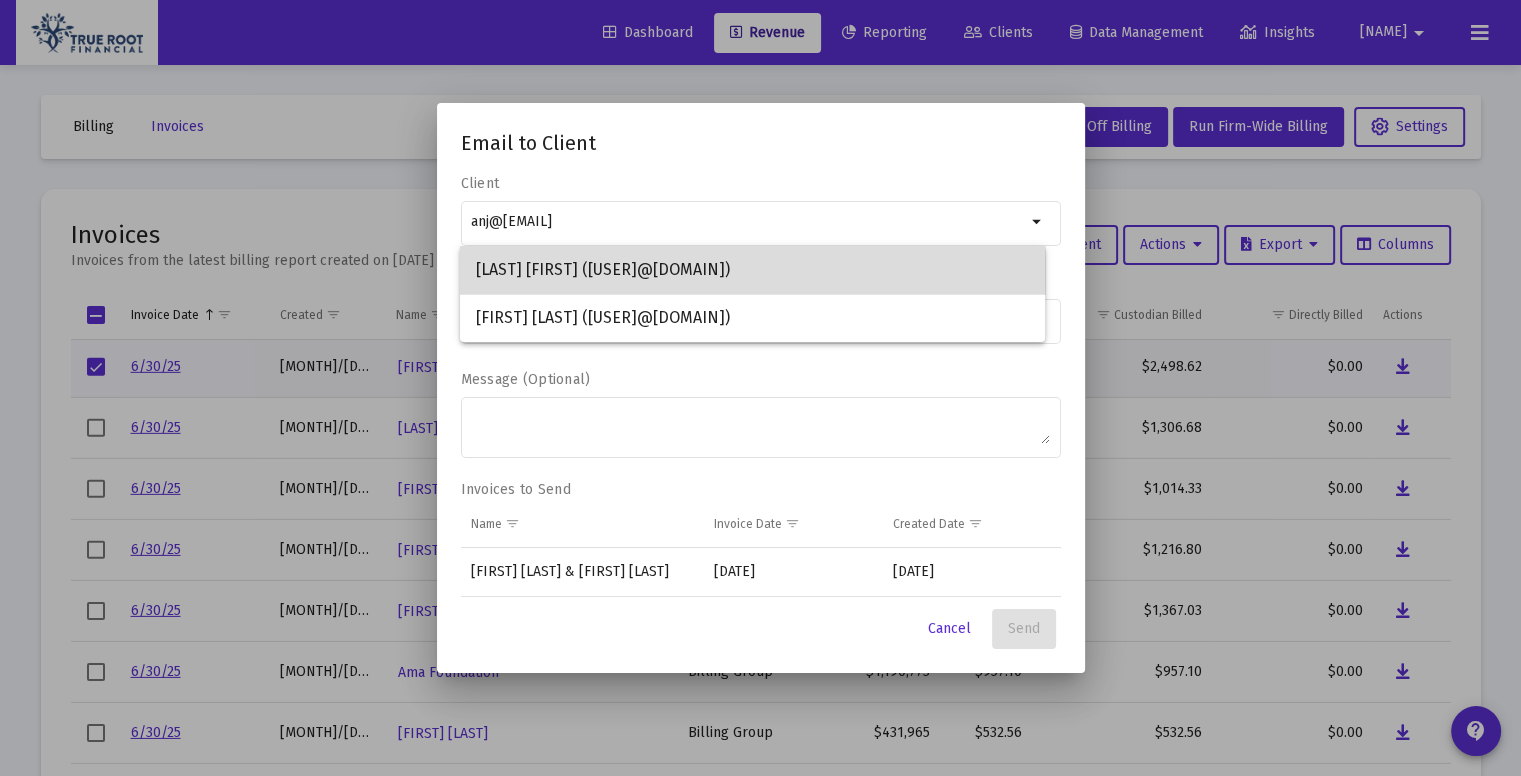 click on "[LAST] [FIRST] ([USER]@[DOMAIN])" at bounding box center (752, 270) 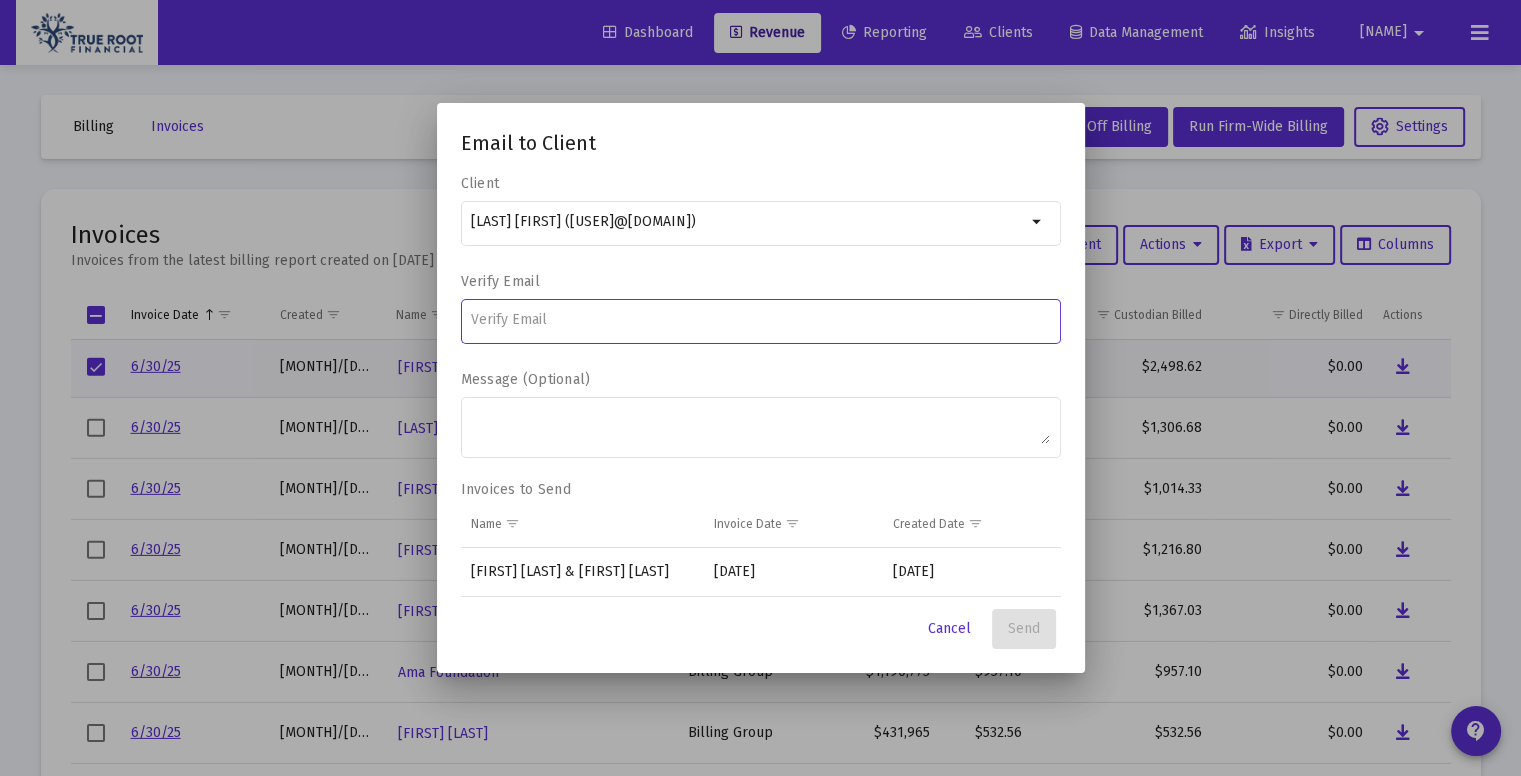 click at bounding box center (760, 320) 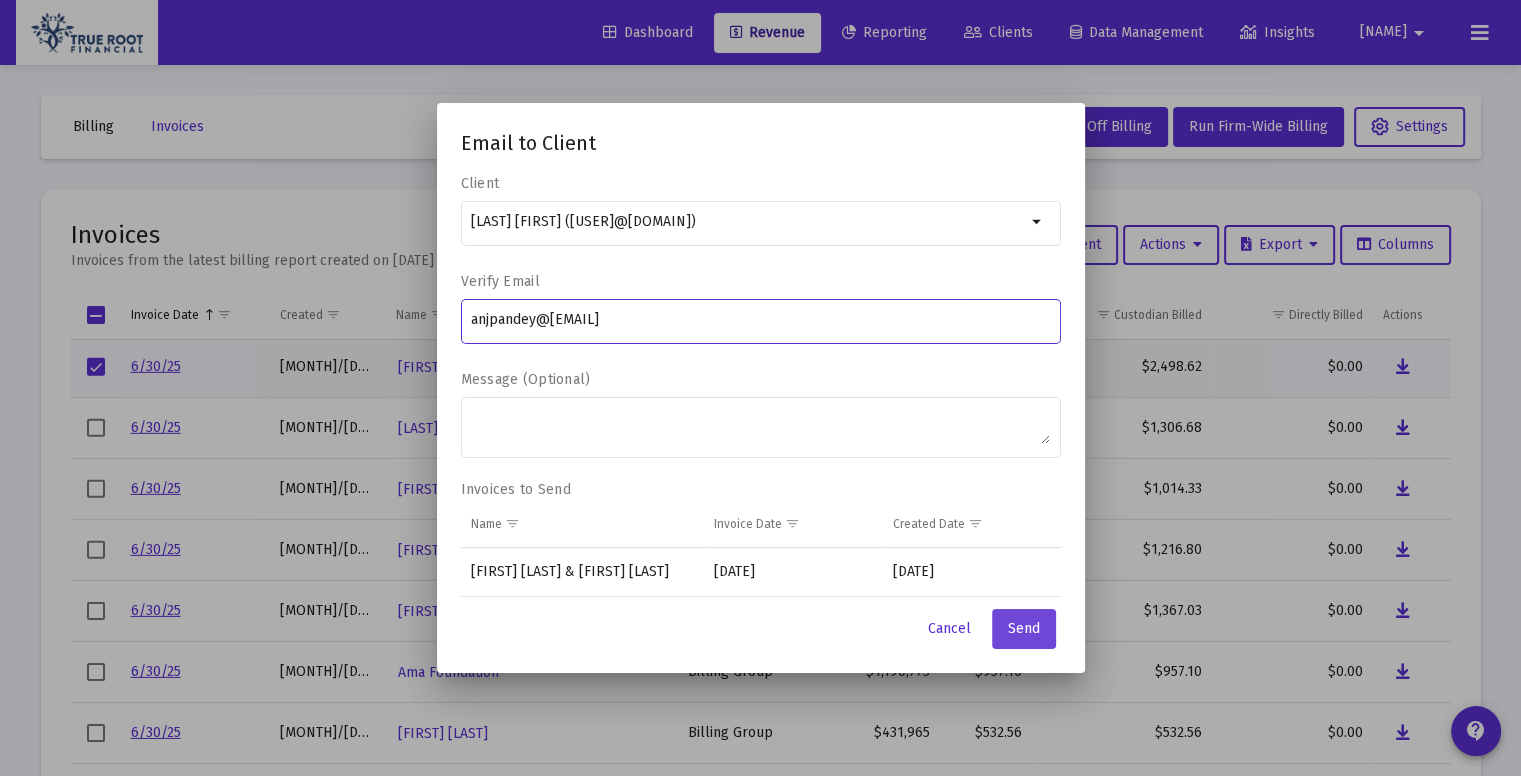 type on "anjpandey@[EMAIL]" 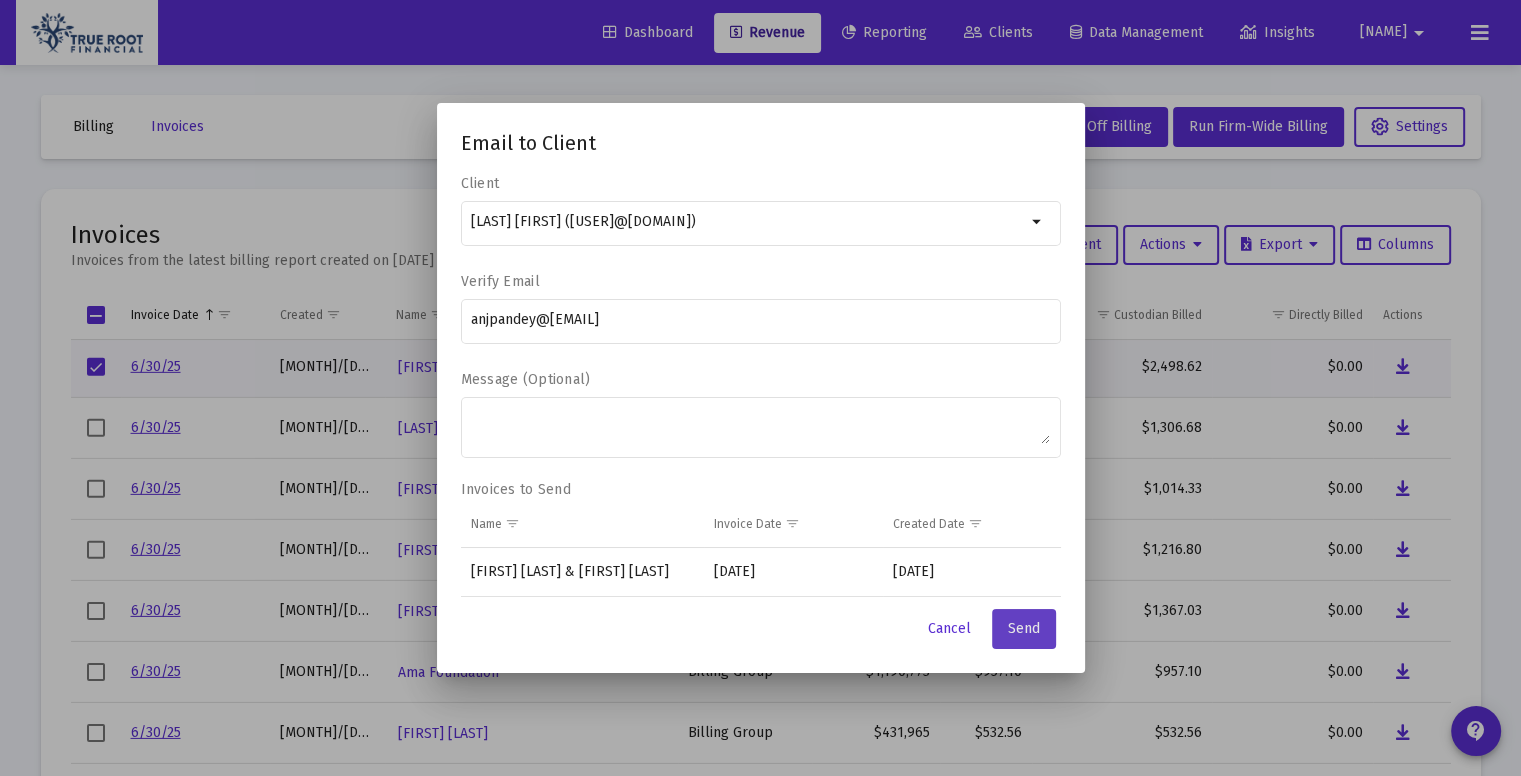 click on "Send" at bounding box center (1024, 628) 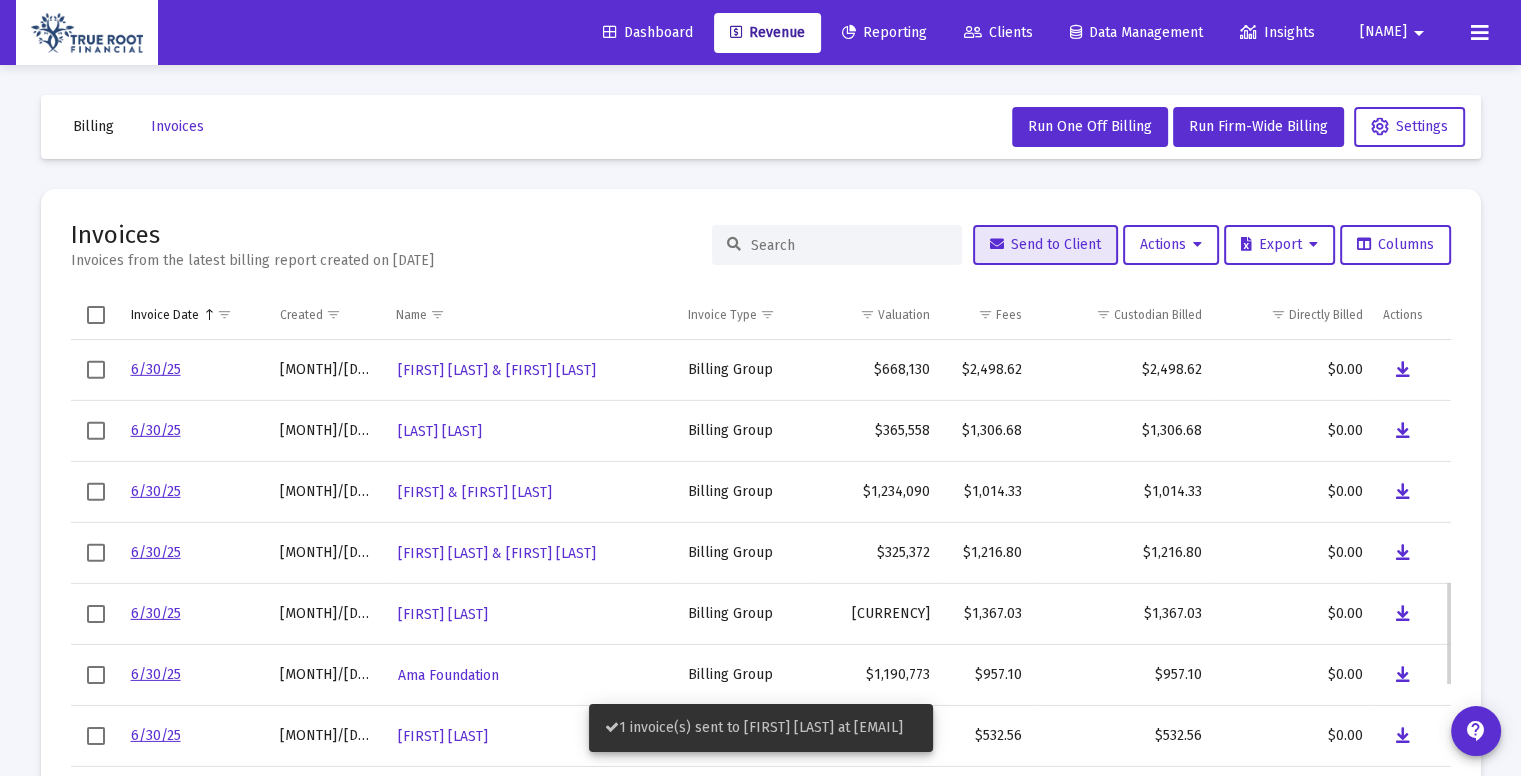 click at bounding box center (96, 369) 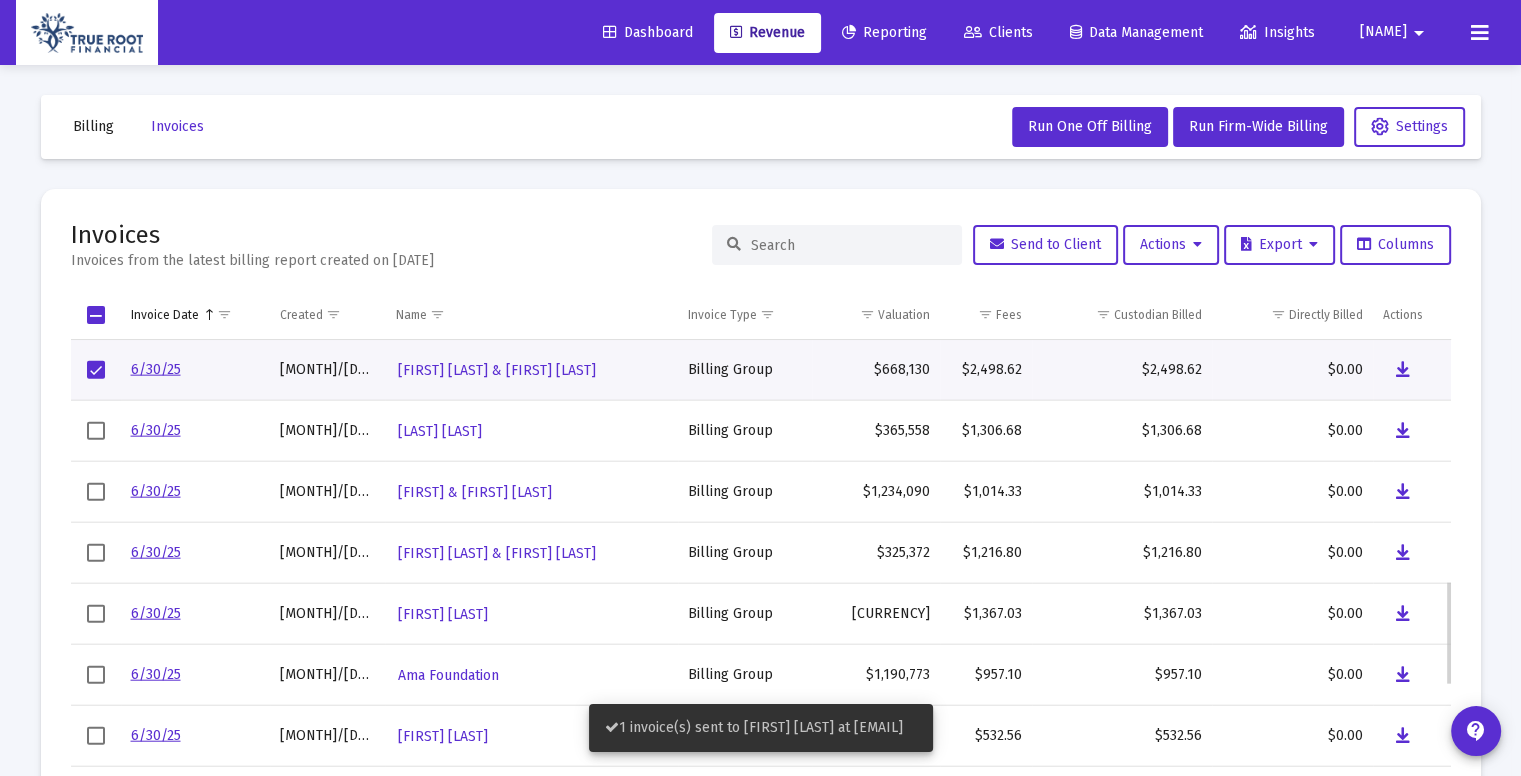 scroll, scrollTop: 1034, scrollLeft: 0, axis: vertical 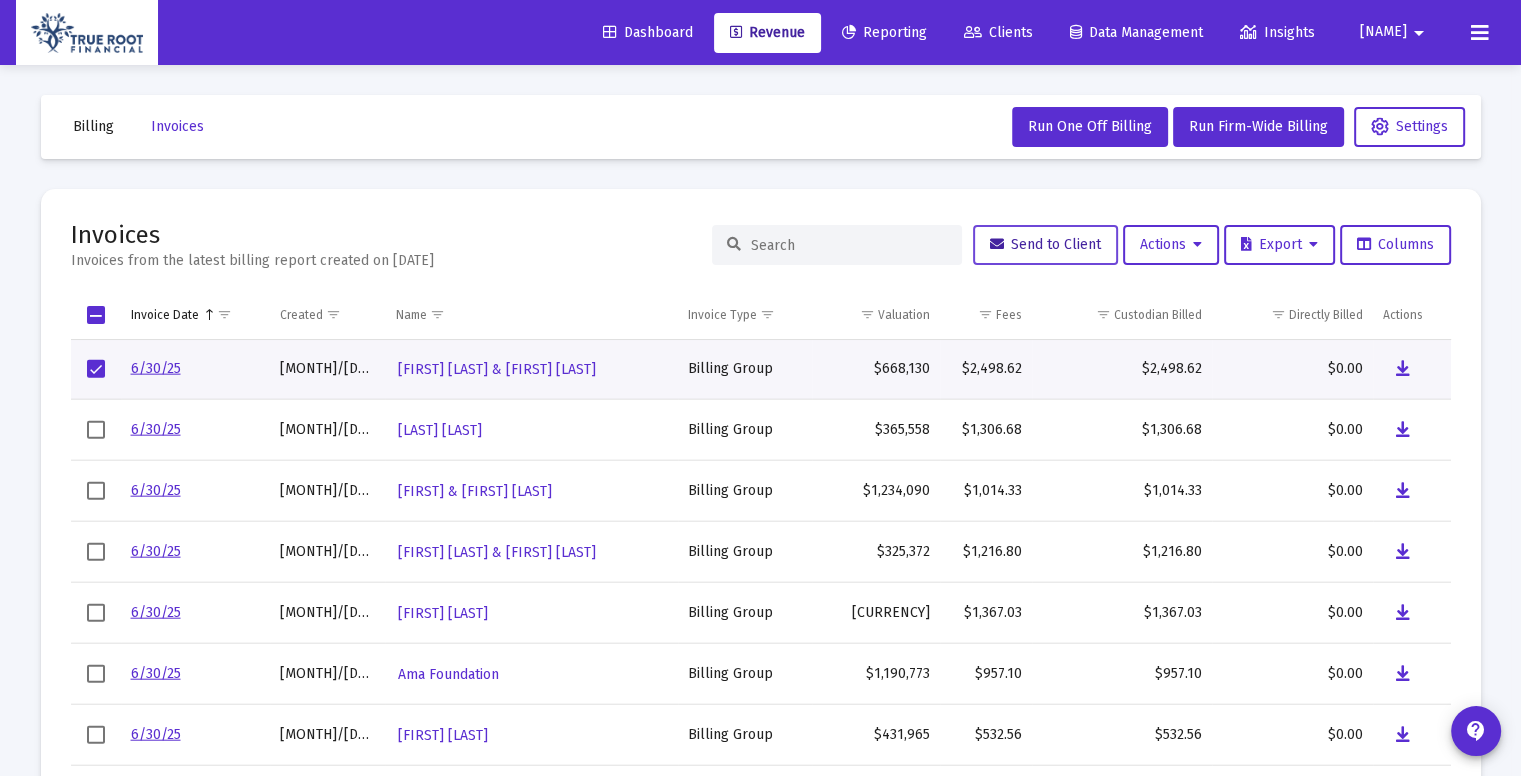 click on "Send to Client" at bounding box center (1045, 244) 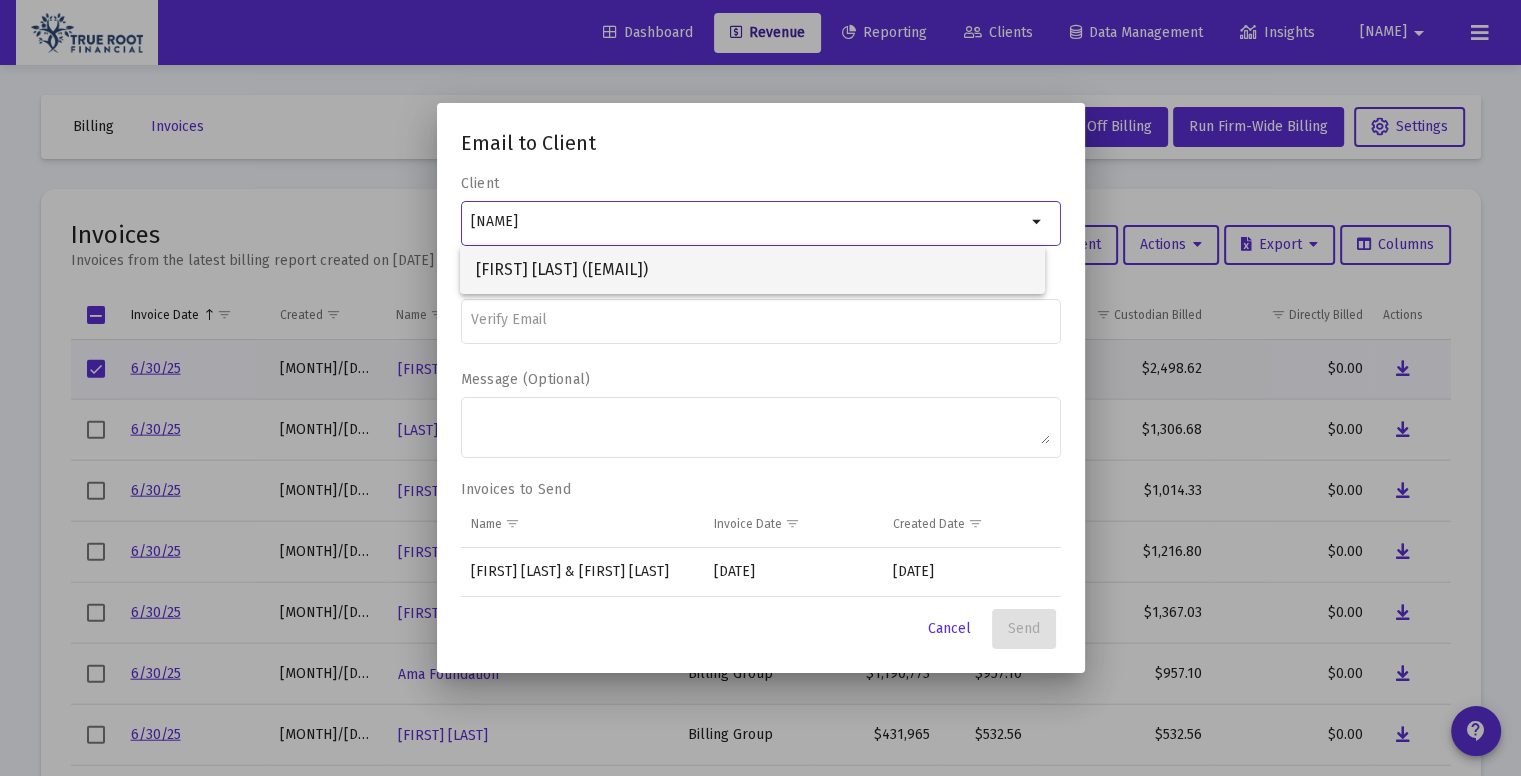 type on "[NAME]" 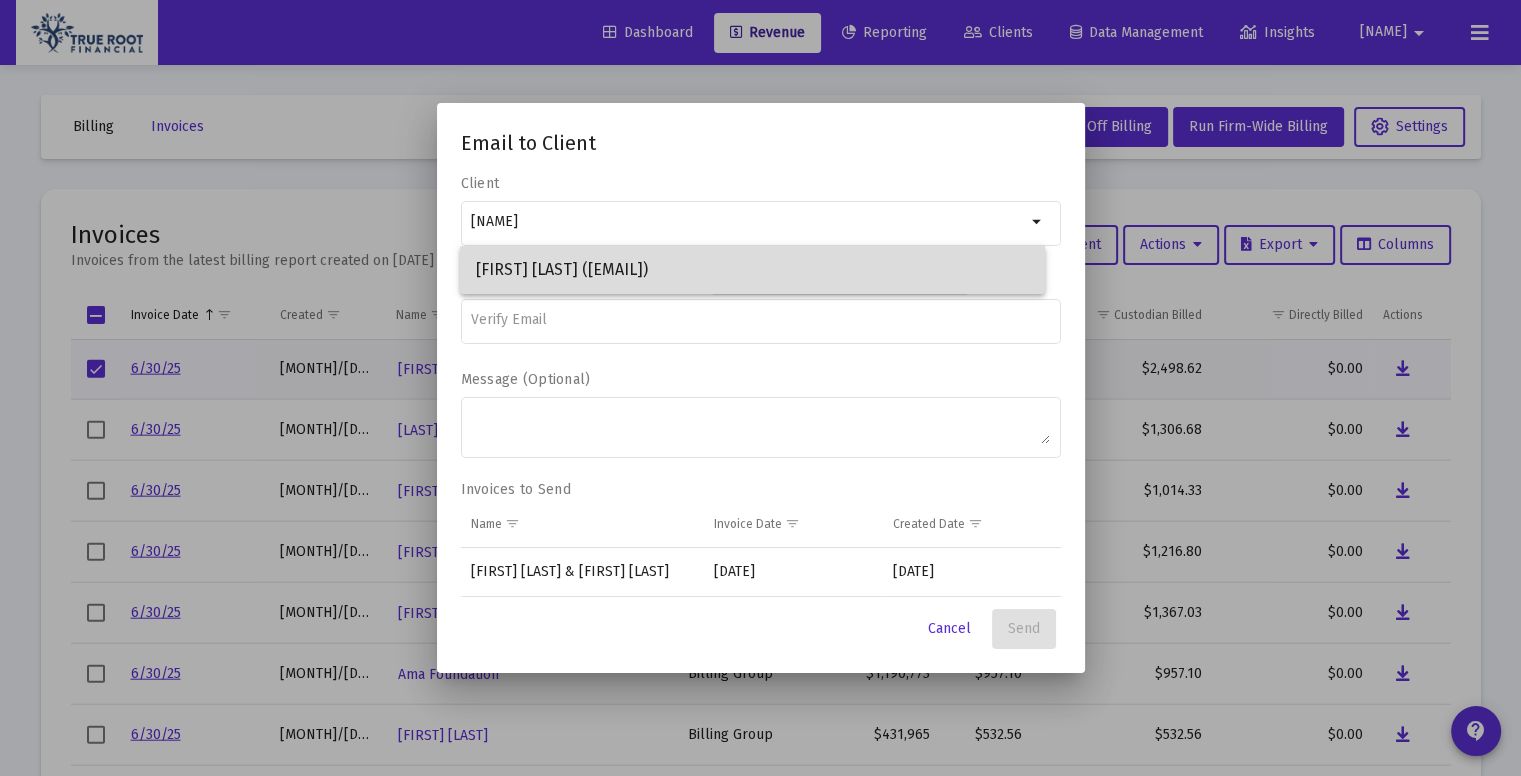 click on "[FIRST] [LAST] ([EMAIL])" at bounding box center [752, 270] 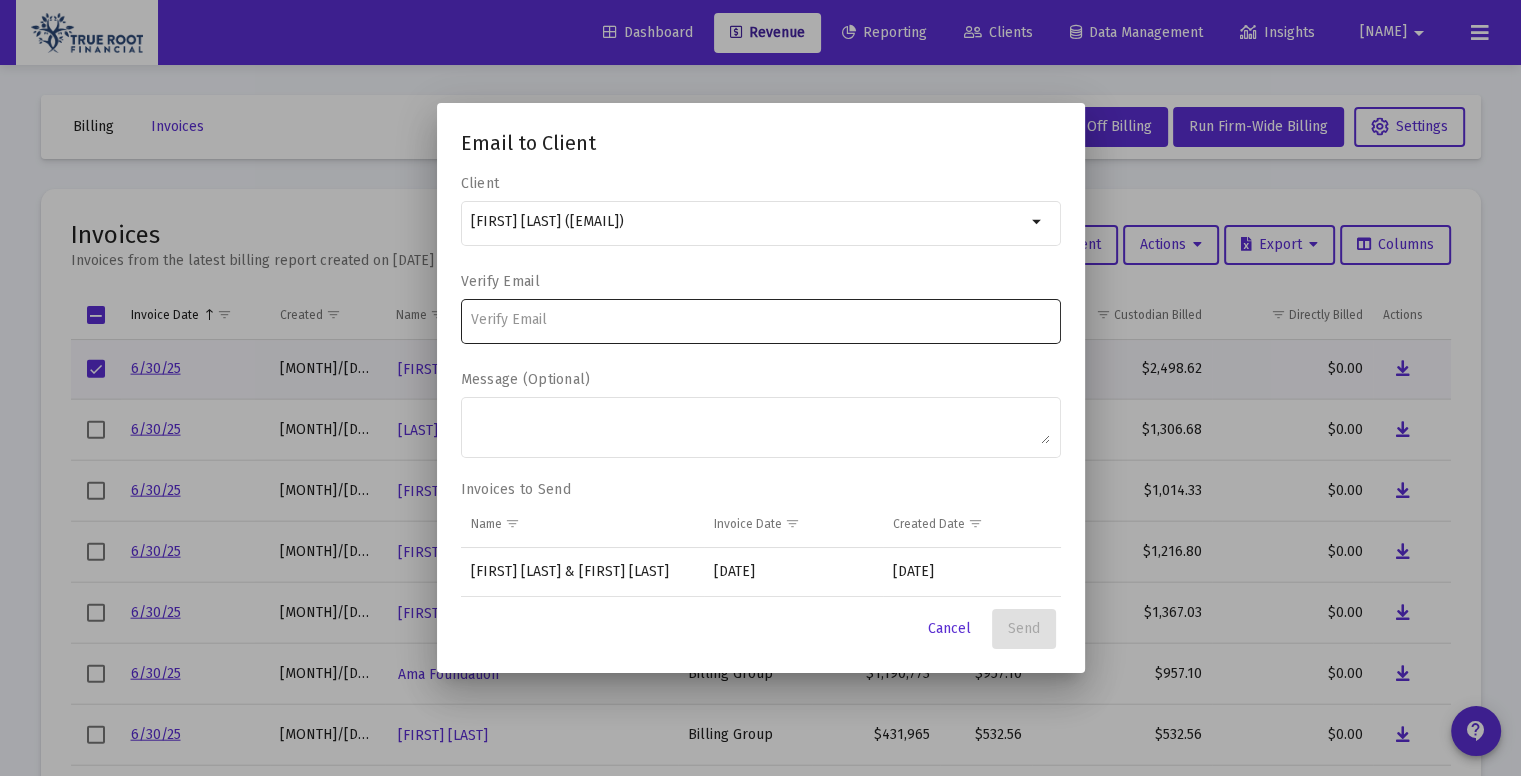 click at bounding box center (760, 319) 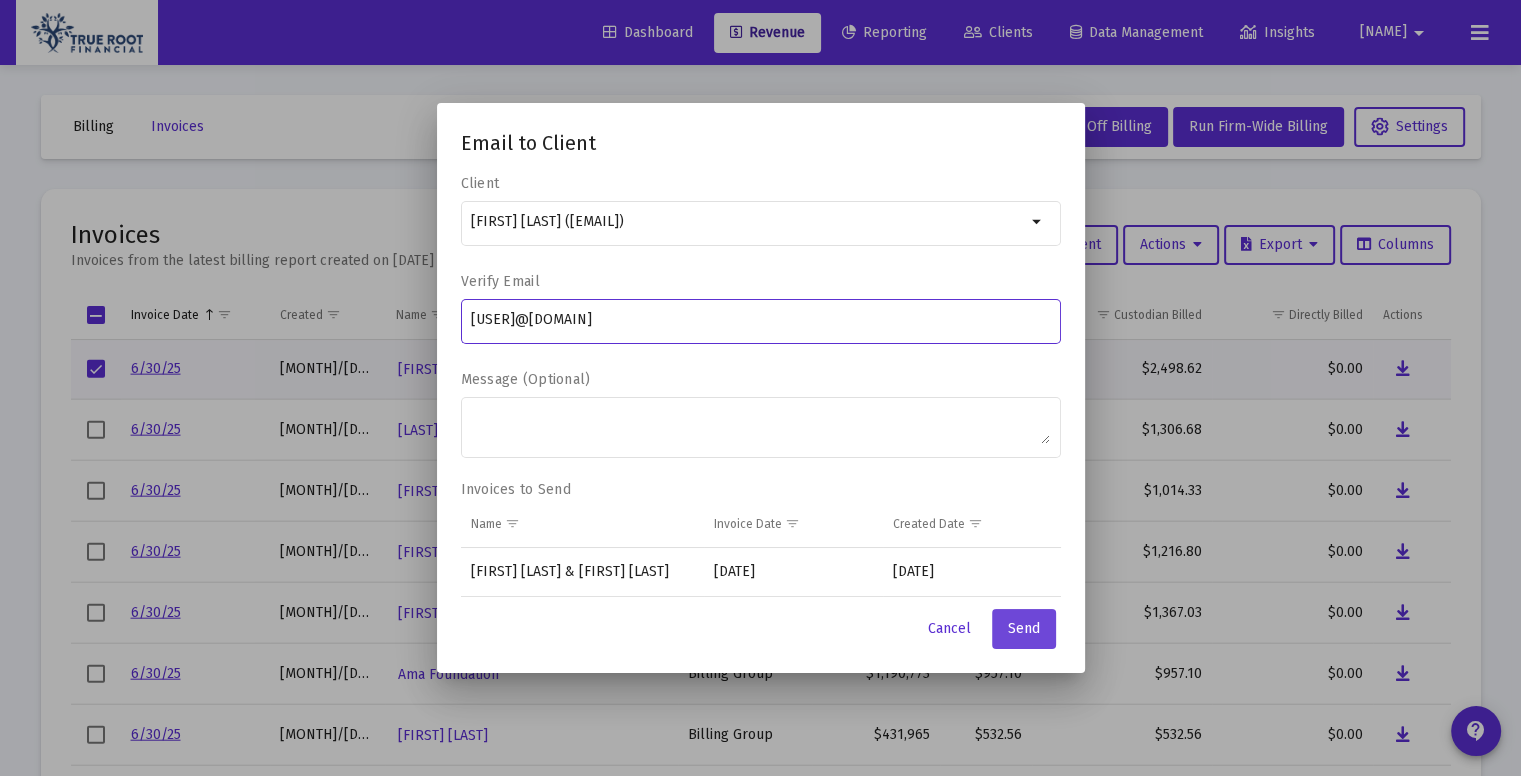 type on "[USER]@[DOMAIN]" 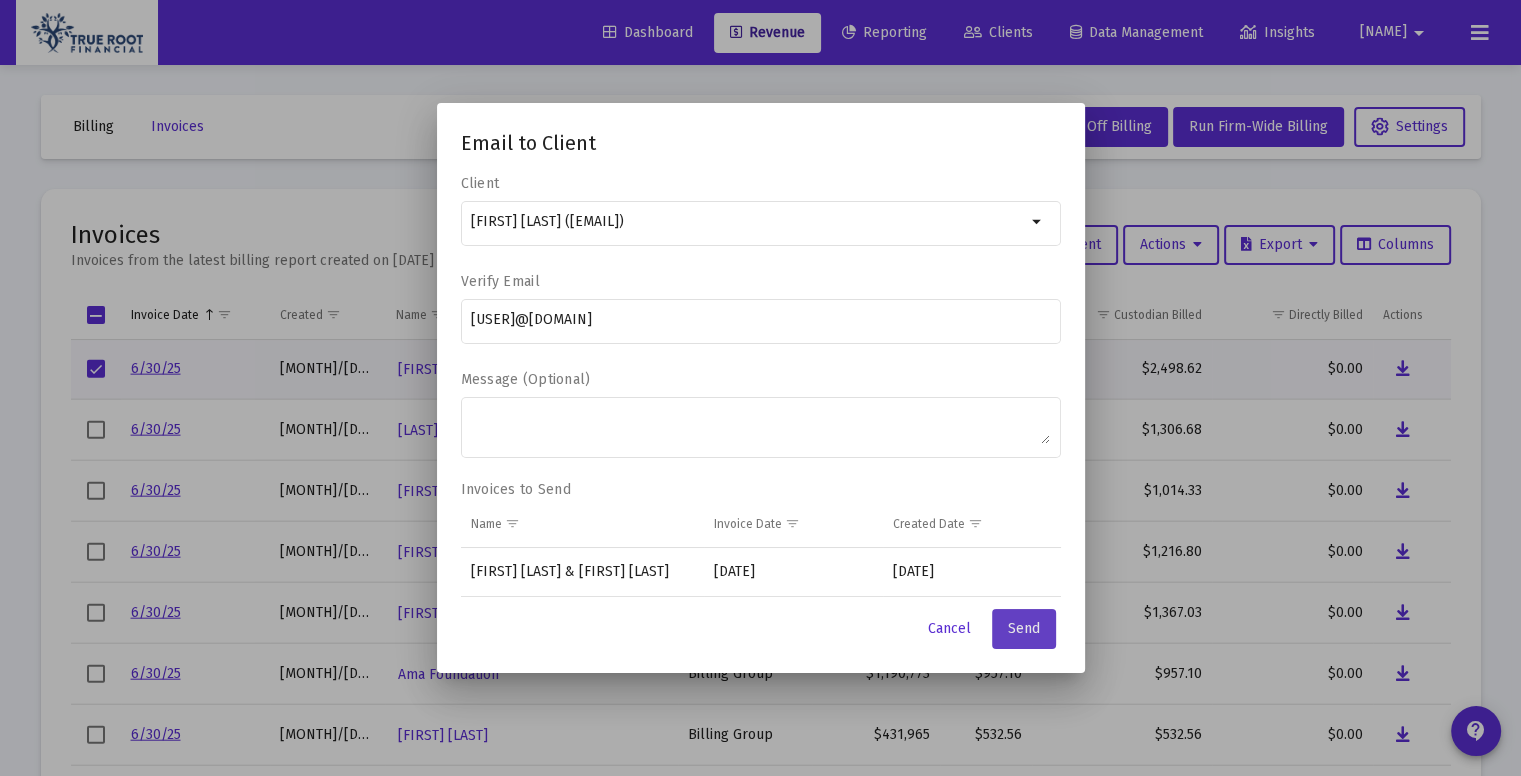 click on "Send" at bounding box center (1024, 628) 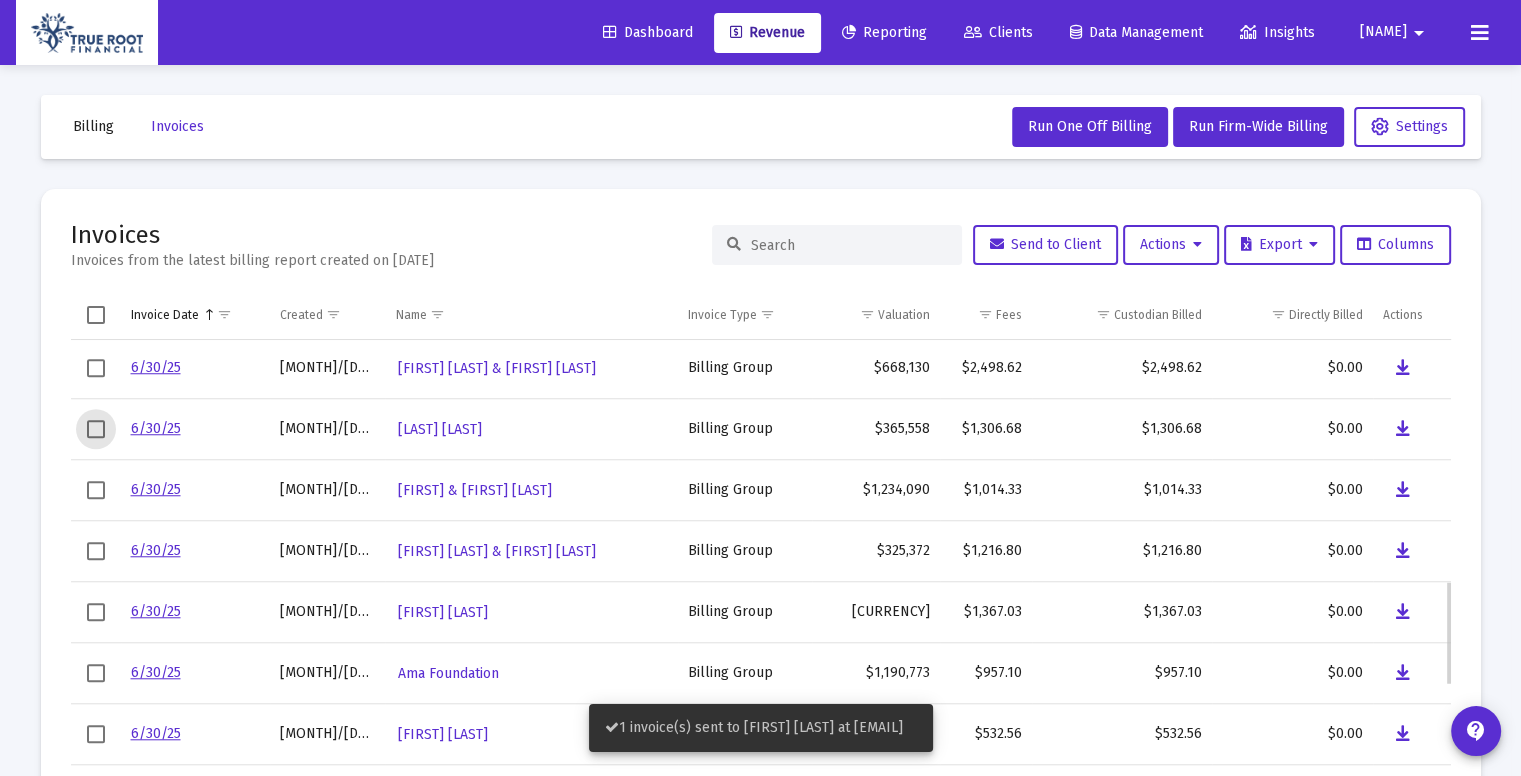 click at bounding box center (96, 429) 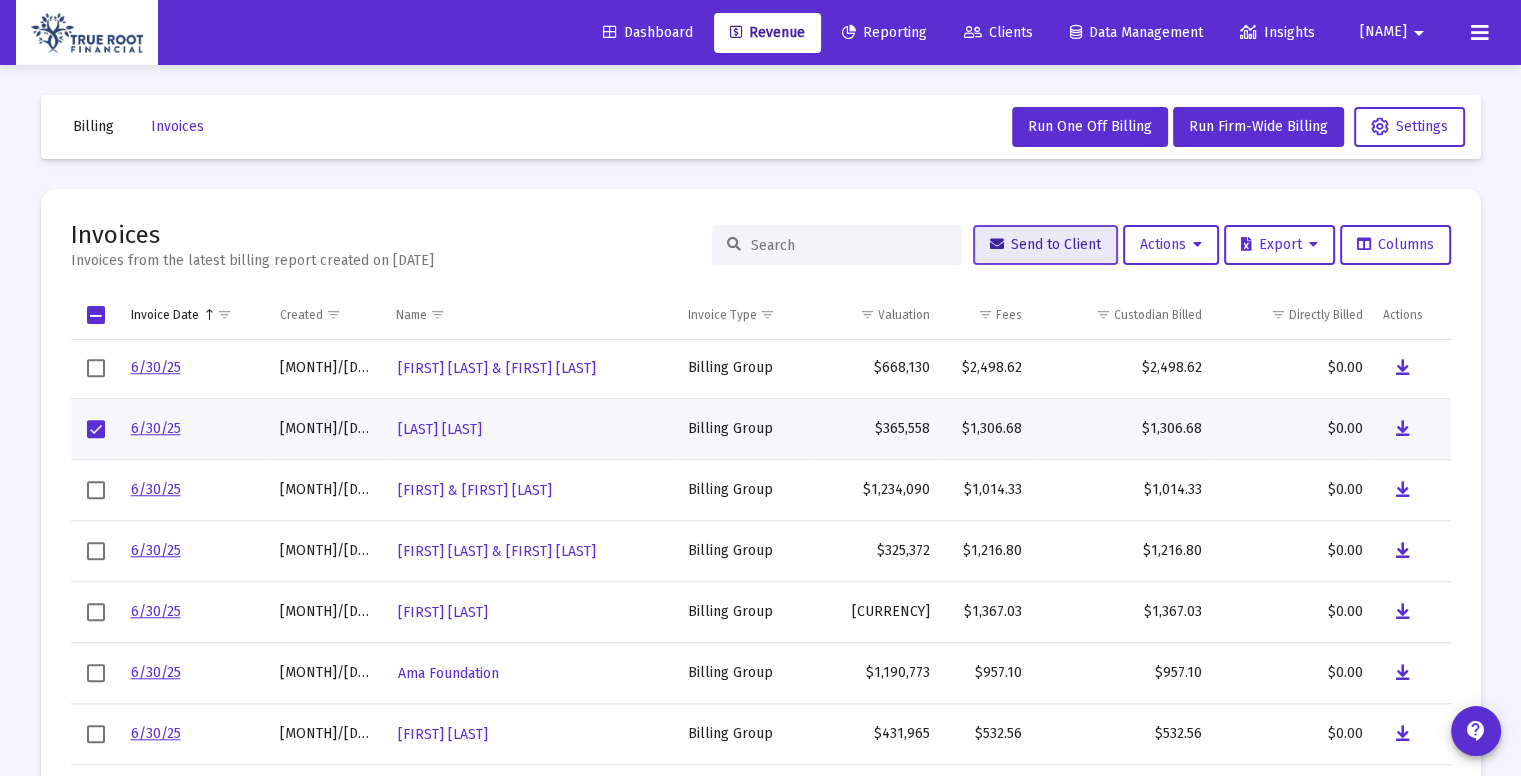 click on "Send to Client" at bounding box center (1045, 245) 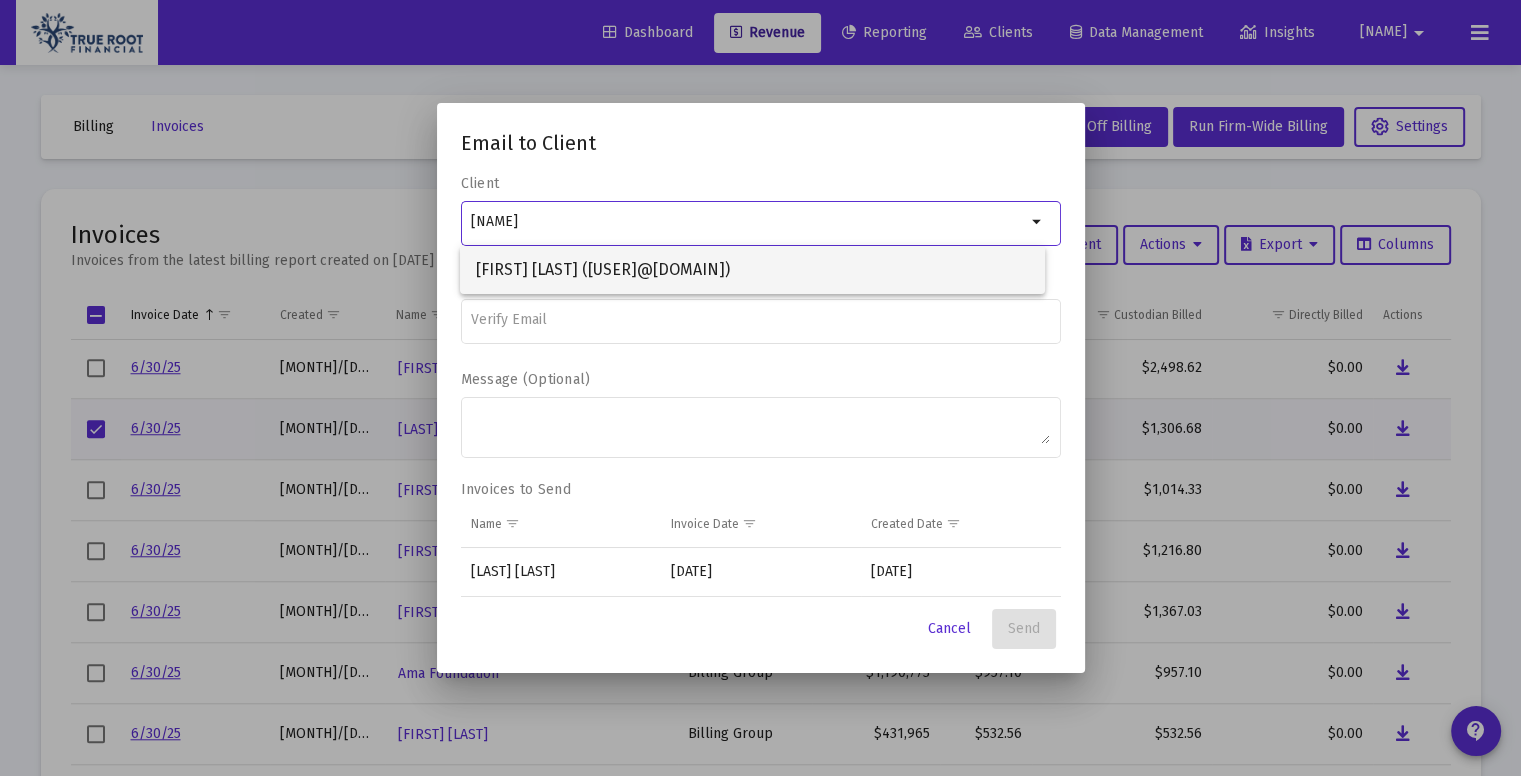type on "[NAME]" 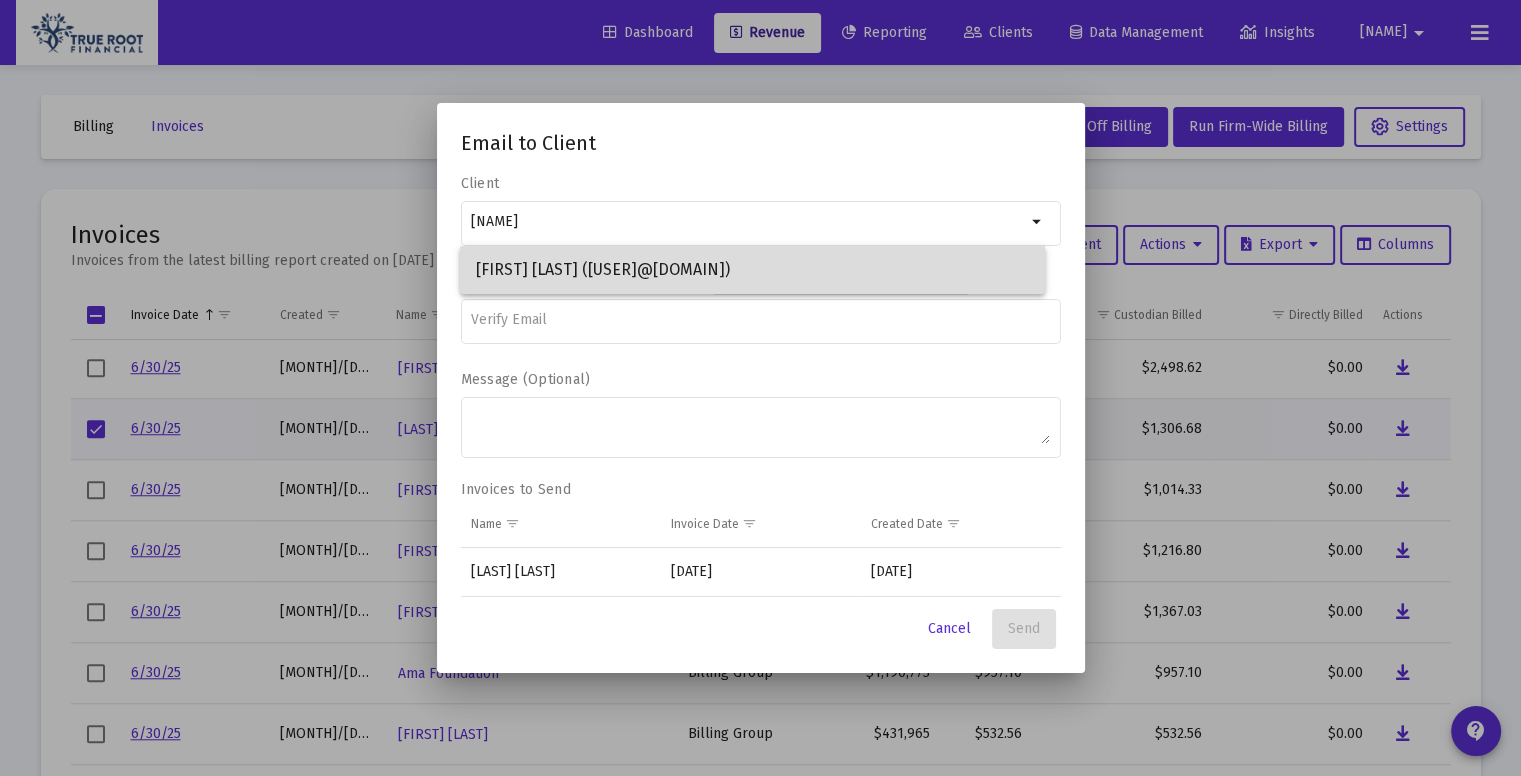 click on "[FIRST] [LAST] ([USER]@[DOMAIN])" at bounding box center [752, 270] 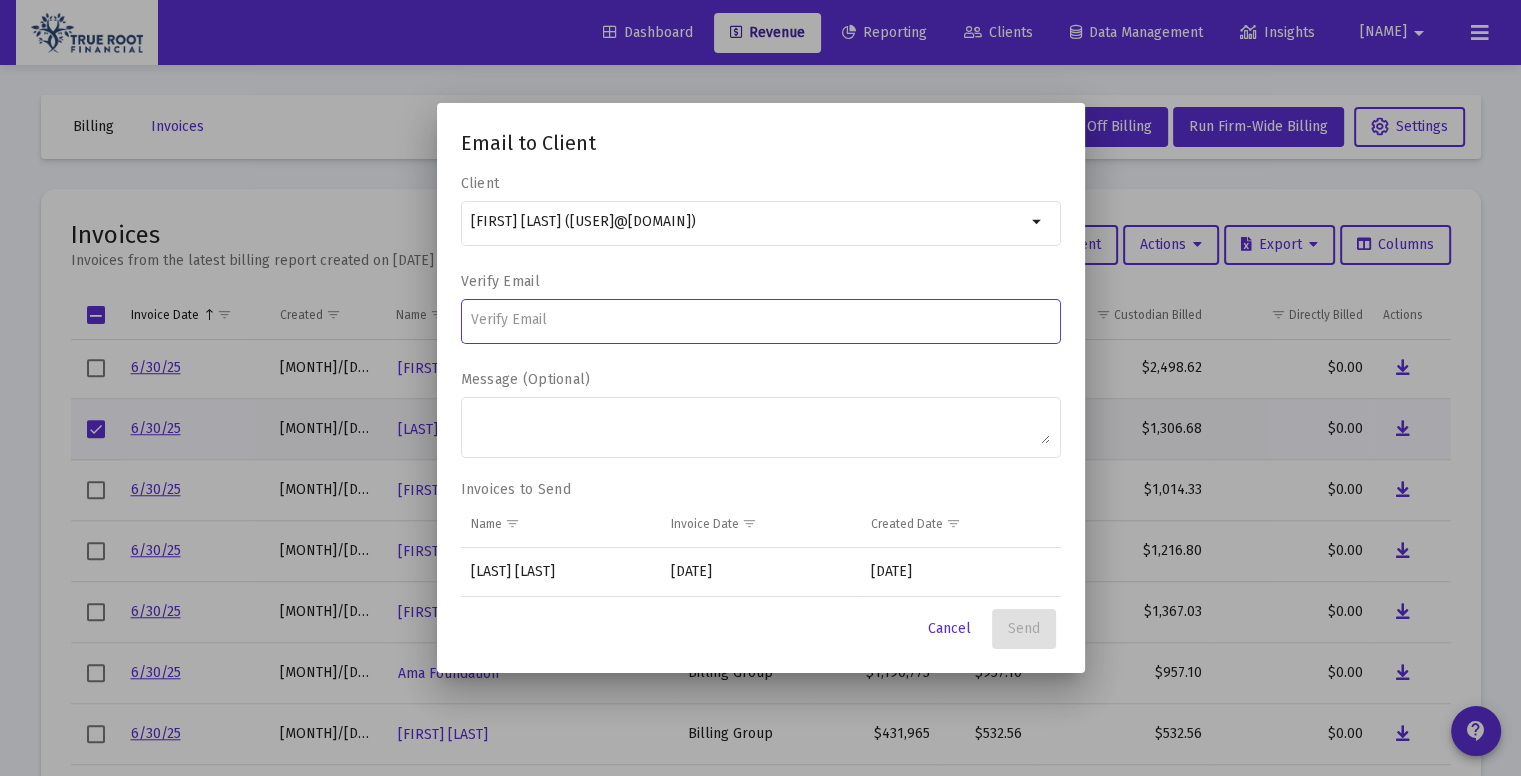click at bounding box center (760, 320) 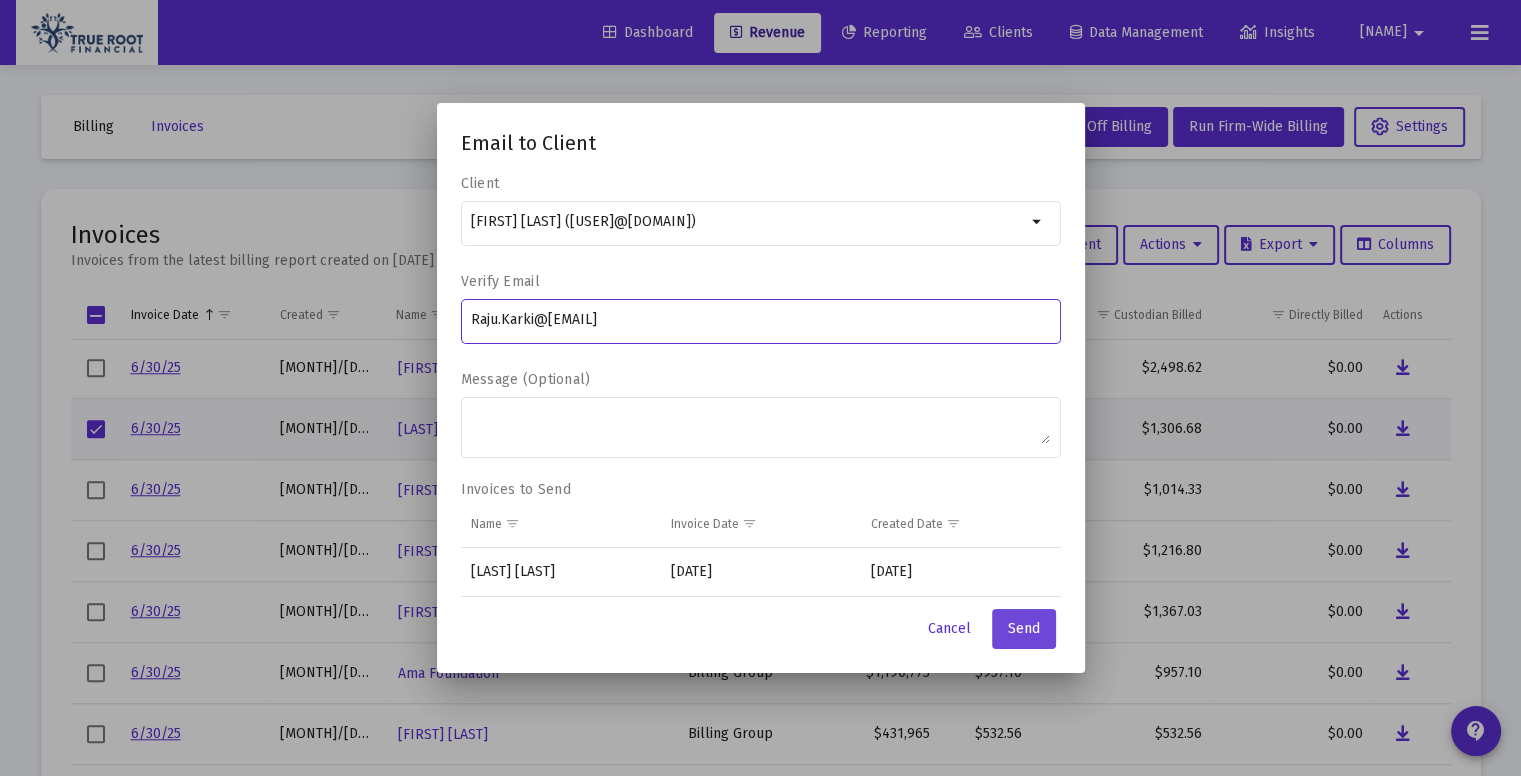type on "Raju.Karki@[EMAIL]" 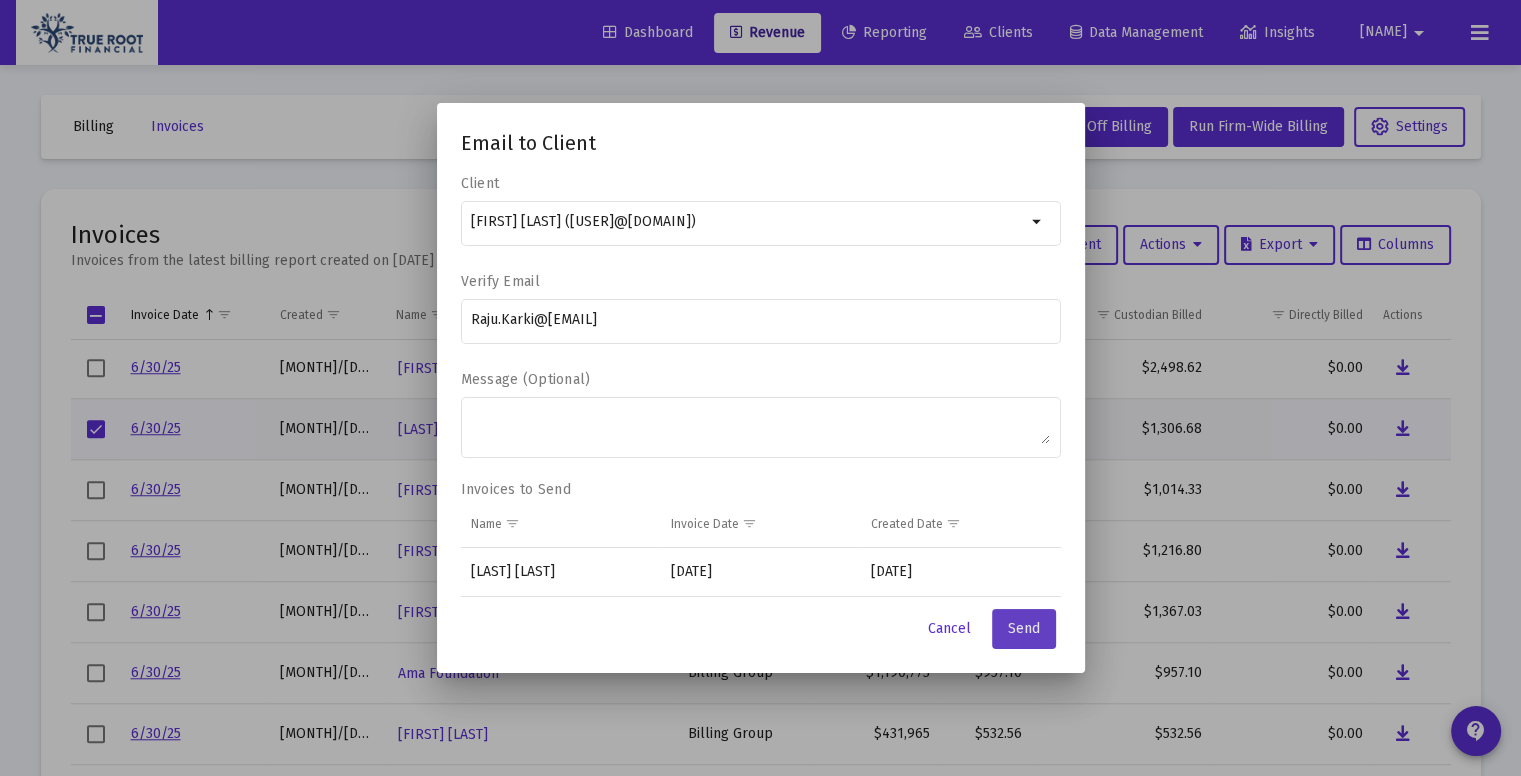 click on "Send" at bounding box center [1024, 628] 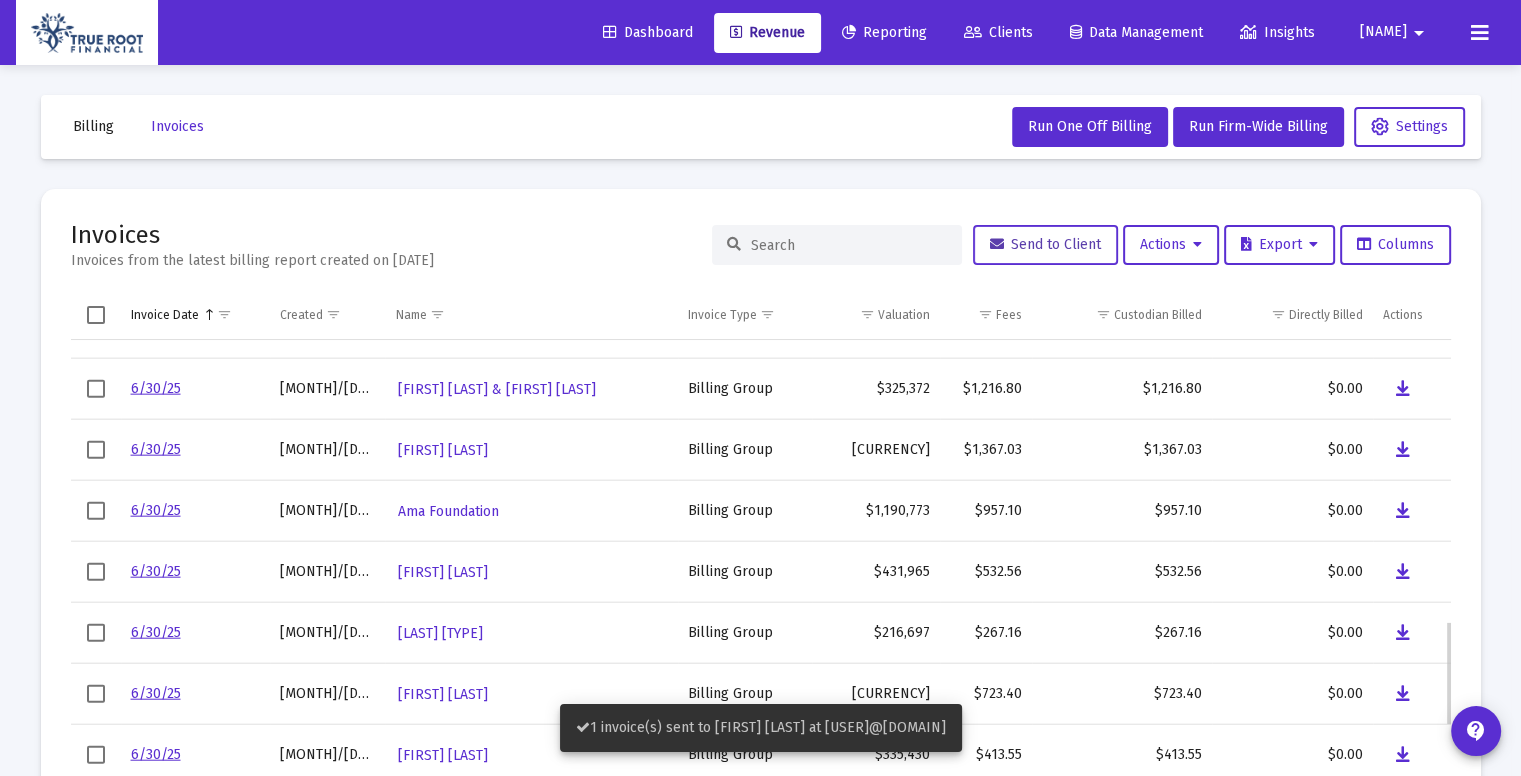 scroll, scrollTop: 1212, scrollLeft: 0, axis: vertical 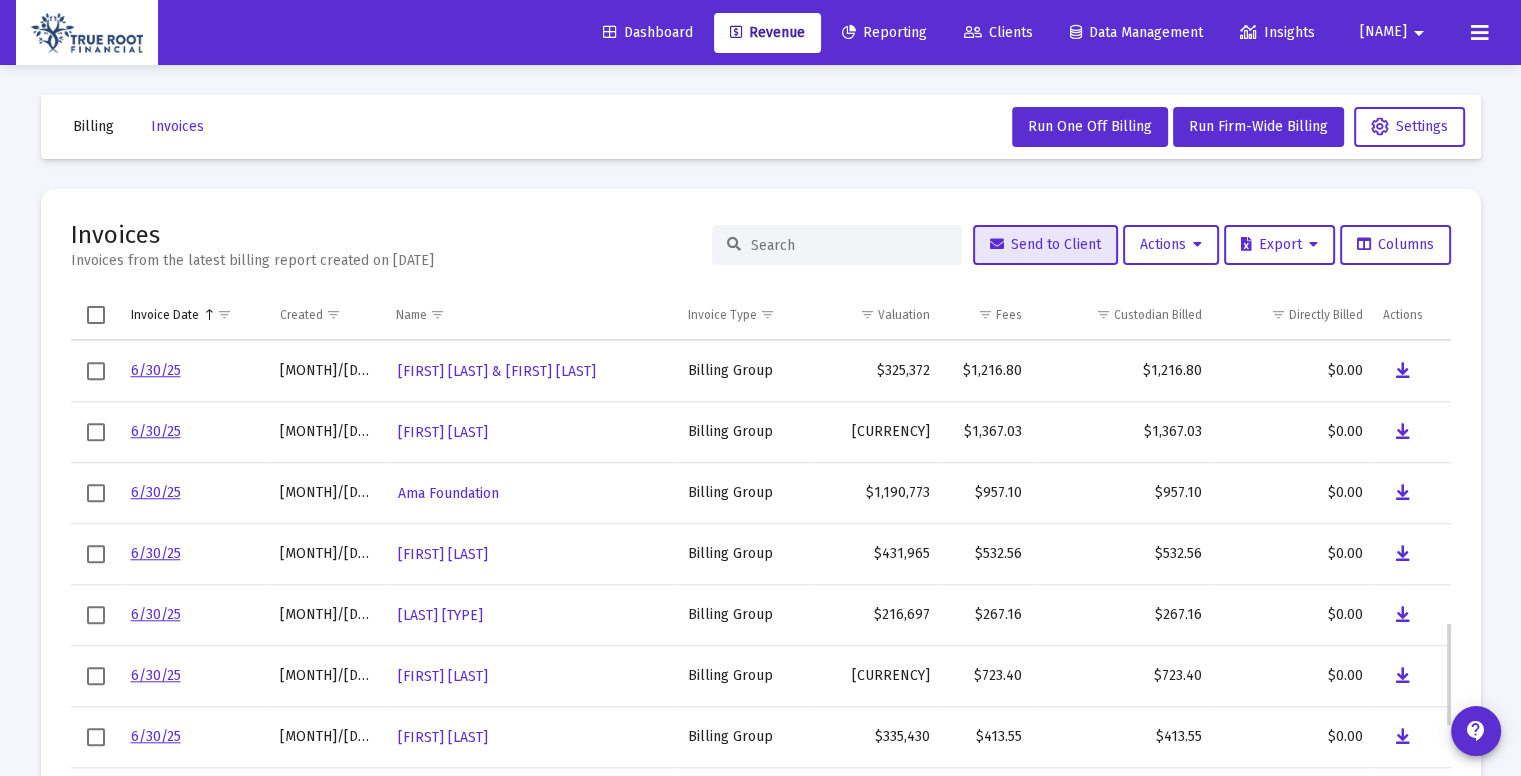click at bounding box center (96, 371) 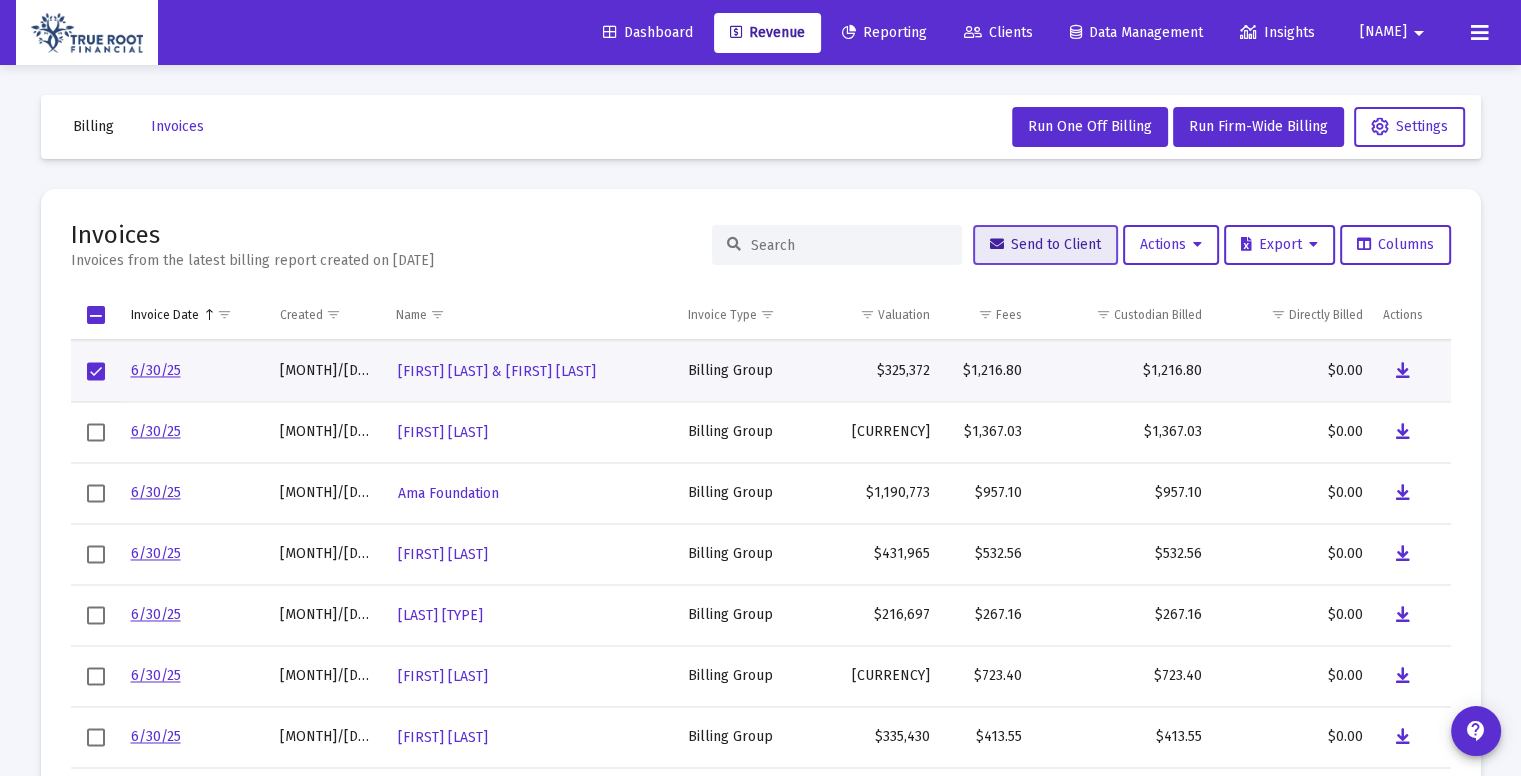 click on "Send to Client" at bounding box center [1045, 244] 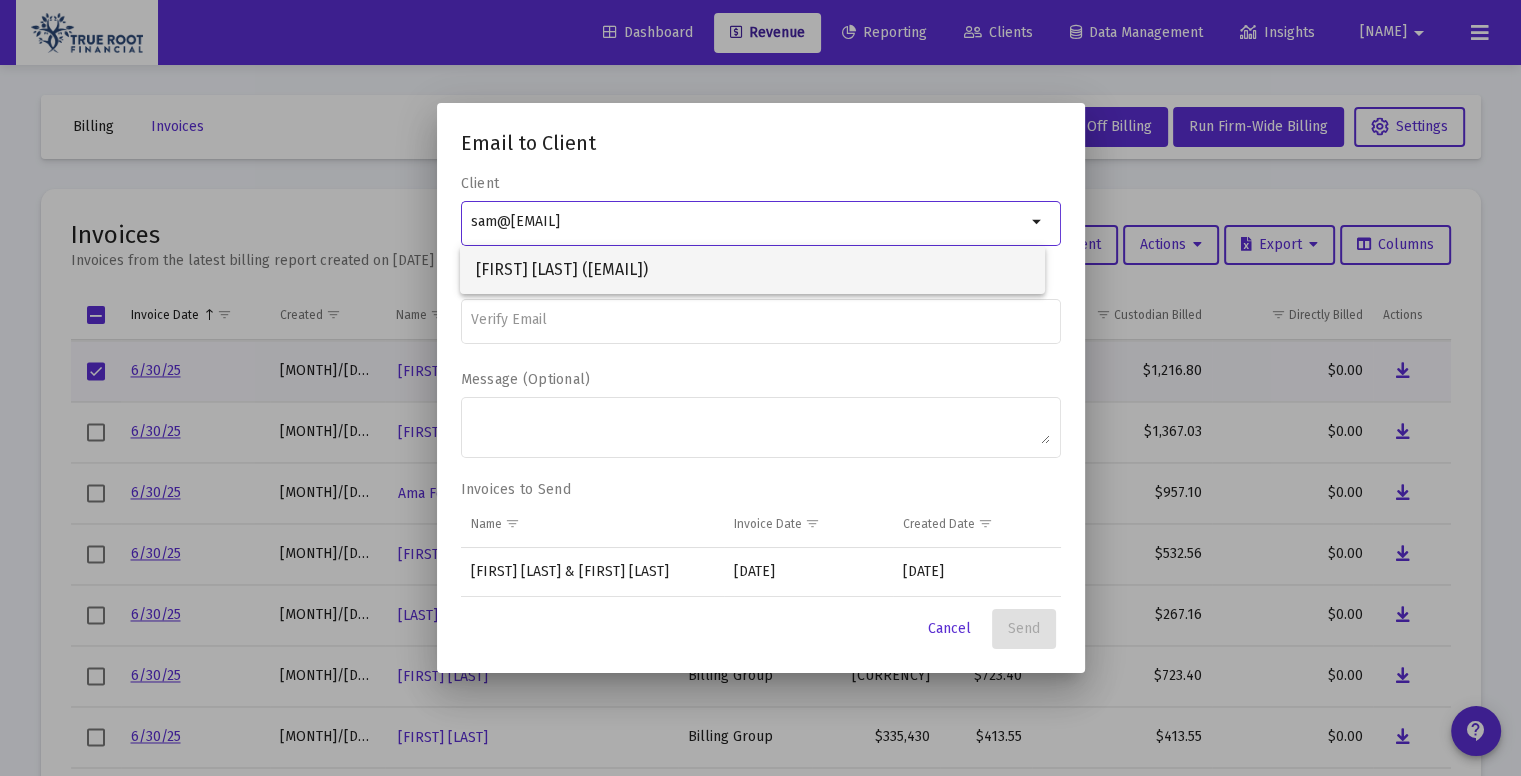 type on "sam@[EMAIL]" 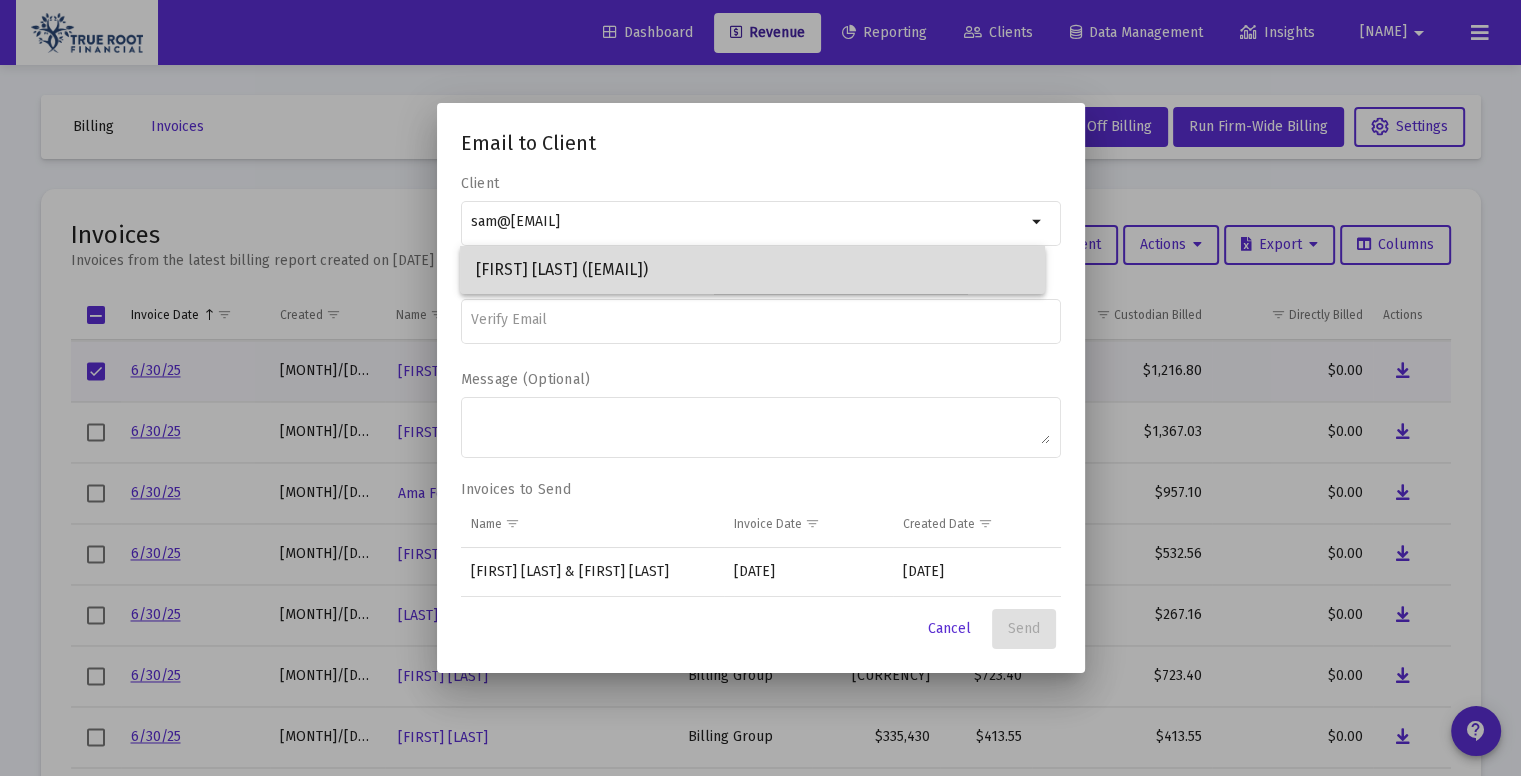 click on "[FIRST] [LAST] ([EMAIL])" at bounding box center (752, 270) 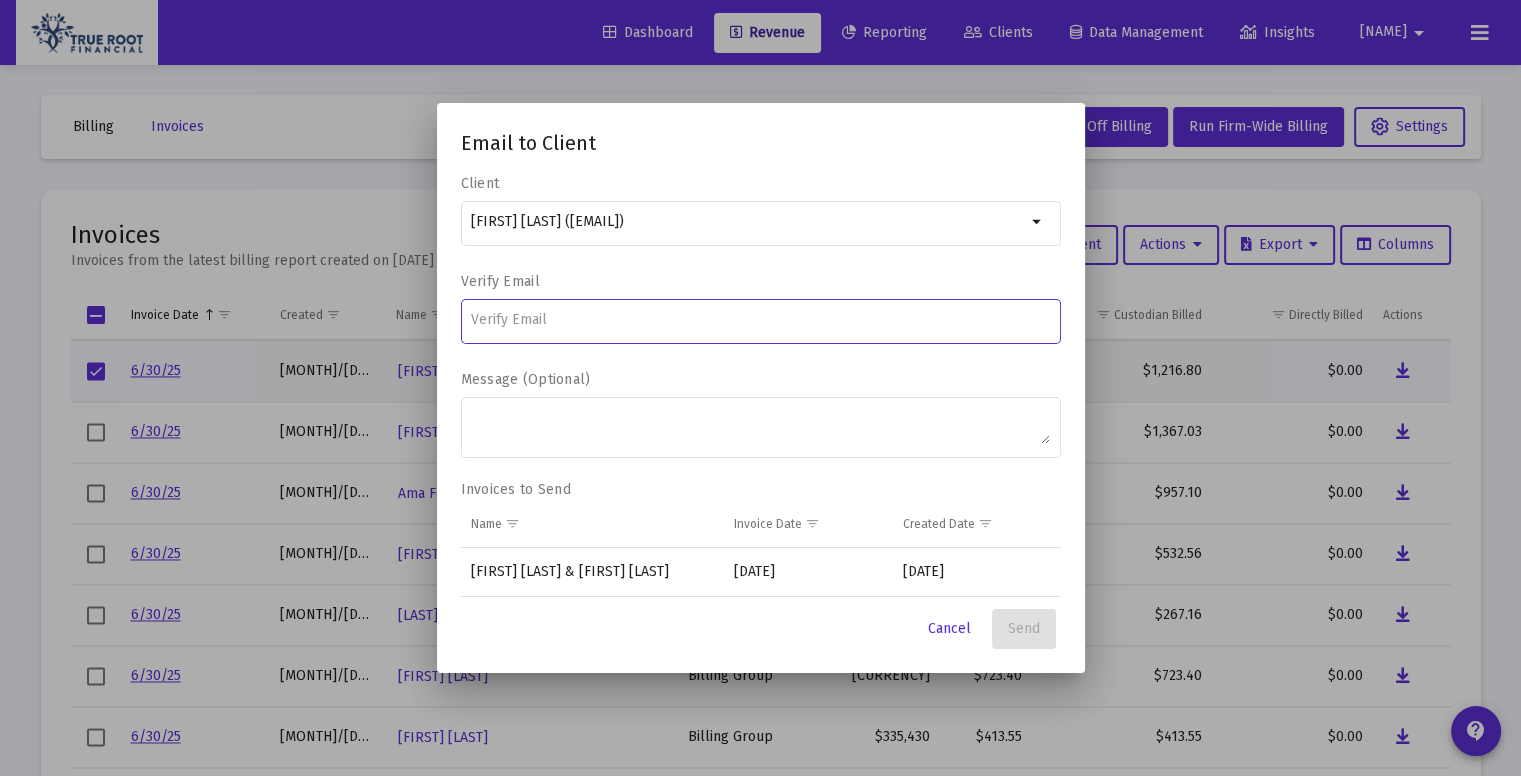 click at bounding box center [760, 320] 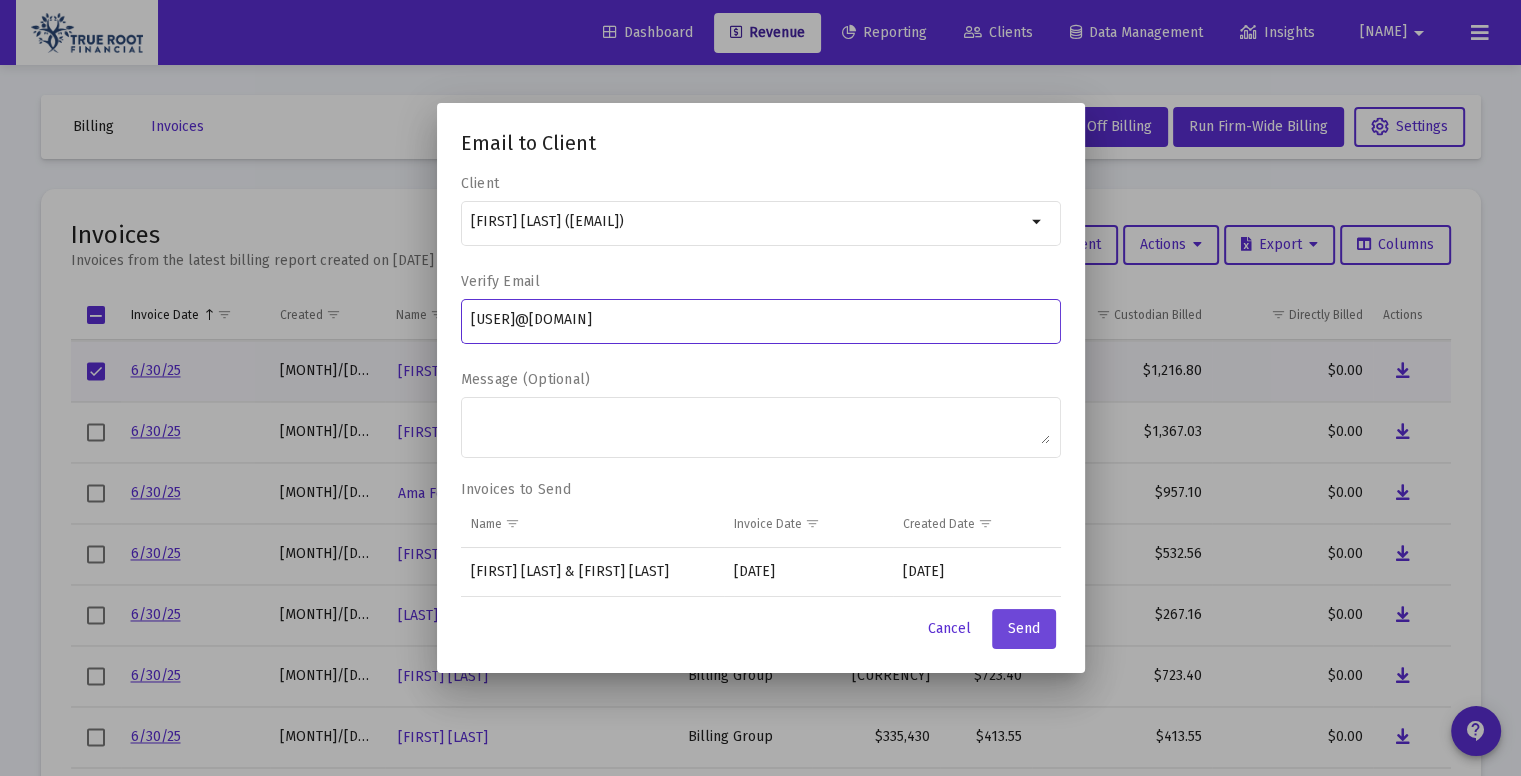 type on "[USER]@[DOMAIN]" 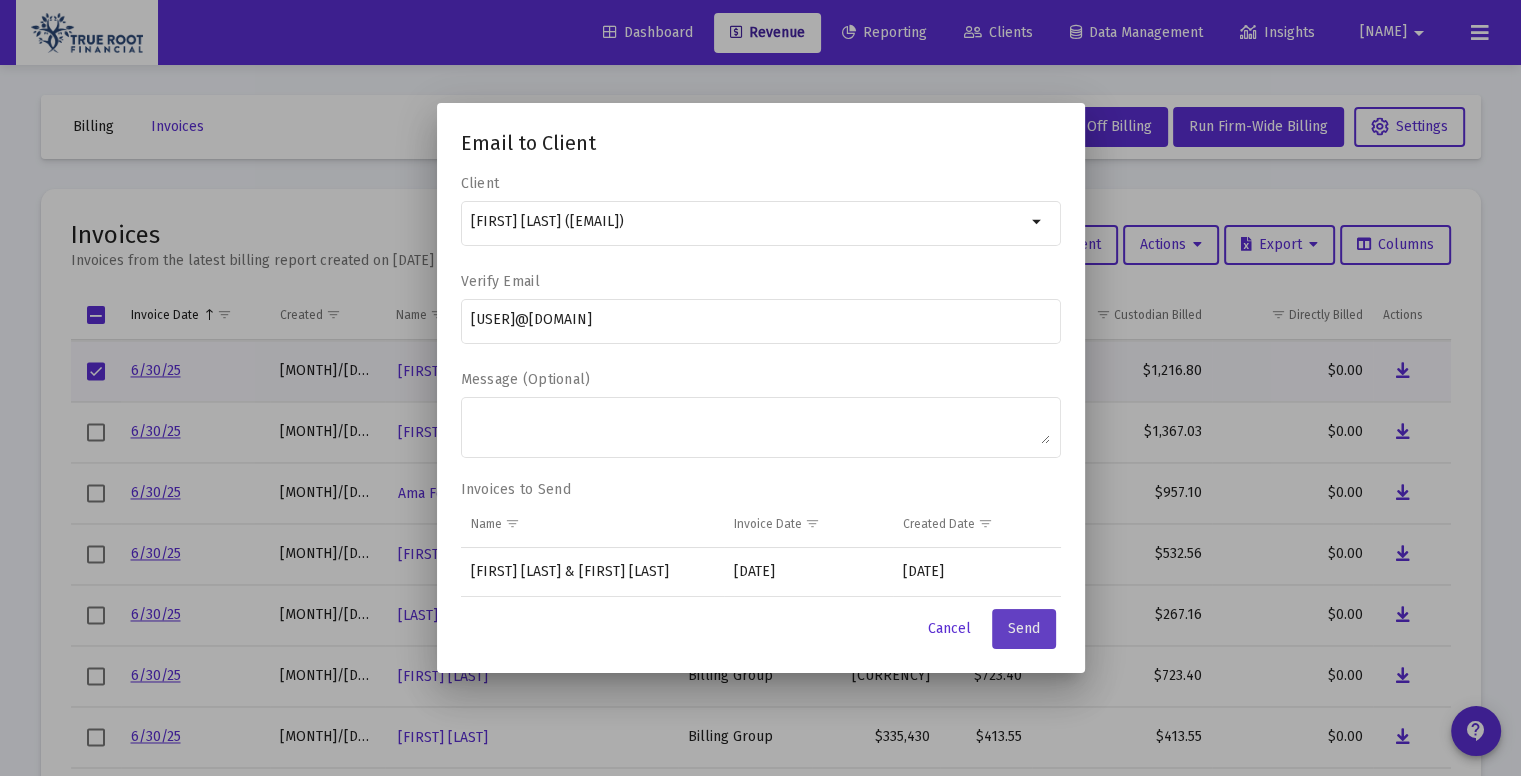 click on "Send" at bounding box center [1024, 628] 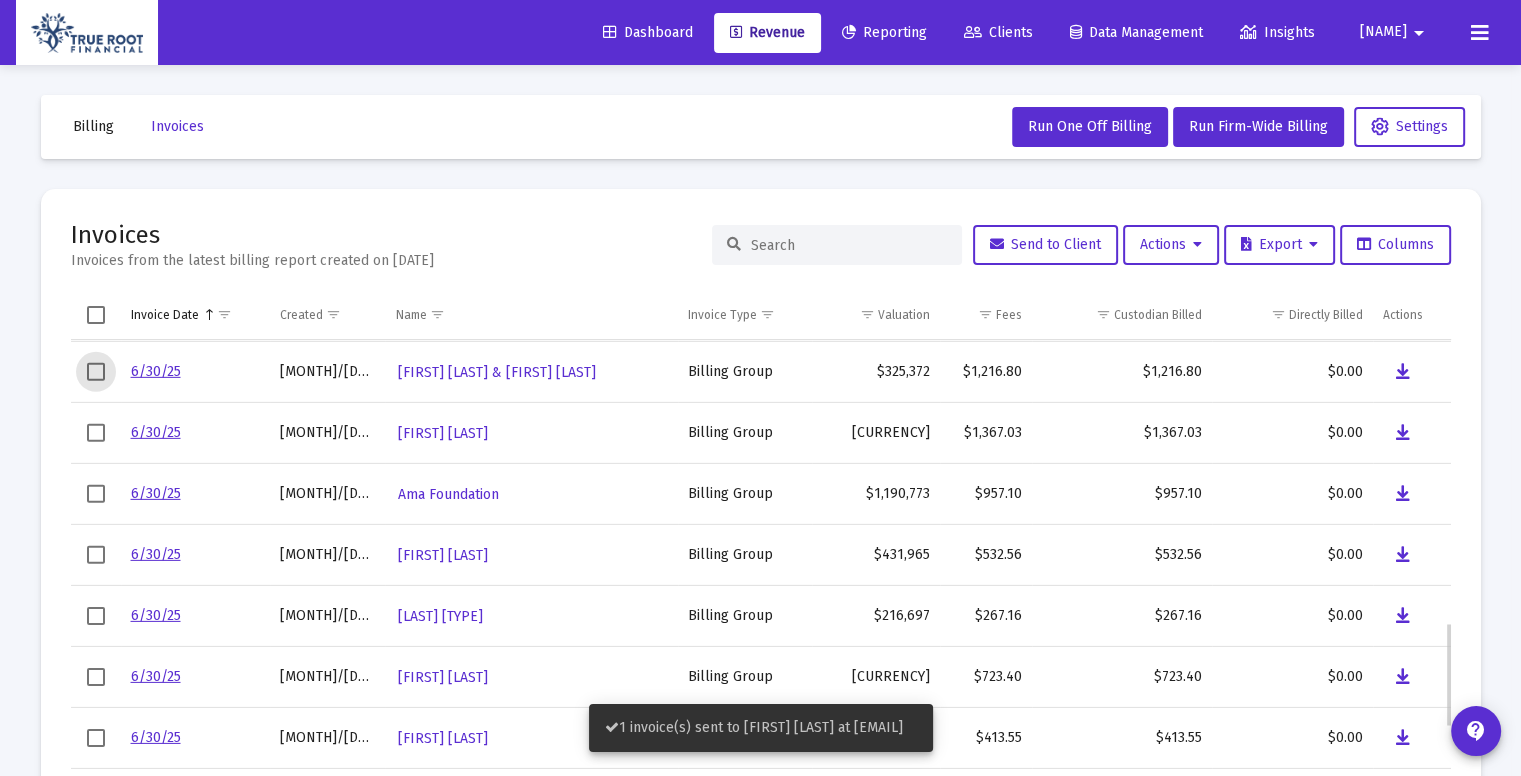 scroll, scrollTop: 1214, scrollLeft: 0, axis: vertical 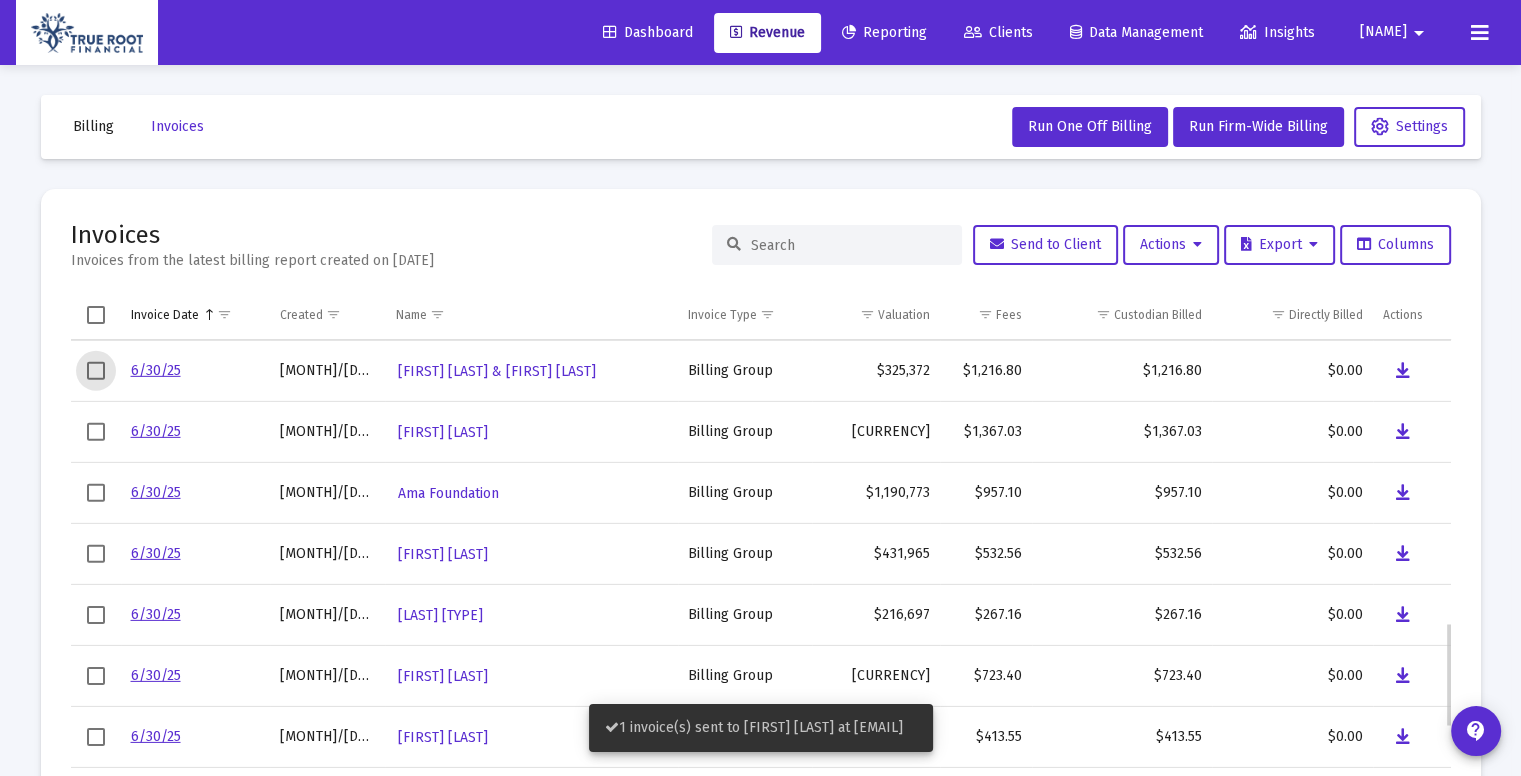 click at bounding box center (96, 371) 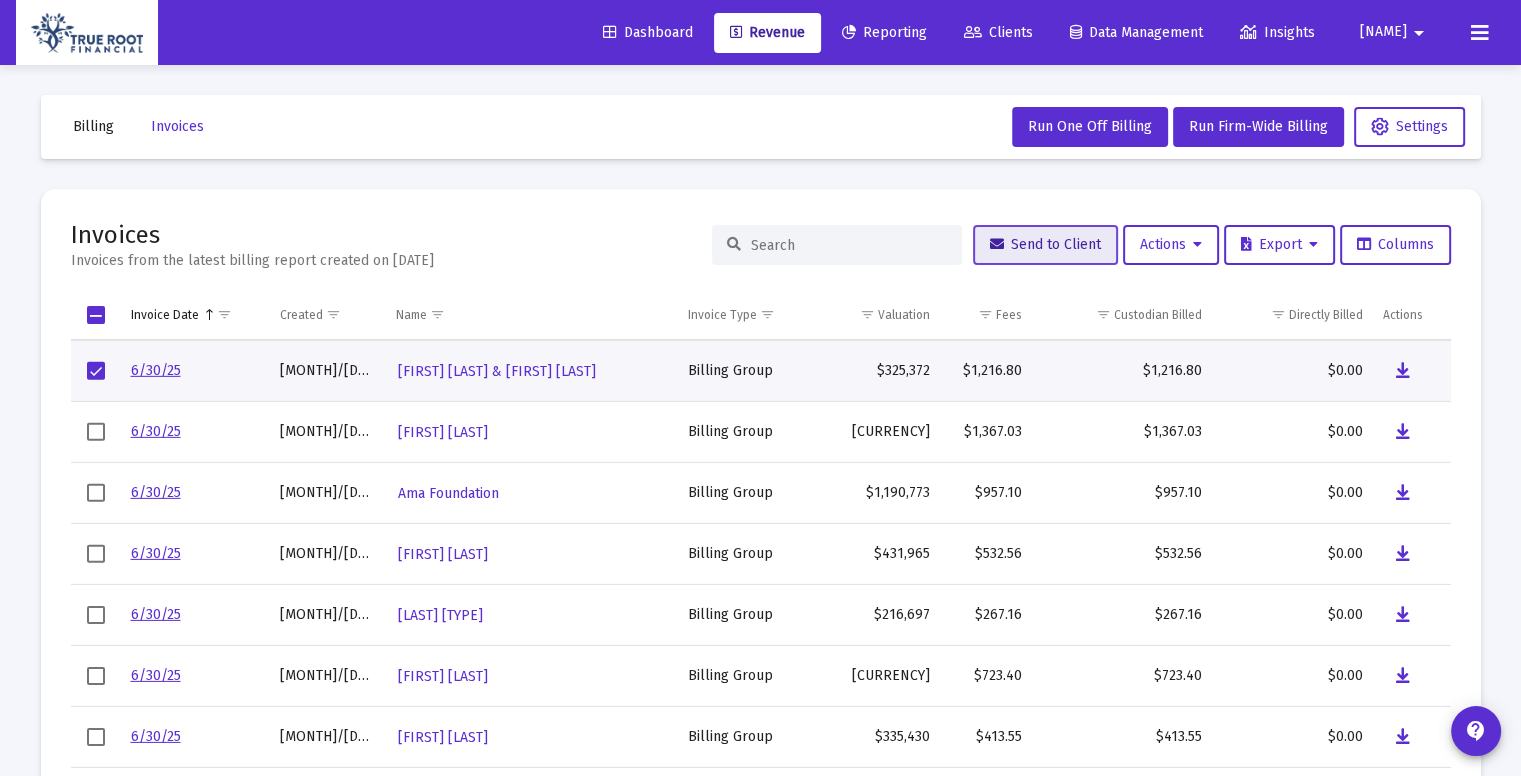 click on "Send to Client" at bounding box center (1045, 245) 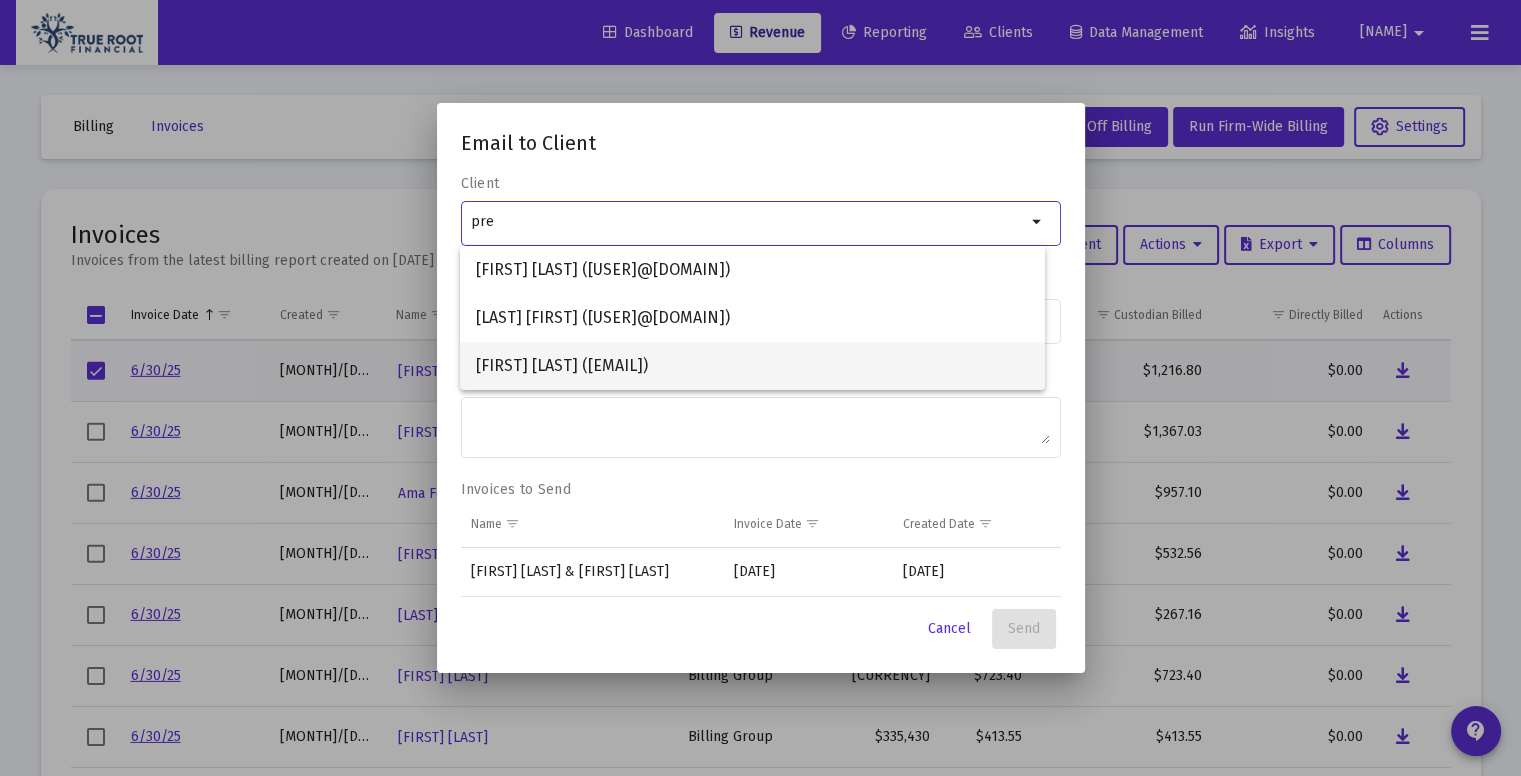 type on "pre" 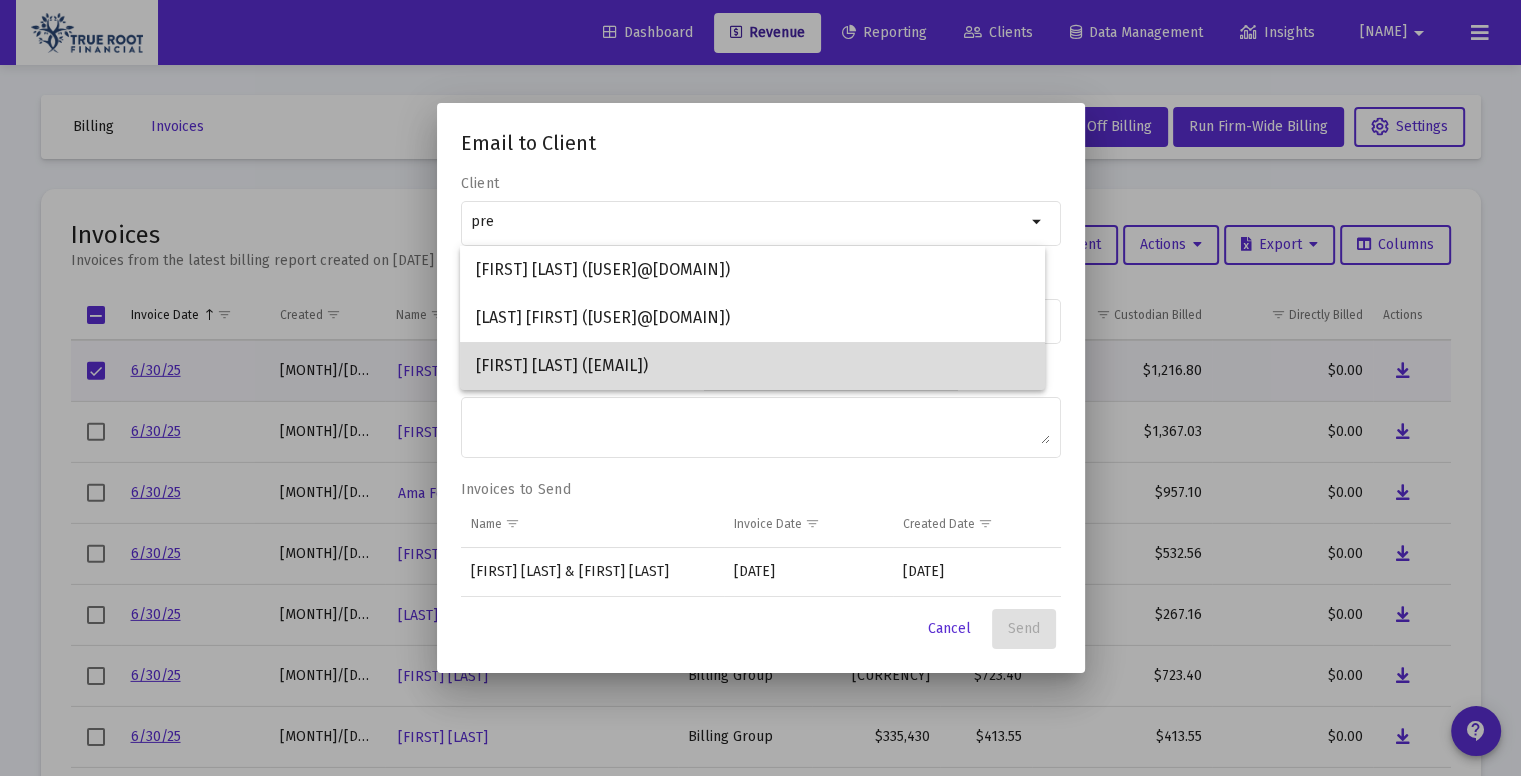 click on "[FIRST] [LAST] ([EMAIL])" at bounding box center (752, 366) 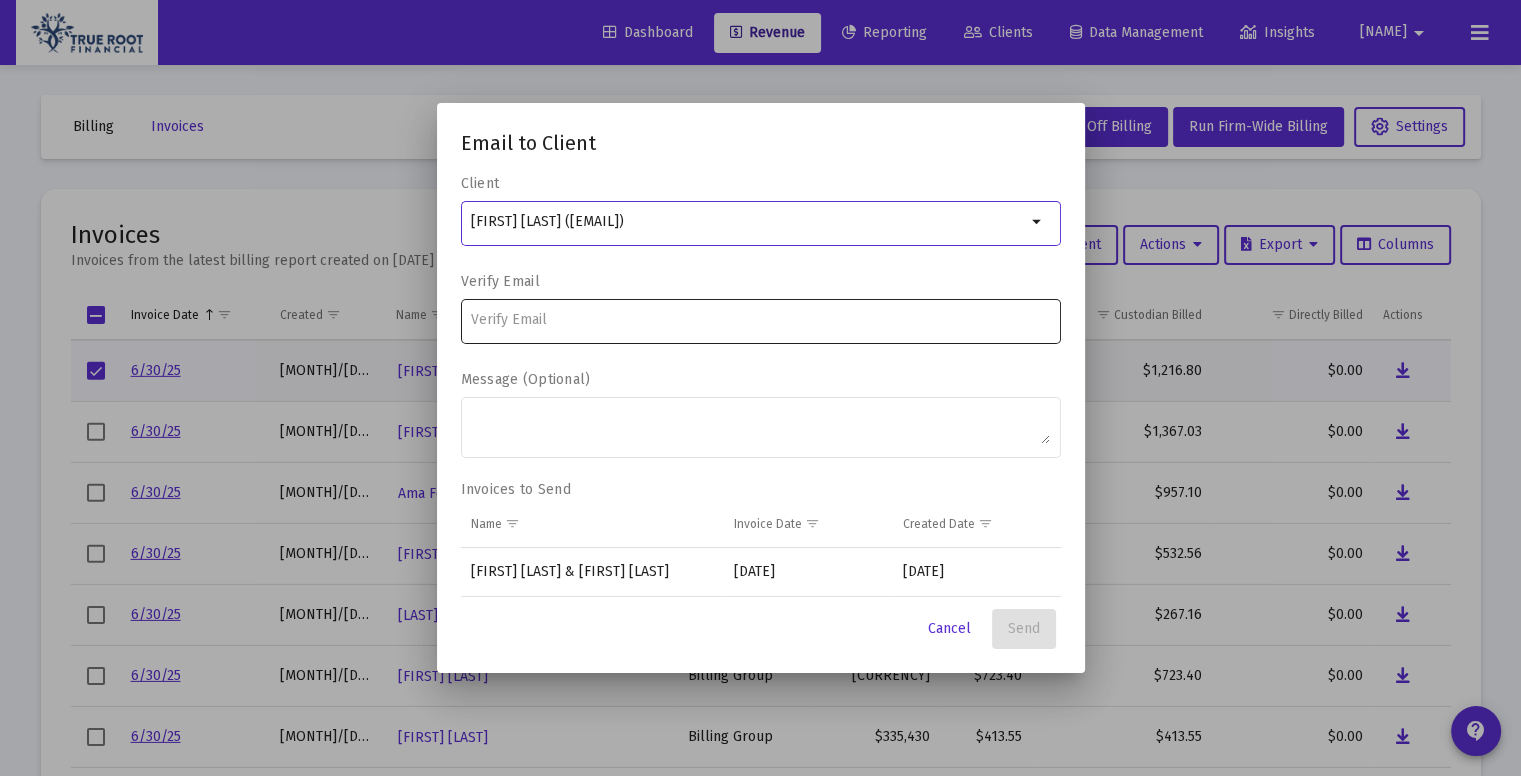 click at bounding box center [760, 320] 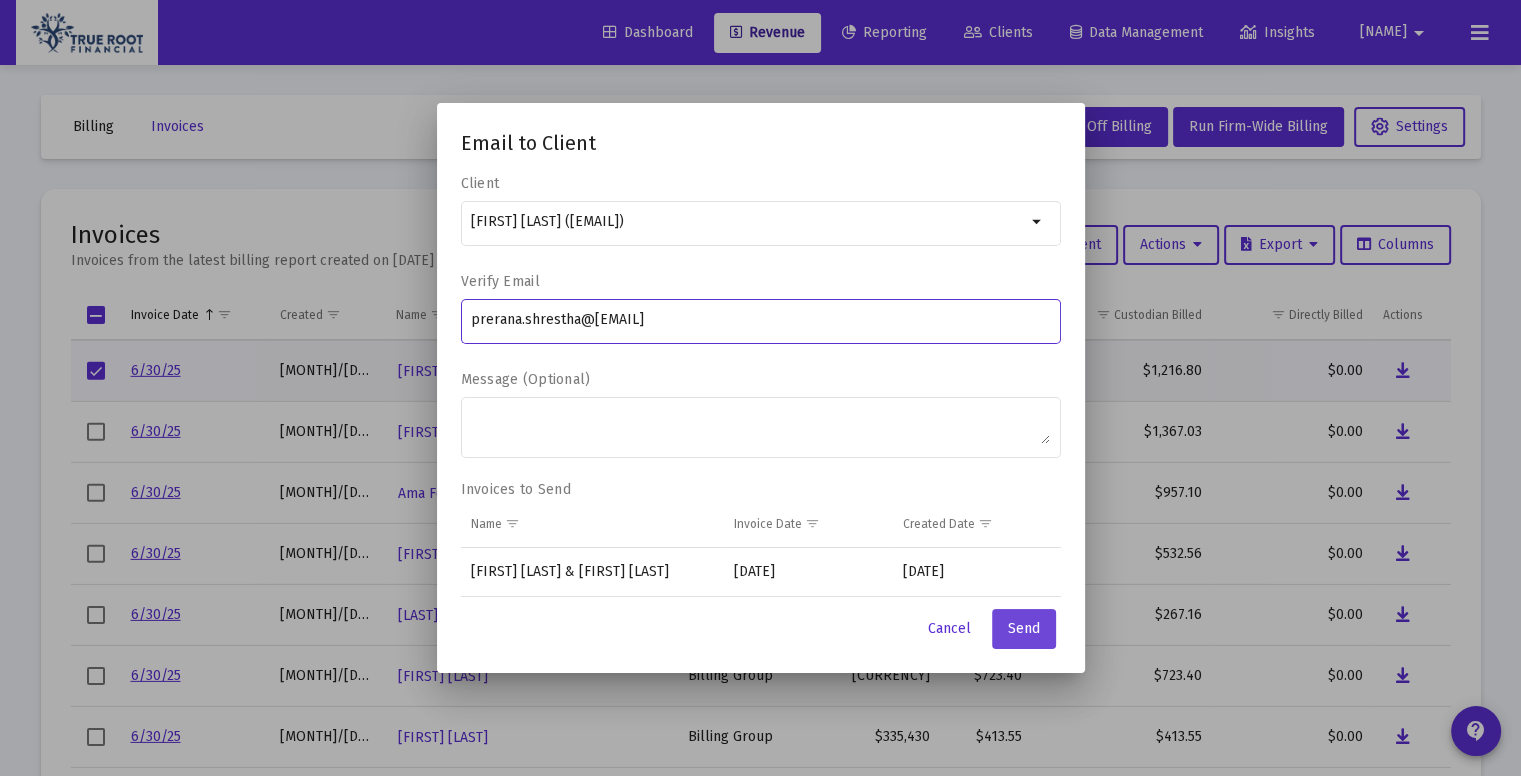 type on "prerana.shrestha@[EMAIL]" 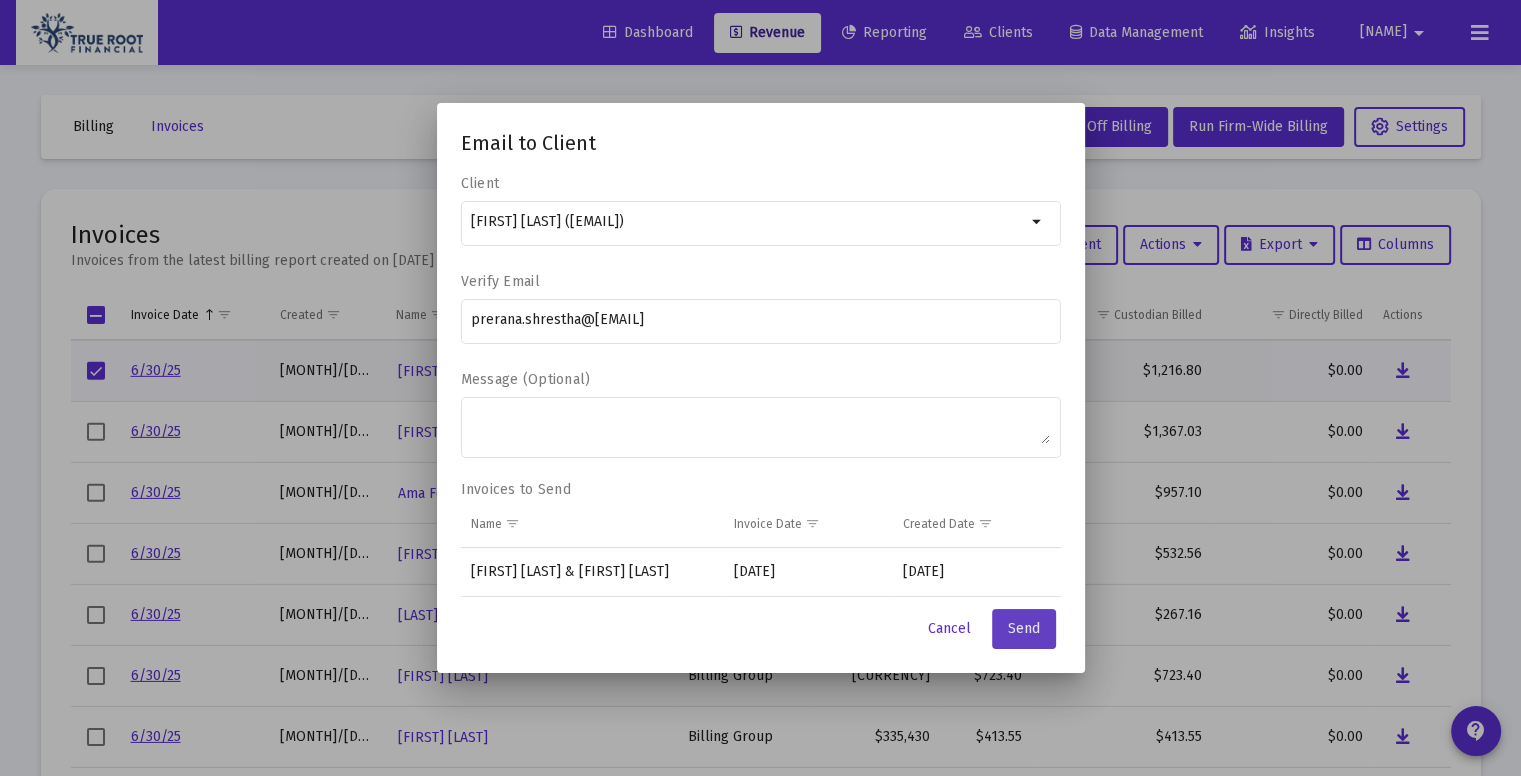 click on "Send" at bounding box center [1024, 628] 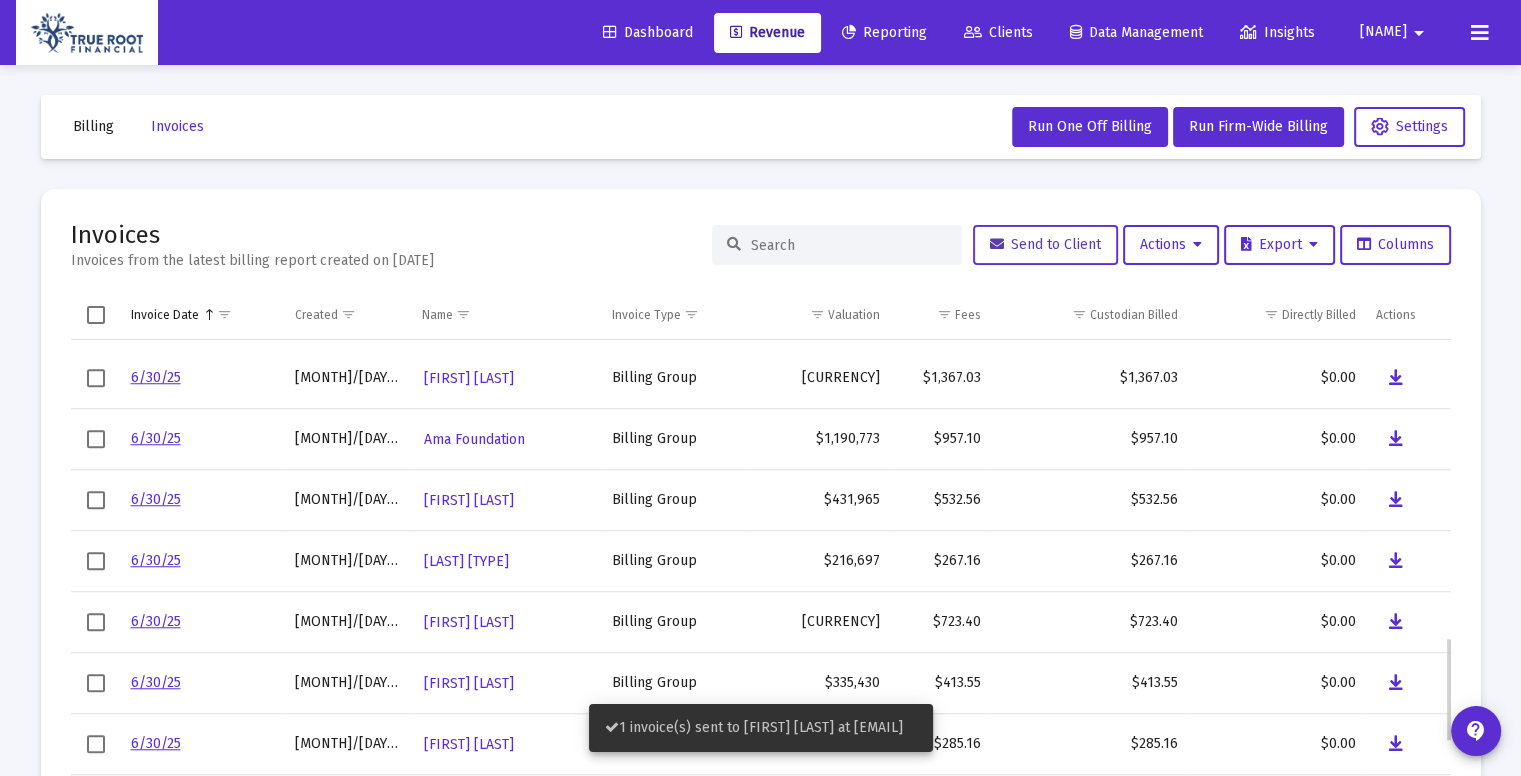 scroll, scrollTop: 1279, scrollLeft: 0, axis: vertical 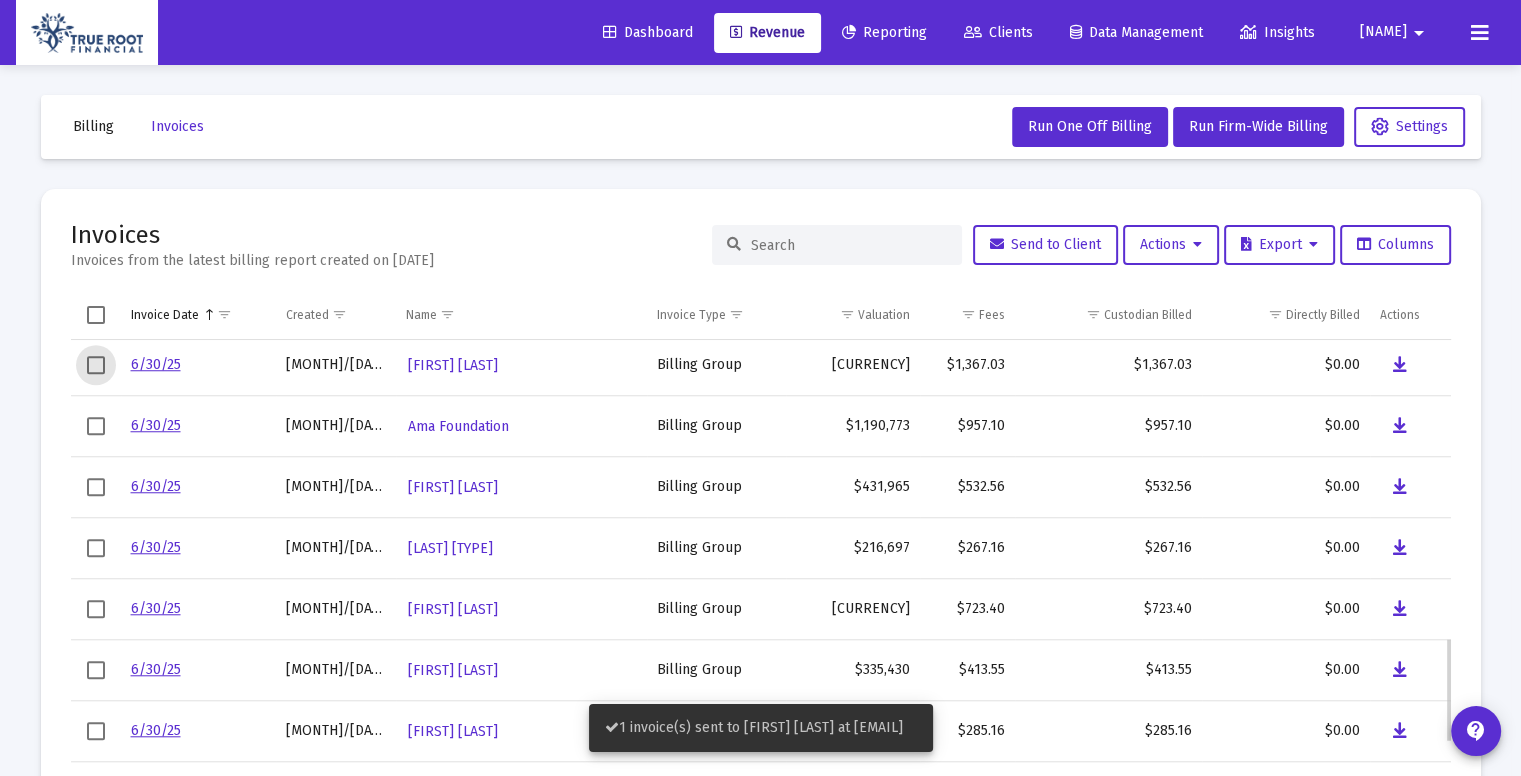 click at bounding box center [96, 365] 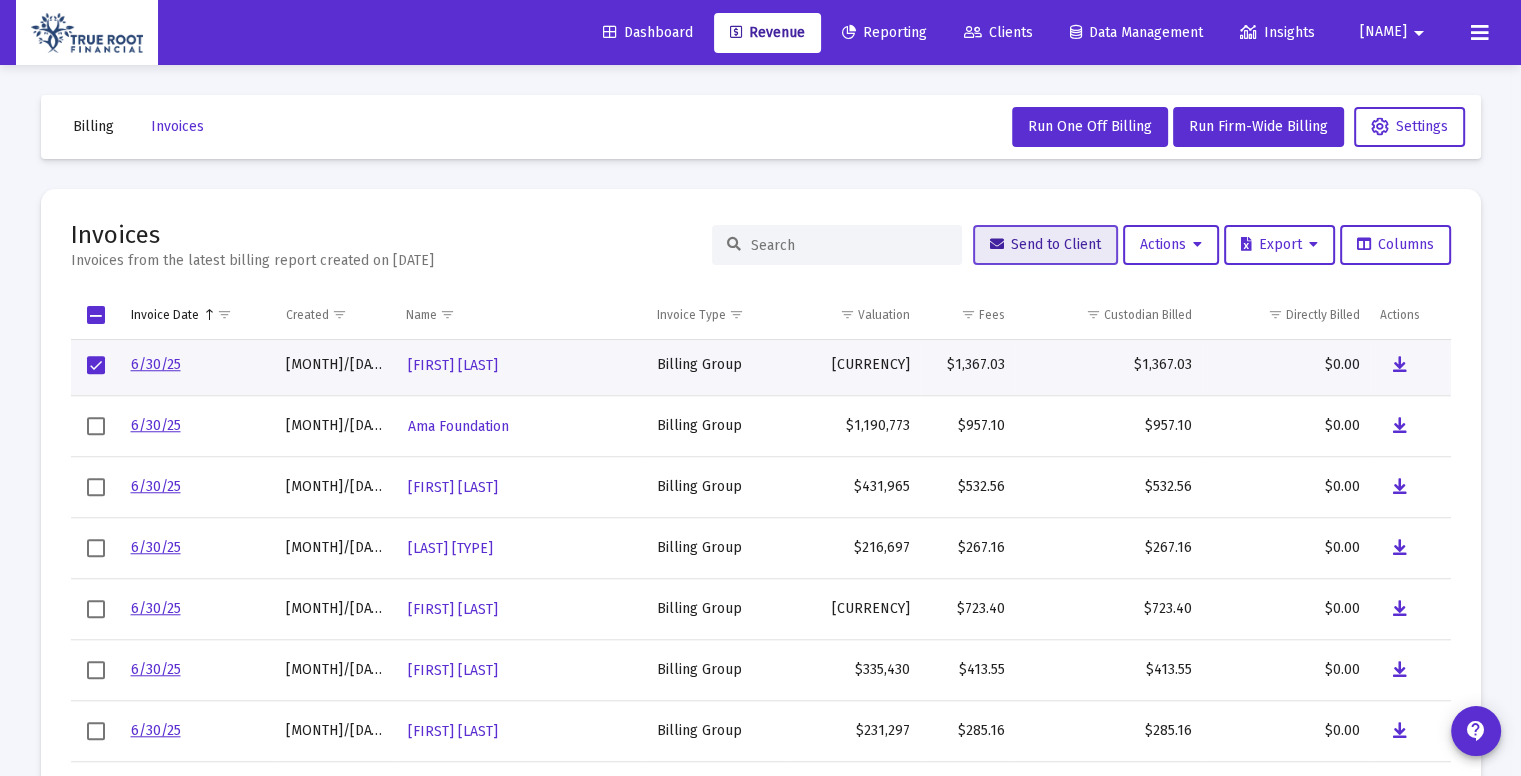 click on "Send to Client" at bounding box center (1045, 244) 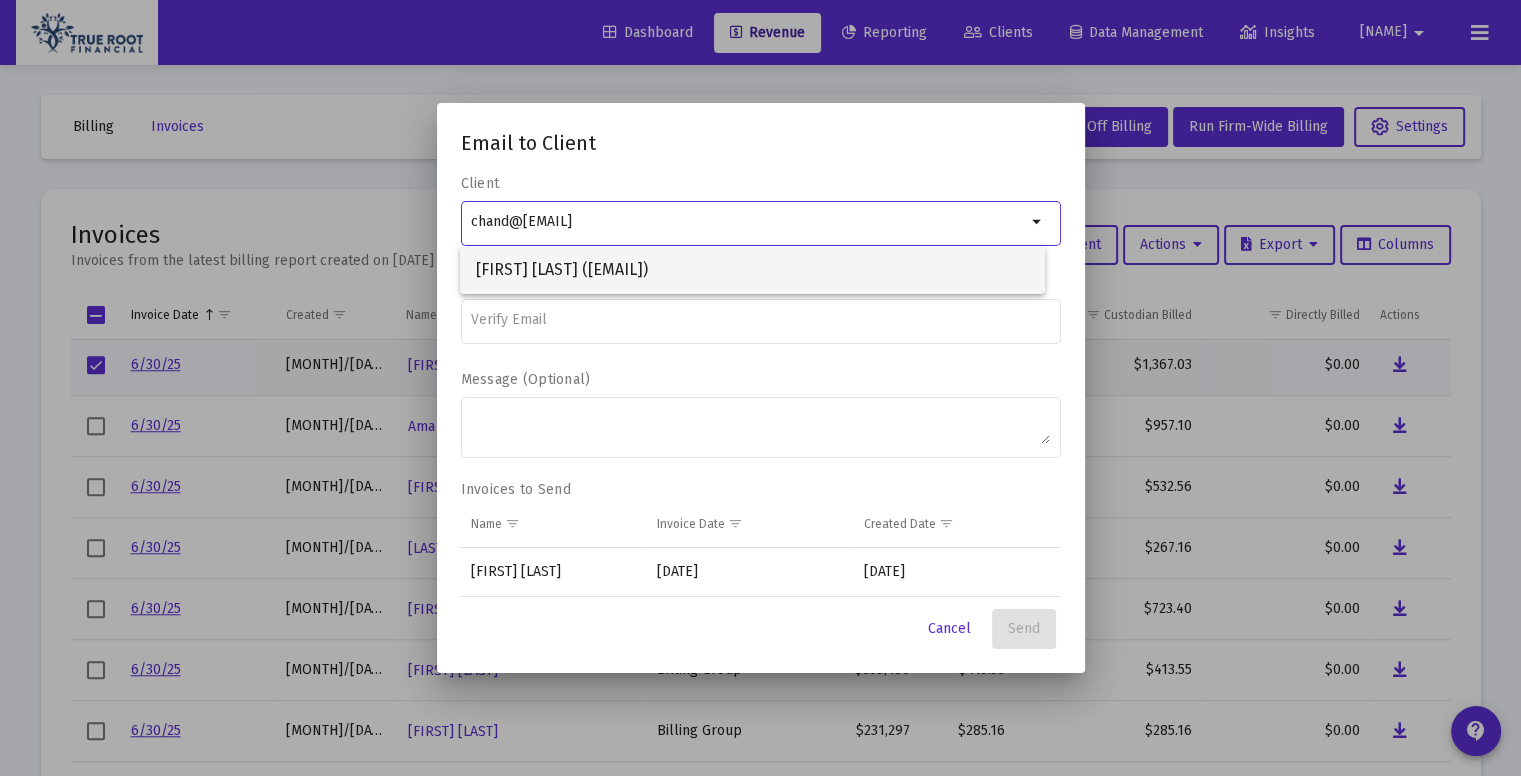 type on "chand@[EMAIL]" 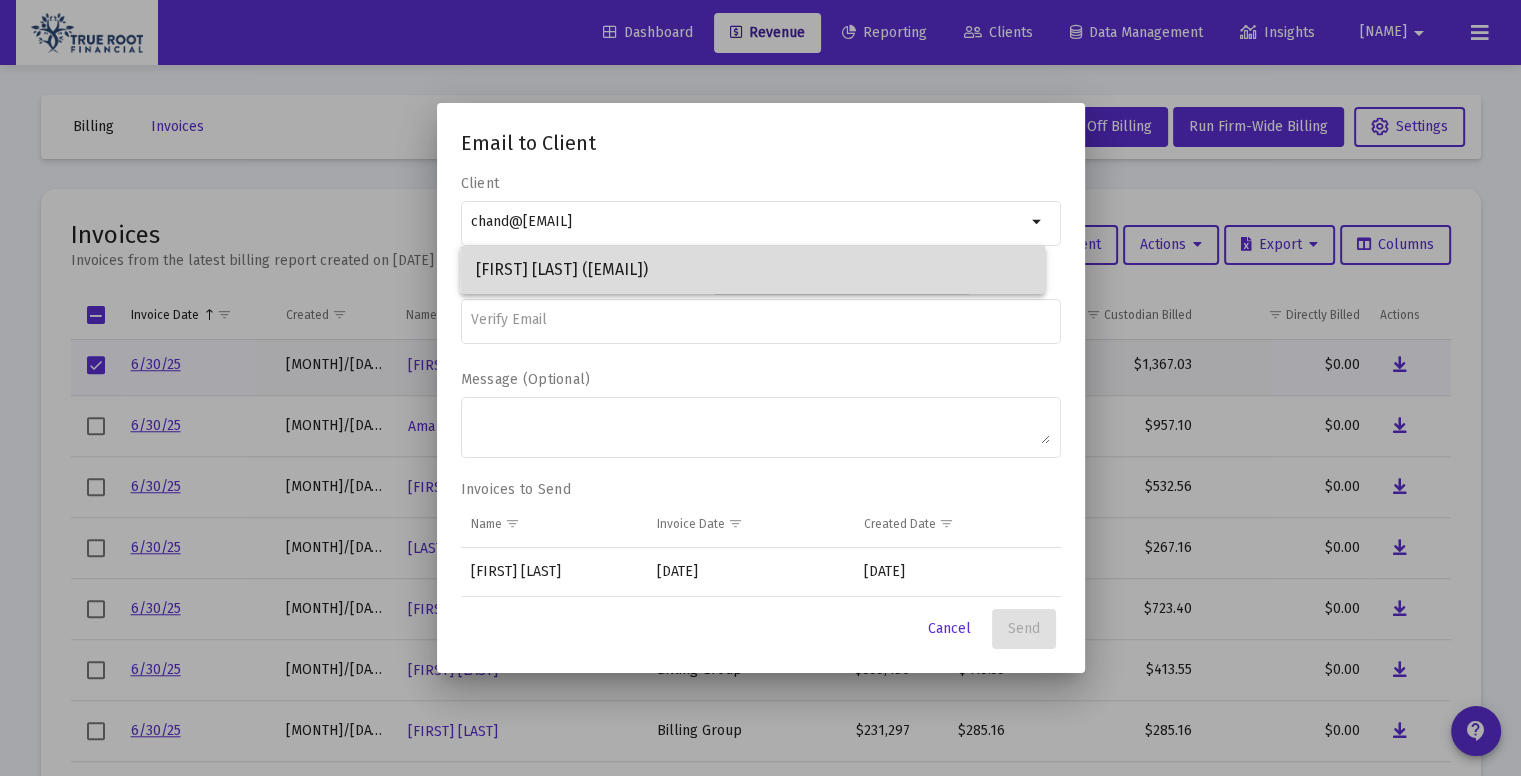 click on "[FIRST] [LAST] ([EMAIL])" at bounding box center (752, 270) 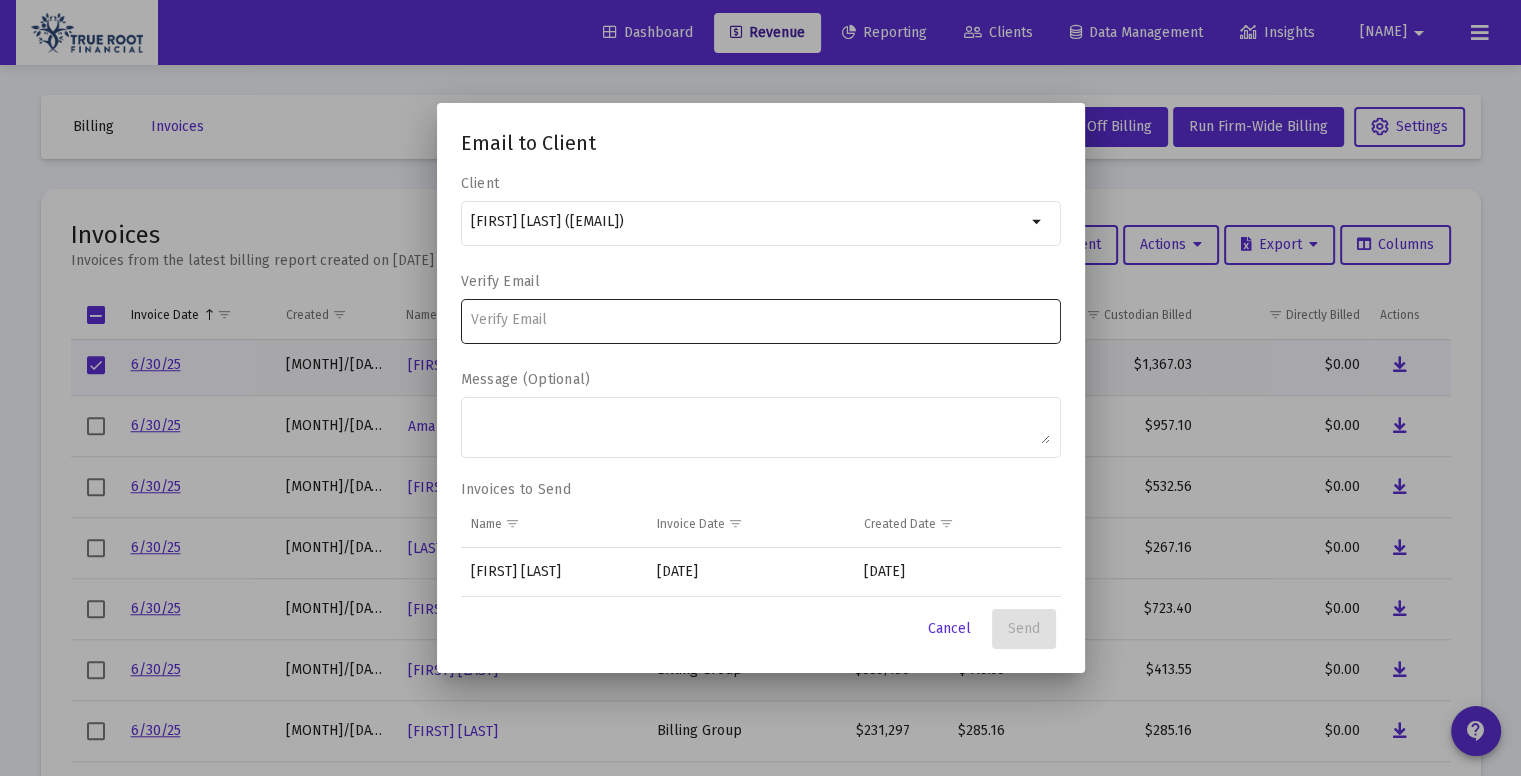 click at bounding box center [760, 319] 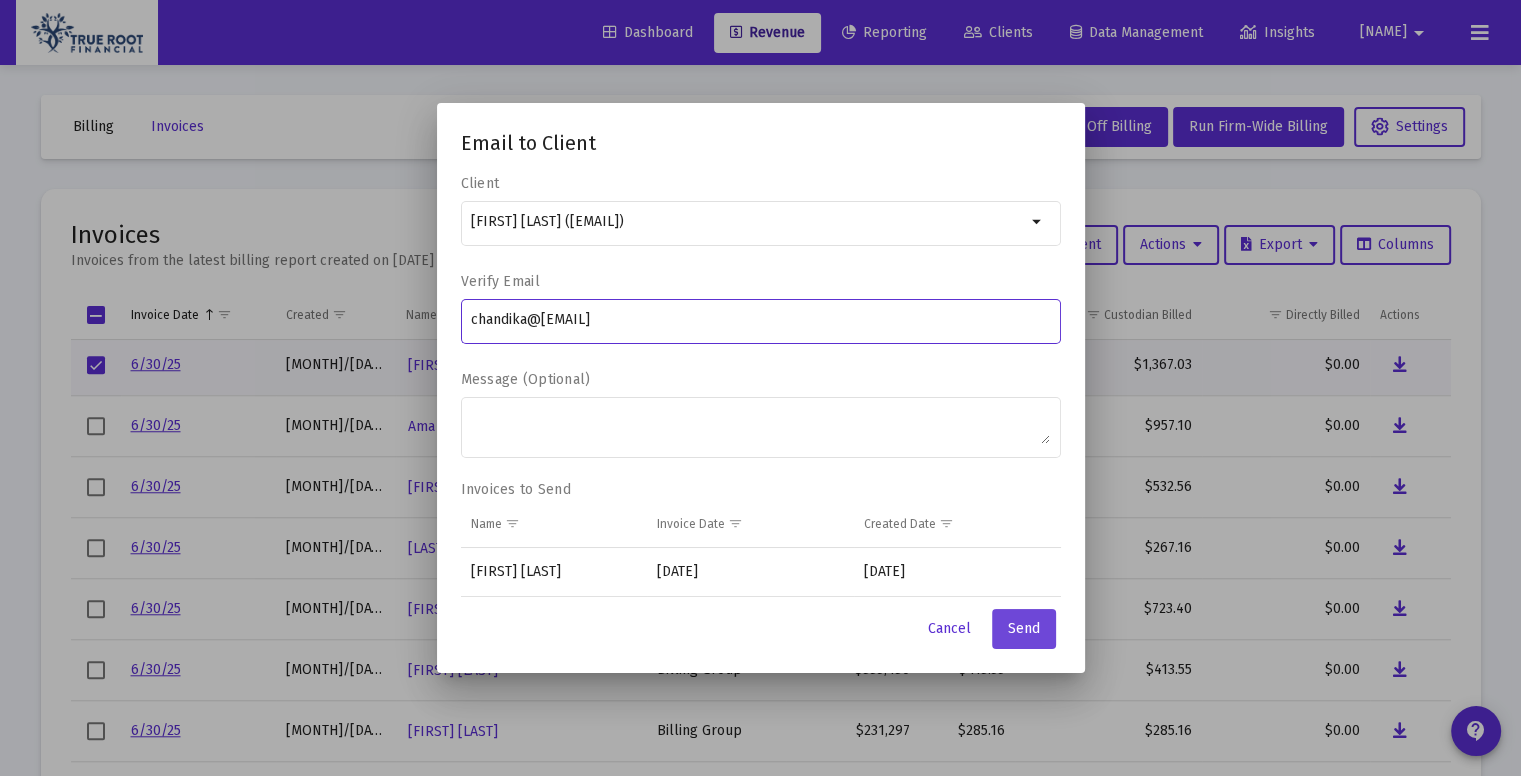 type on "chandika@[EMAIL]" 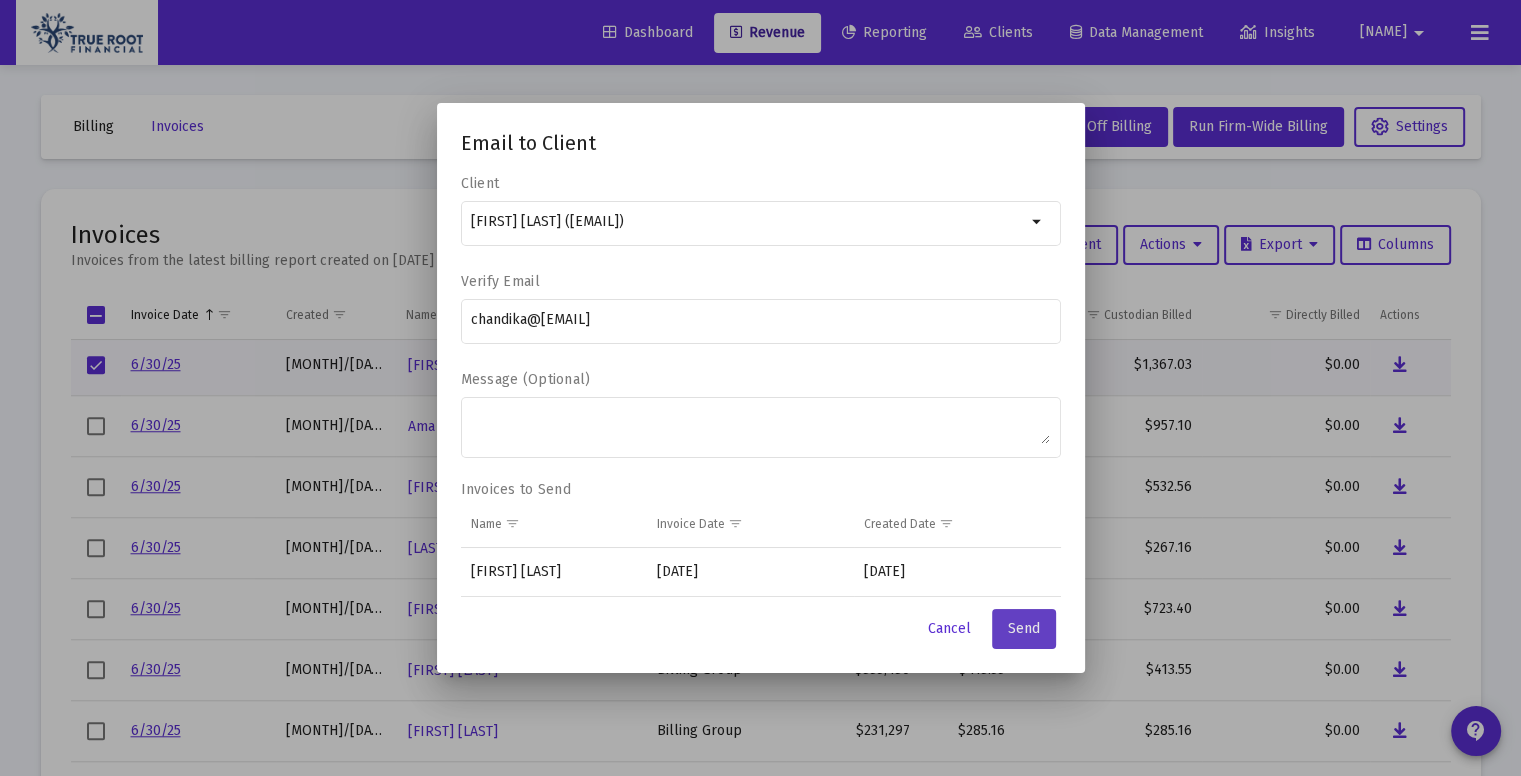 click on "Send" at bounding box center (1024, 628) 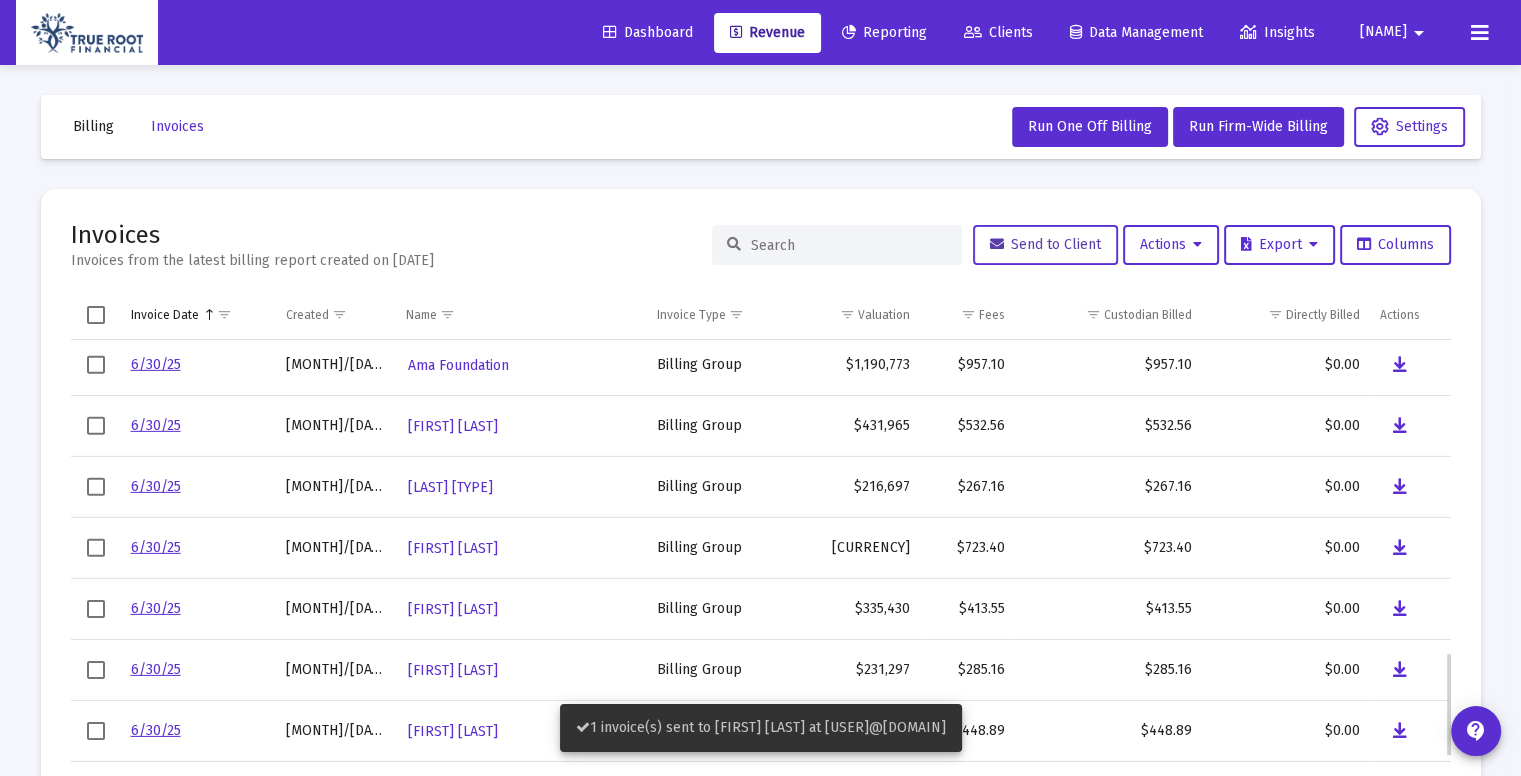scroll, scrollTop: 1343, scrollLeft: 0, axis: vertical 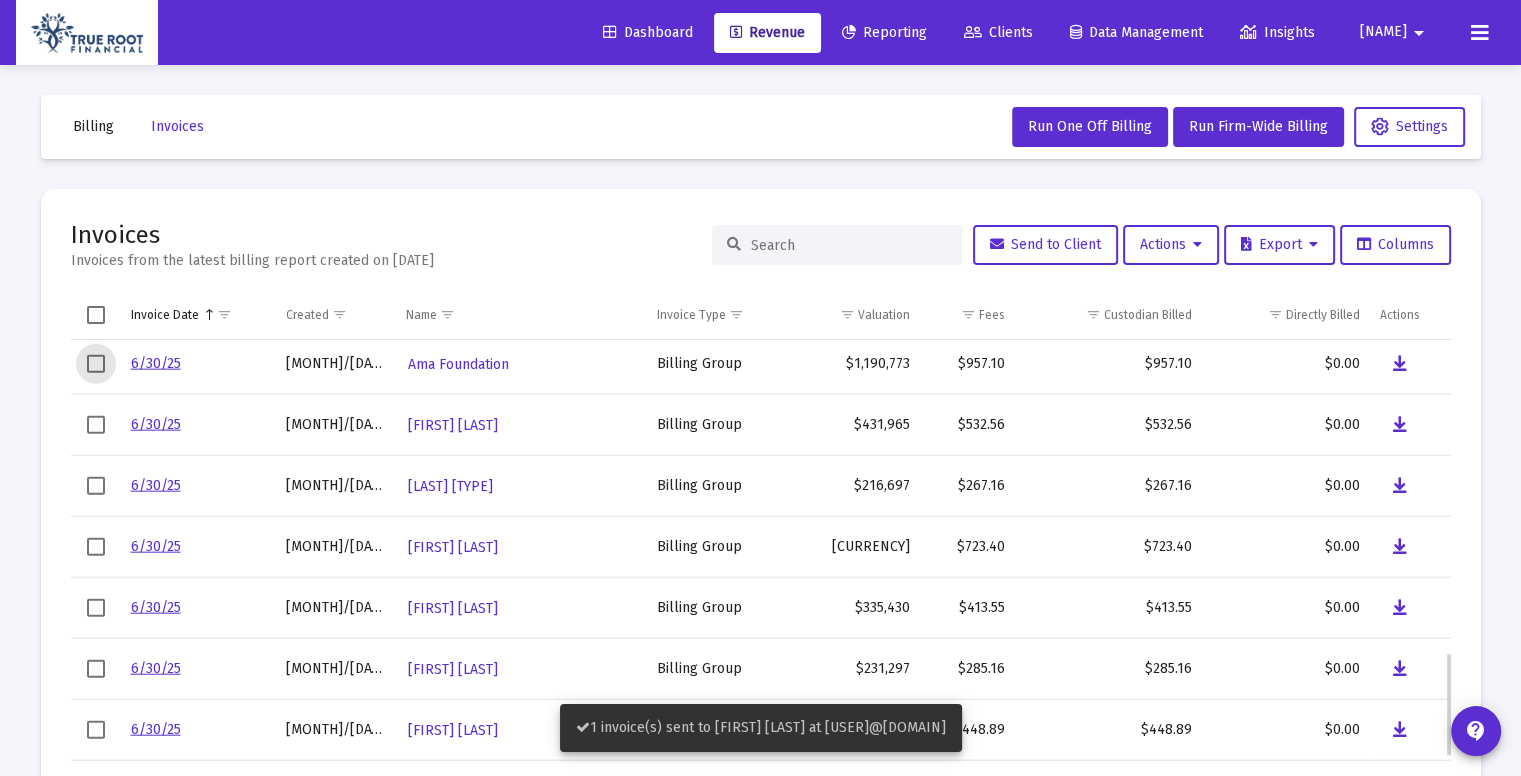 click at bounding box center (96, 364) 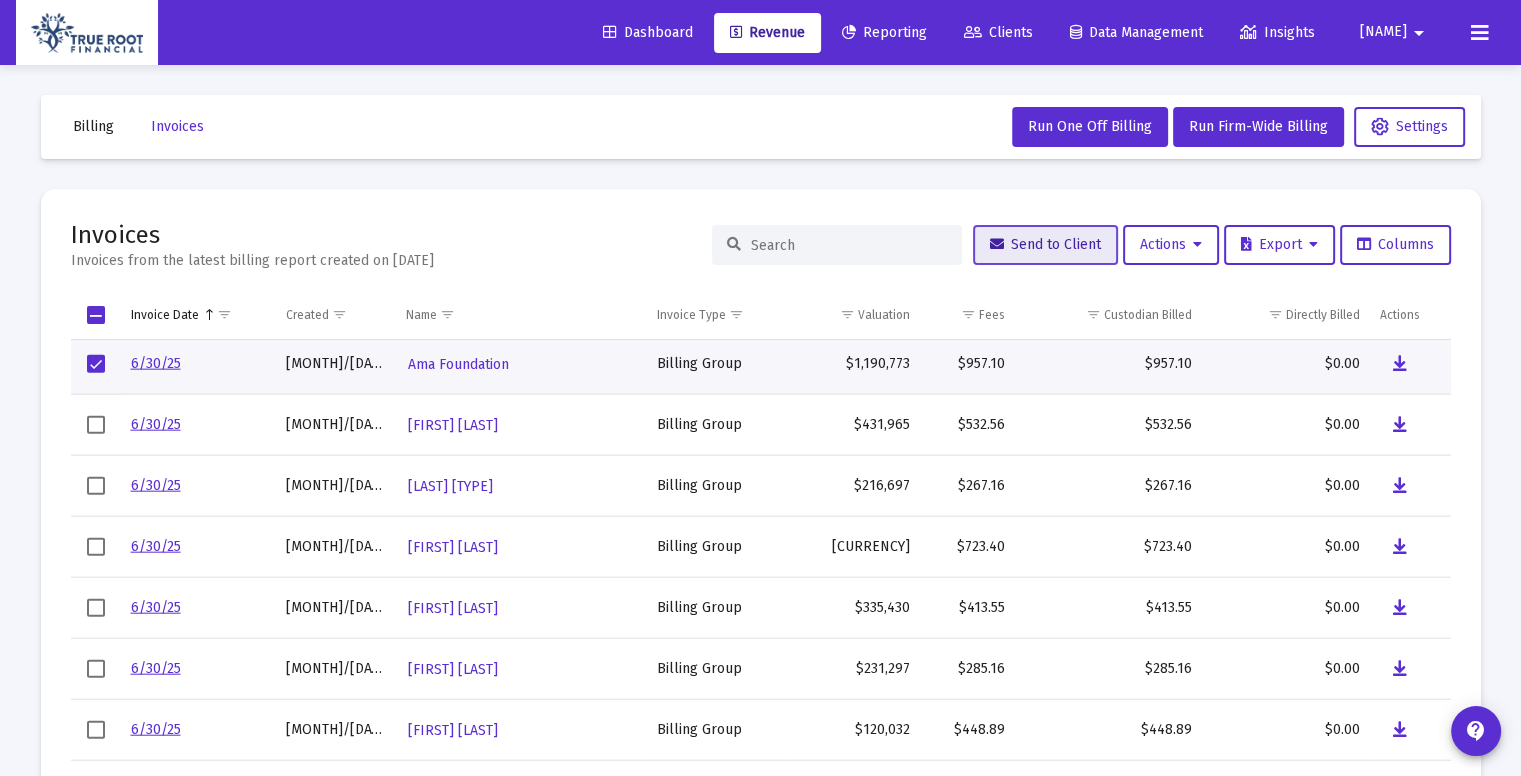 click on "Send to Client" at bounding box center [1045, 244] 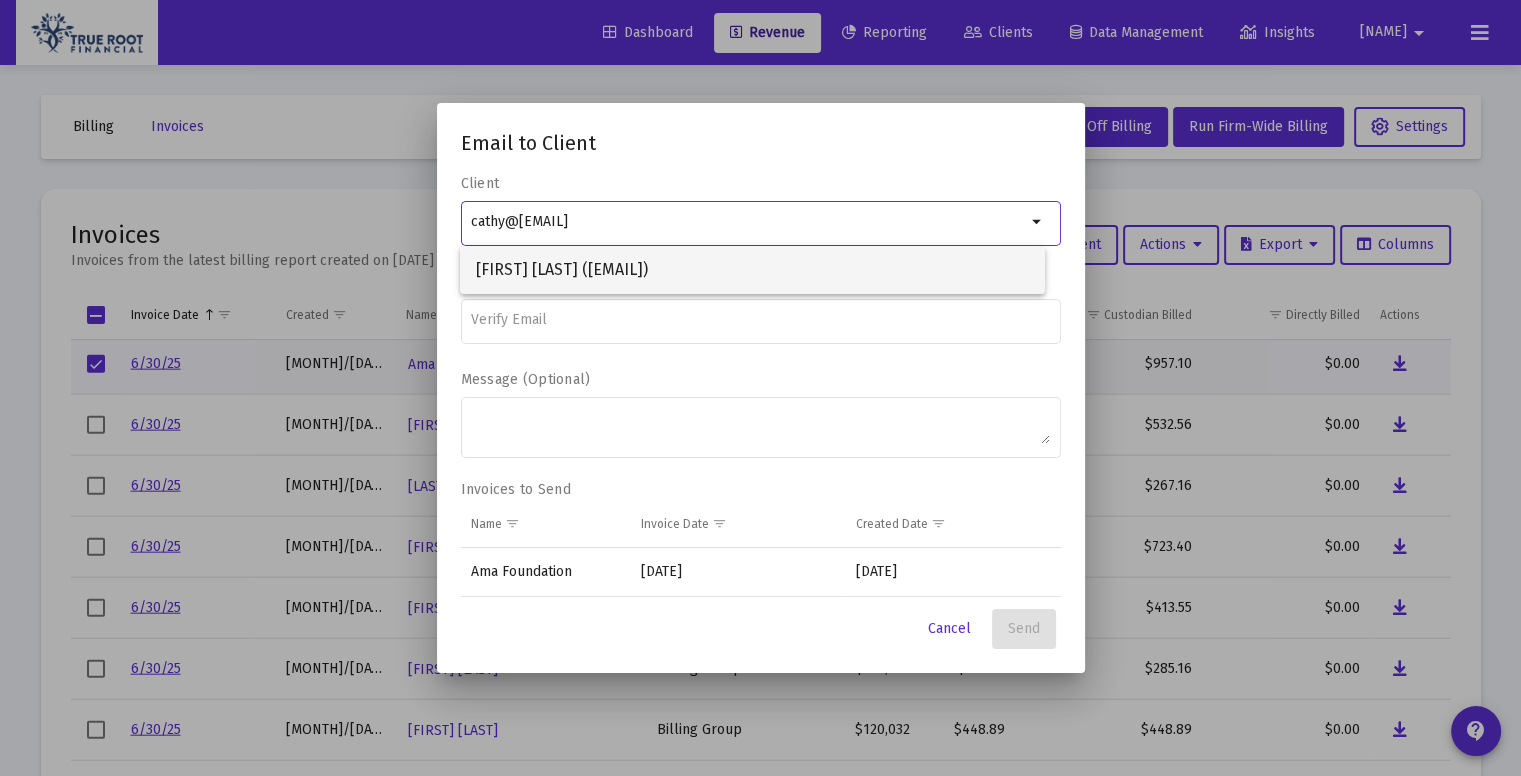type on "cathy@[EMAIL]" 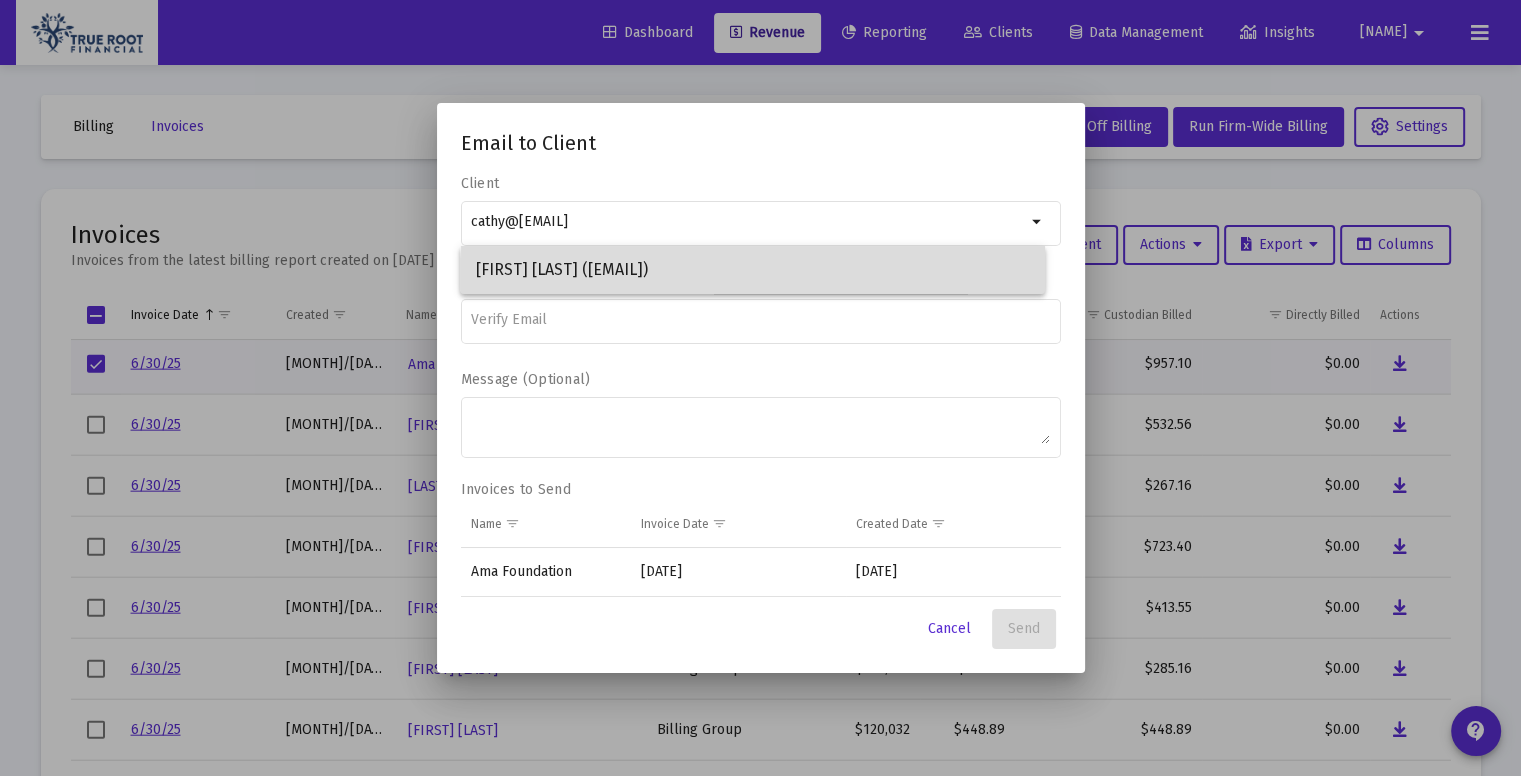 click on "[FIRST] [LAST] ([EMAIL])" at bounding box center (752, 270) 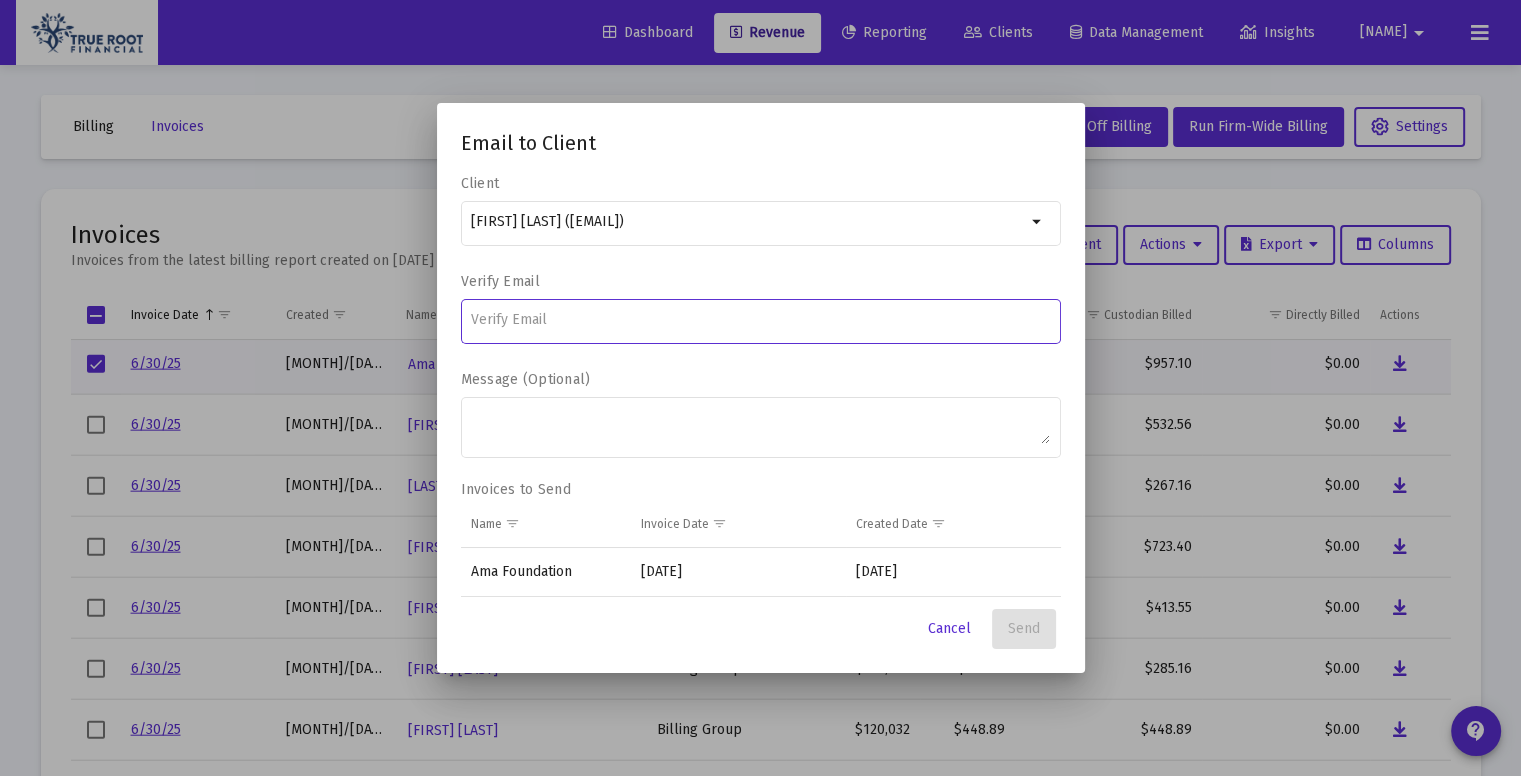 click at bounding box center (760, 320) 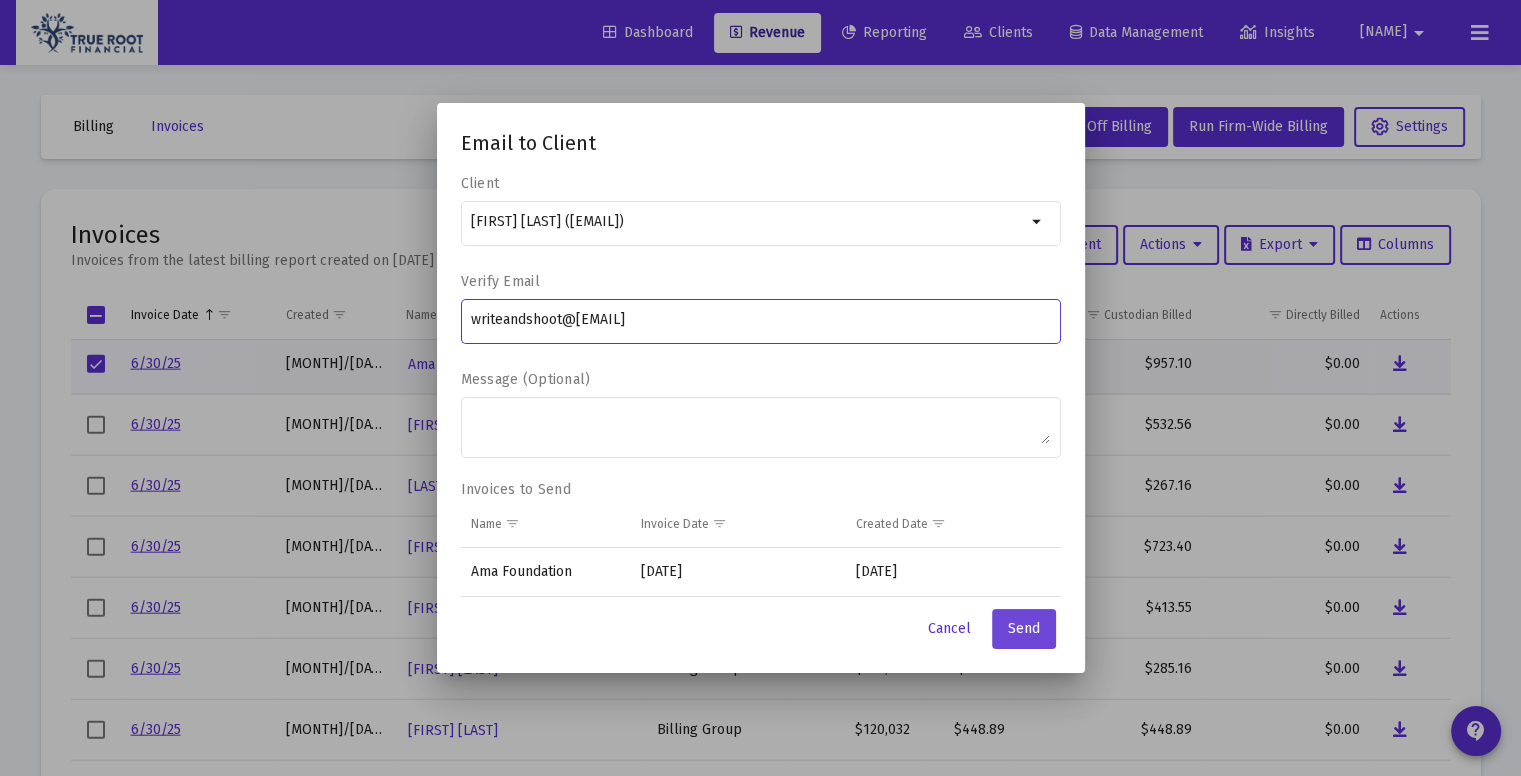 type on "writeandshoot@[EMAIL]" 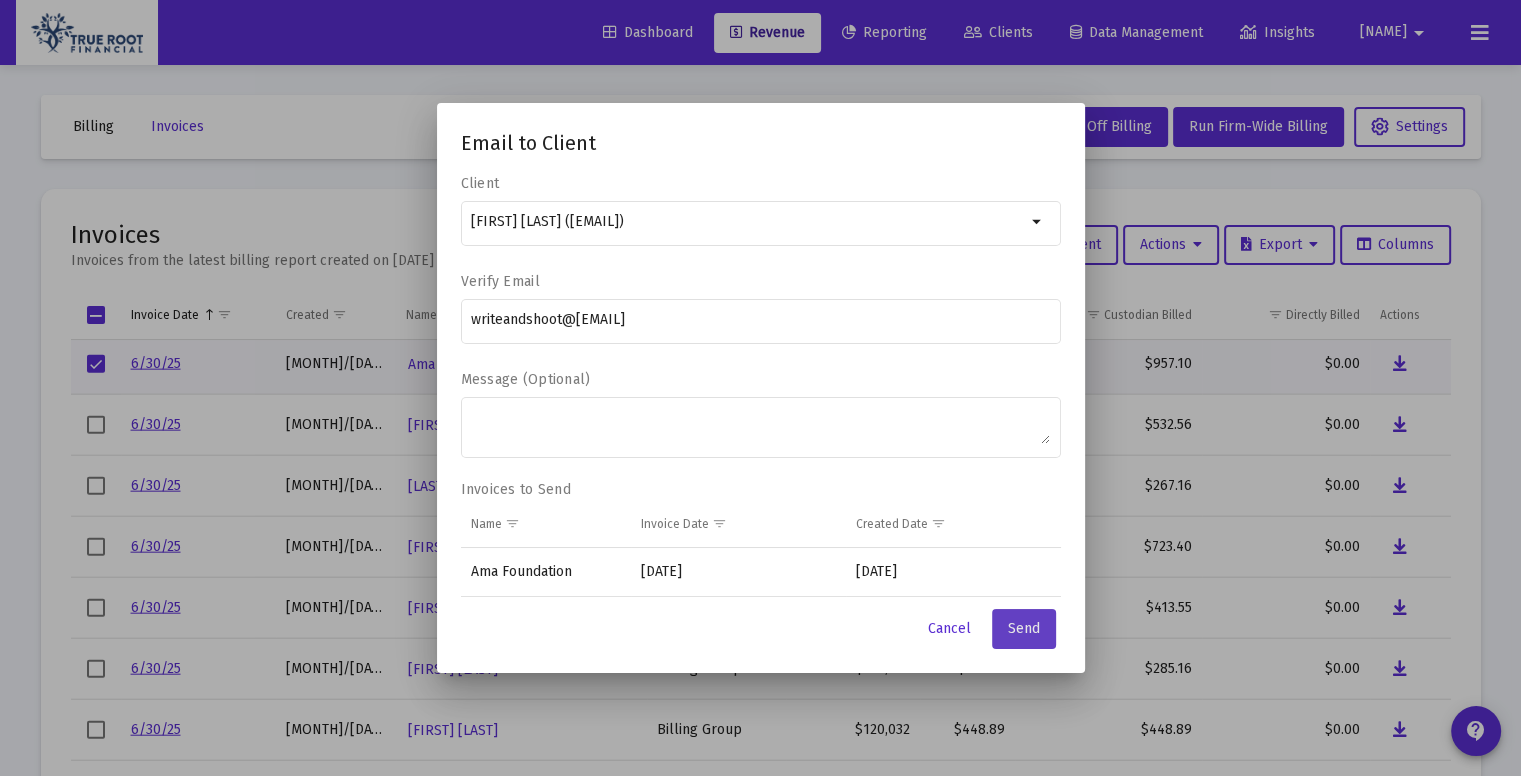 click on "Send" at bounding box center [1024, 628] 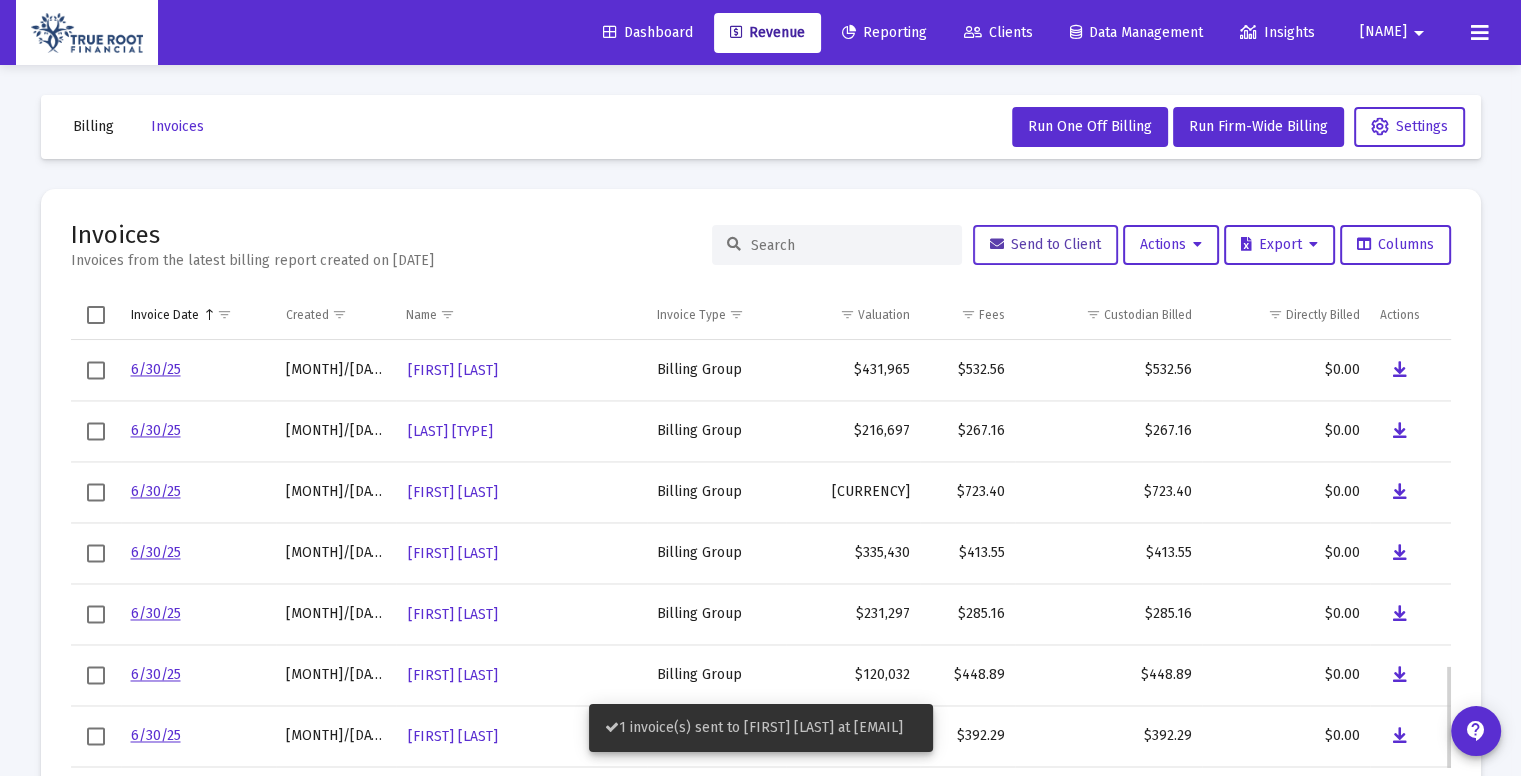 scroll, scrollTop: 1397, scrollLeft: 0, axis: vertical 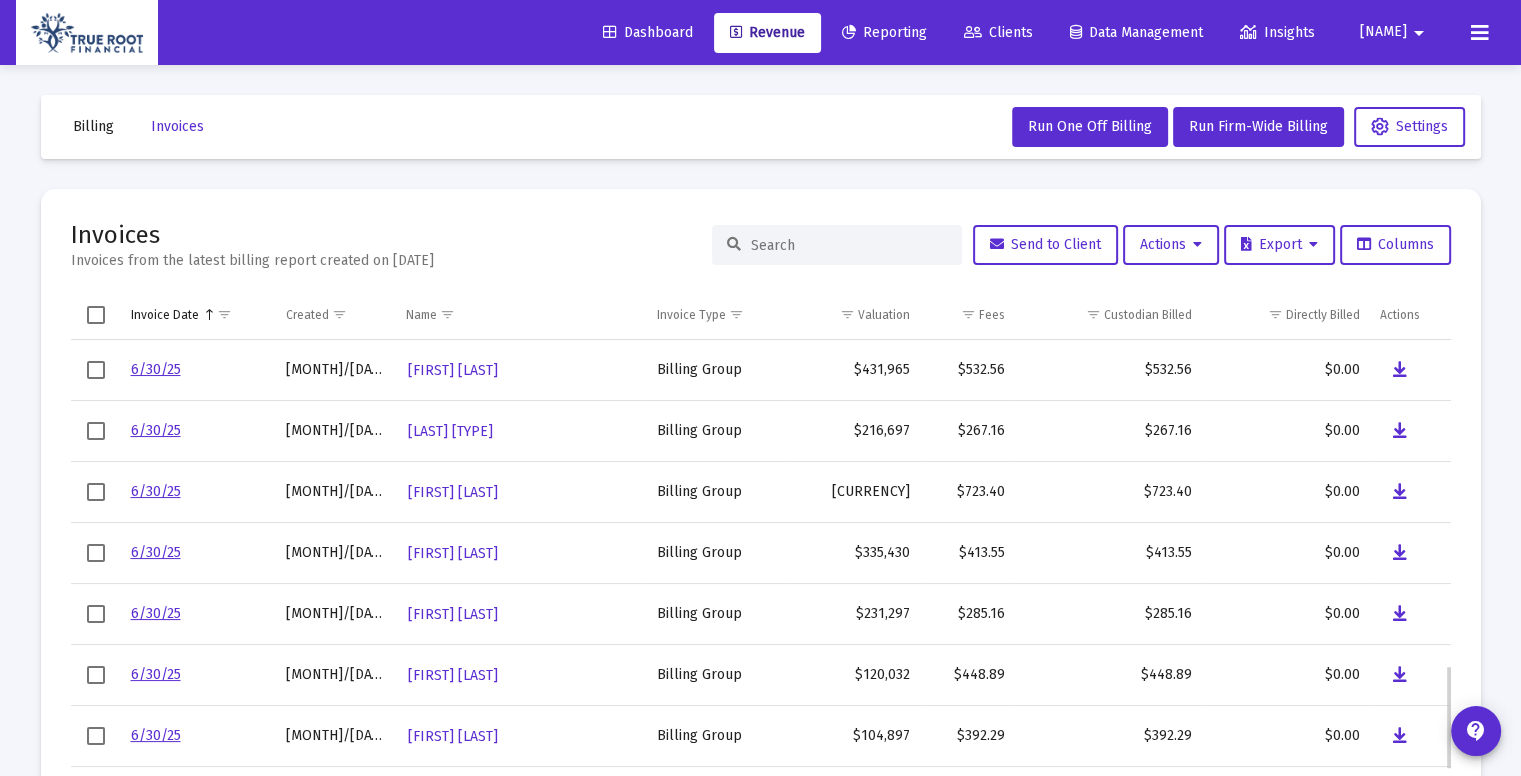 click at bounding box center [96, 370] 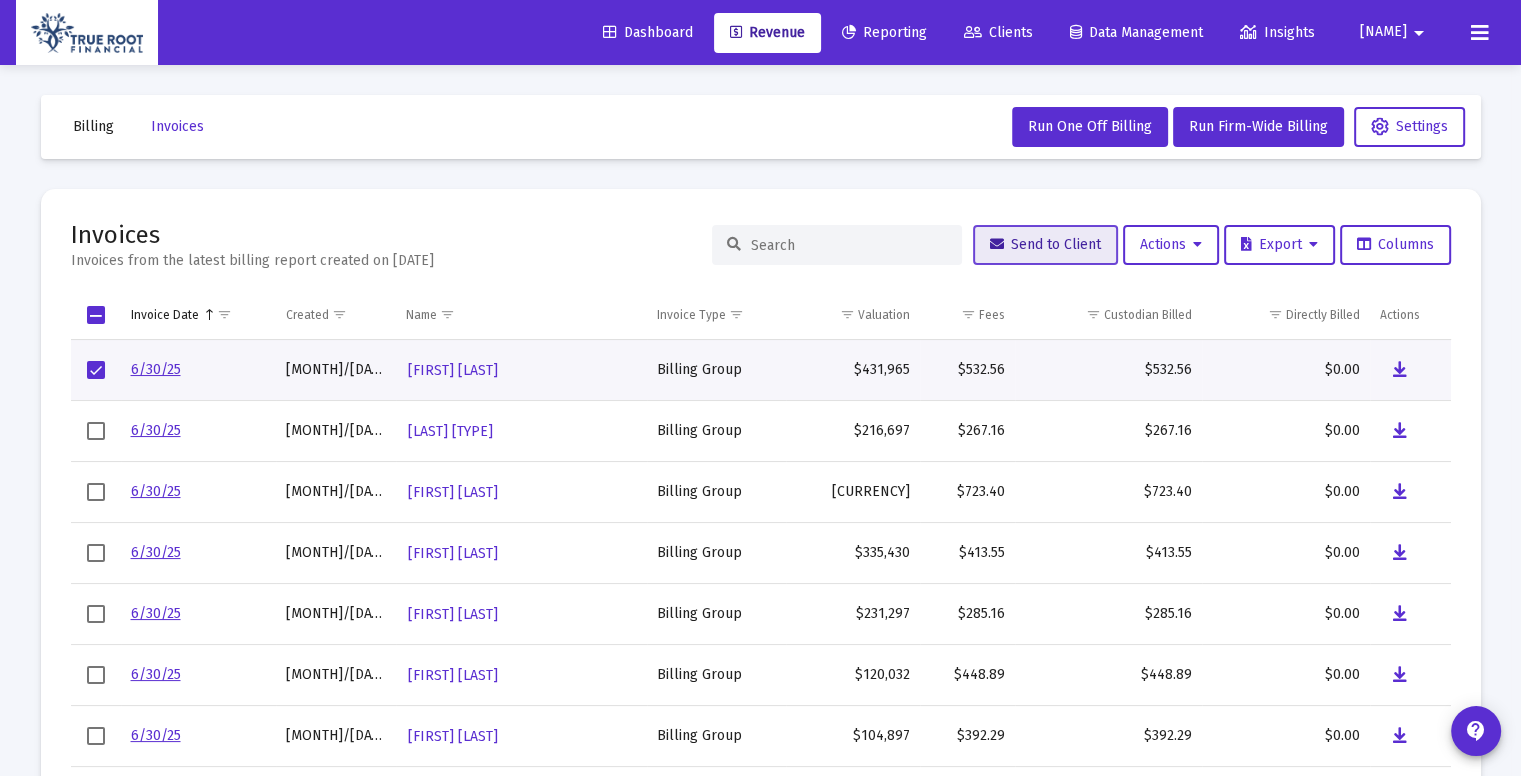click on "Send to Client" at bounding box center [1045, 245] 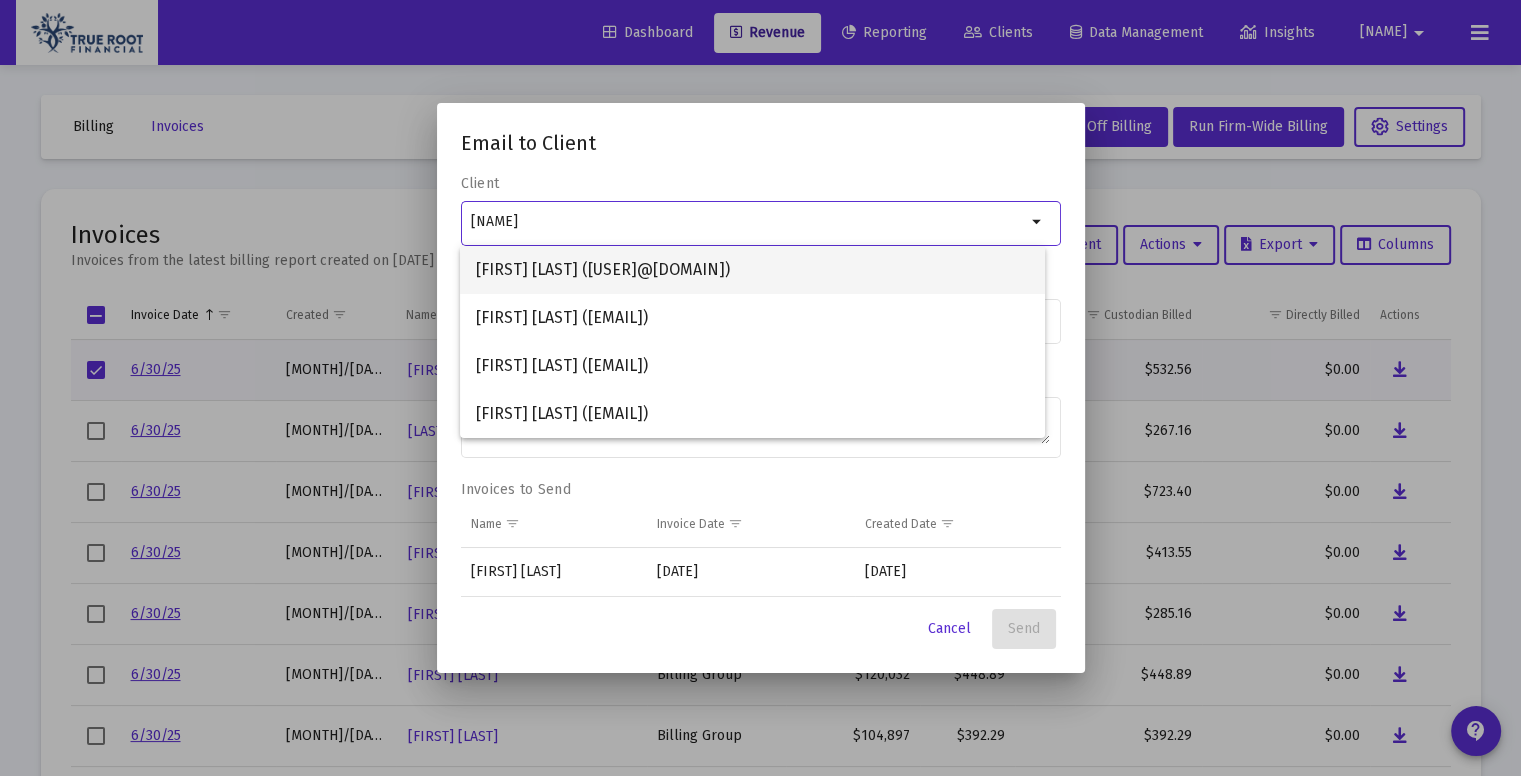 type on "[NAME]" 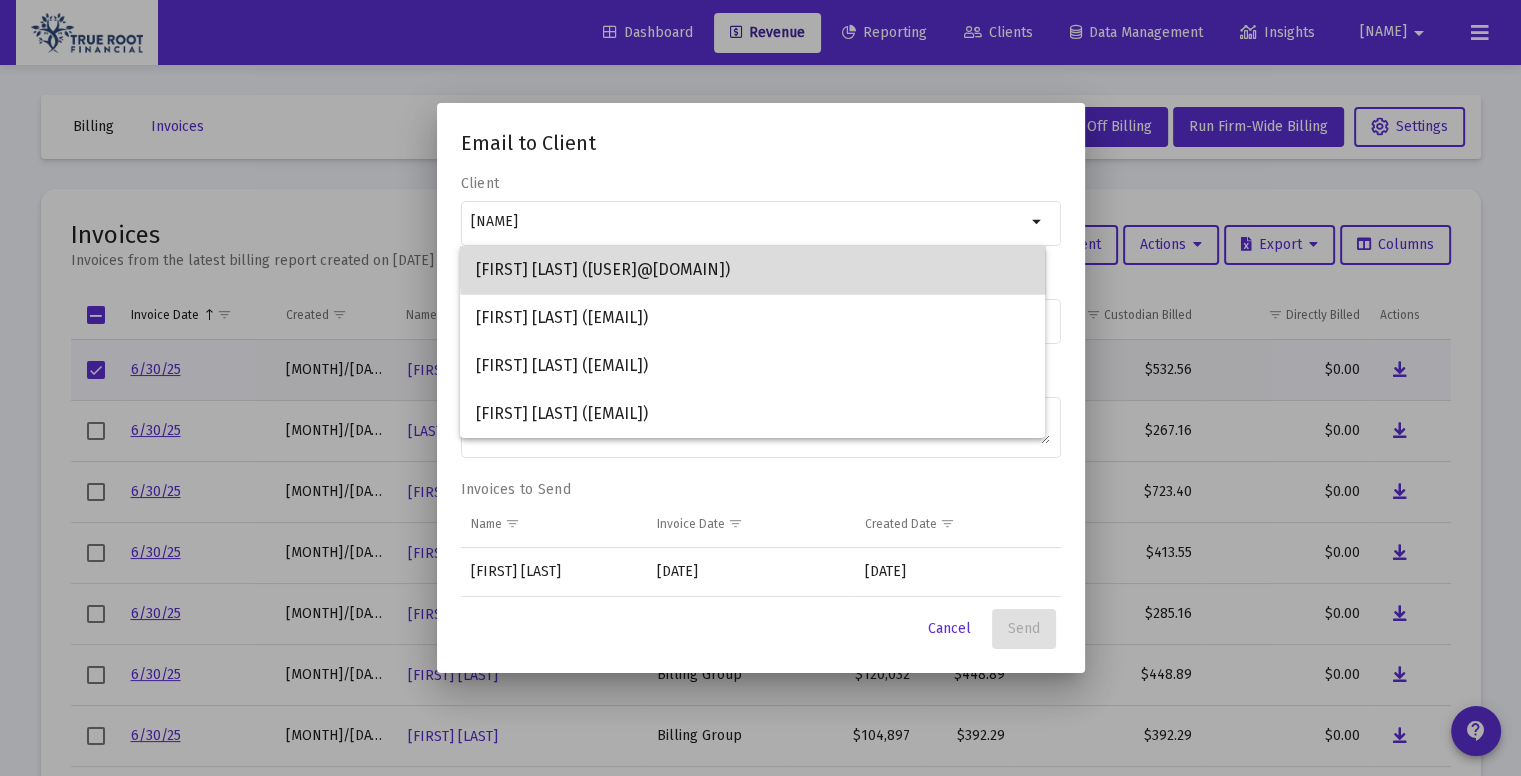 click on "[FIRST] [LAST] ([USER]@[DOMAIN])" at bounding box center [752, 270] 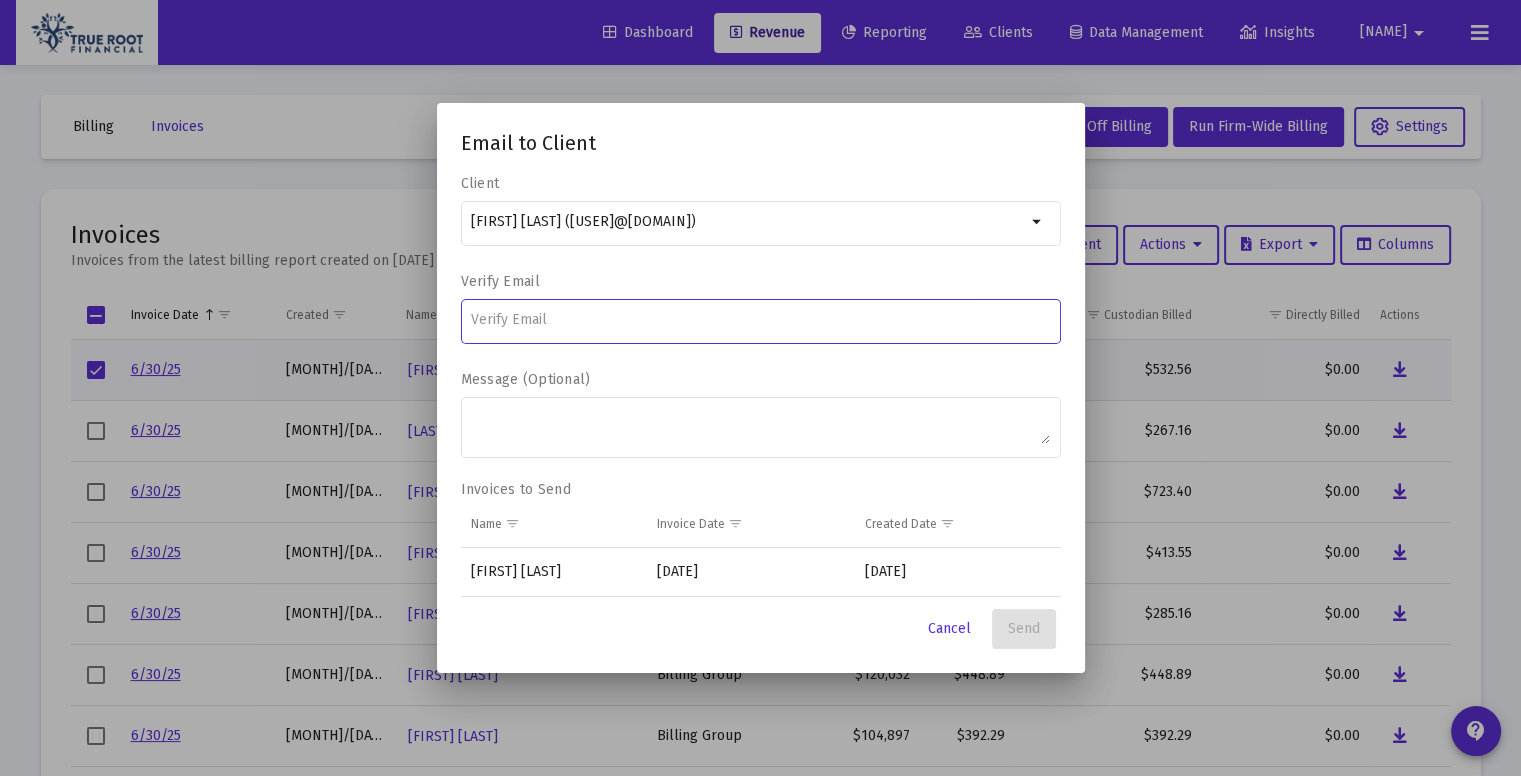 click at bounding box center (760, 320) 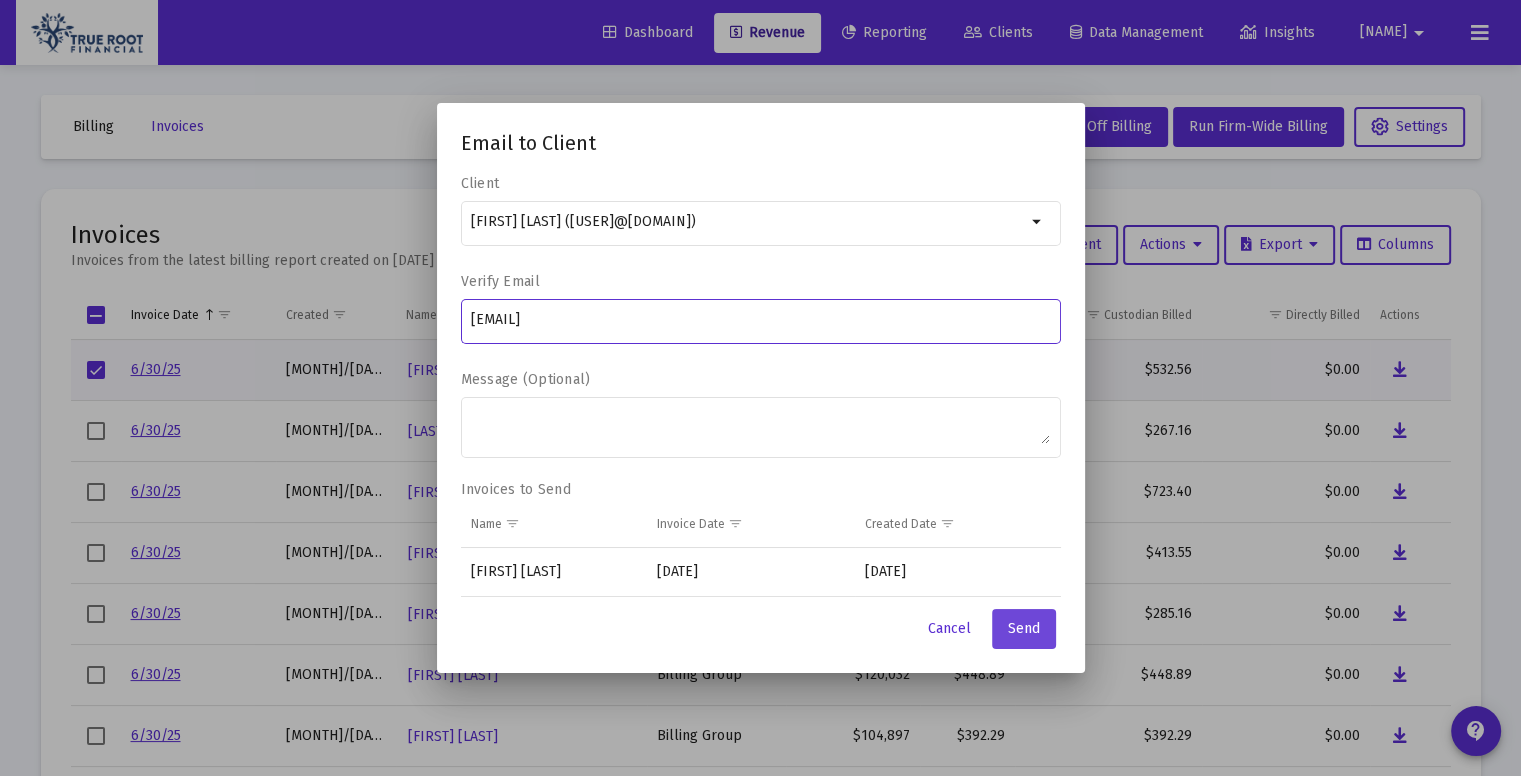 type on "[EMAIL]" 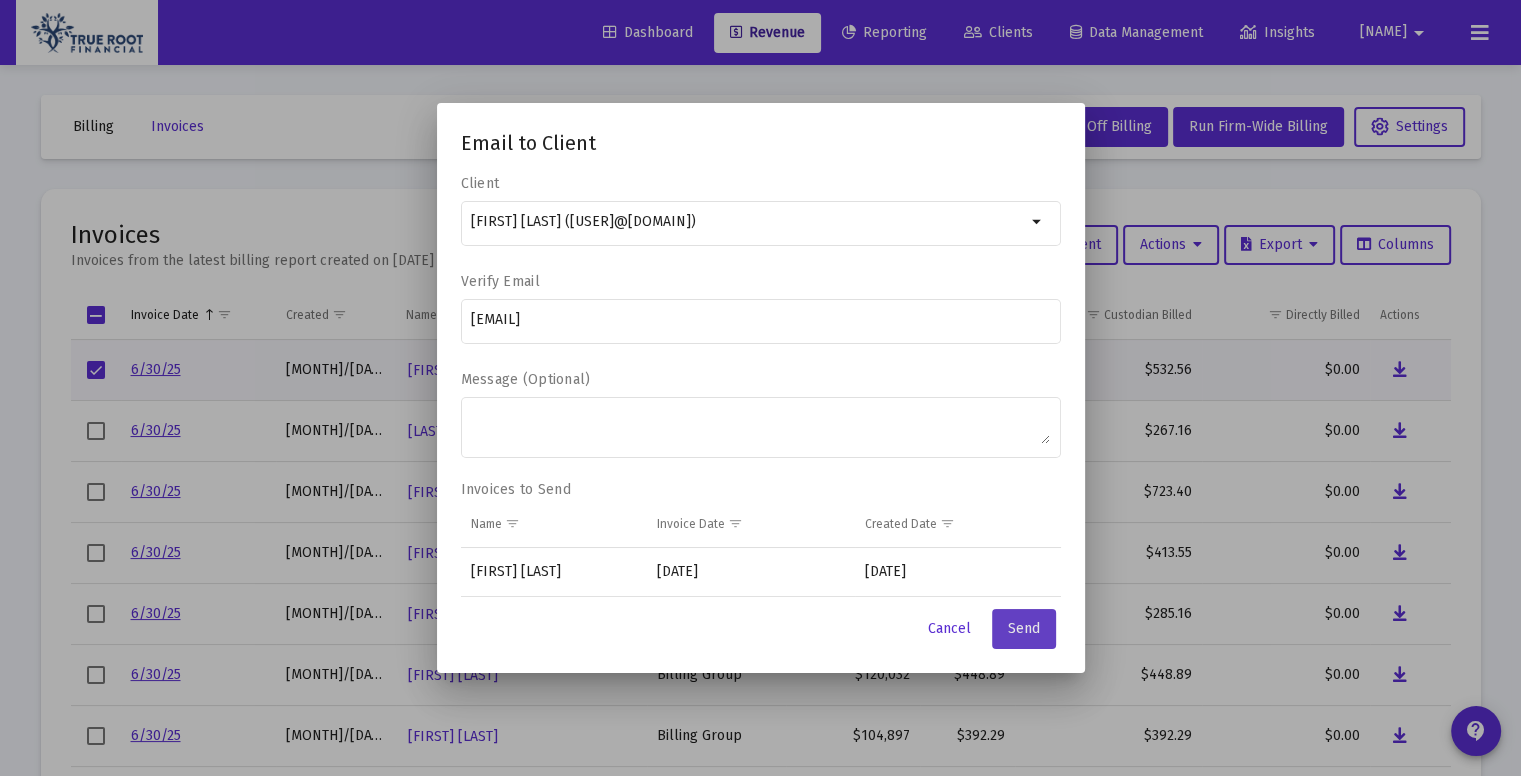 click on "Send" at bounding box center (1024, 628) 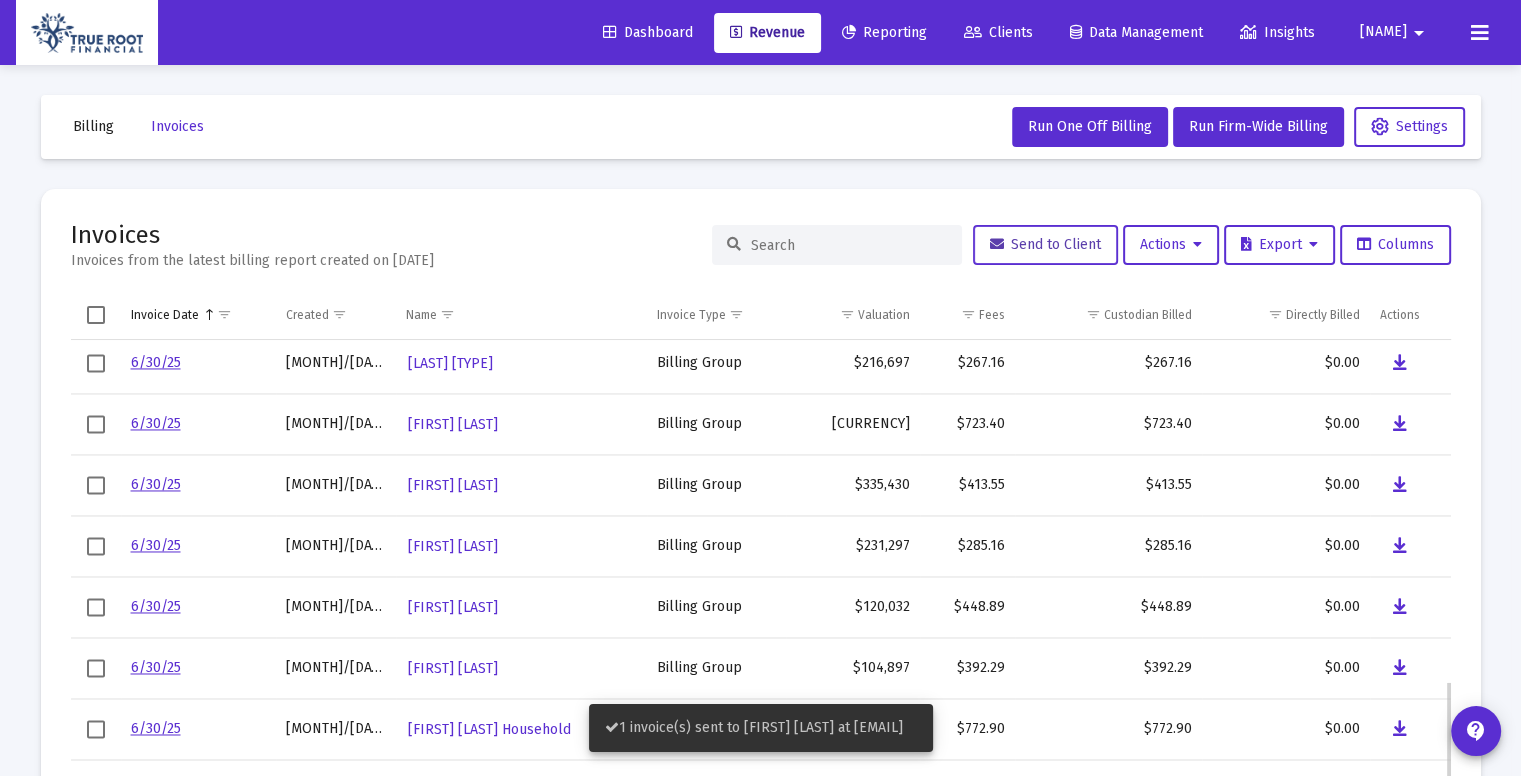 scroll, scrollTop: 1467, scrollLeft: 0, axis: vertical 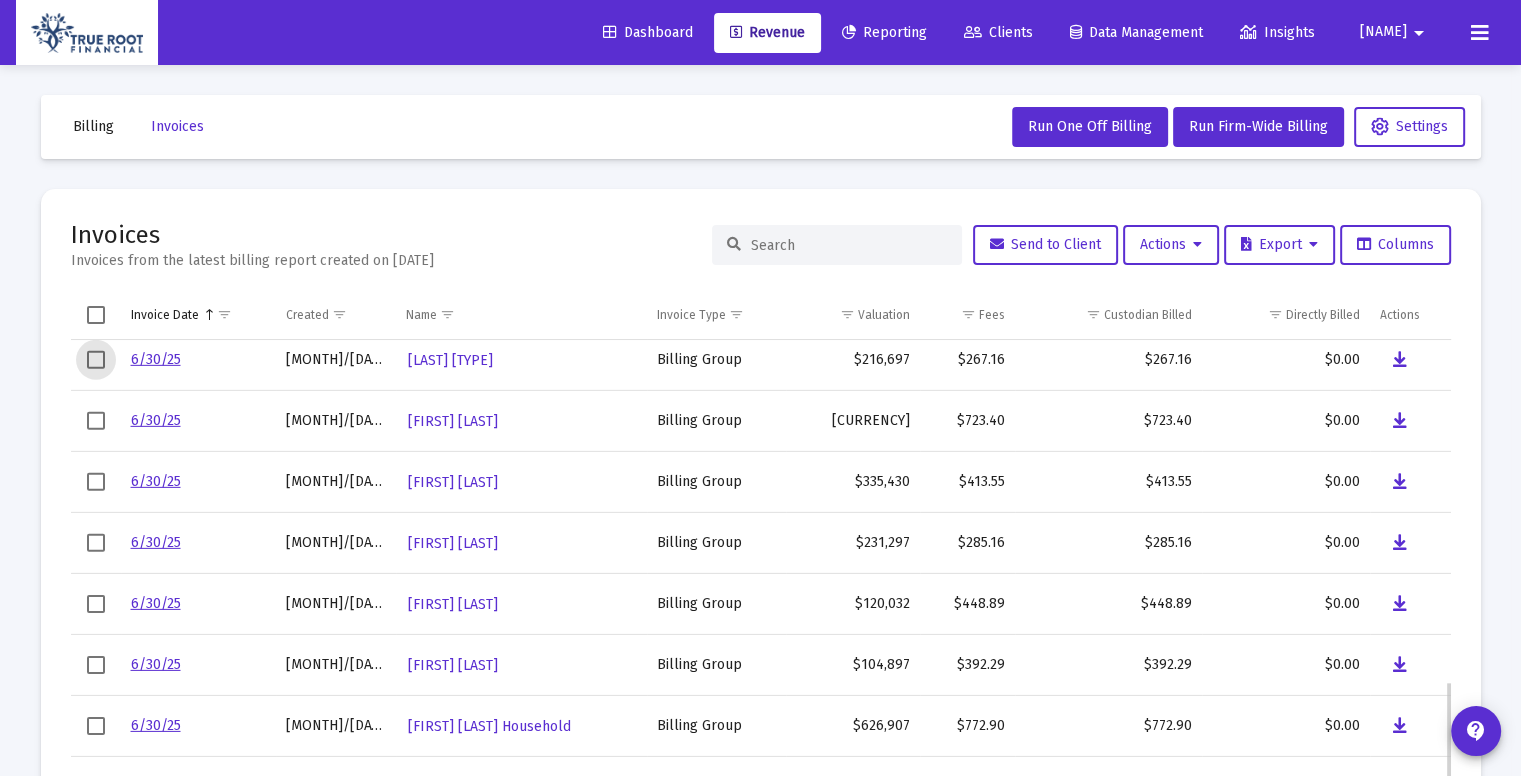 click at bounding box center (96, 360) 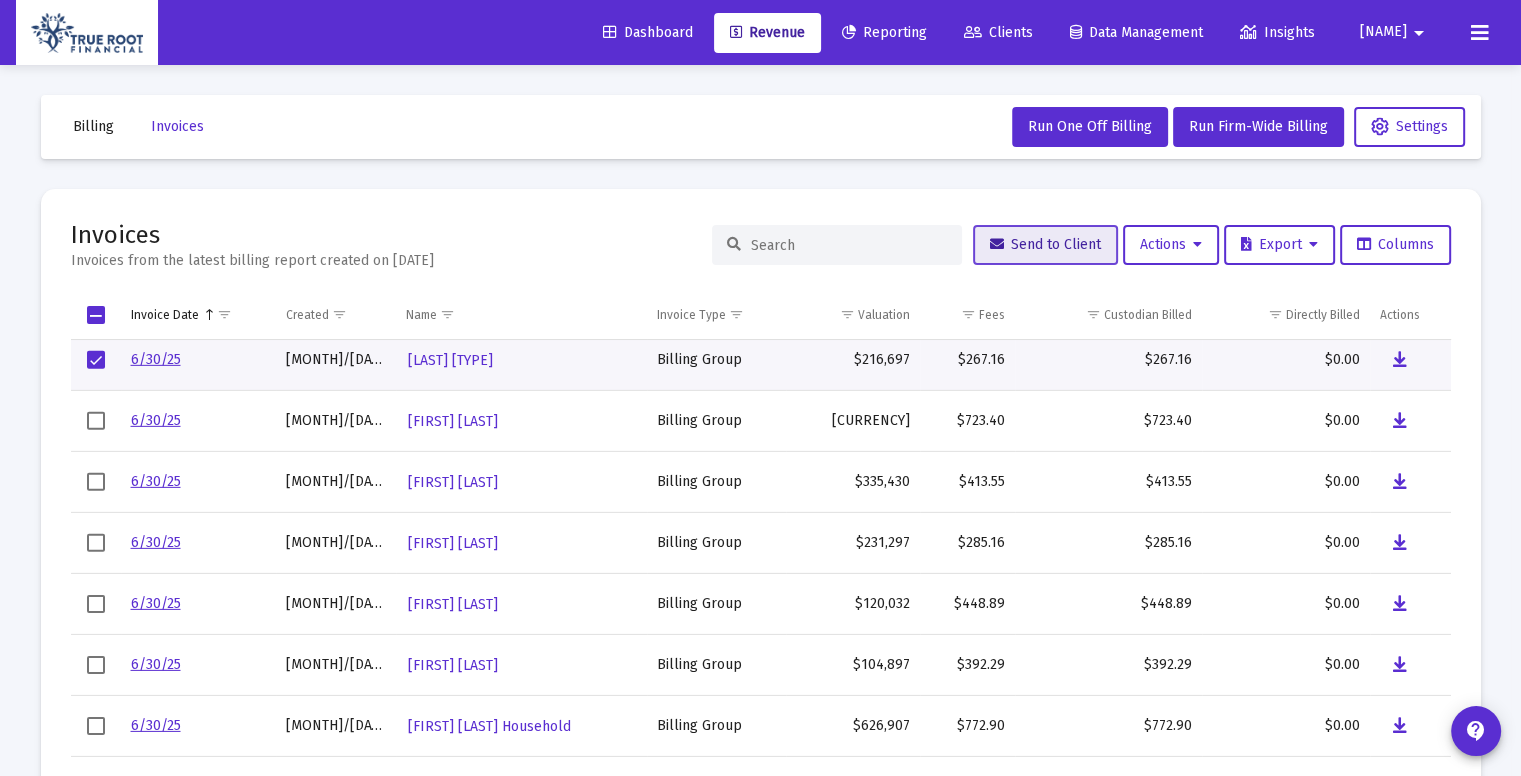 click at bounding box center (997, 245) 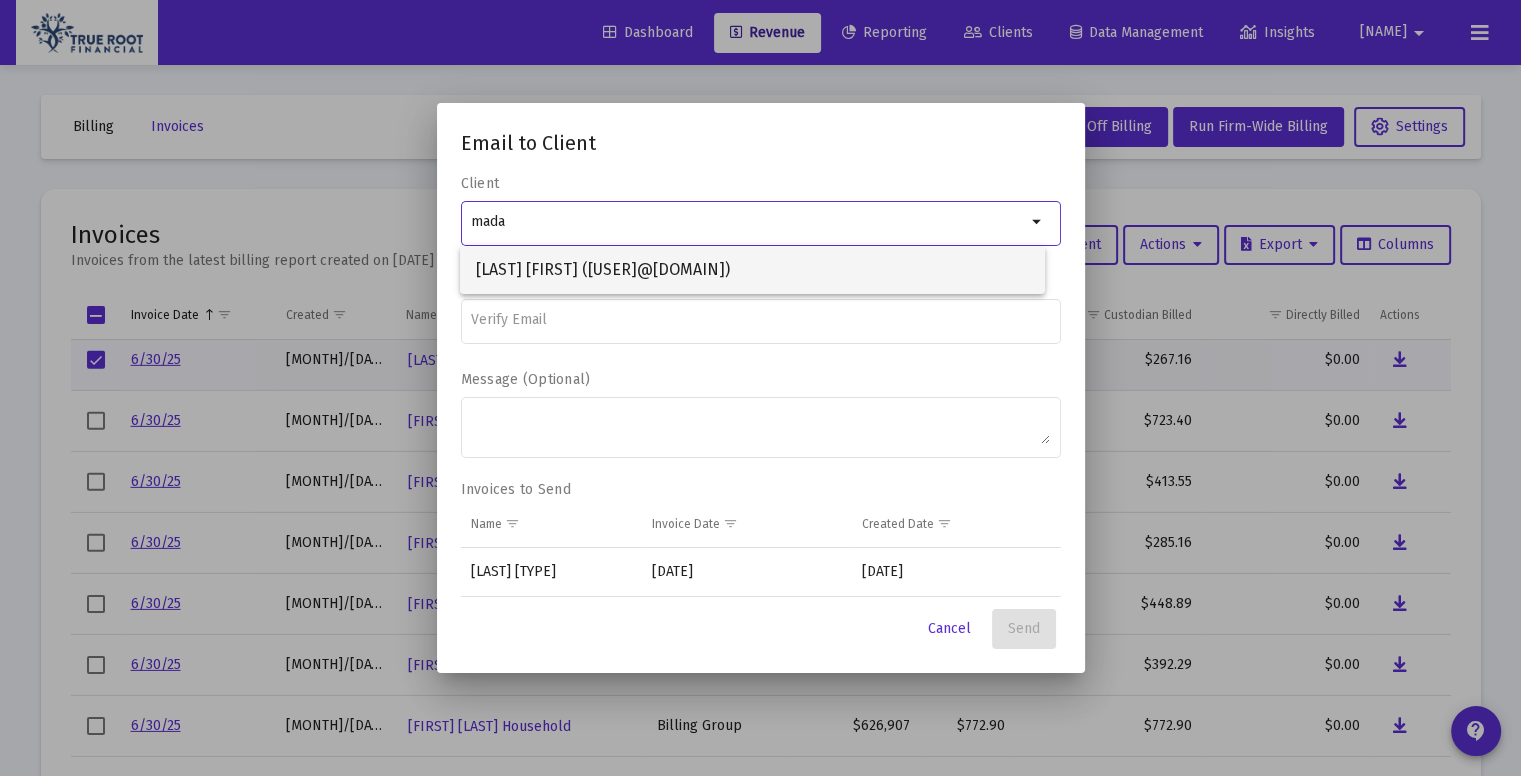type on "mada" 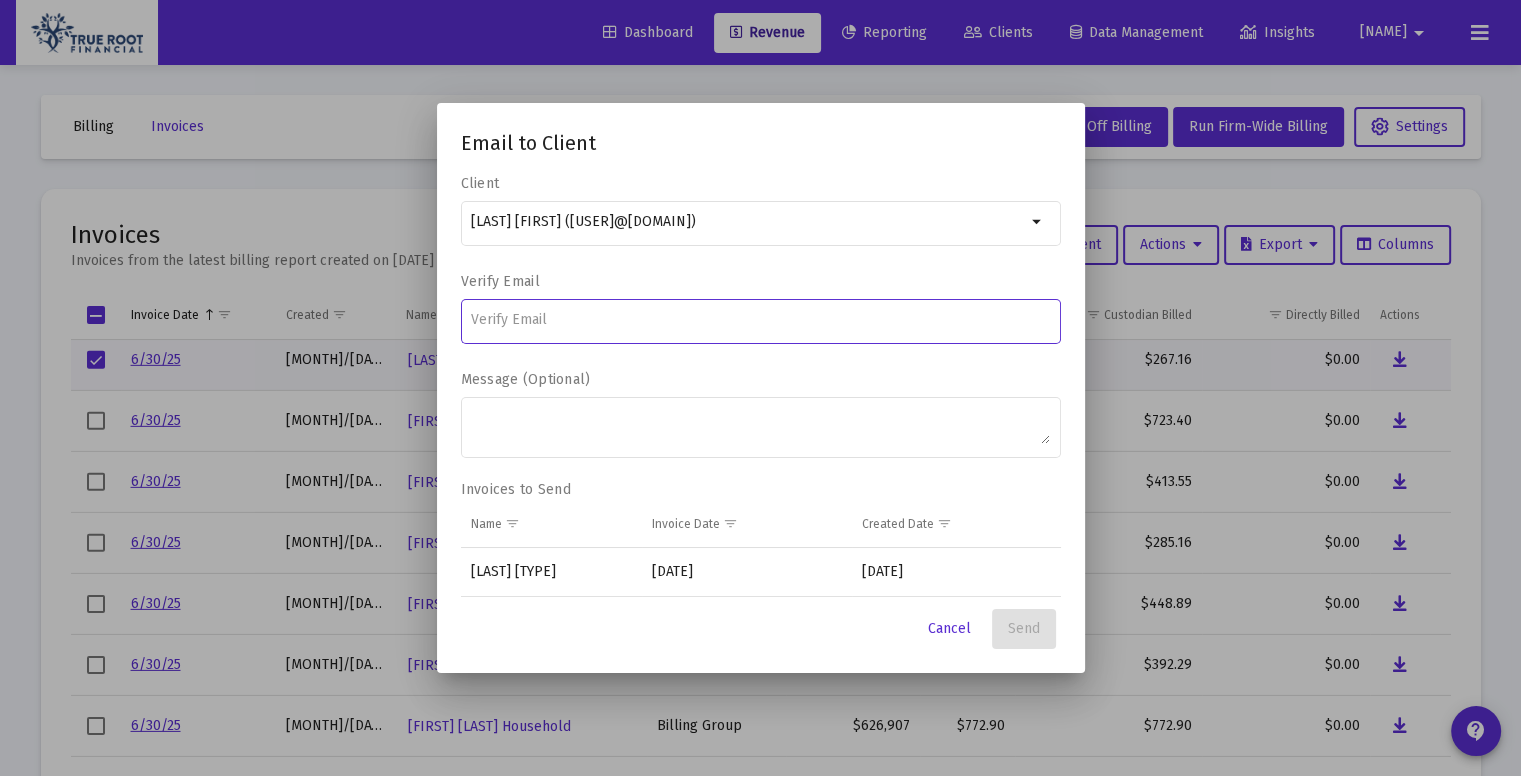 click at bounding box center [760, 320] 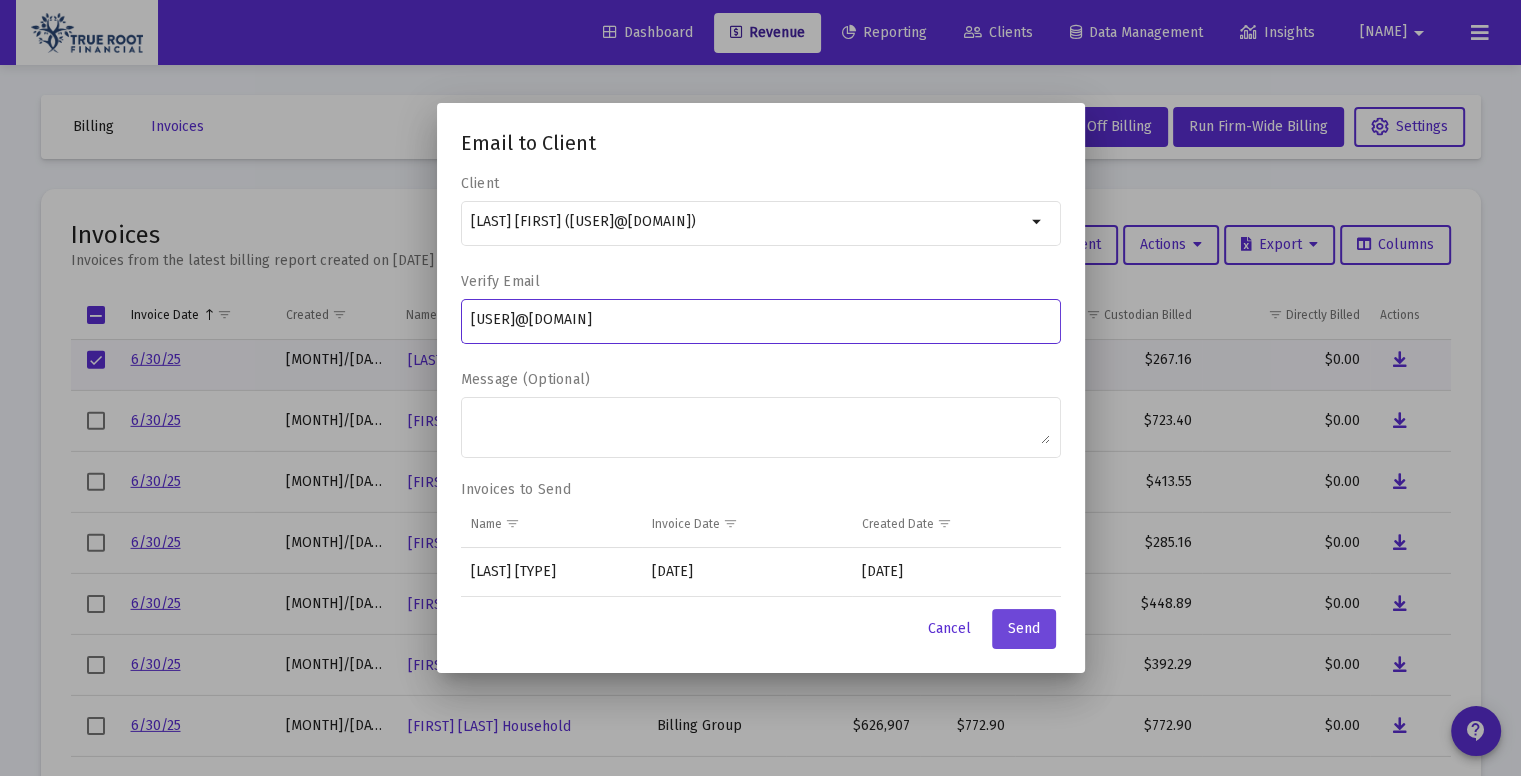 type on "[USER]@[DOMAIN]" 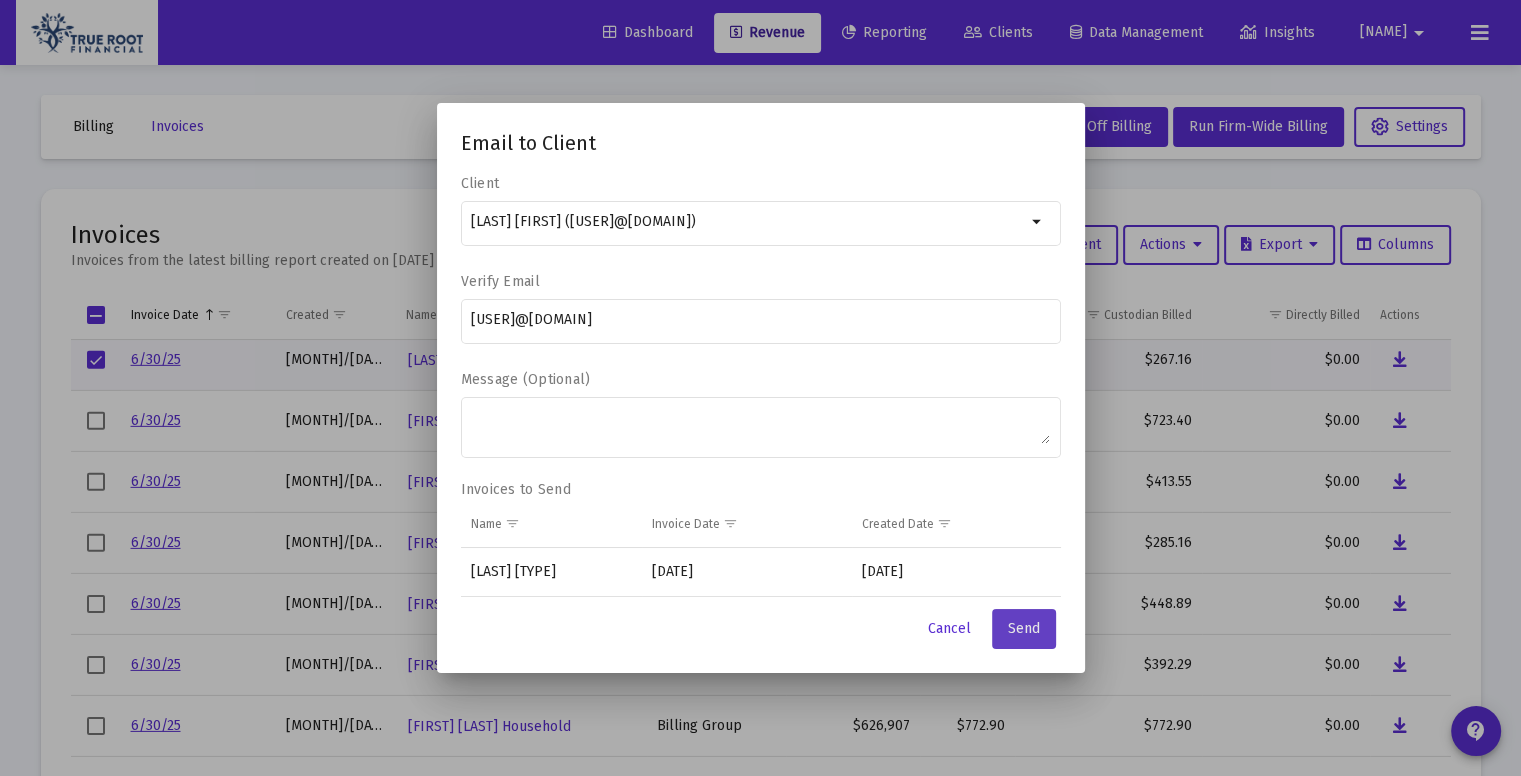 click on "Send" at bounding box center [1024, 628] 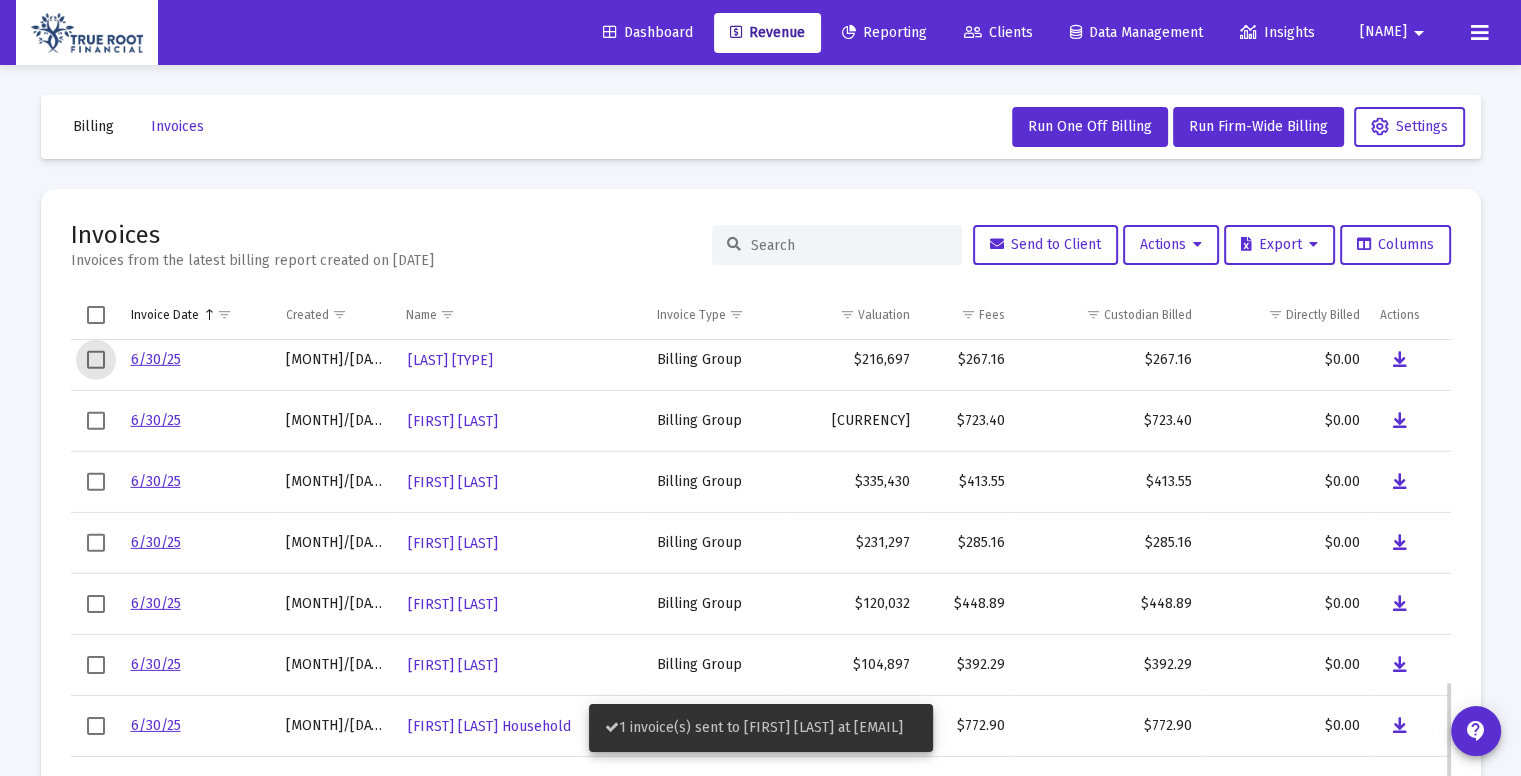 click at bounding box center (96, 360) 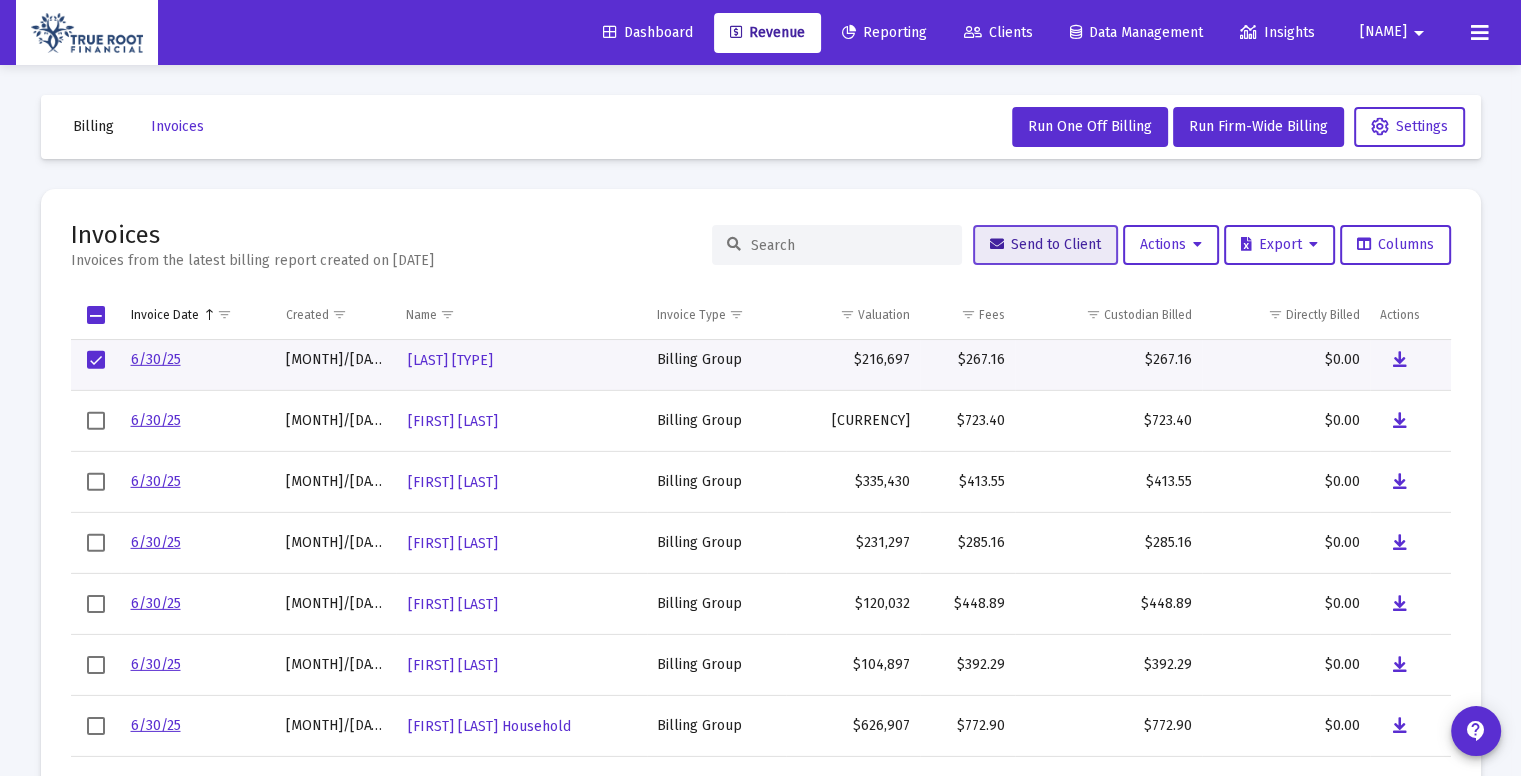 click on "Send to Client" at bounding box center (1045, 244) 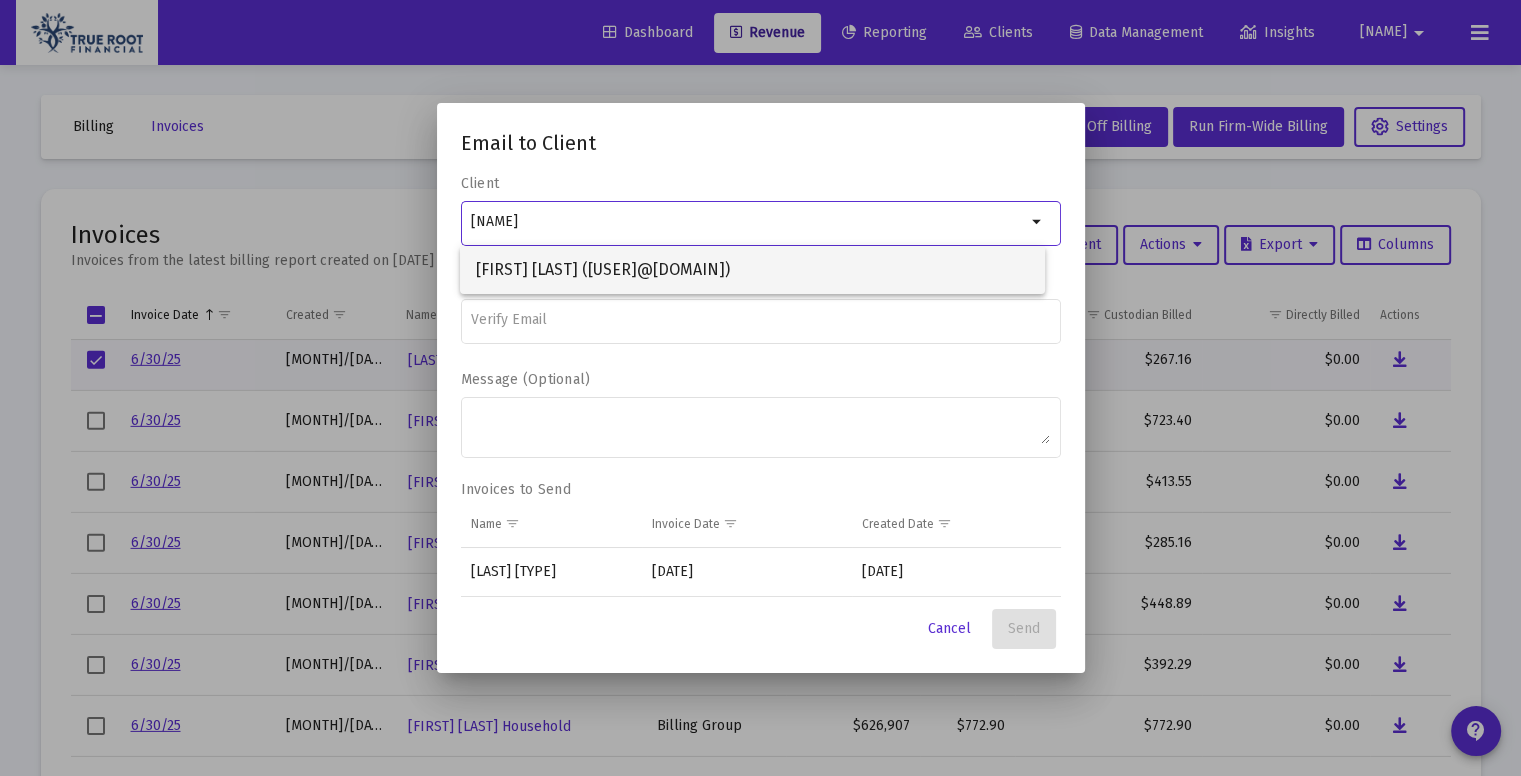 type on "[NAME]" 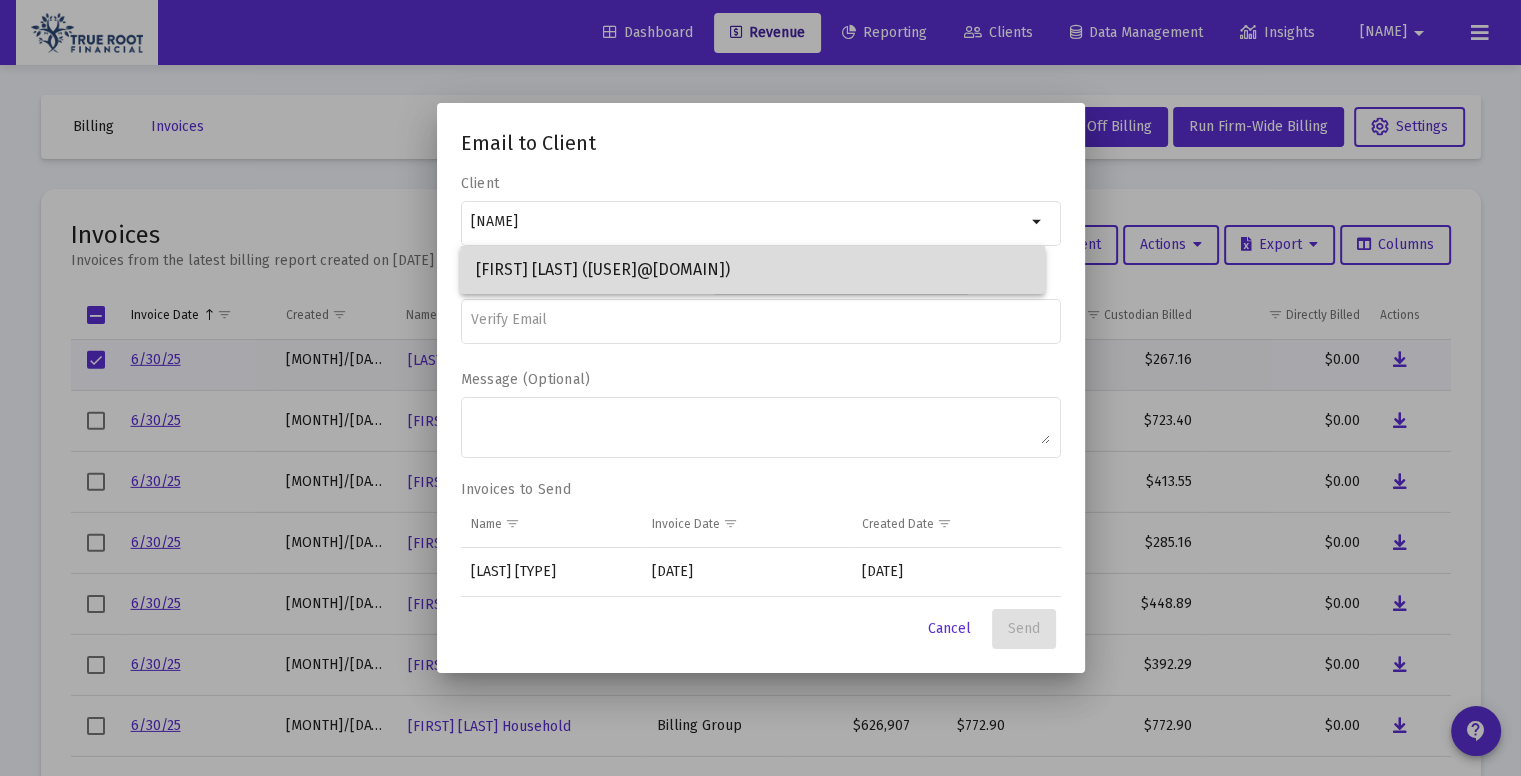 click on "[FIRST] [LAST] ([USER]@[DOMAIN])" at bounding box center (752, 270) 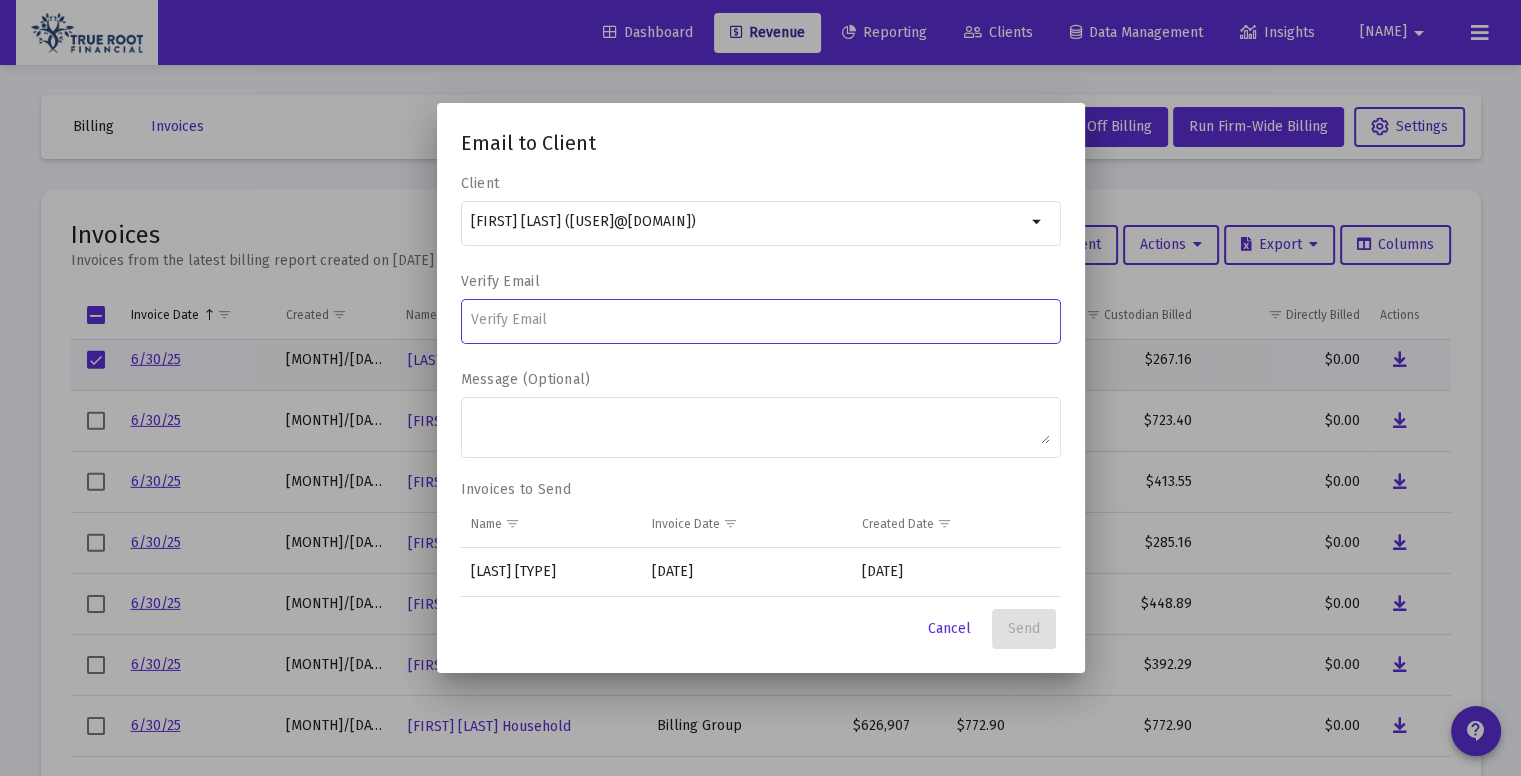 click at bounding box center [760, 320] 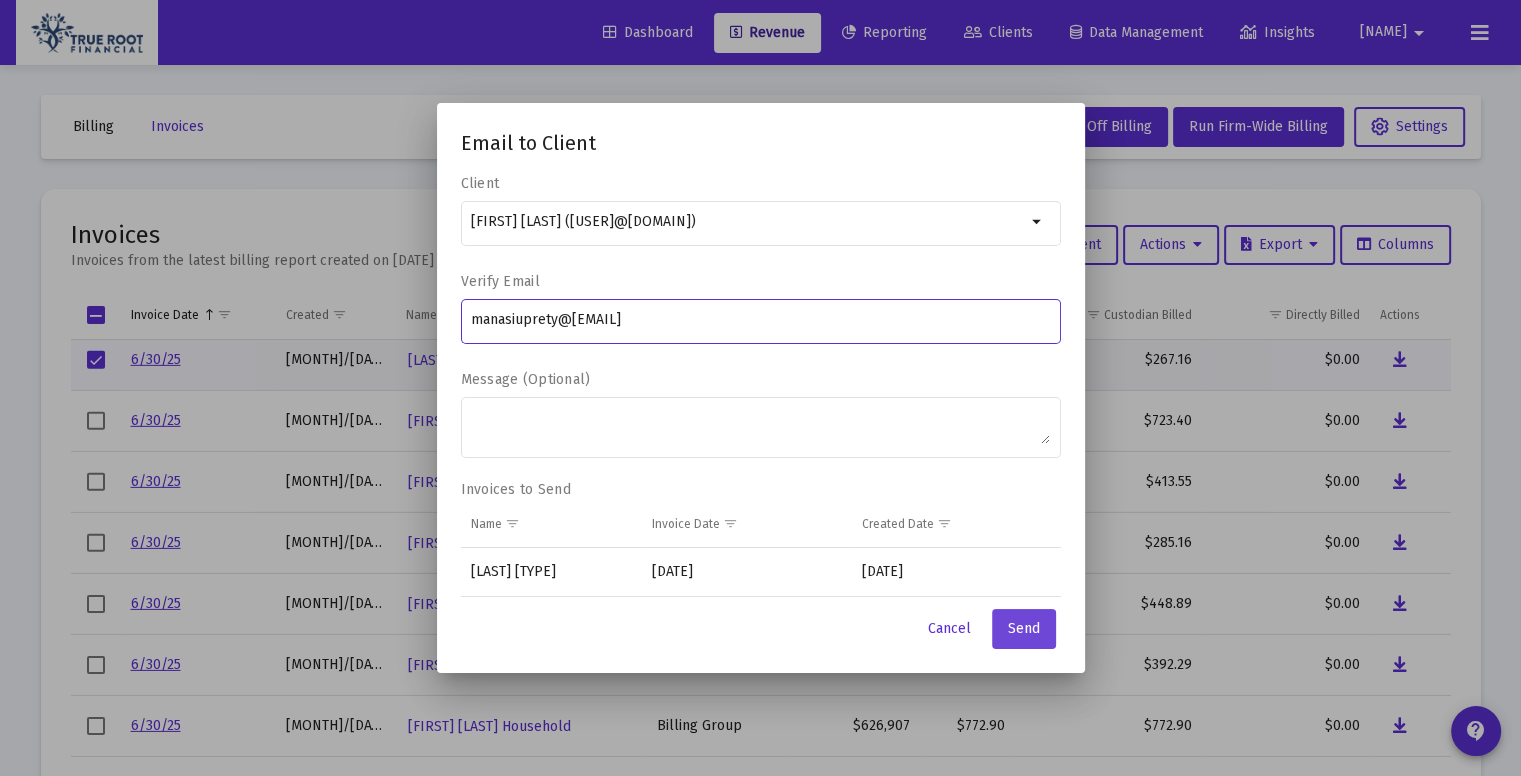 type on "manasiuprety@[EMAIL]" 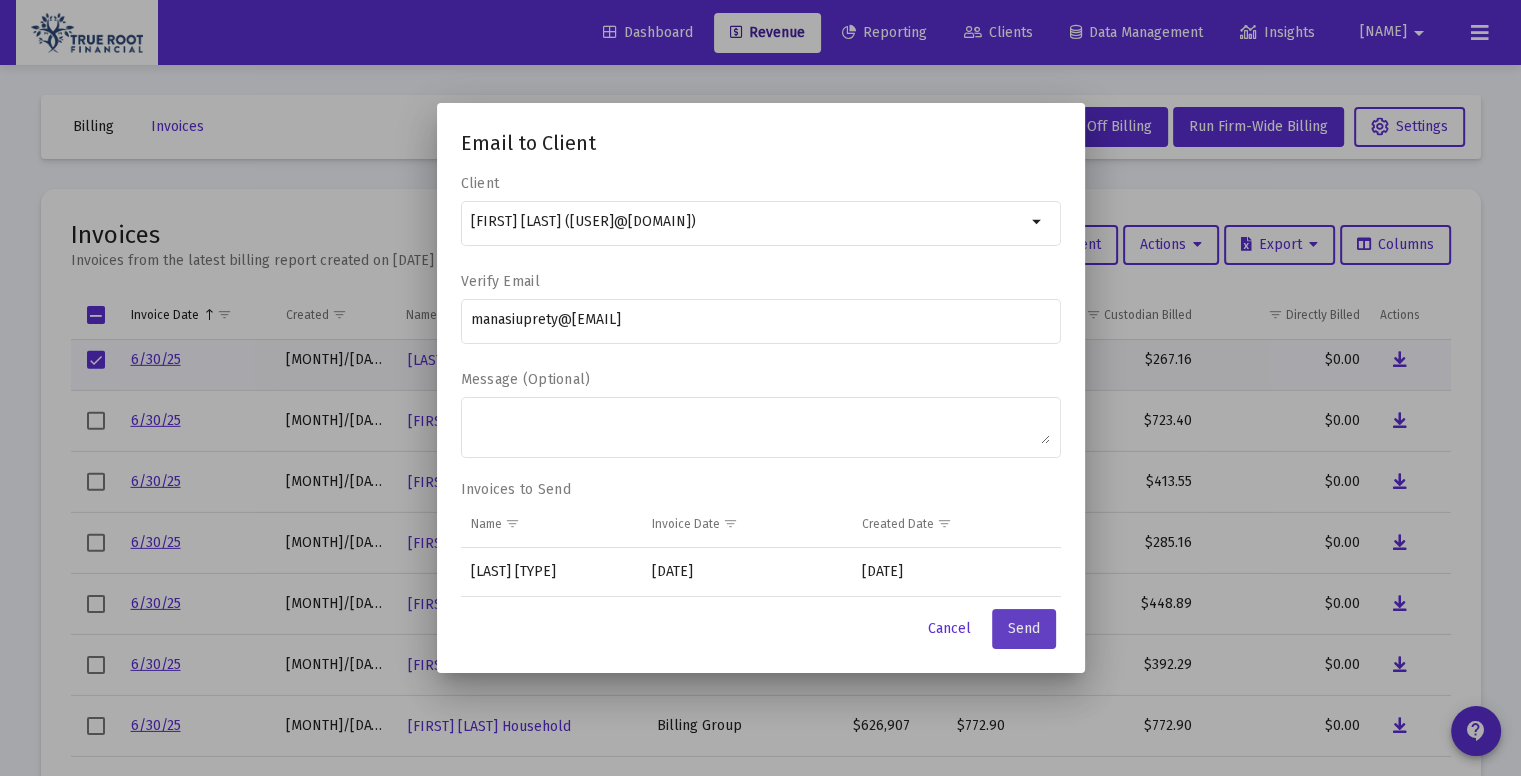 click on "Send" at bounding box center [1024, 629] 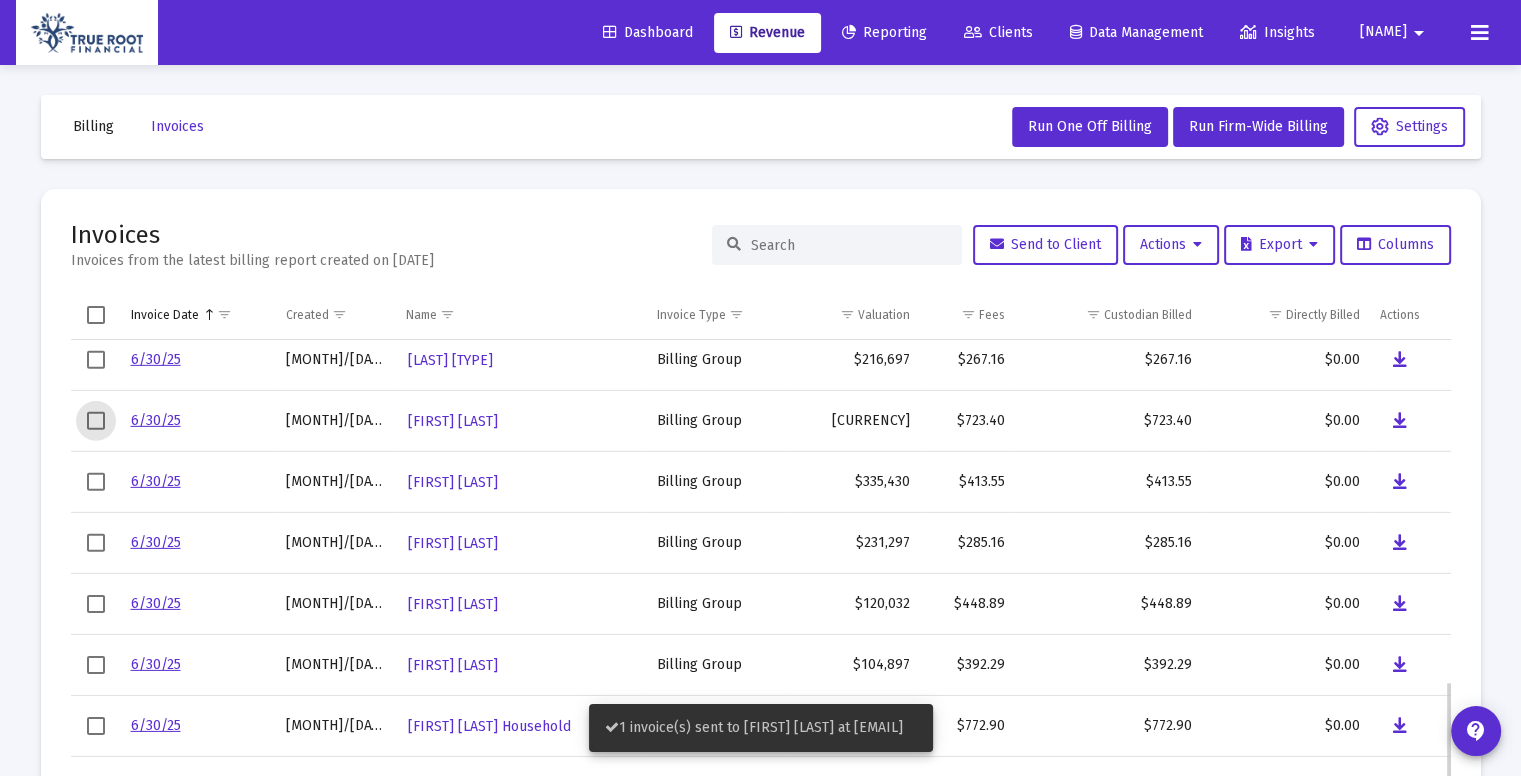click at bounding box center (96, 421) 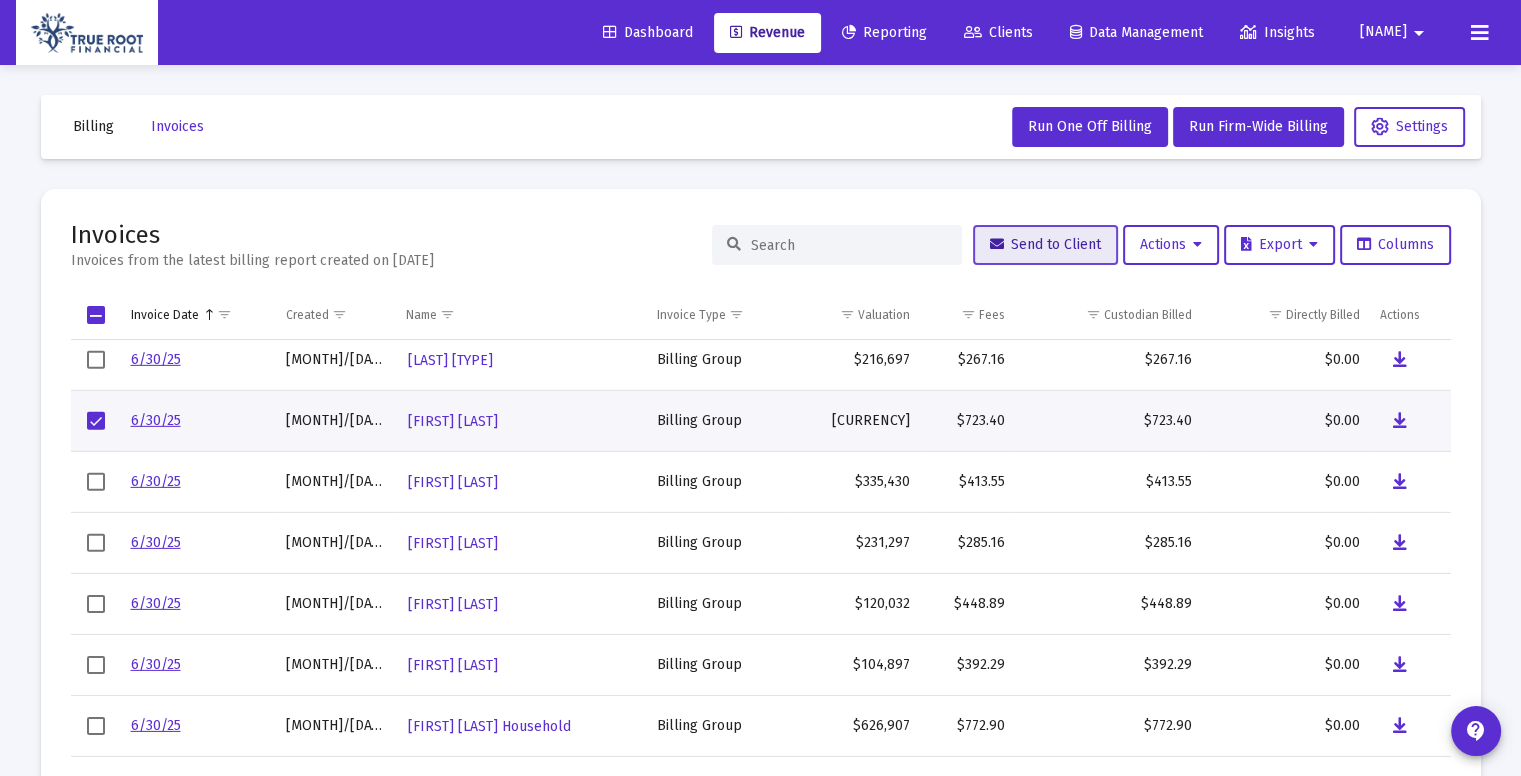 click on "Send to Client" at bounding box center (1045, 244) 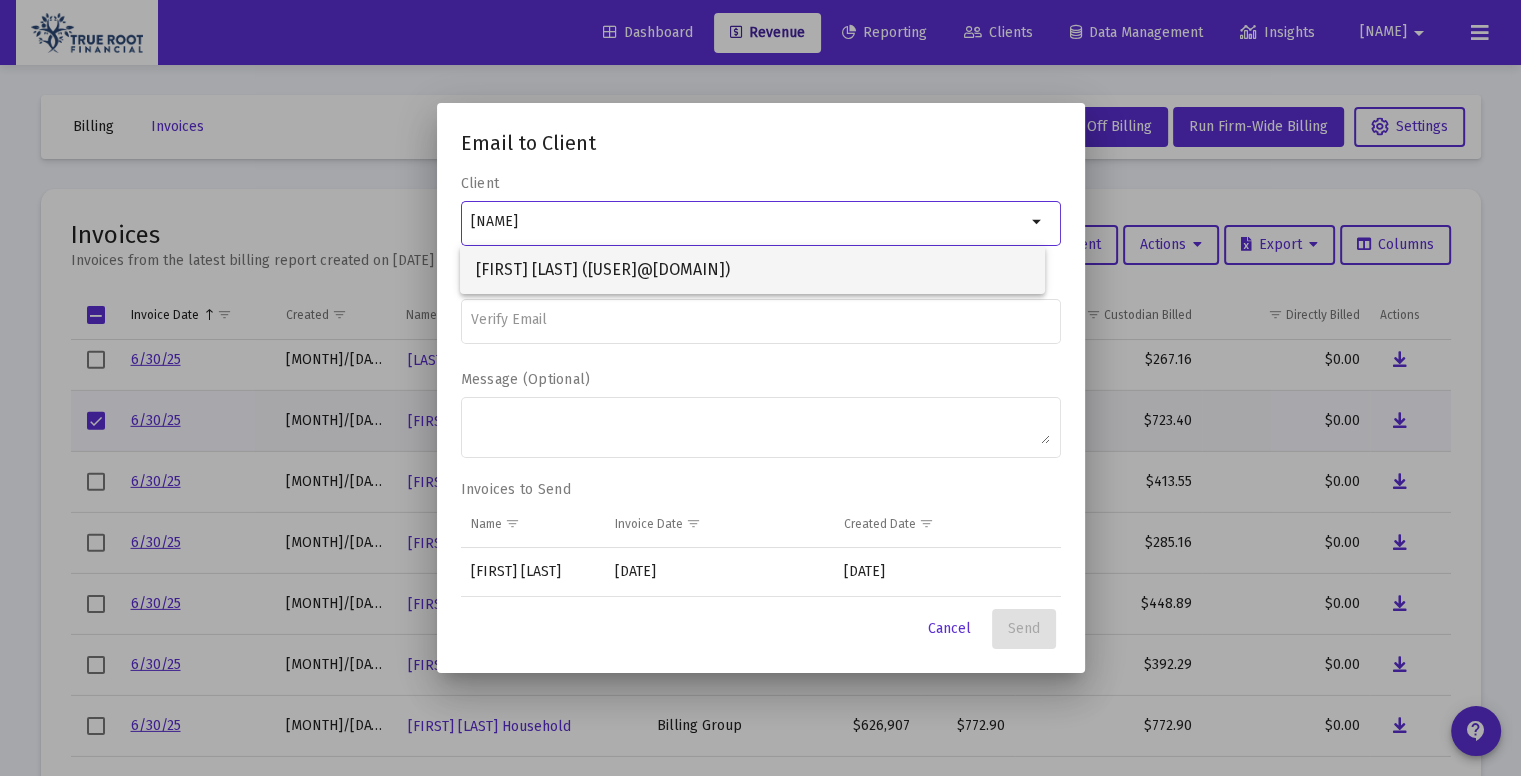 type on "[NAME]" 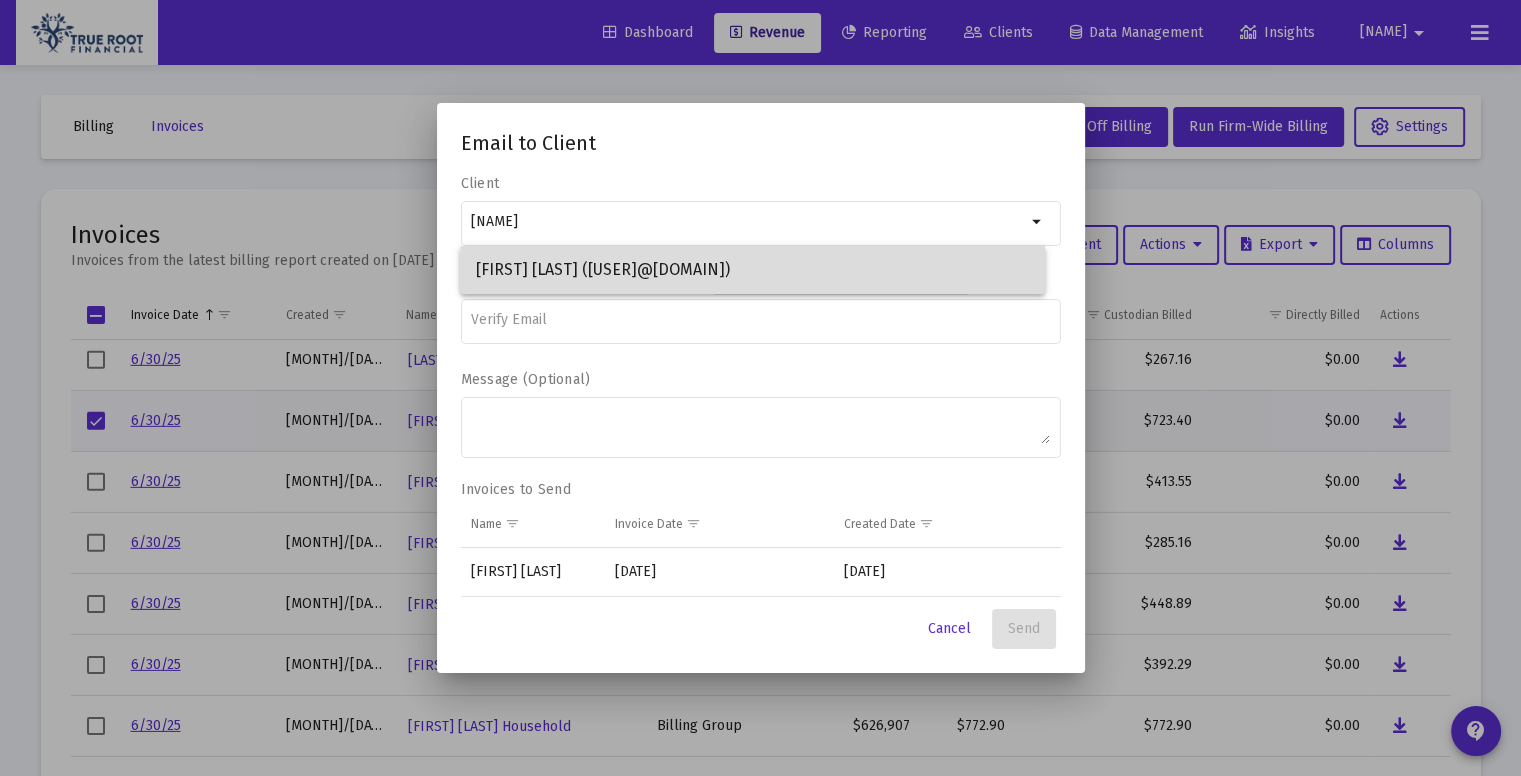 click on "[FIRST] [LAST] ([USER]@[DOMAIN])" at bounding box center (752, 270) 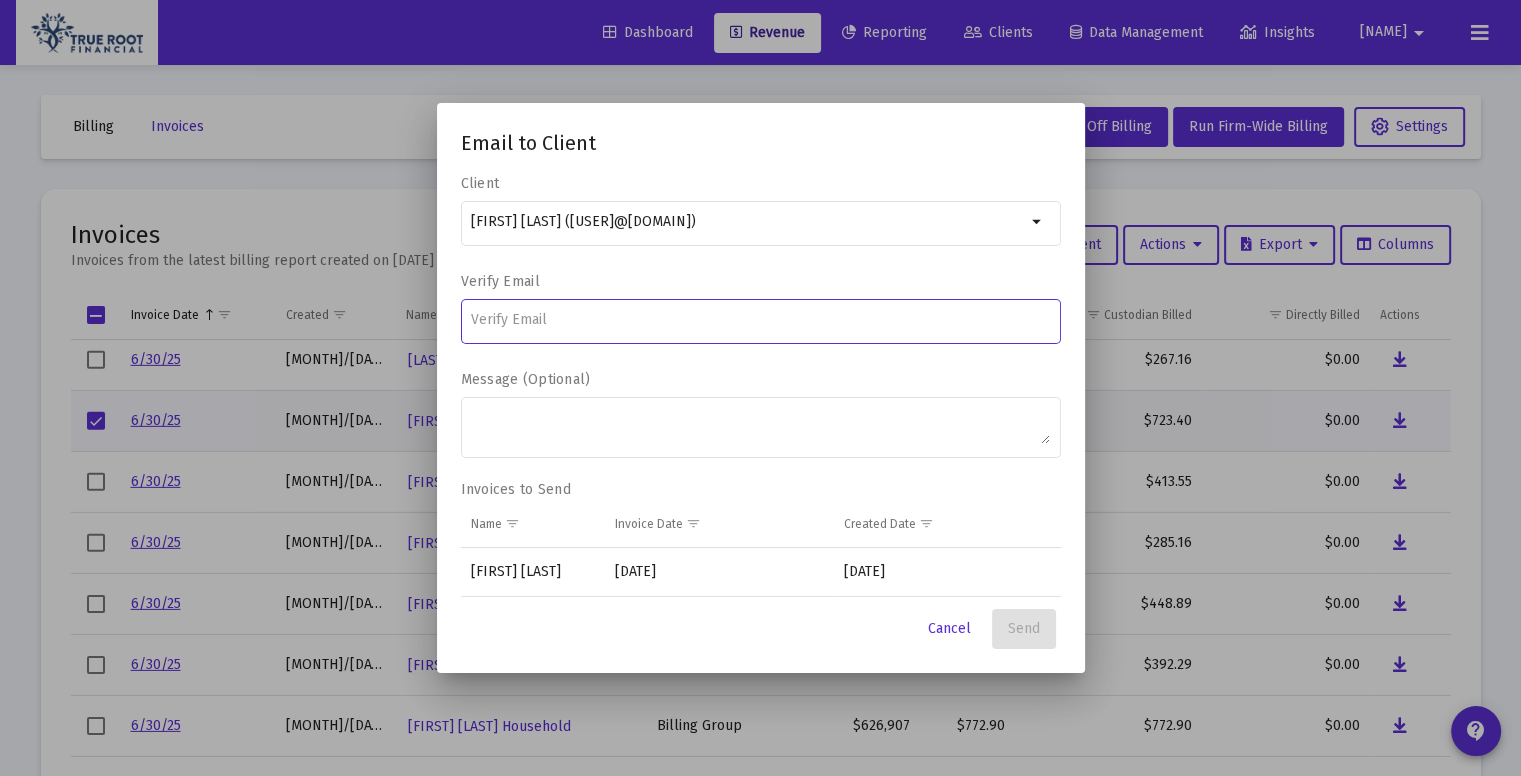 click at bounding box center (760, 320) 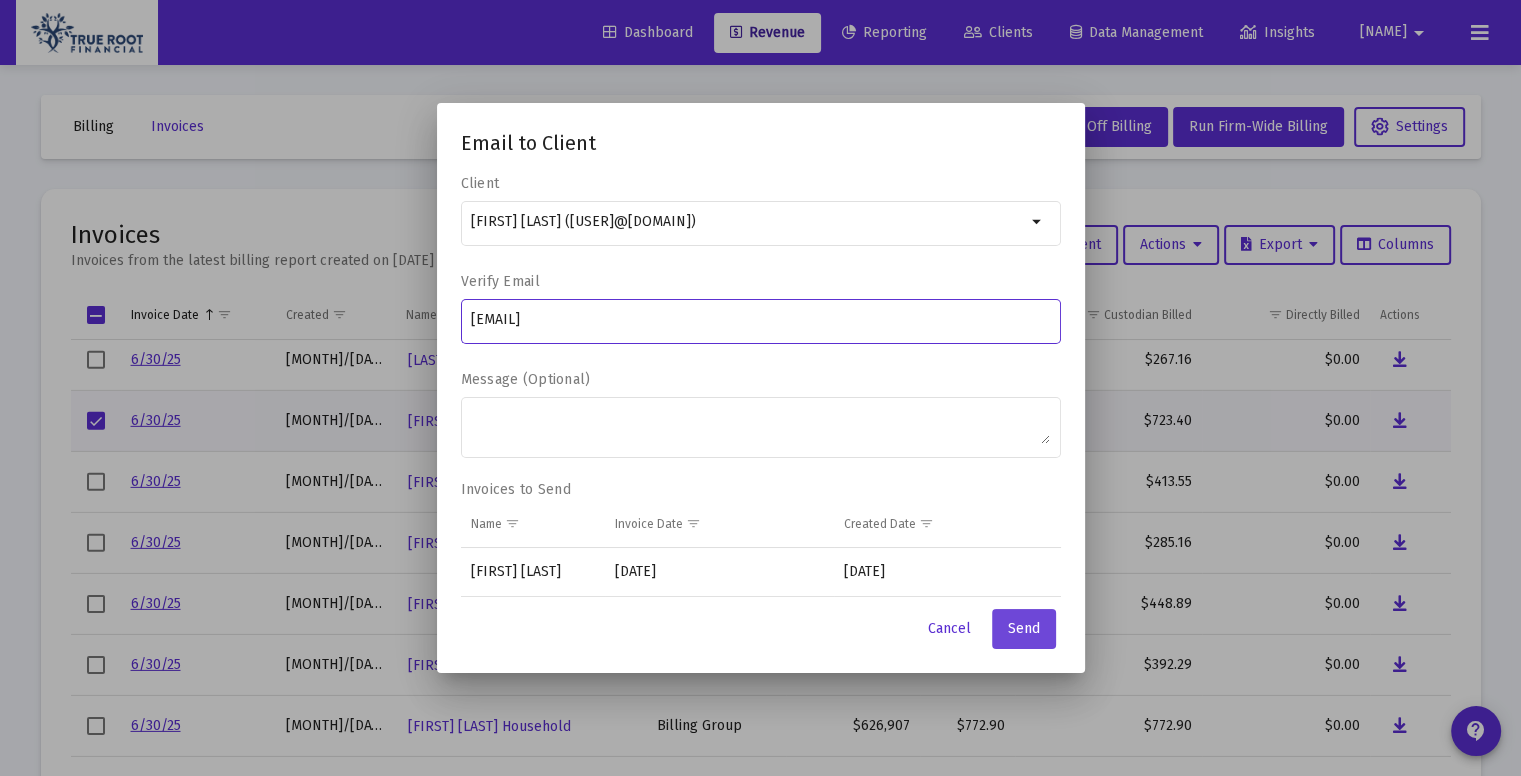 type on "[EMAIL]" 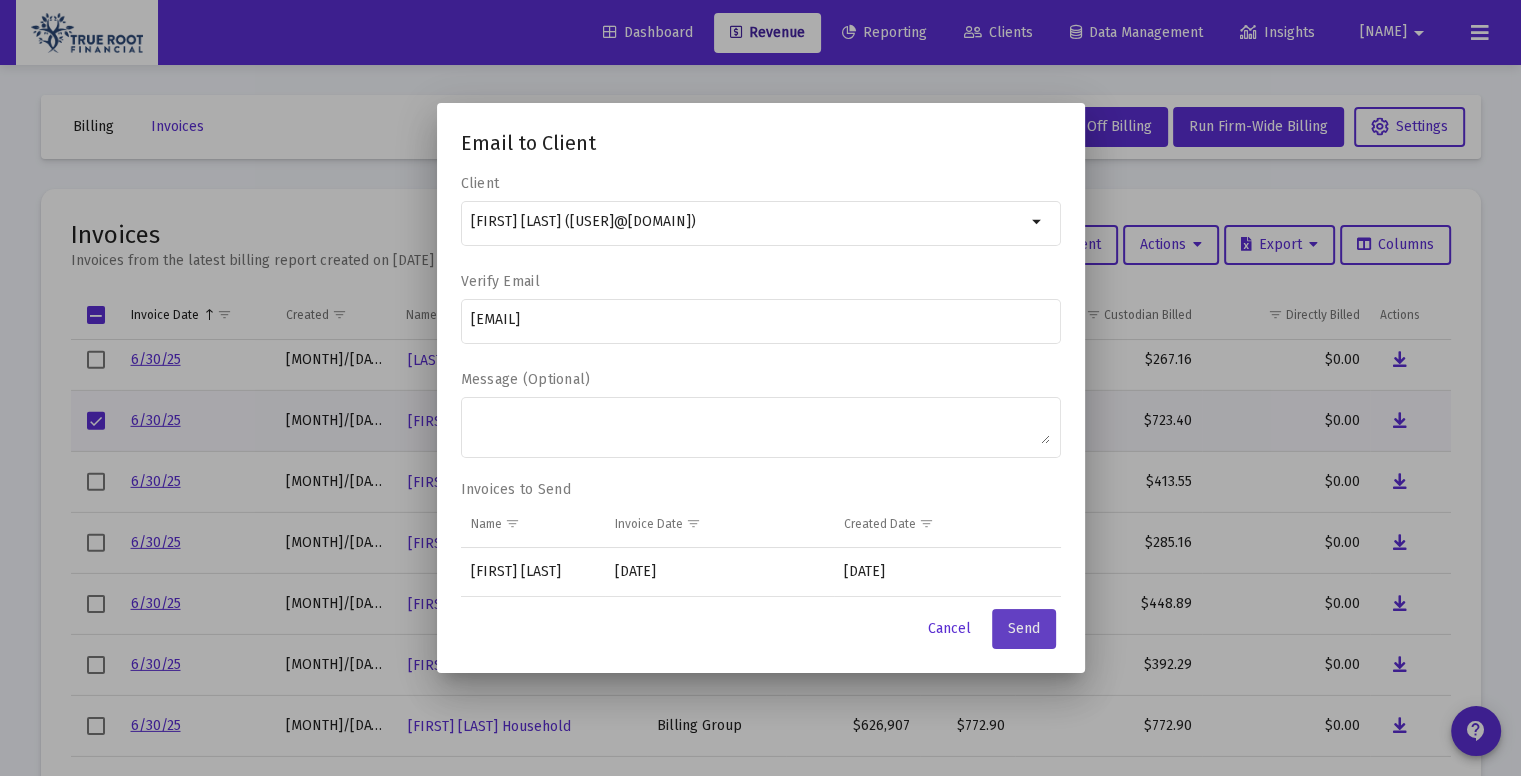 click on "Send" at bounding box center (1024, 628) 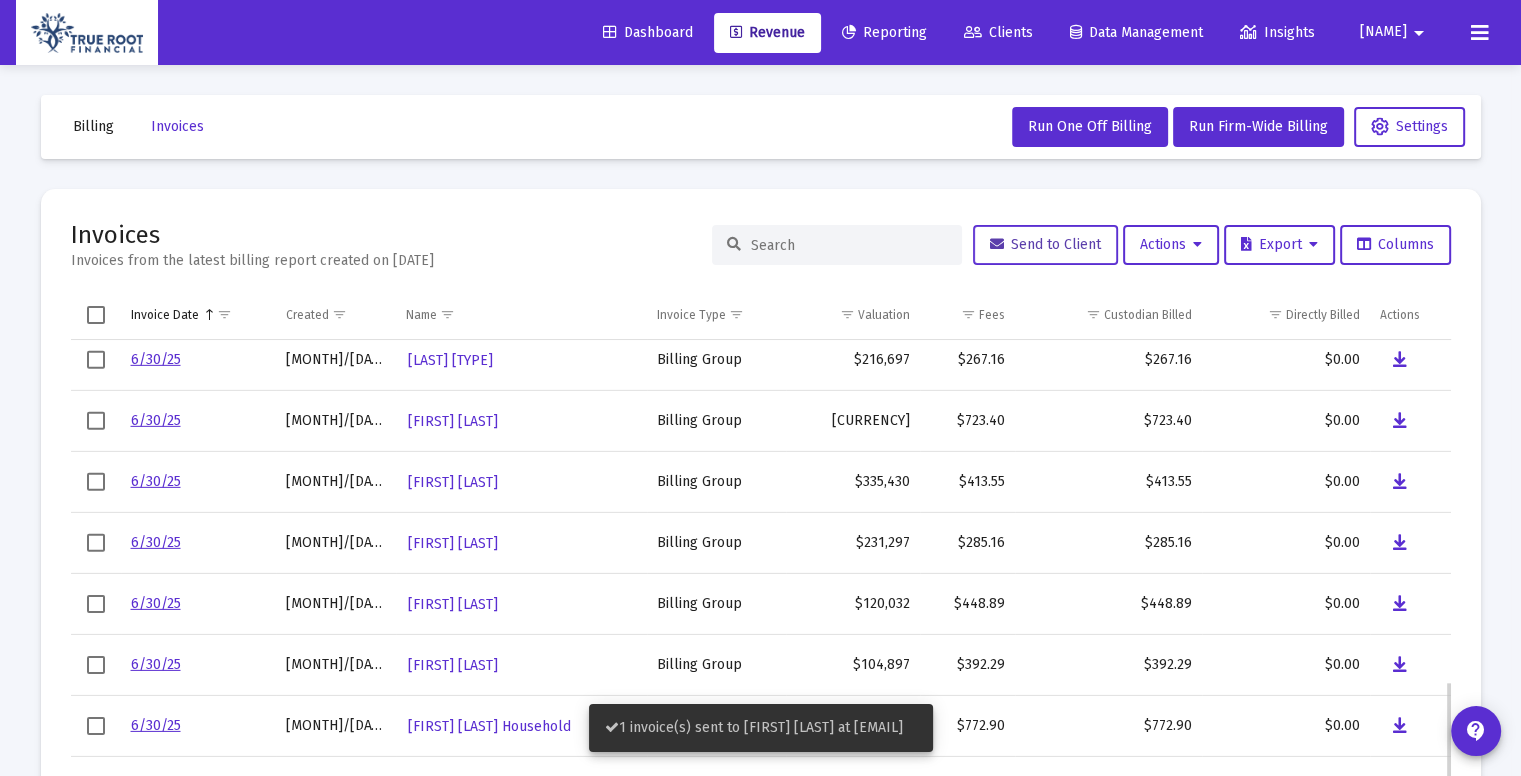 scroll, scrollTop: 1492, scrollLeft: 0, axis: vertical 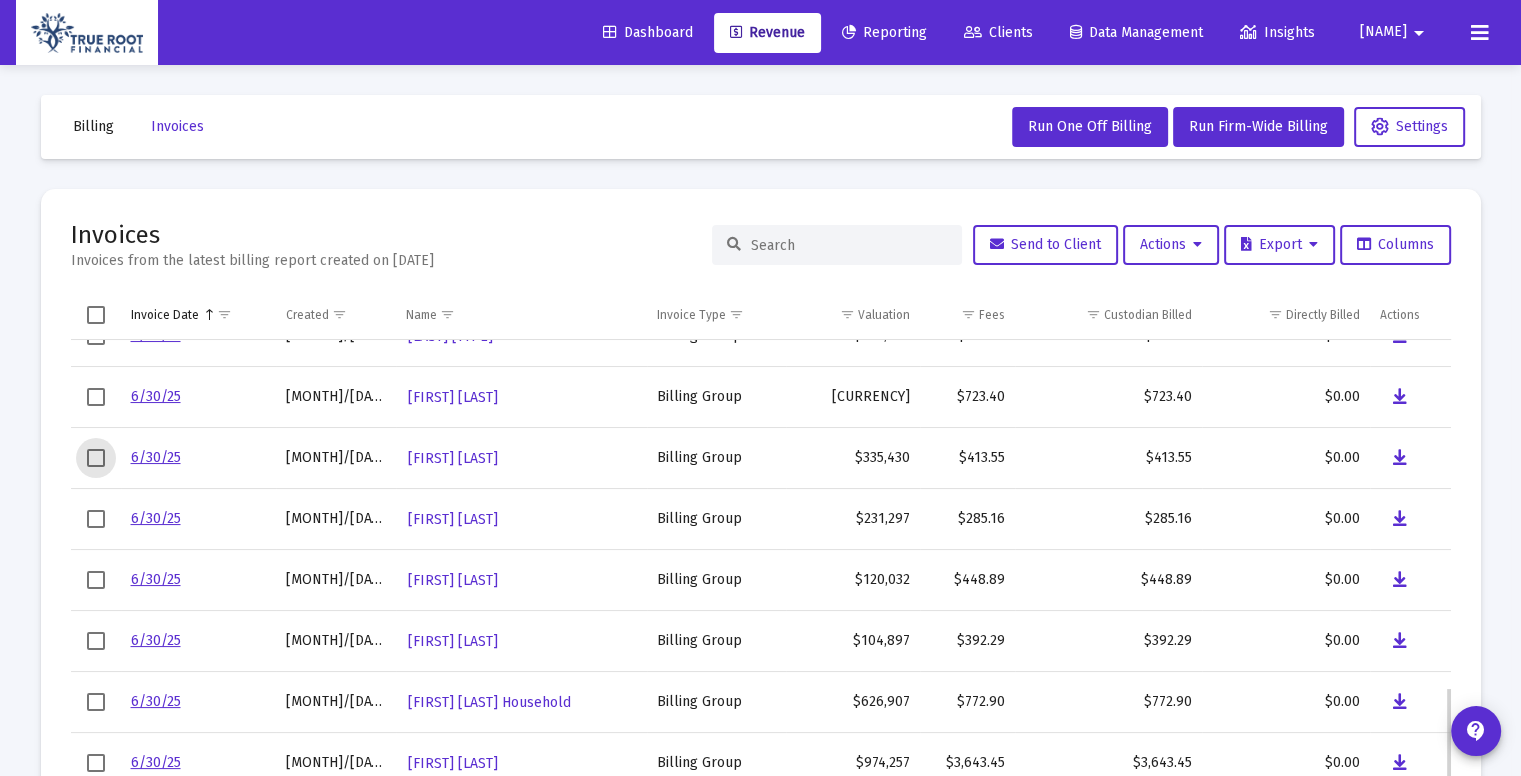 click at bounding box center (96, 458) 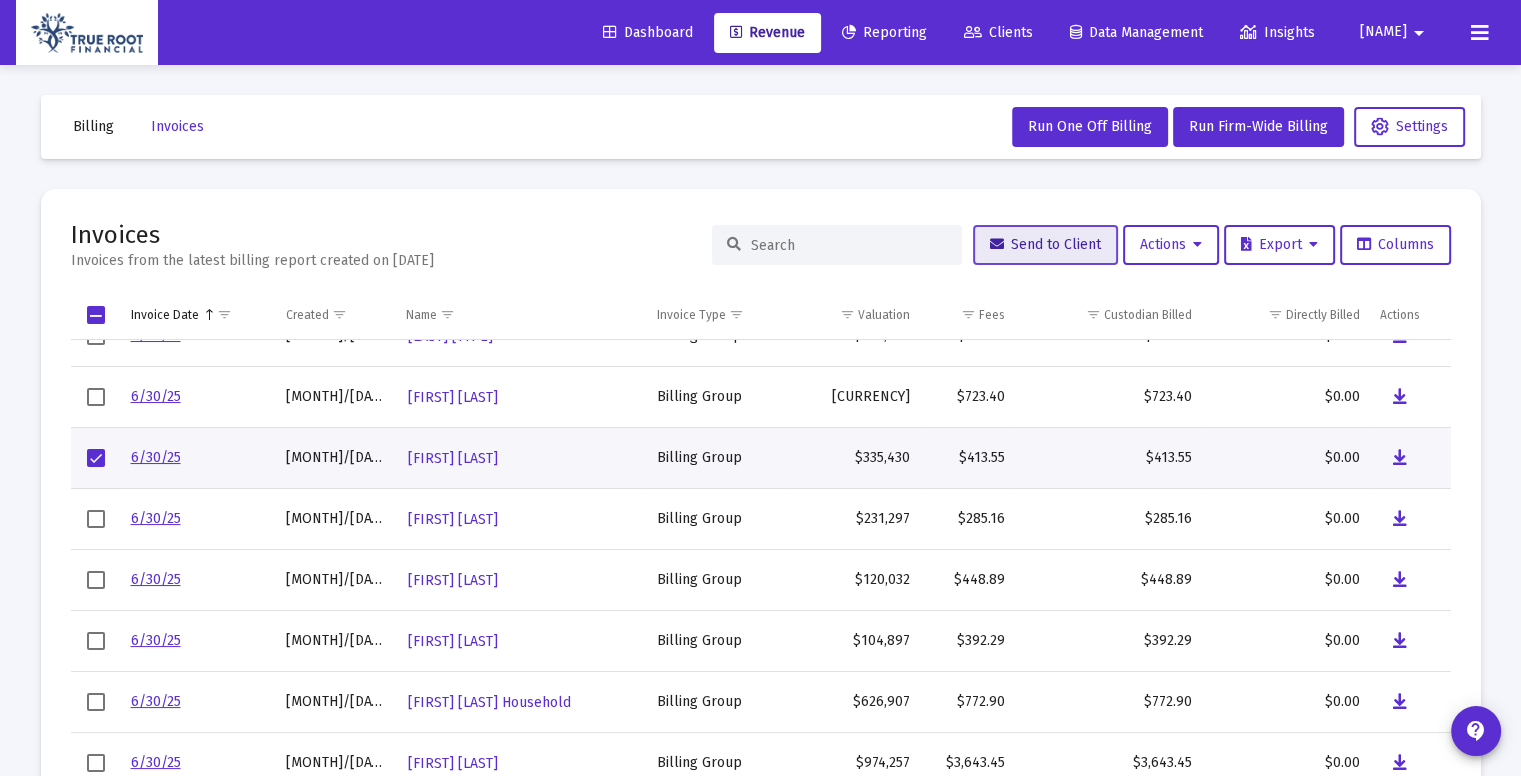 click at bounding box center [997, 245] 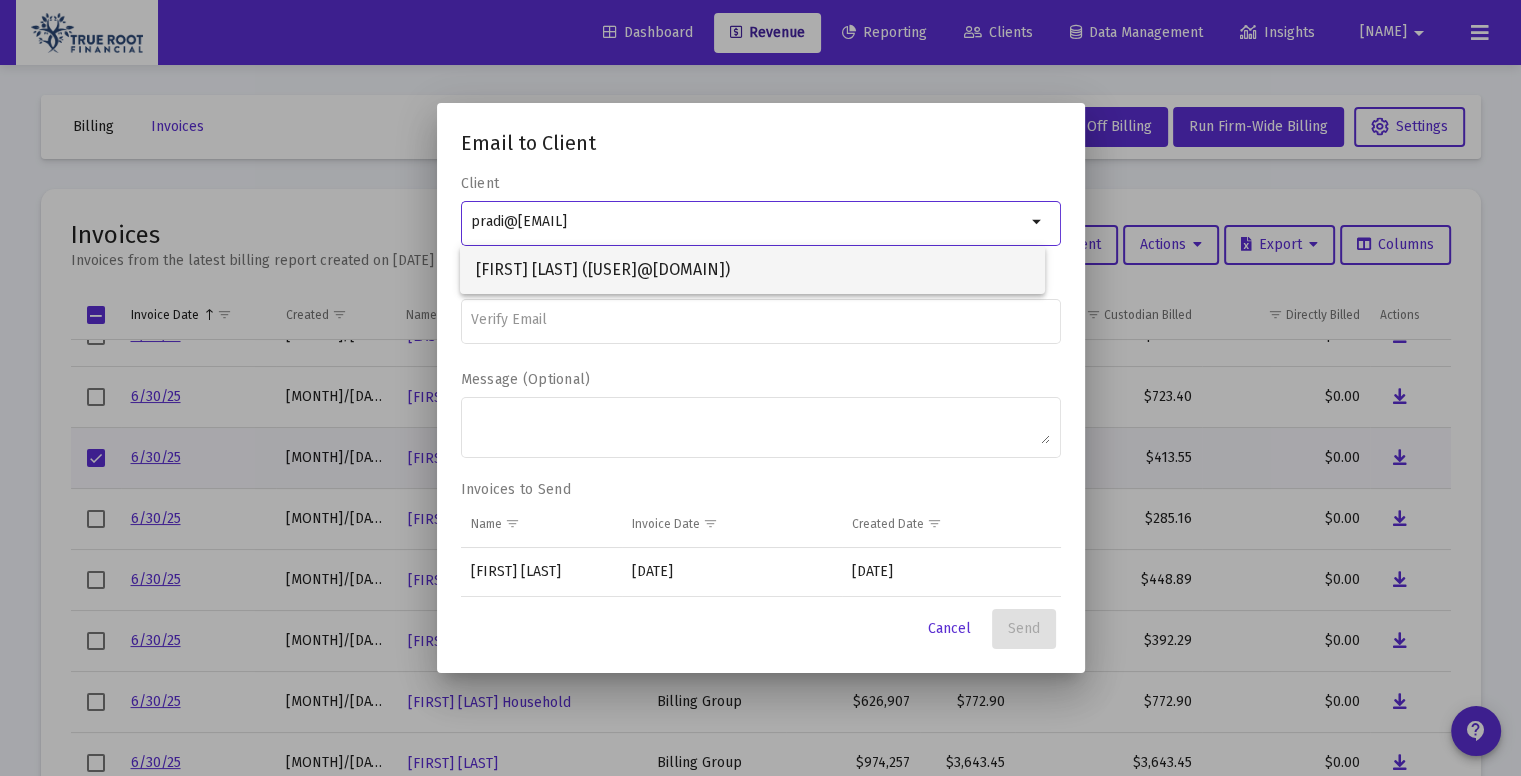 type on "pradi@[EMAIL]" 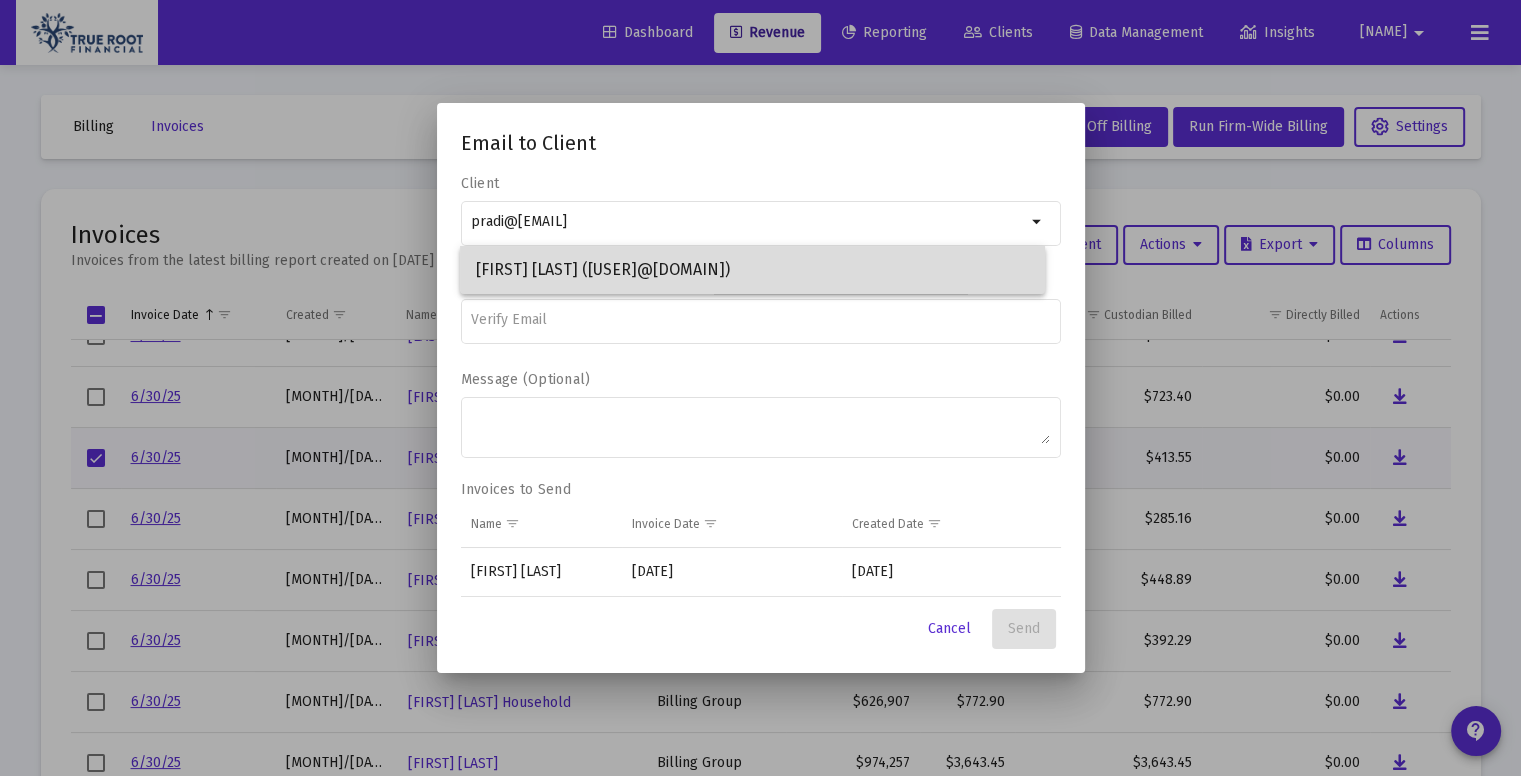 click on "[FIRST] [LAST] ([USER]@[DOMAIN])" at bounding box center (752, 270) 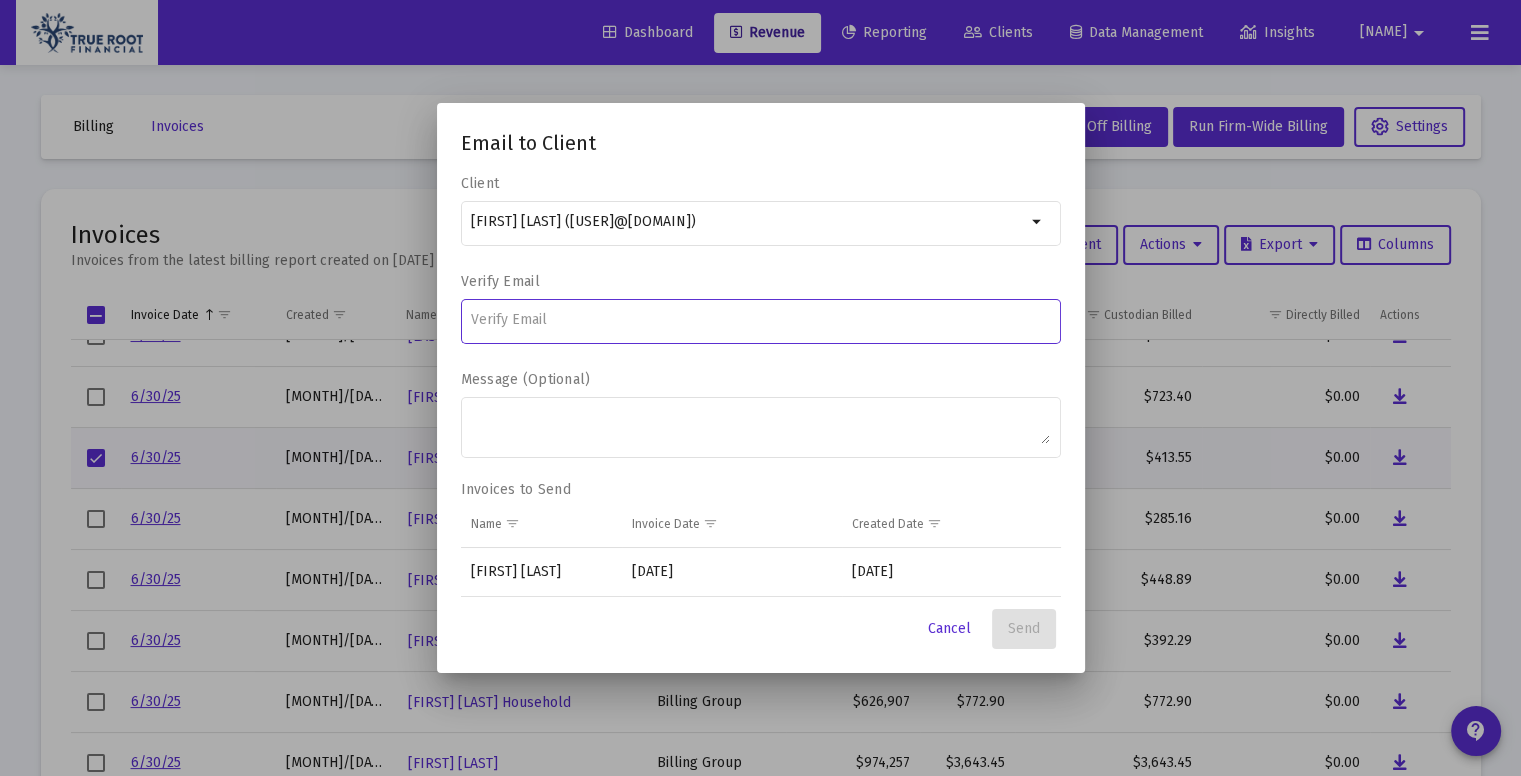 click at bounding box center (760, 320) 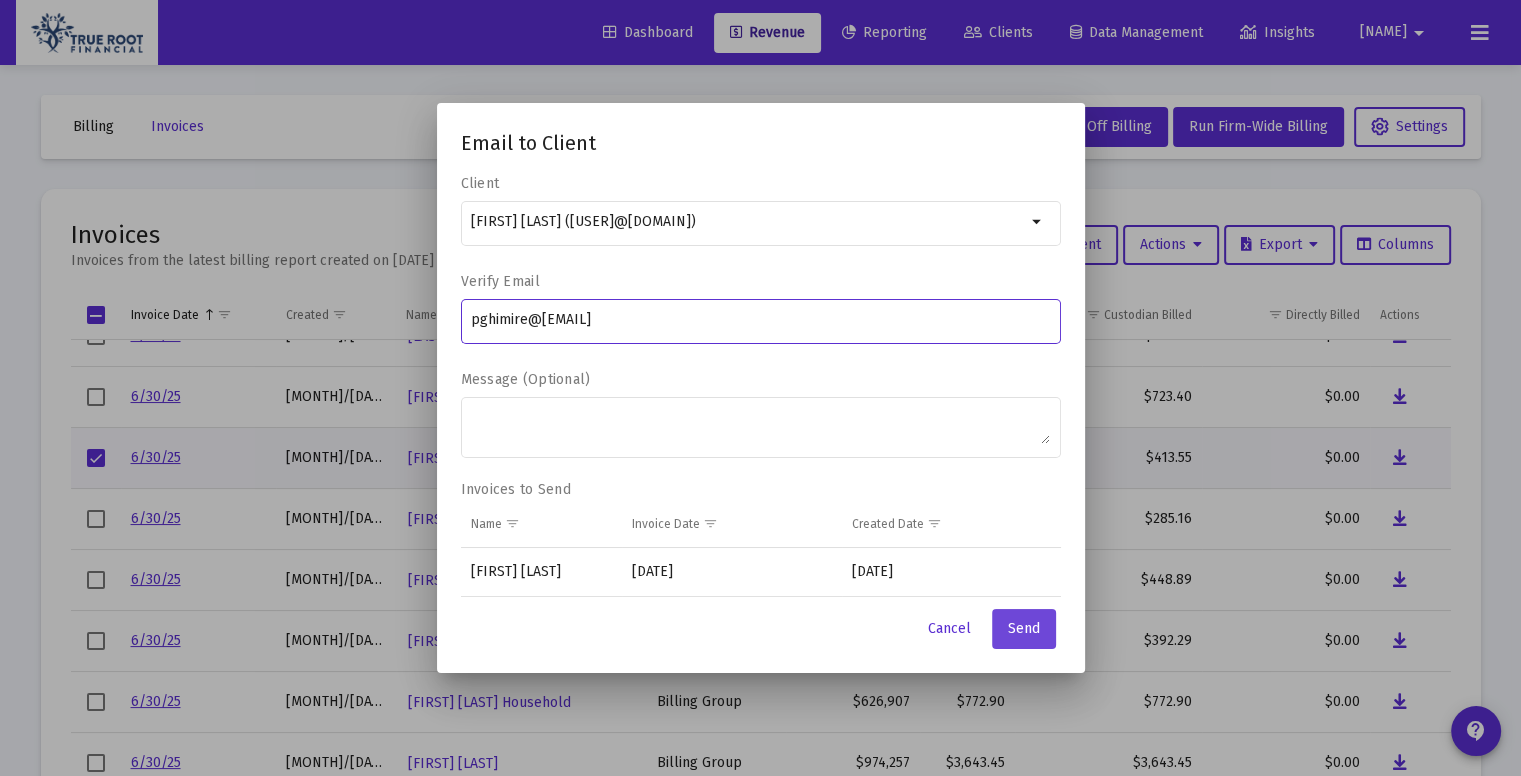 type on "pghimire@[EMAIL]" 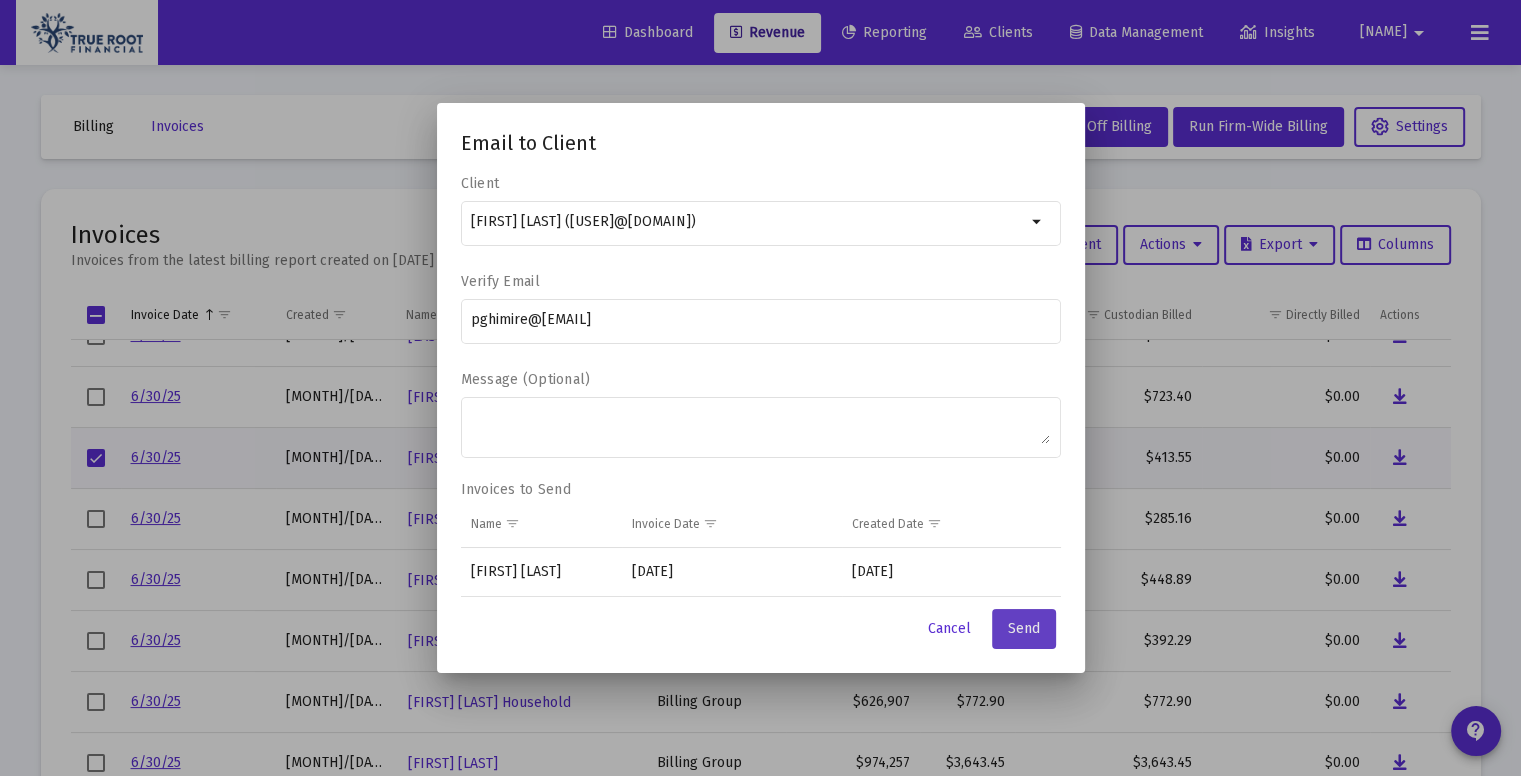 click on "Send" at bounding box center (1024, 628) 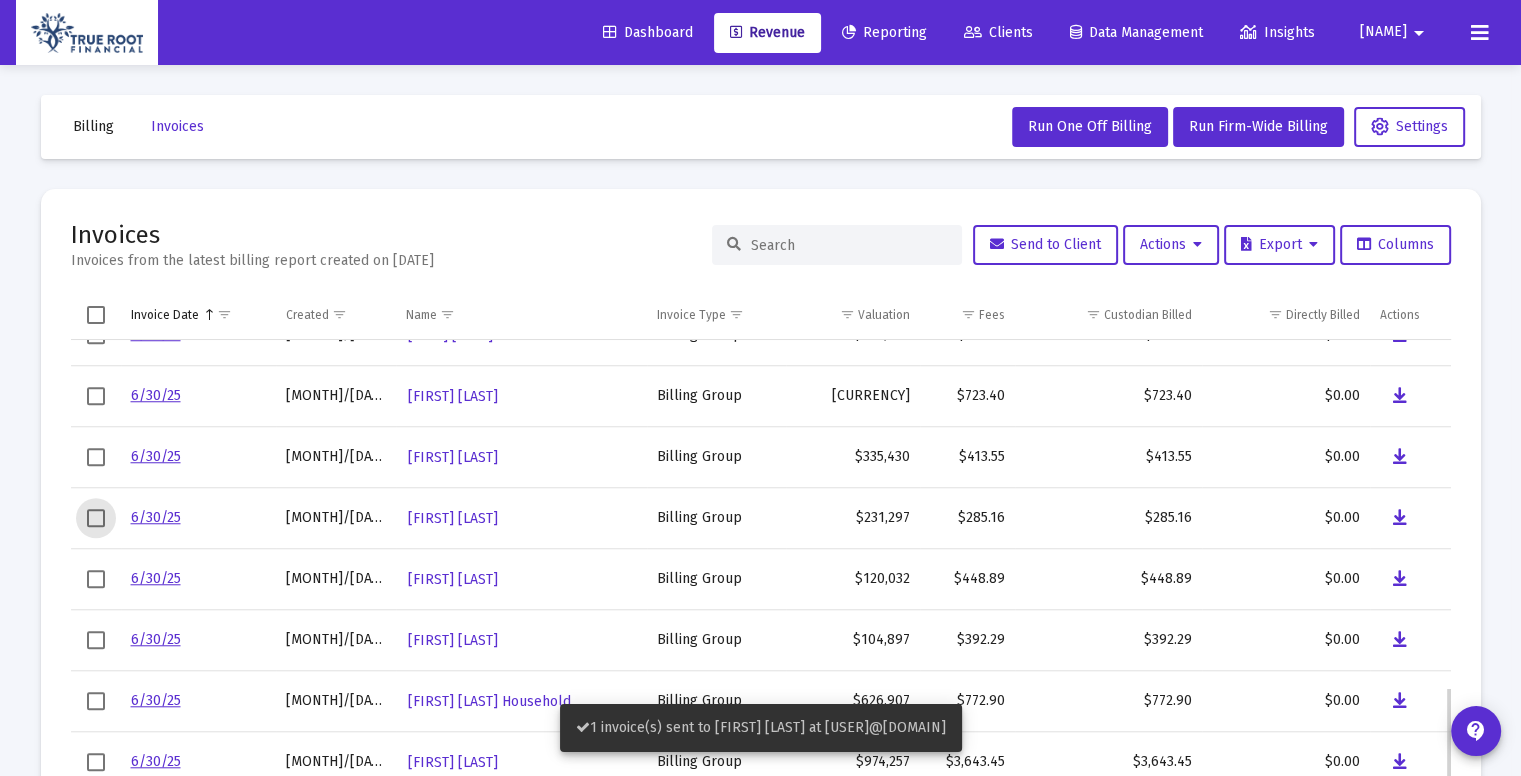 click at bounding box center (96, 518) 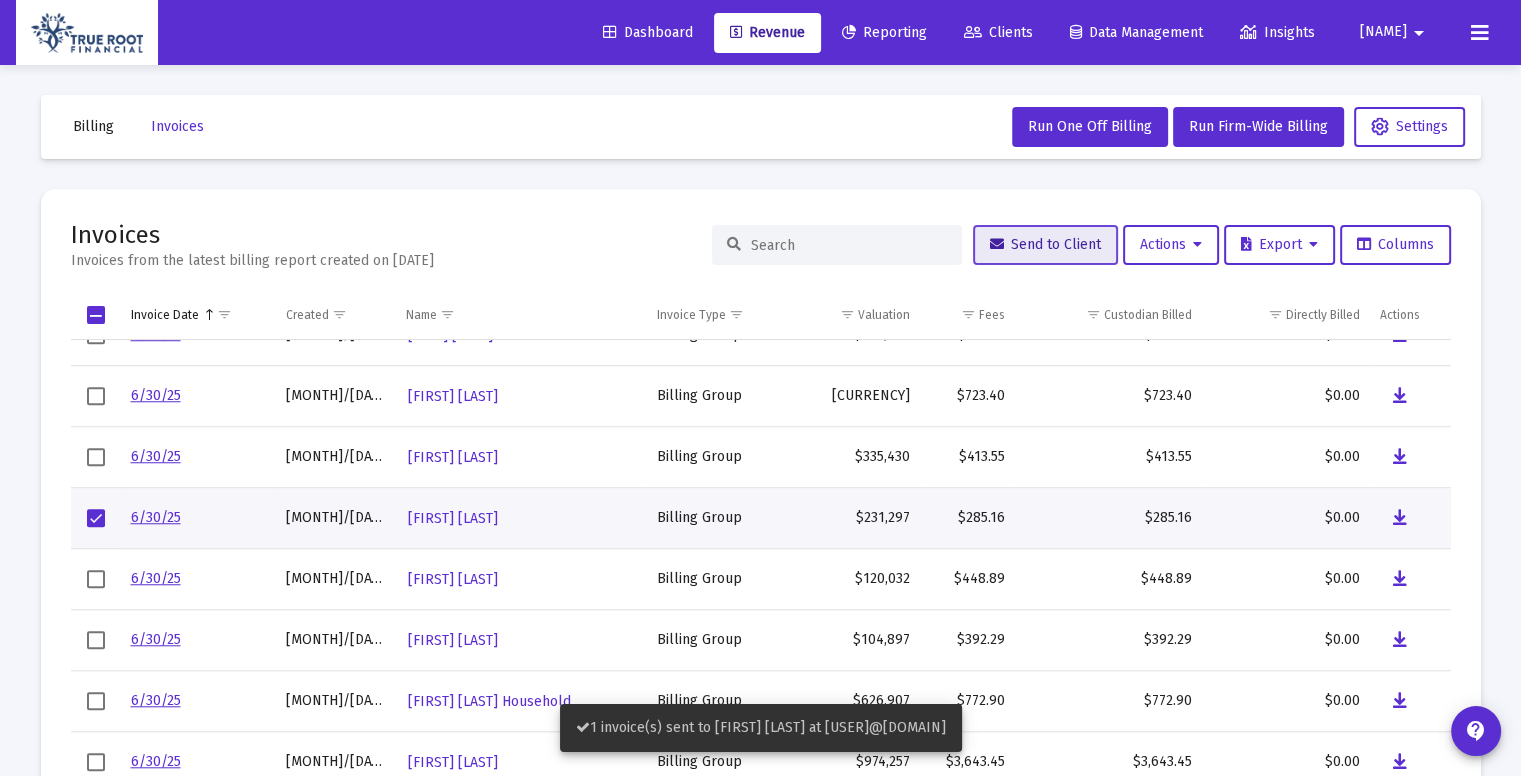 click on "Send to Client" at bounding box center (1045, 245) 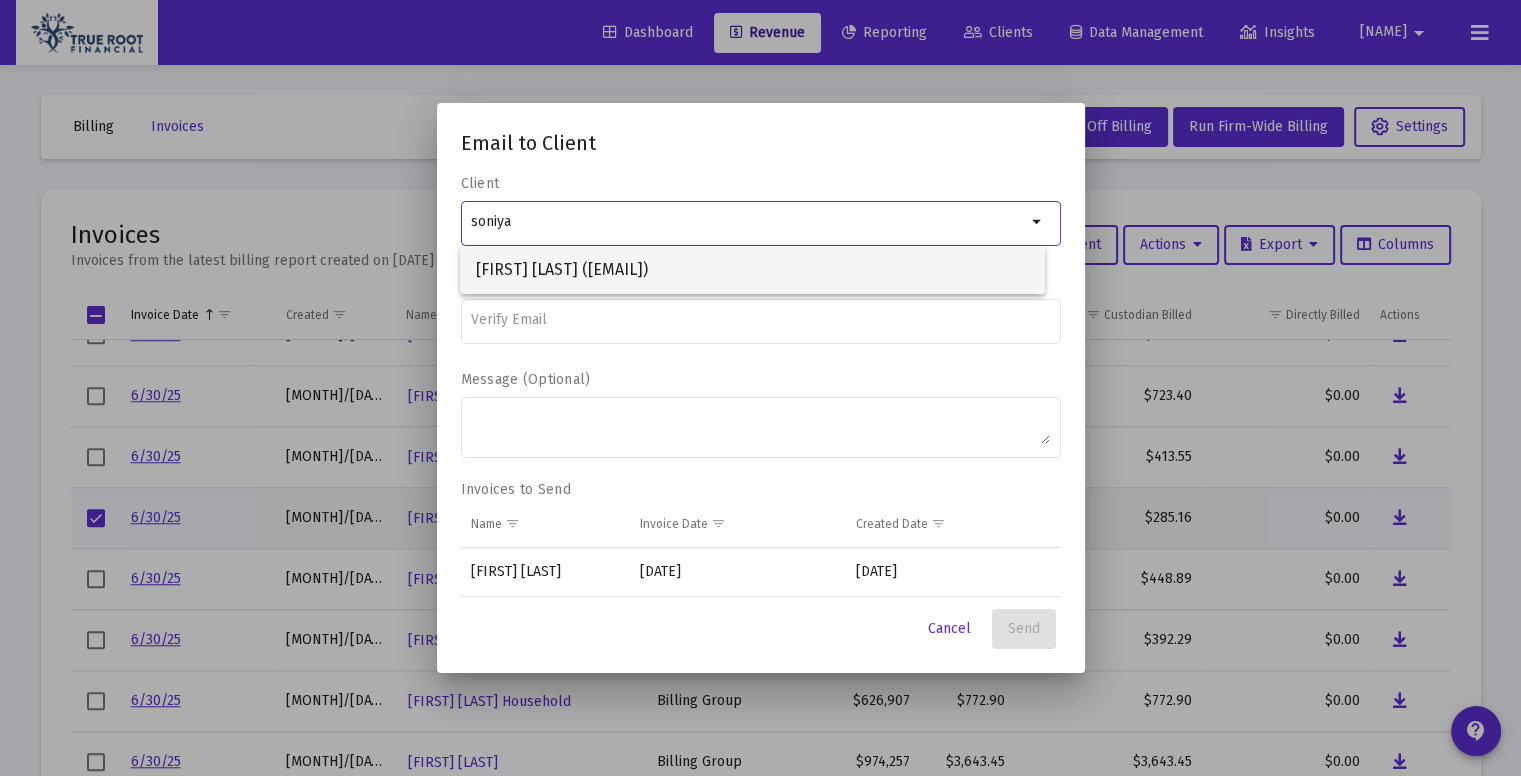 type on "soniya" 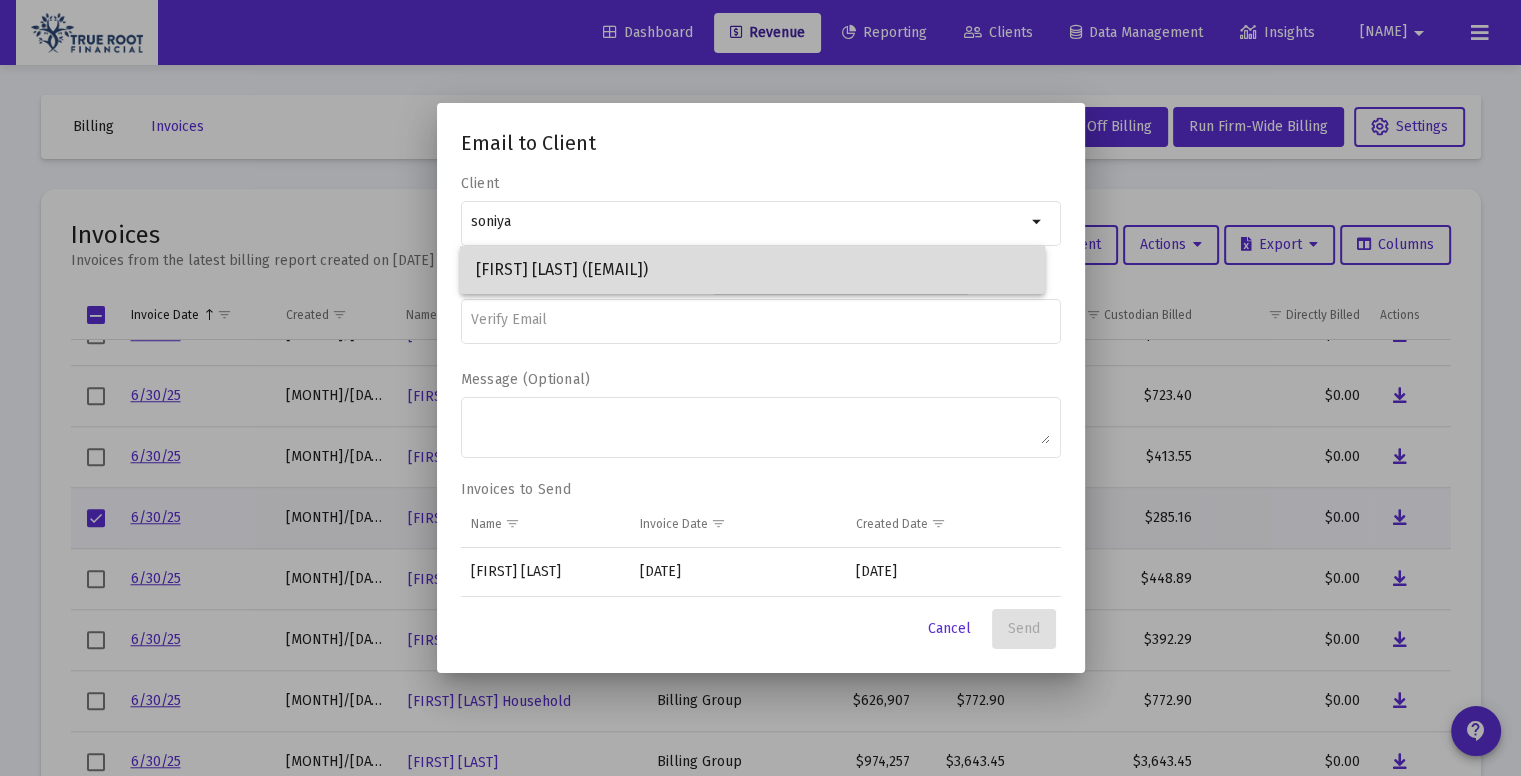 click on "[FIRST] [LAST] ([EMAIL])" at bounding box center [752, 270] 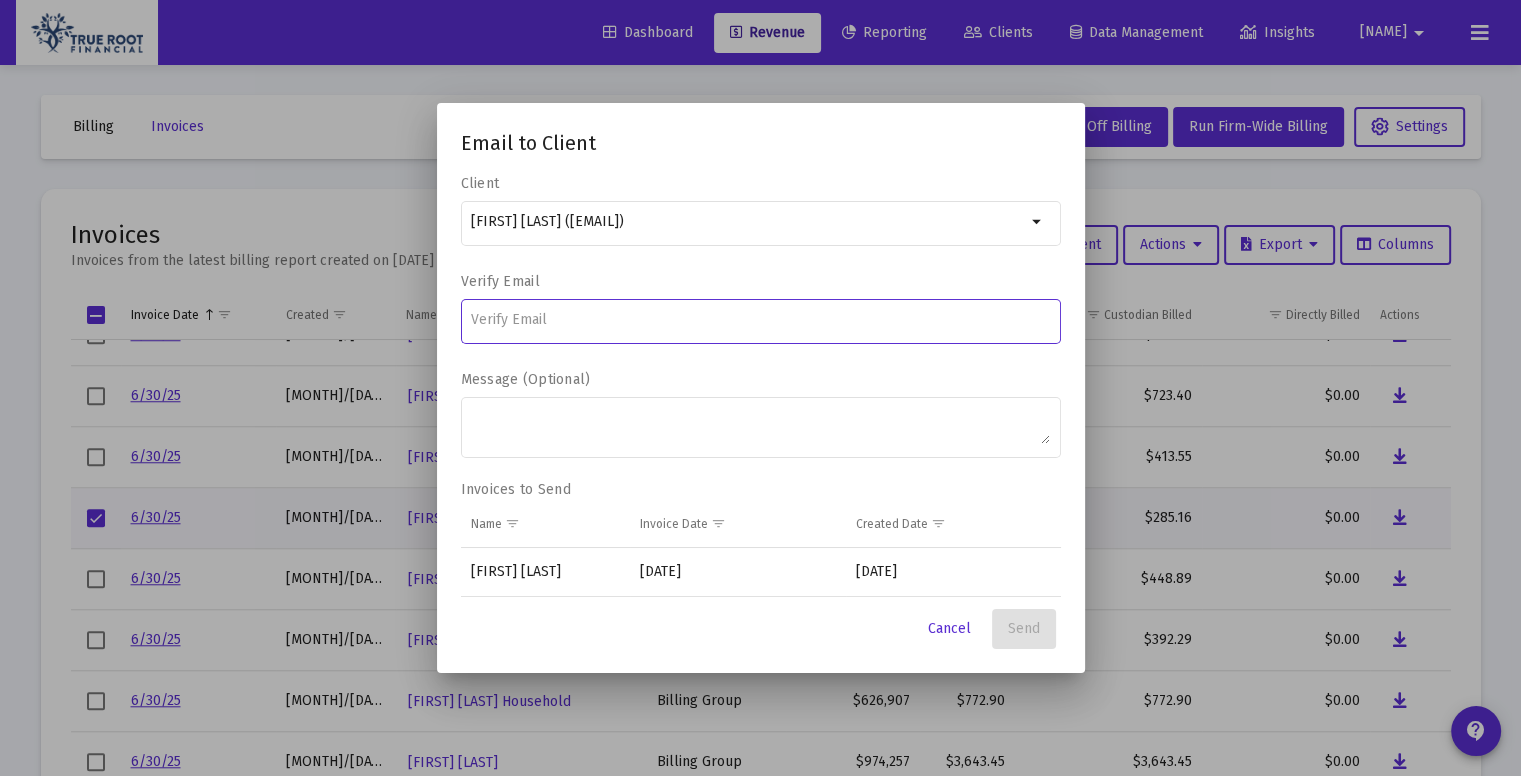 click at bounding box center [760, 320] 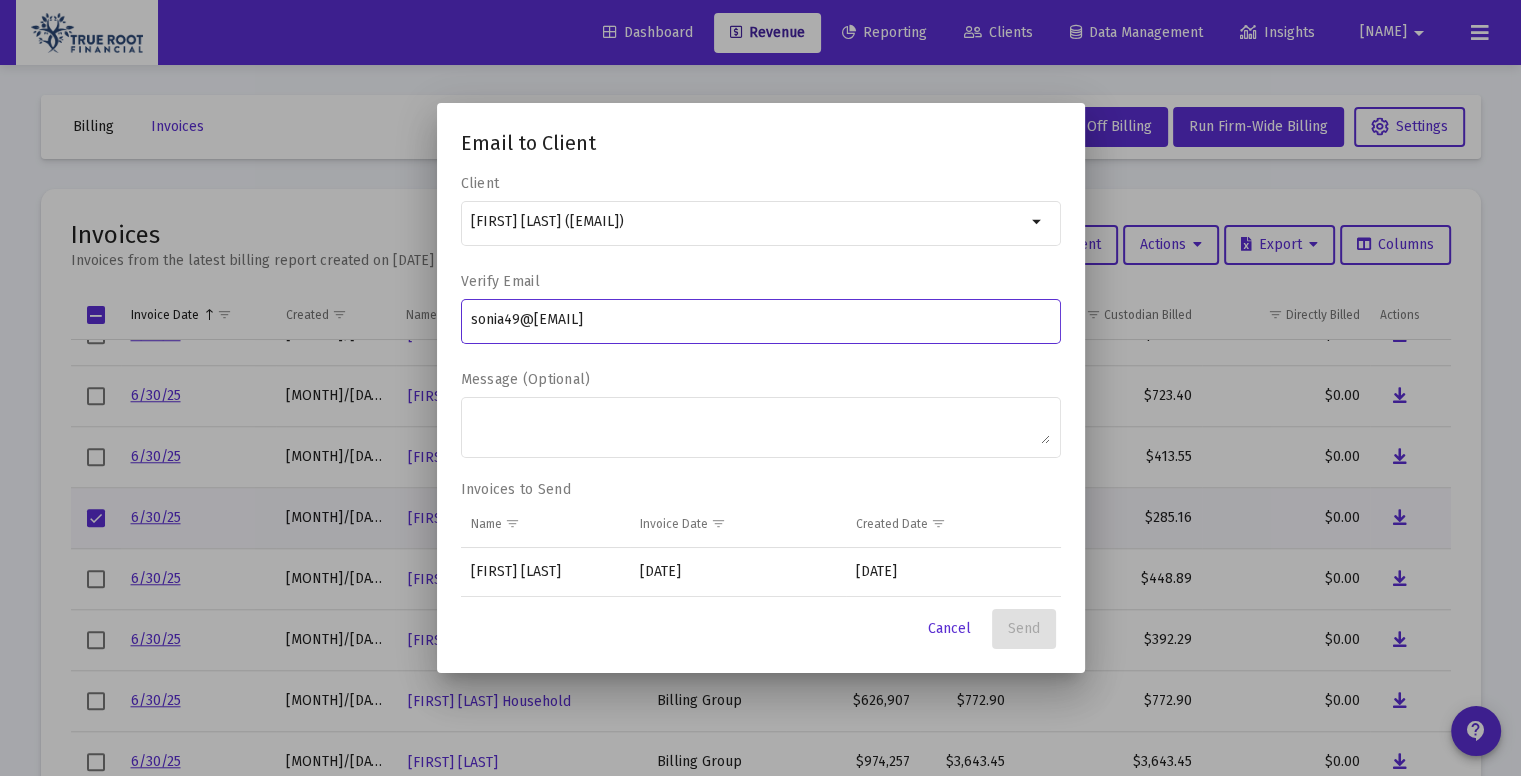 click on "sonia49@[EMAIL]" at bounding box center [760, 320] 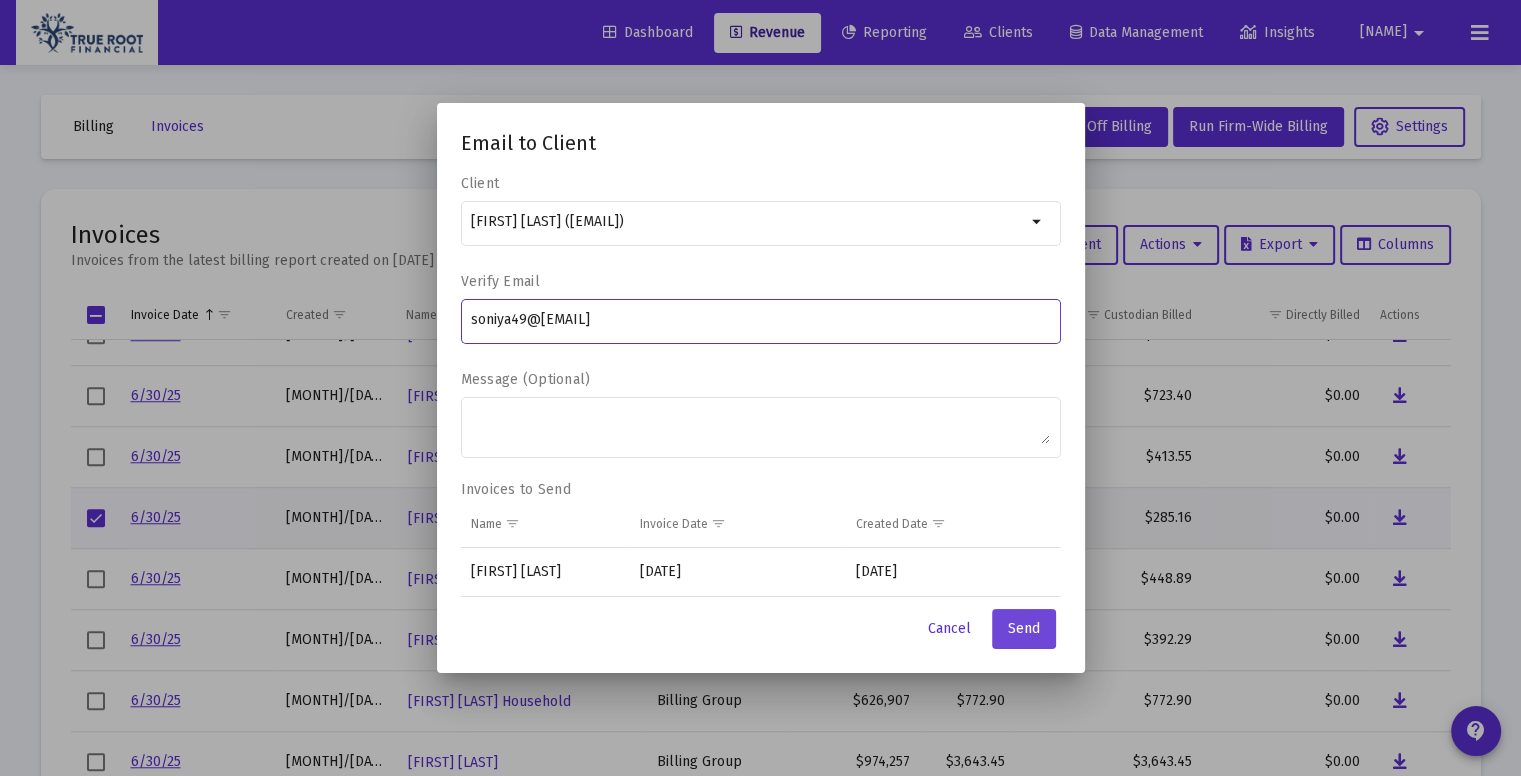 type on "soniya49@[EMAIL]" 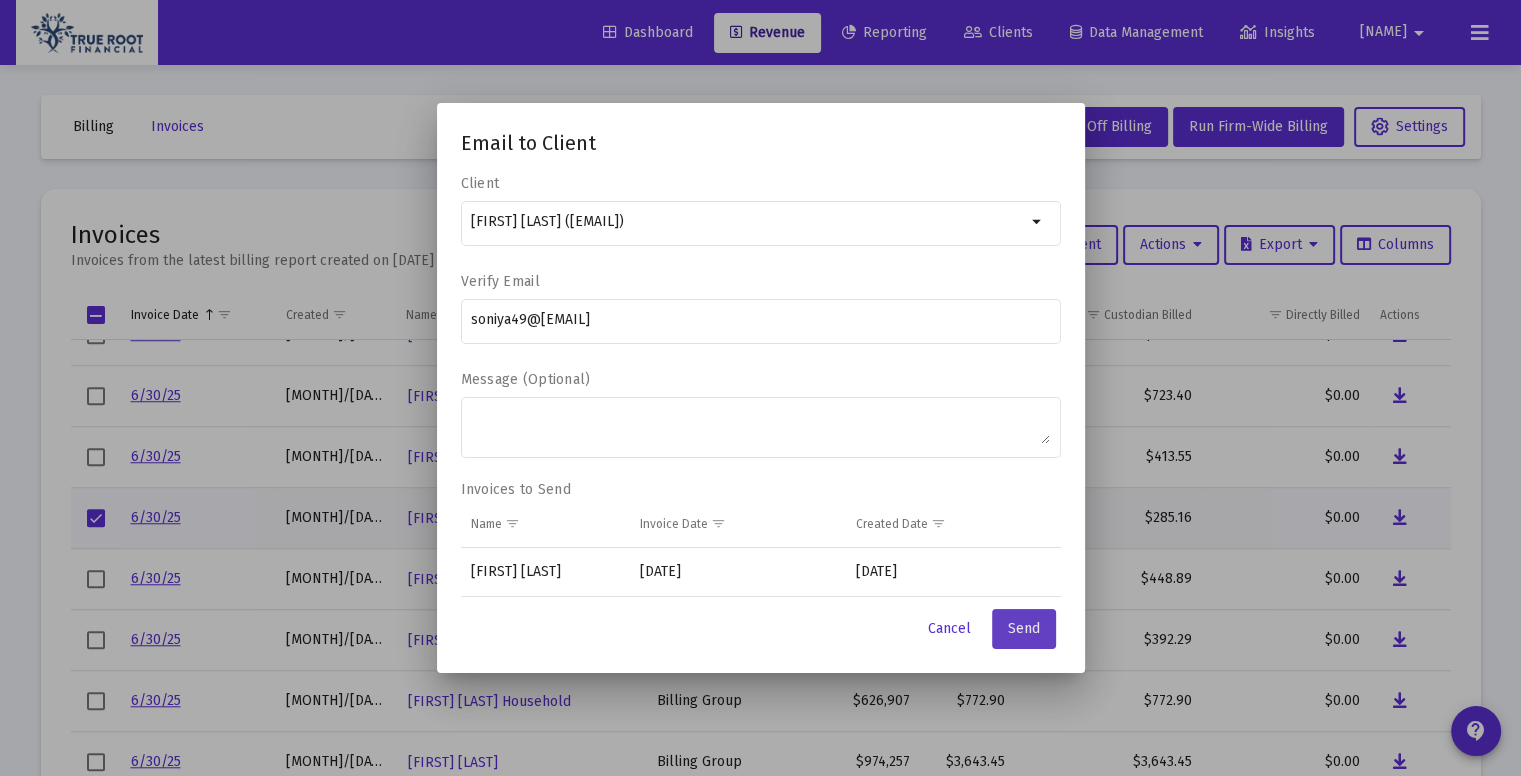 click on "Send" at bounding box center (1024, 629) 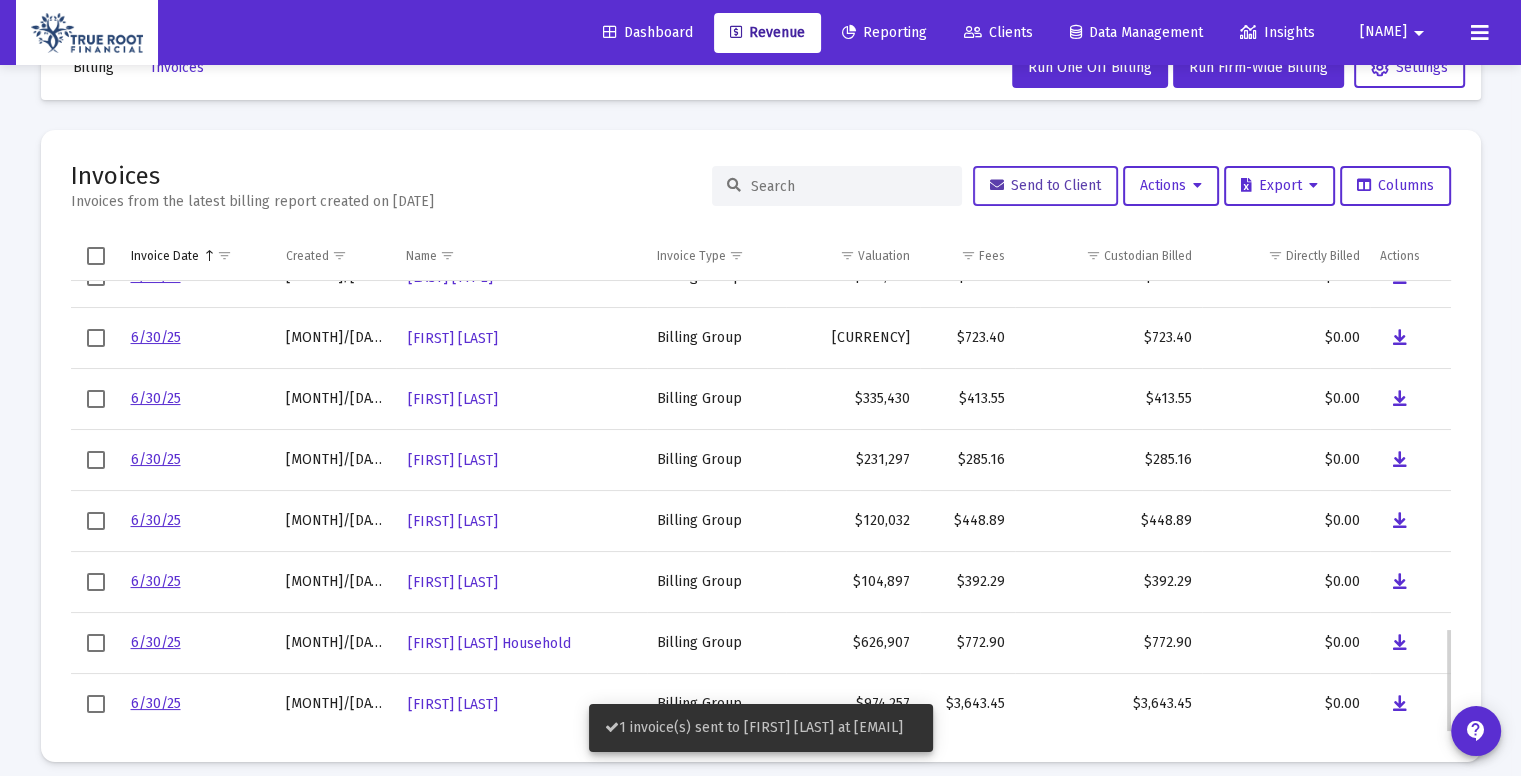 scroll, scrollTop: 75, scrollLeft: 0, axis: vertical 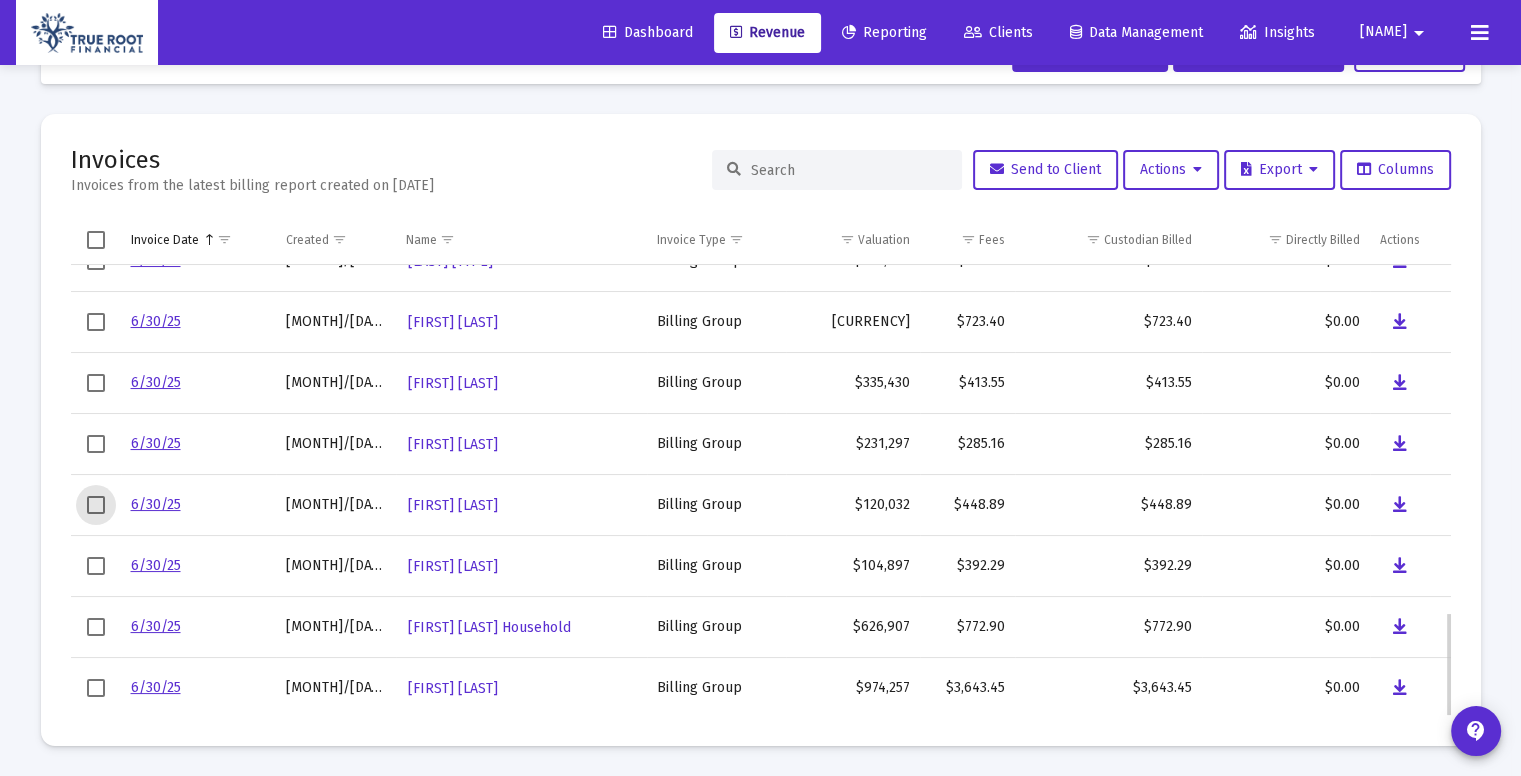 click at bounding box center [96, 505] 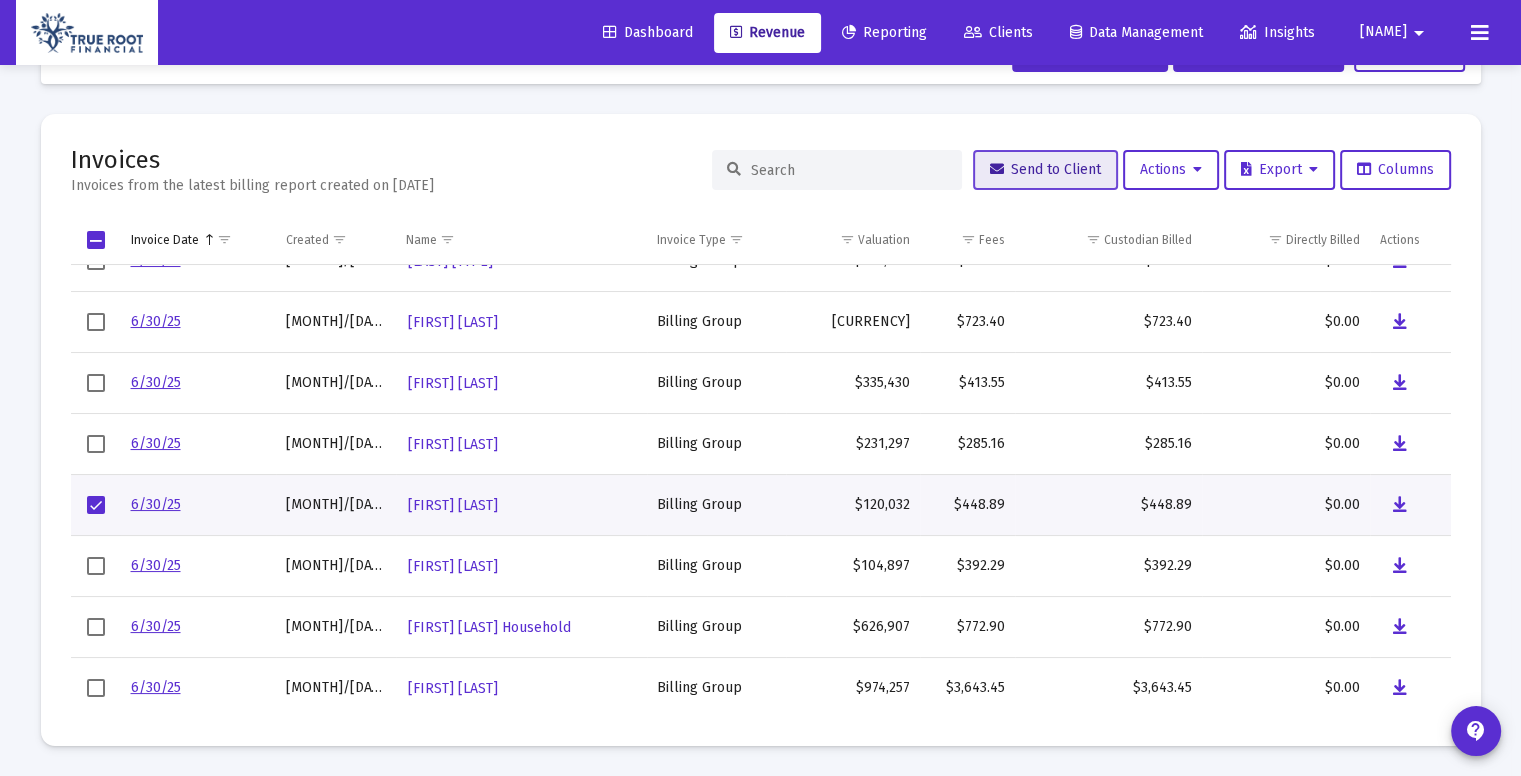 click on "Send to Client" at bounding box center (1045, 169) 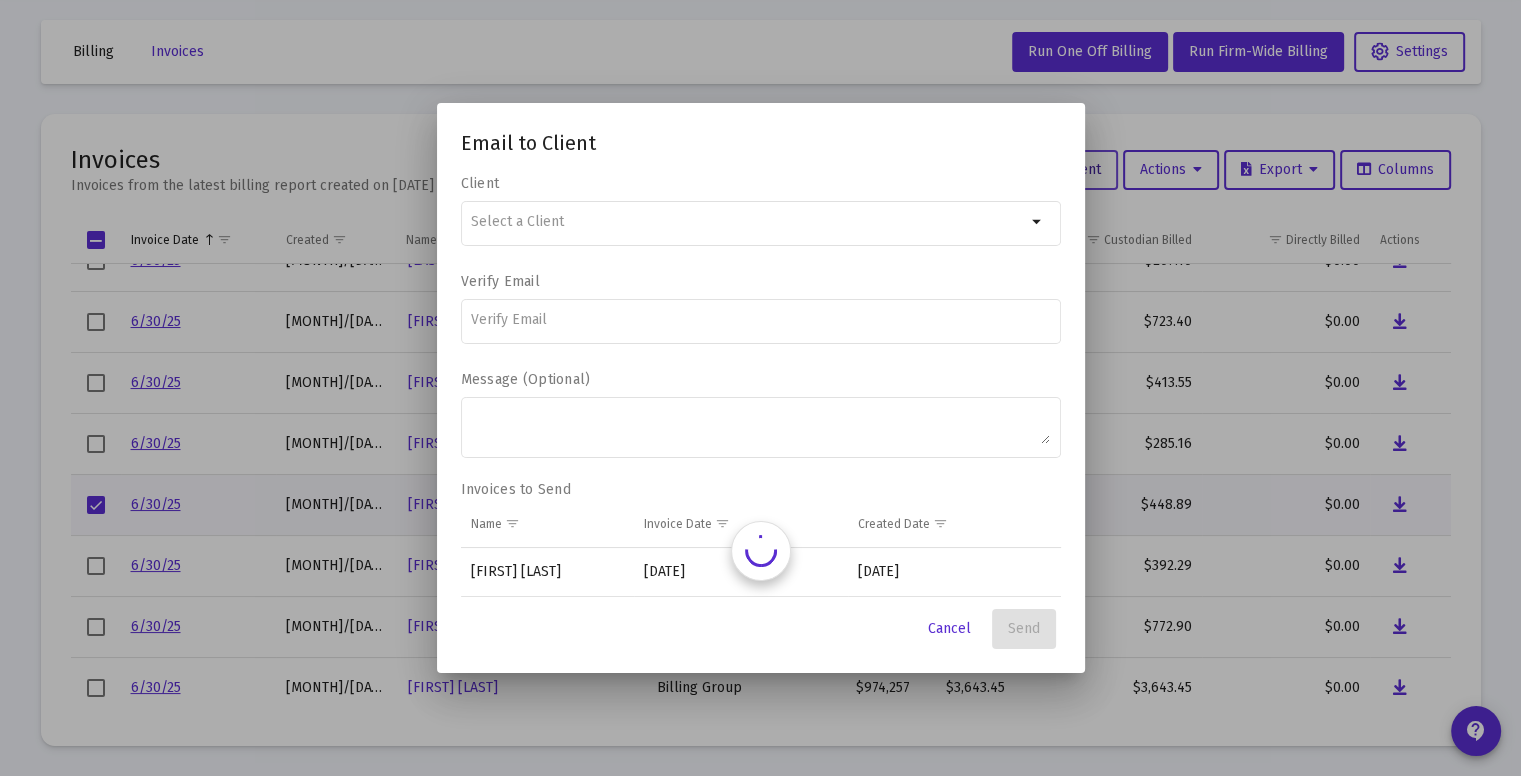 scroll, scrollTop: 0, scrollLeft: 0, axis: both 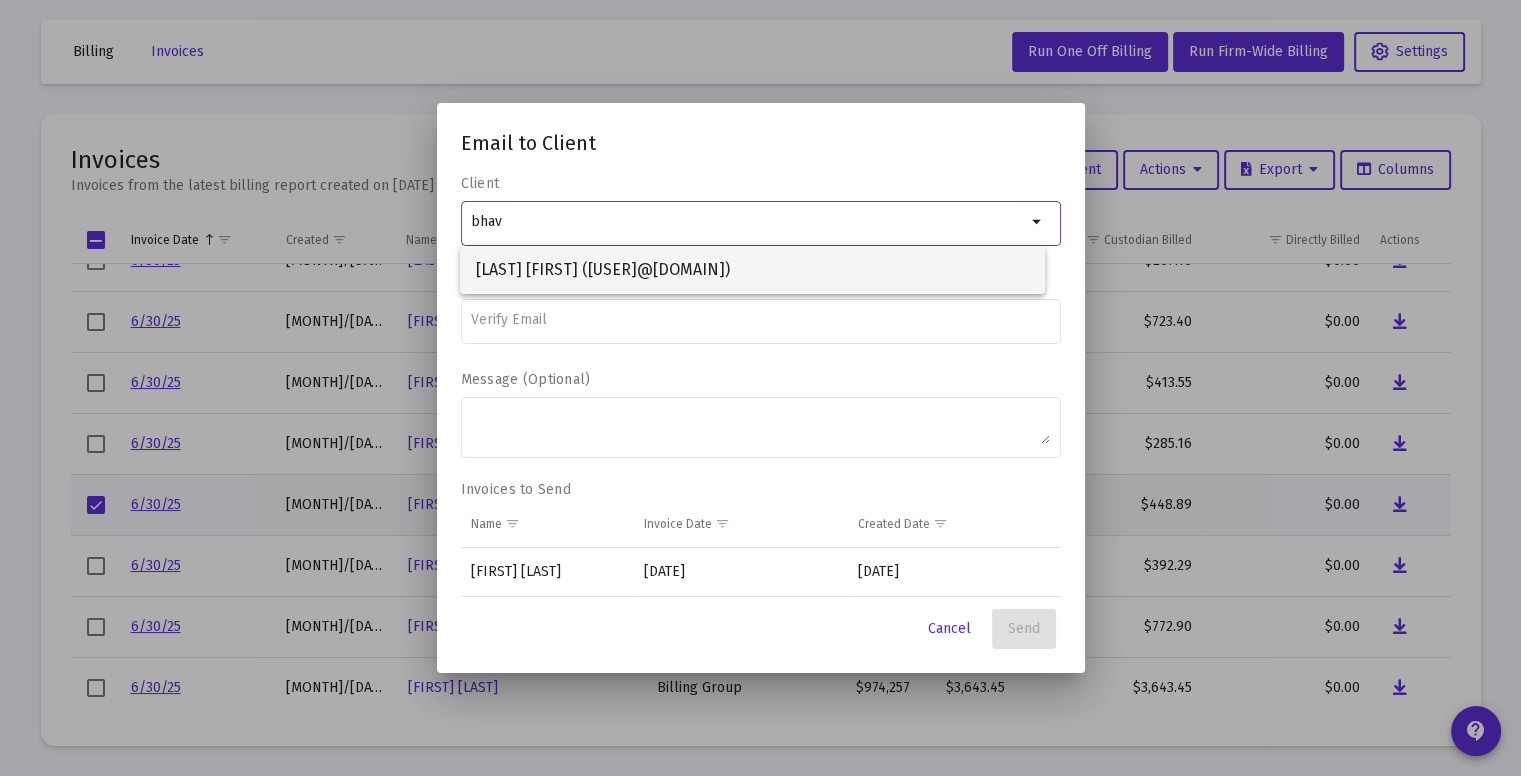 type on "bhav" 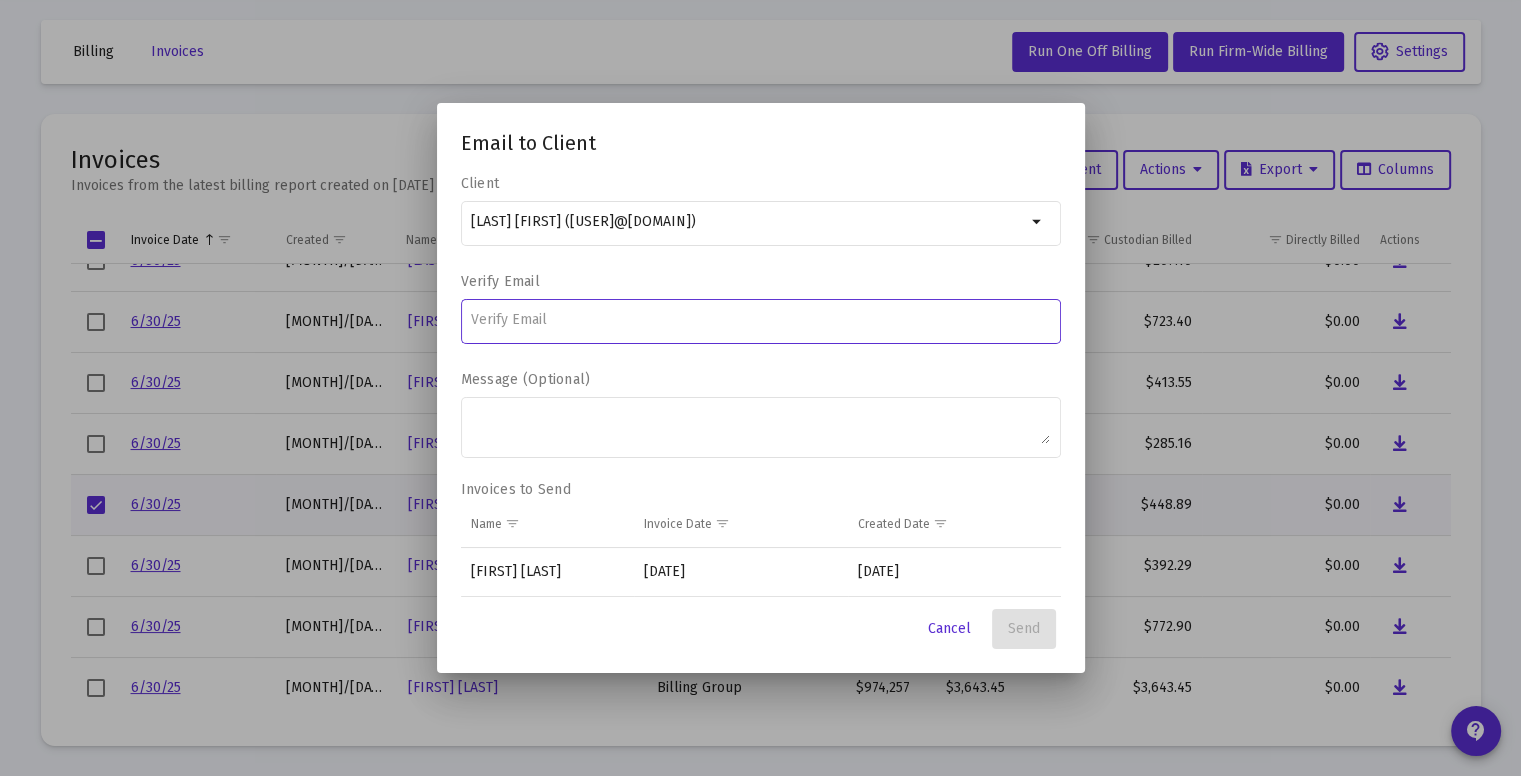 click at bounding box center (760, 320) 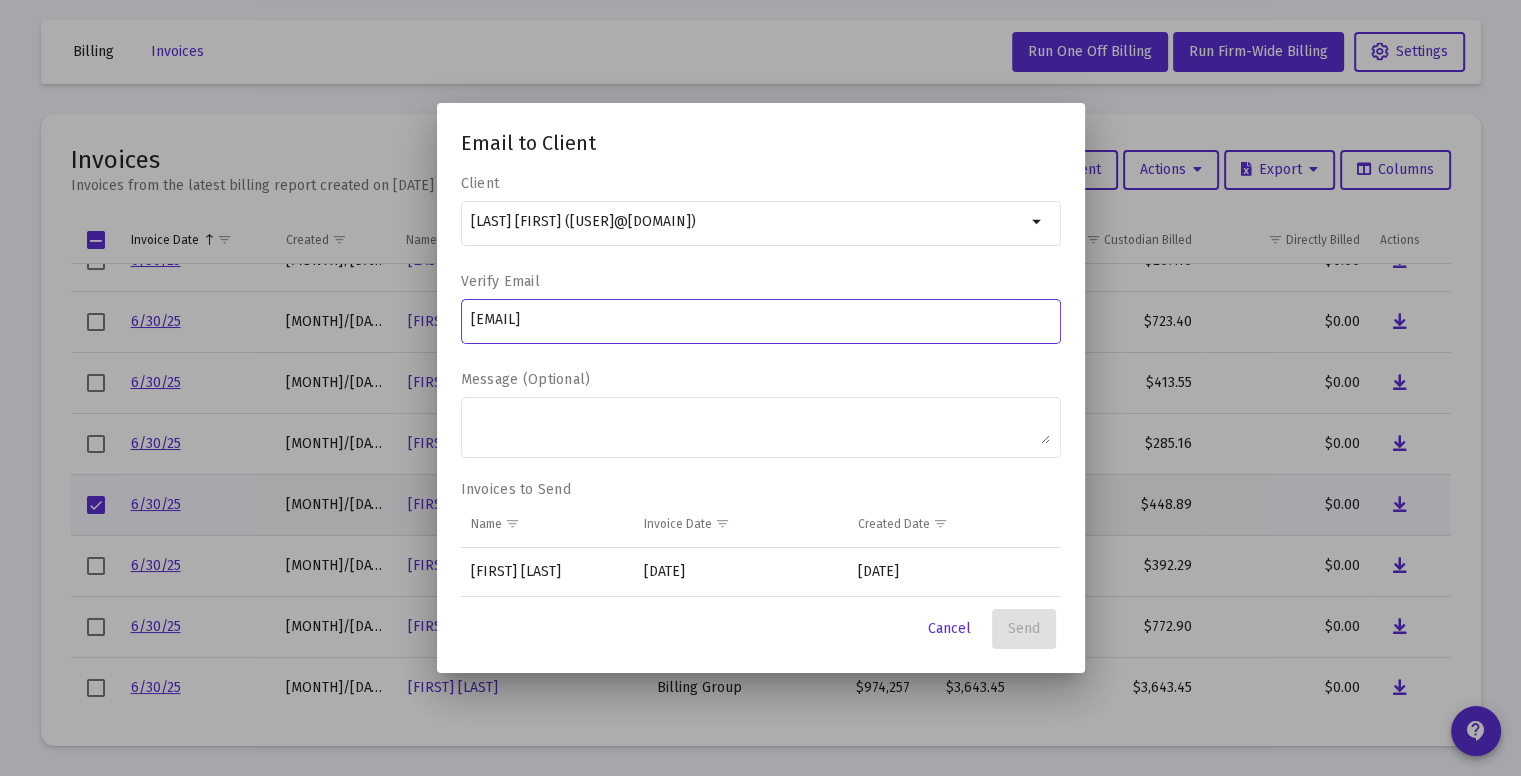 click on "[EMAIL]" at bounding box center (760, 320) 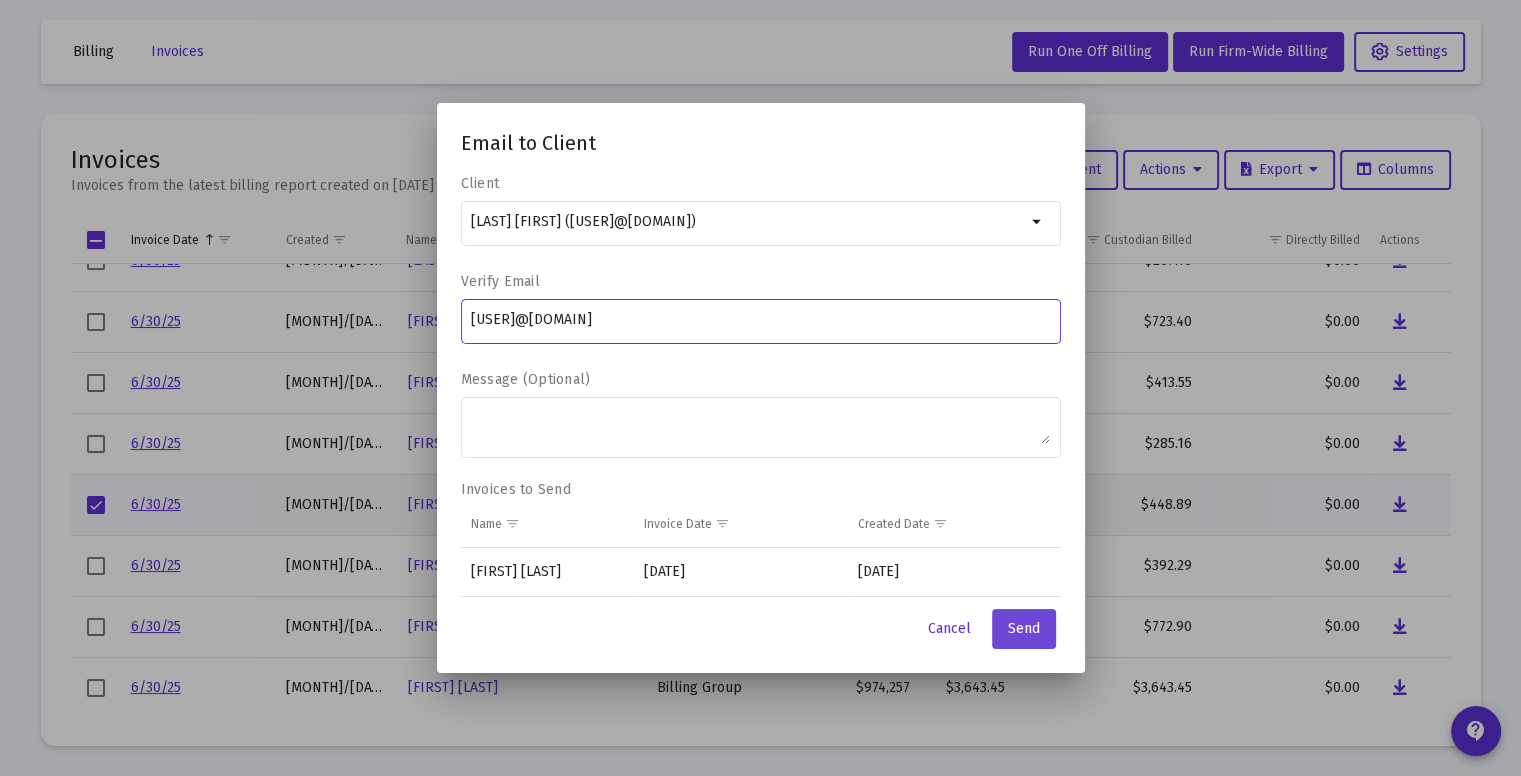 type on "[USER]@[DOMAIN]" 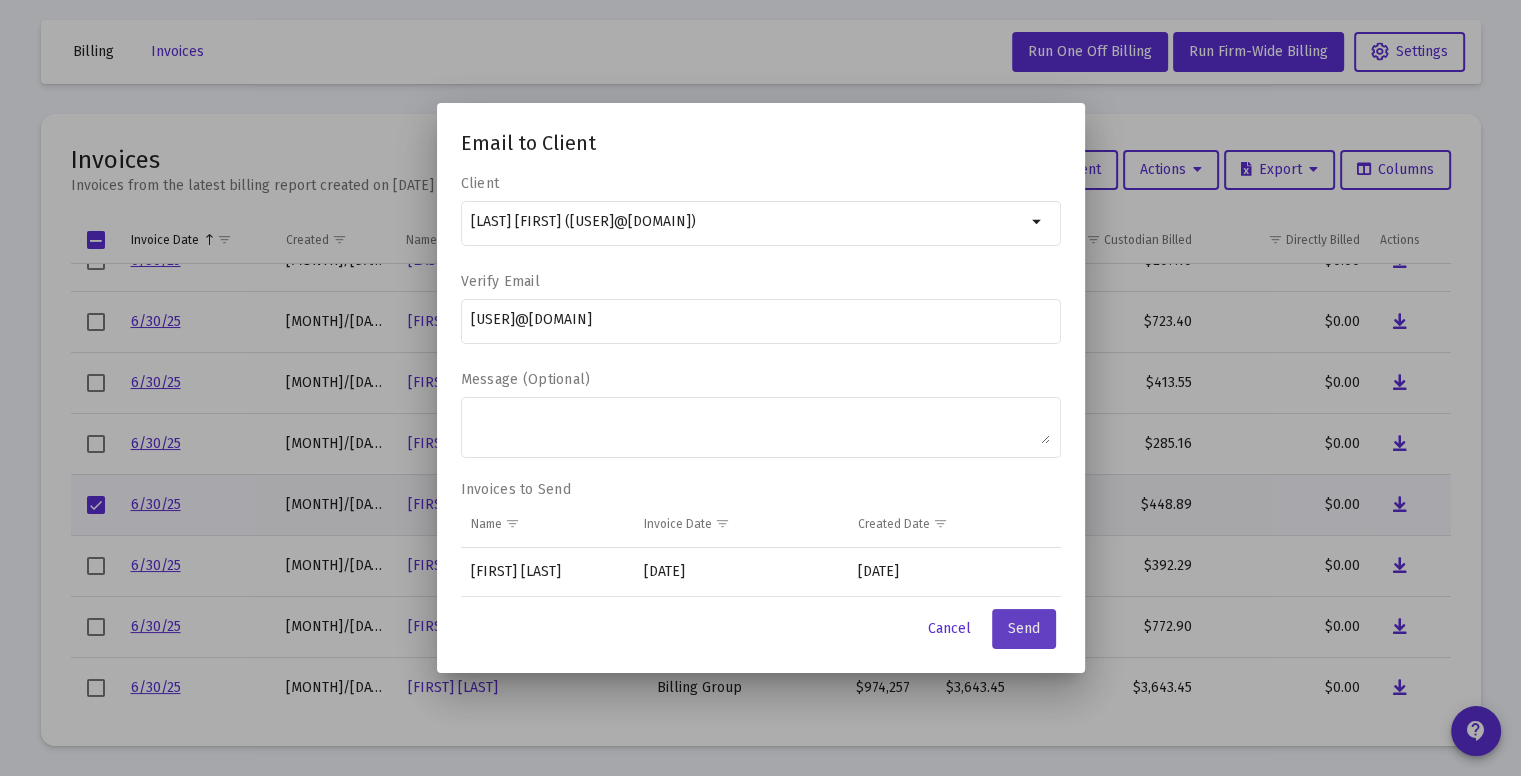 click on "Send" at bounding box center [1024, 628] 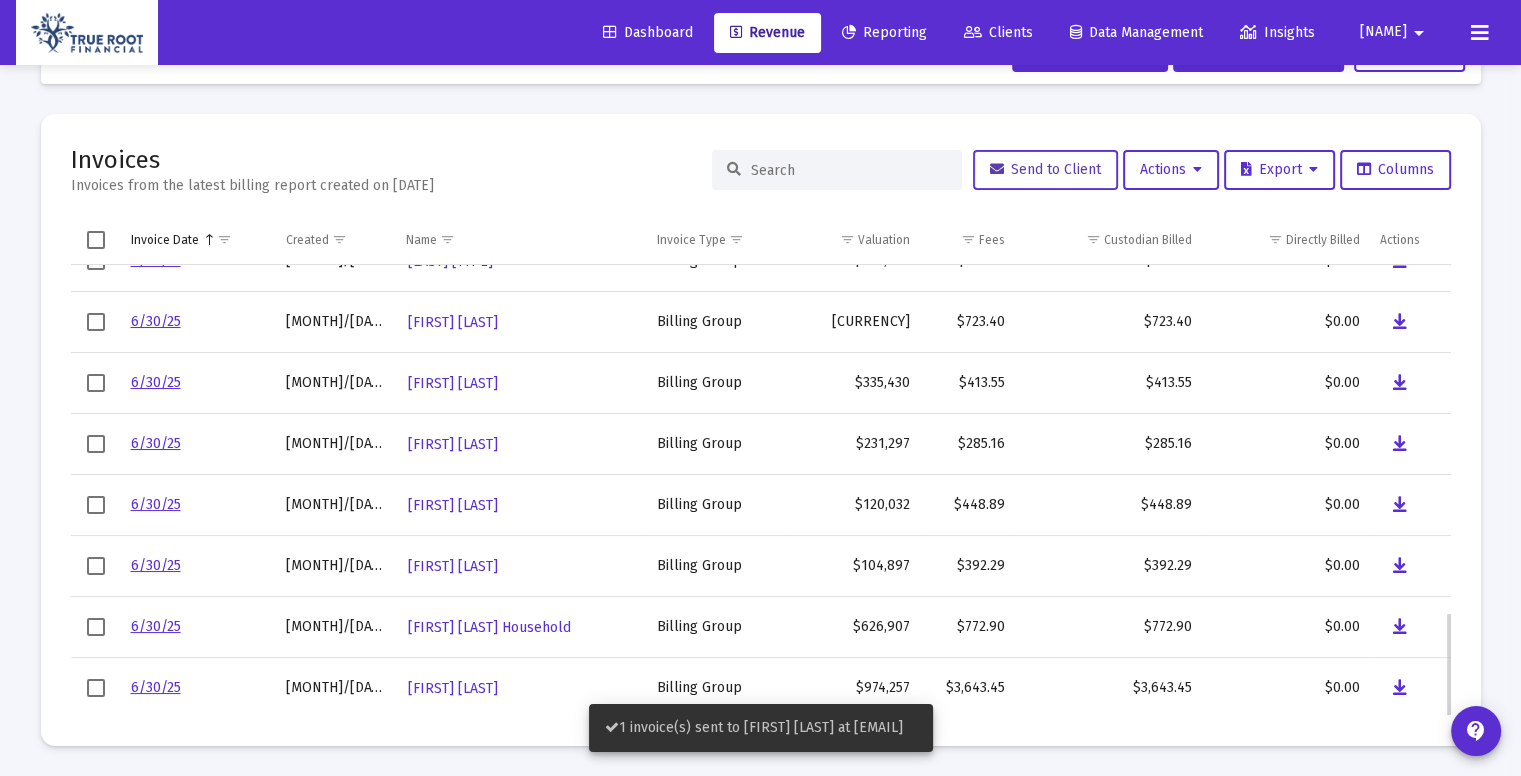 scroll, scrollTop: 74, scrollLeft: 0, axis: vertical 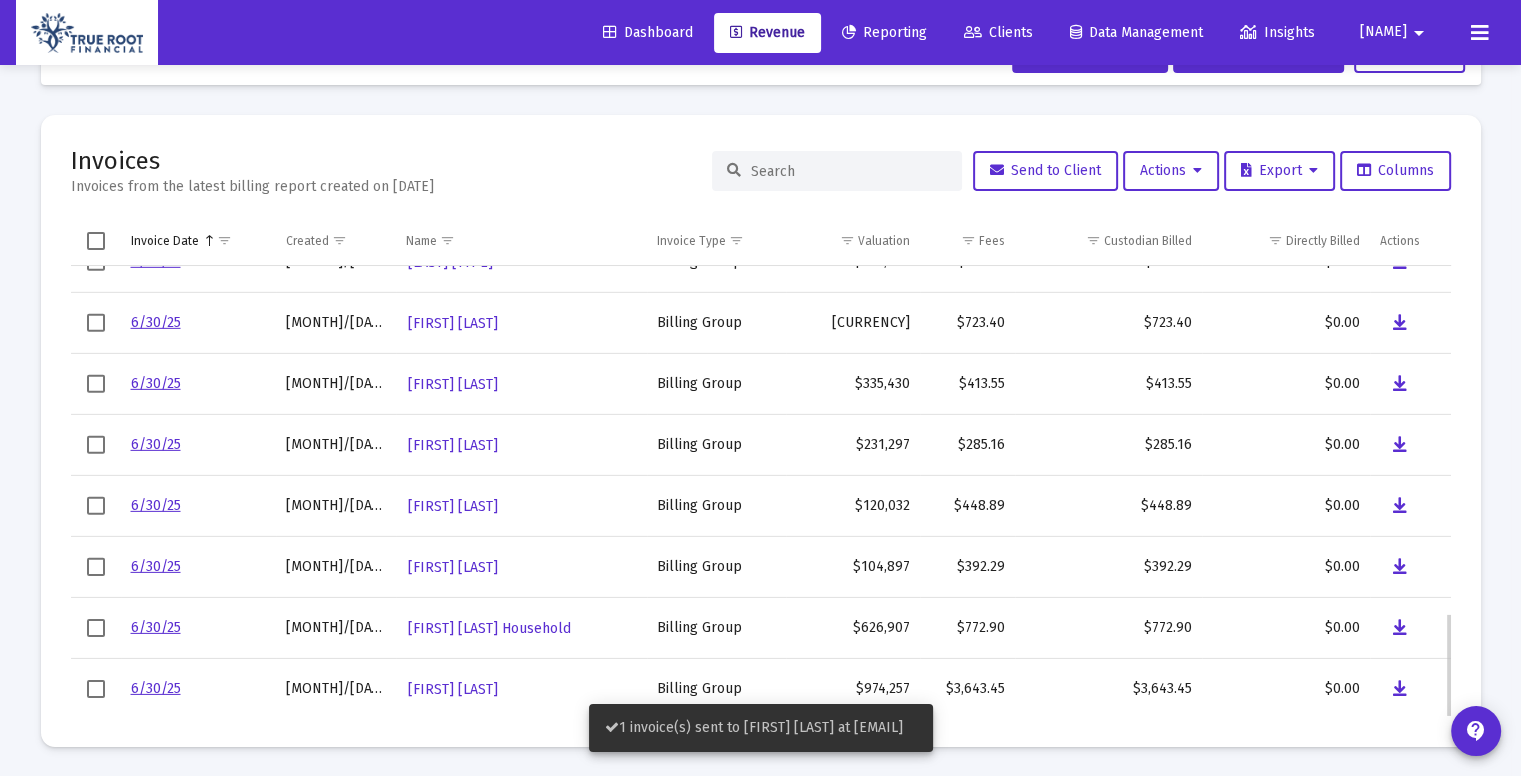 click at bounding box center (96, 322) 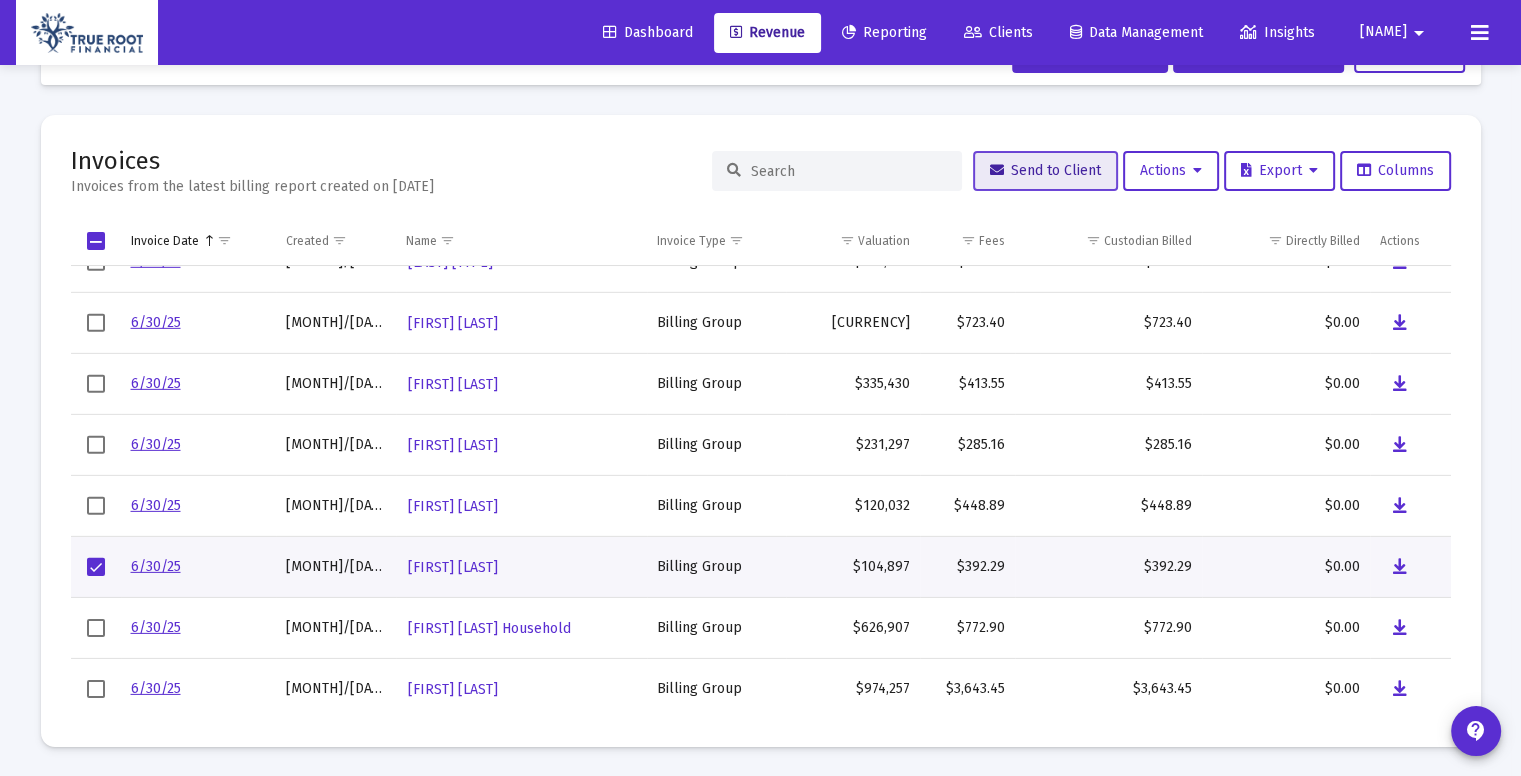 click on "Send to Client" at bounding box center (1045, 170) 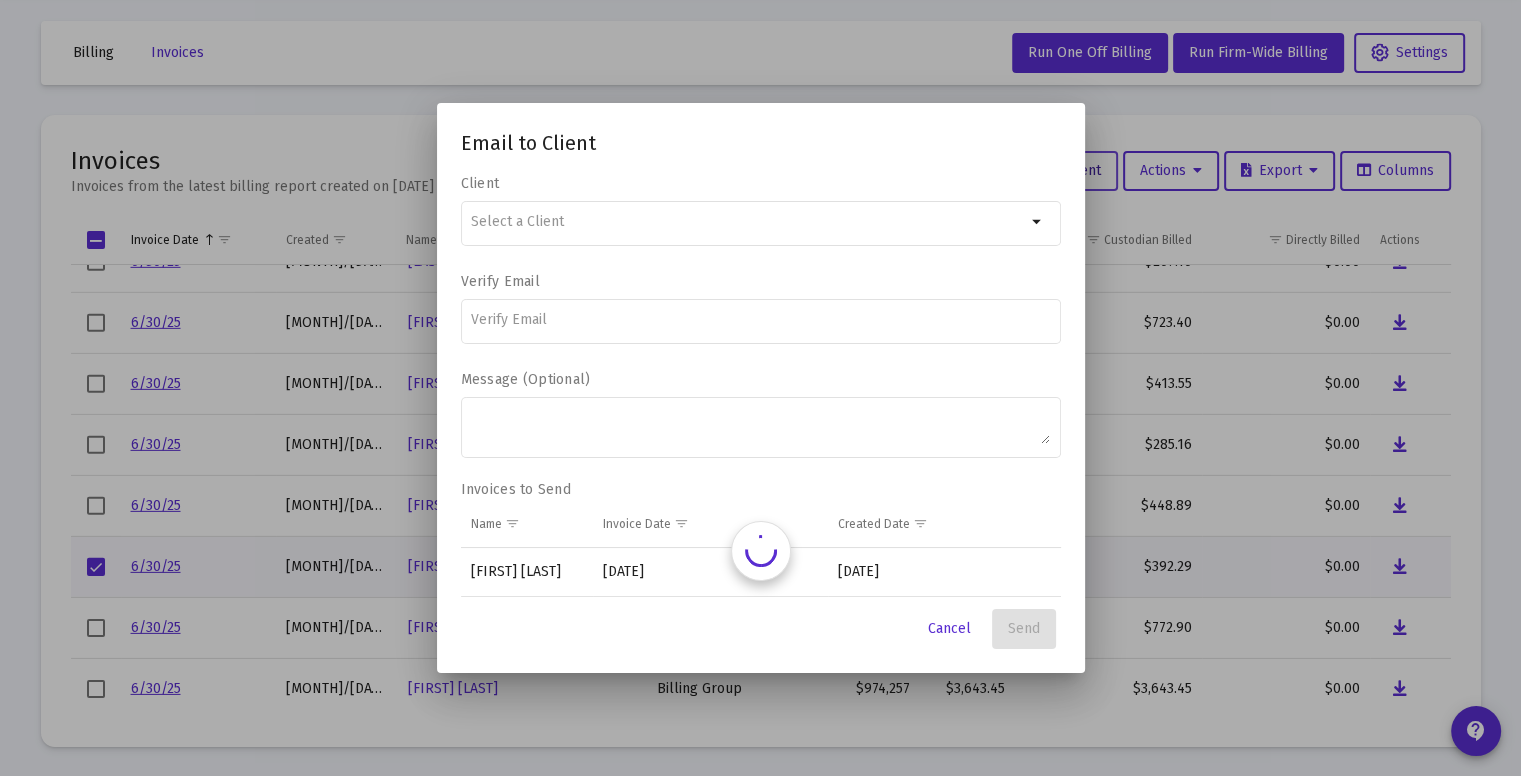 scroll, scrollTop: 0, scrollLeft: 0, axis: both 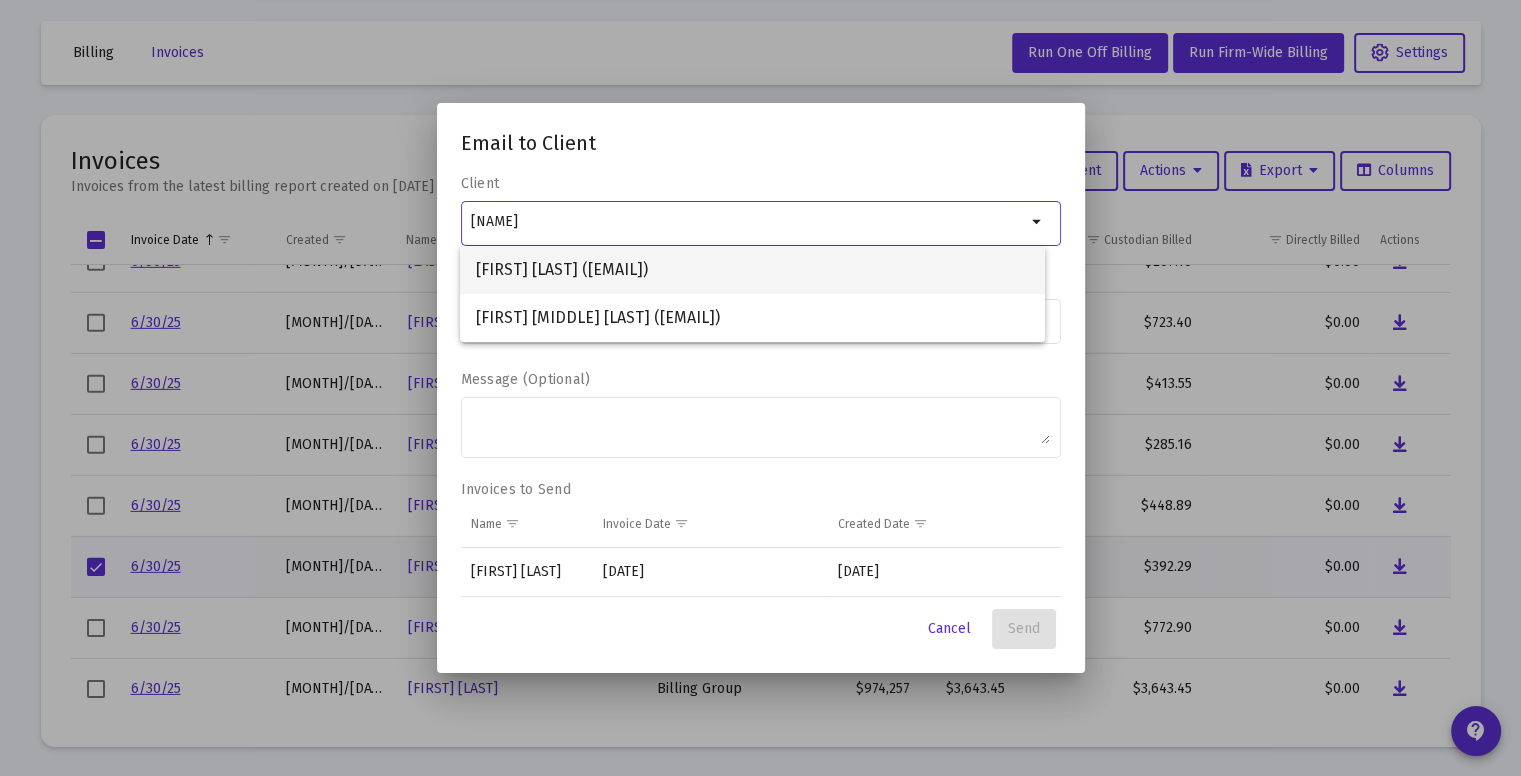 type on "[NAME]" 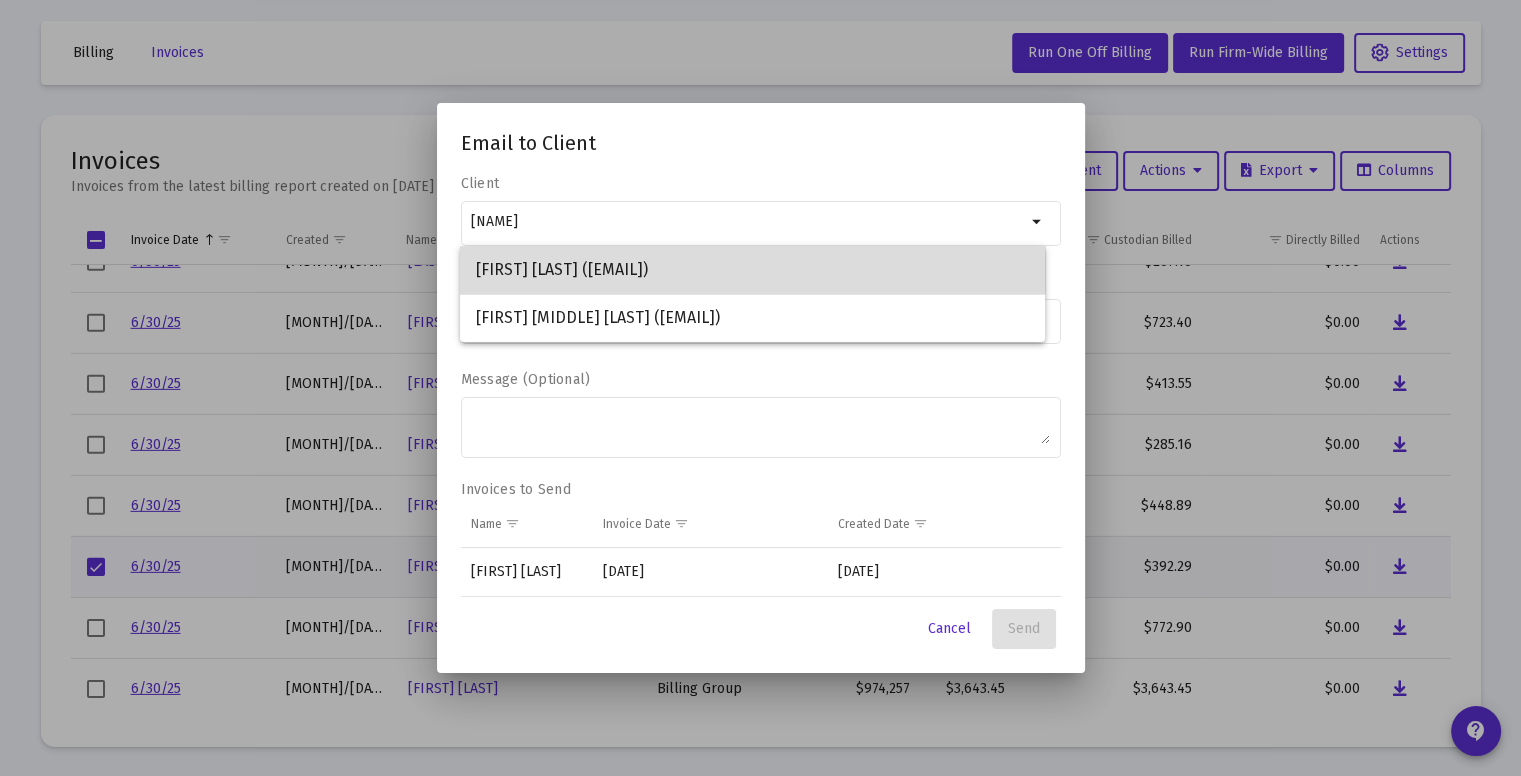 click on "[FIRST] [LAST] ([EMAIL])" at bounding box center [752, 270] 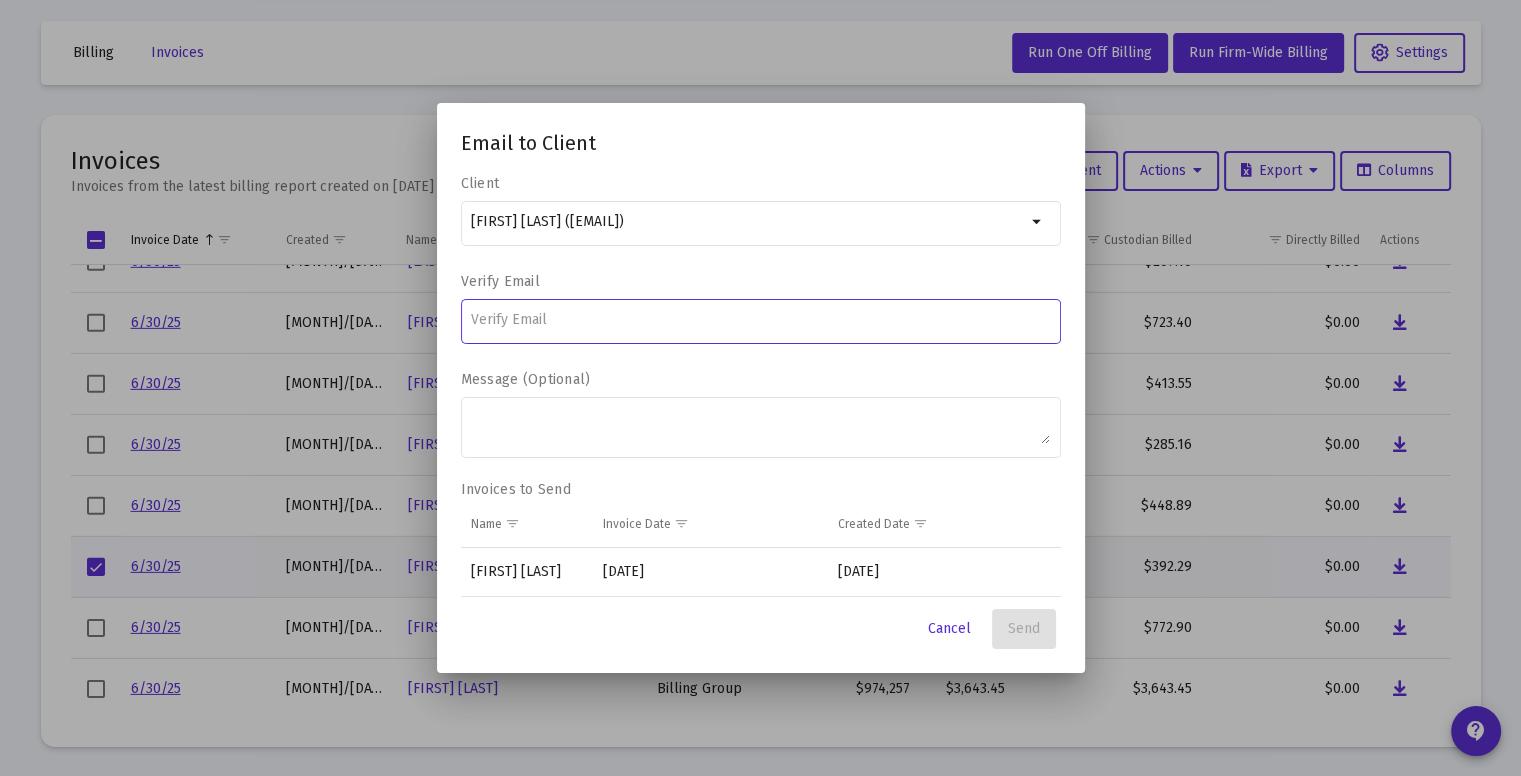 click at bounding box center (760, 320) 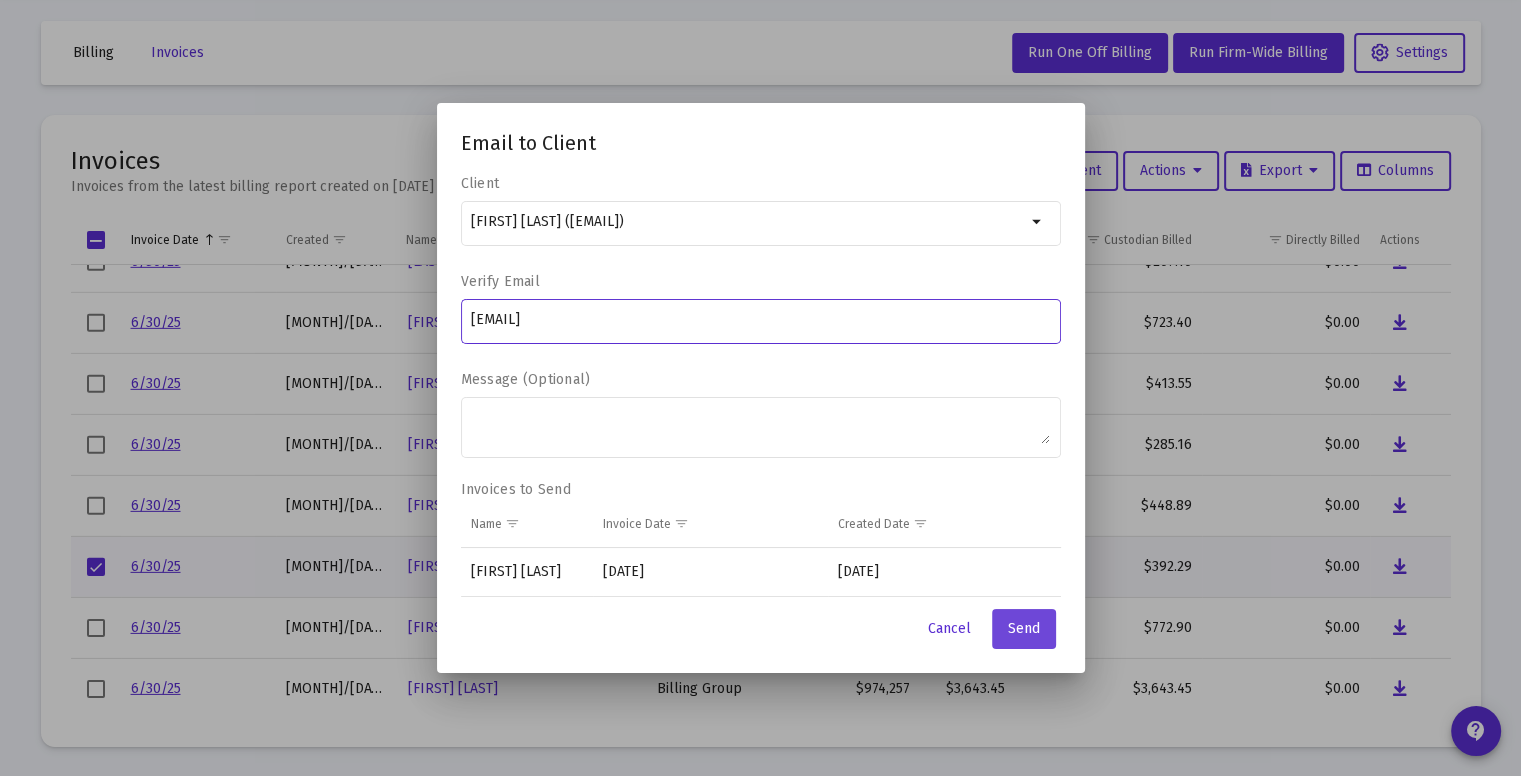 type on "[EMAIL]" 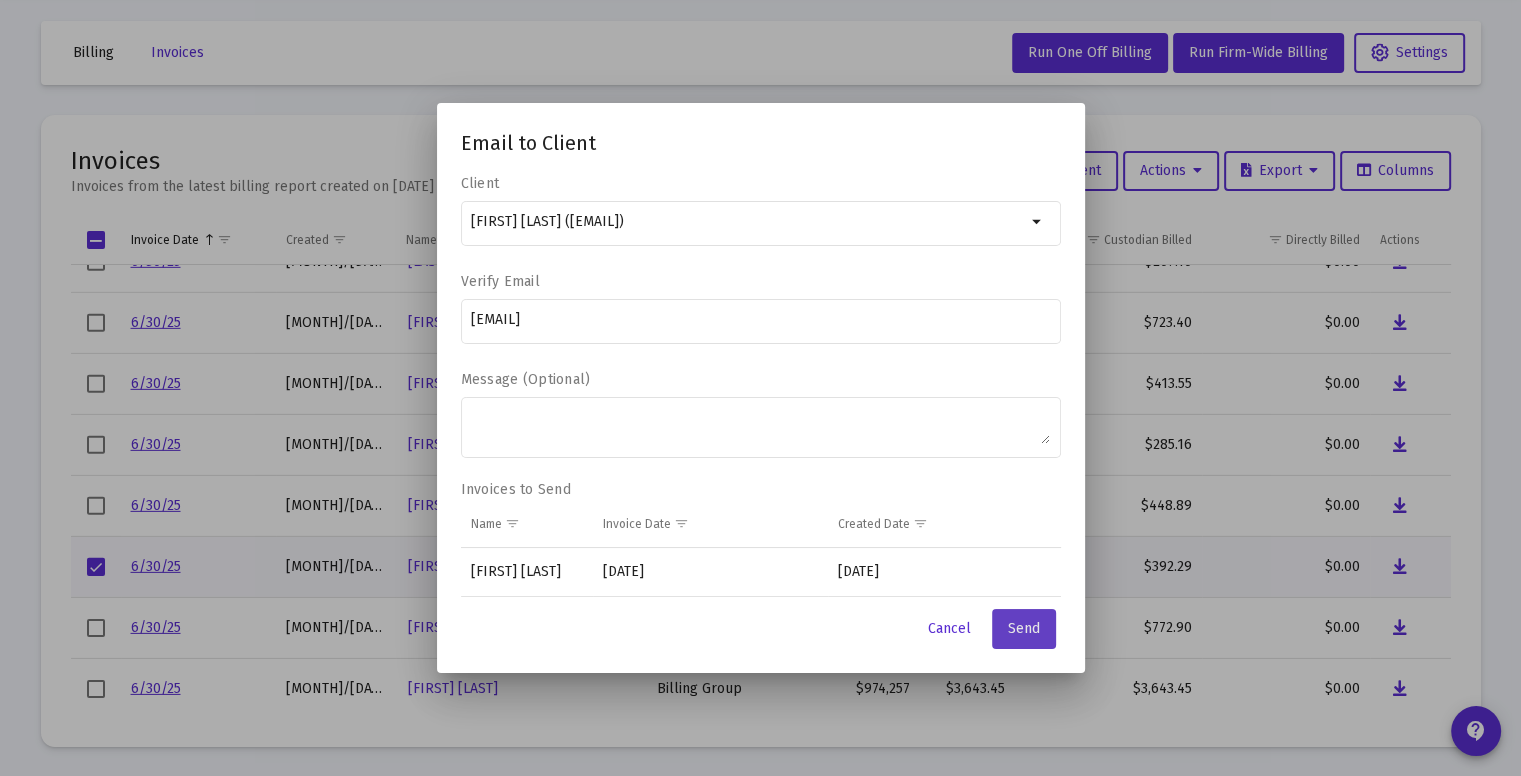 click on "Send" at bounding box center [1024, 629] 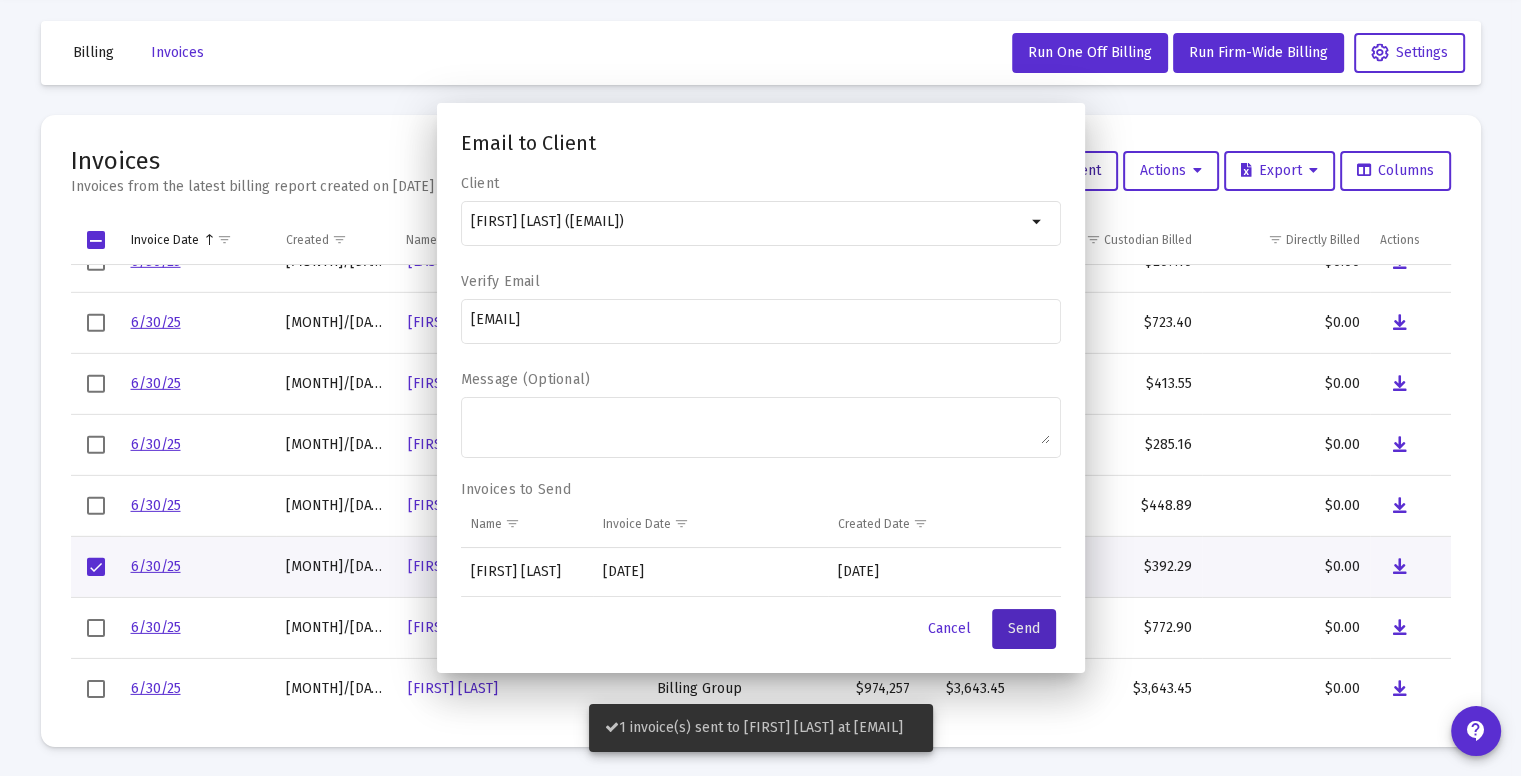 scroll, scrollTop: 74, scrollLeft: 0, axis: vertical 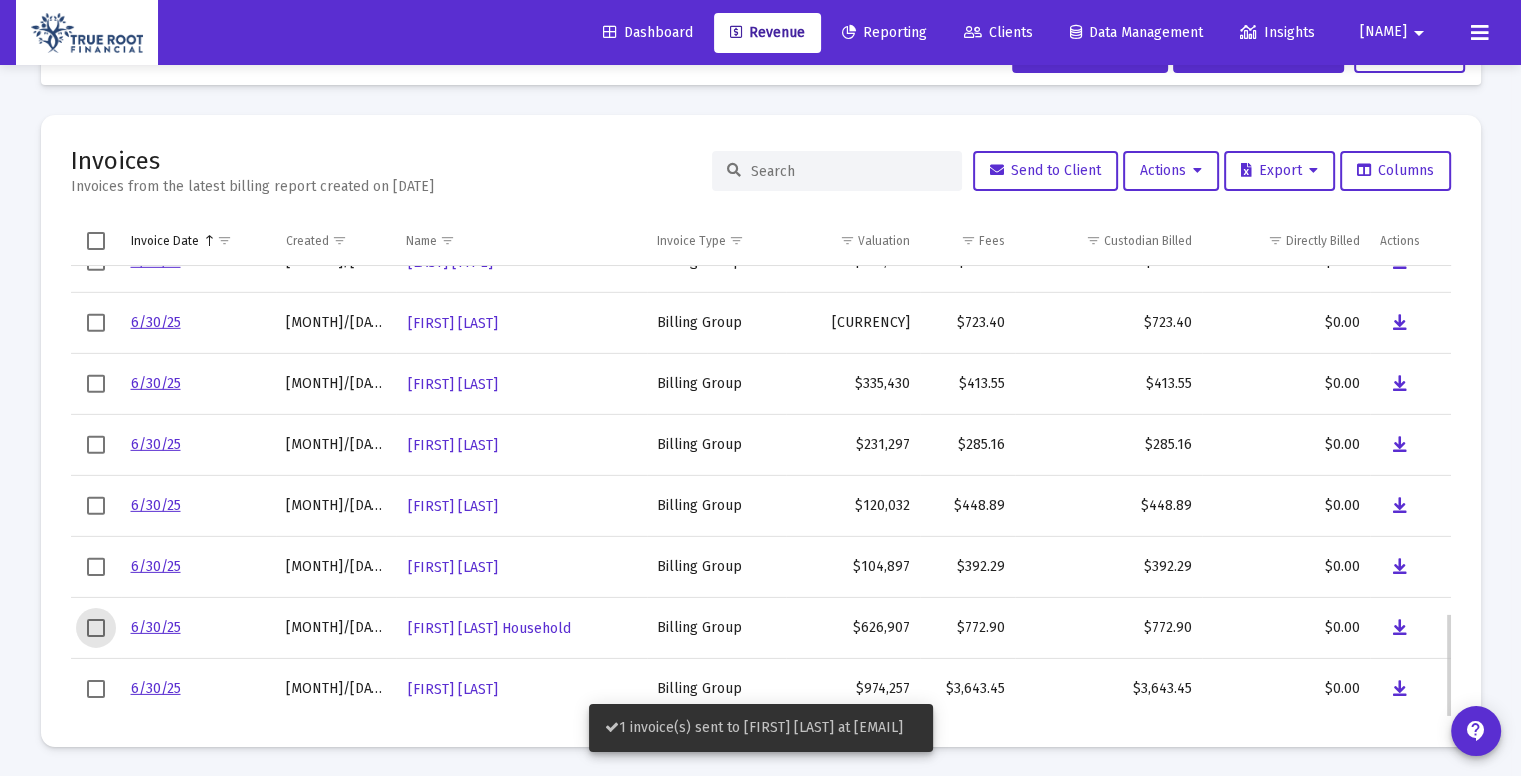 click at bounding box center (96, 628) 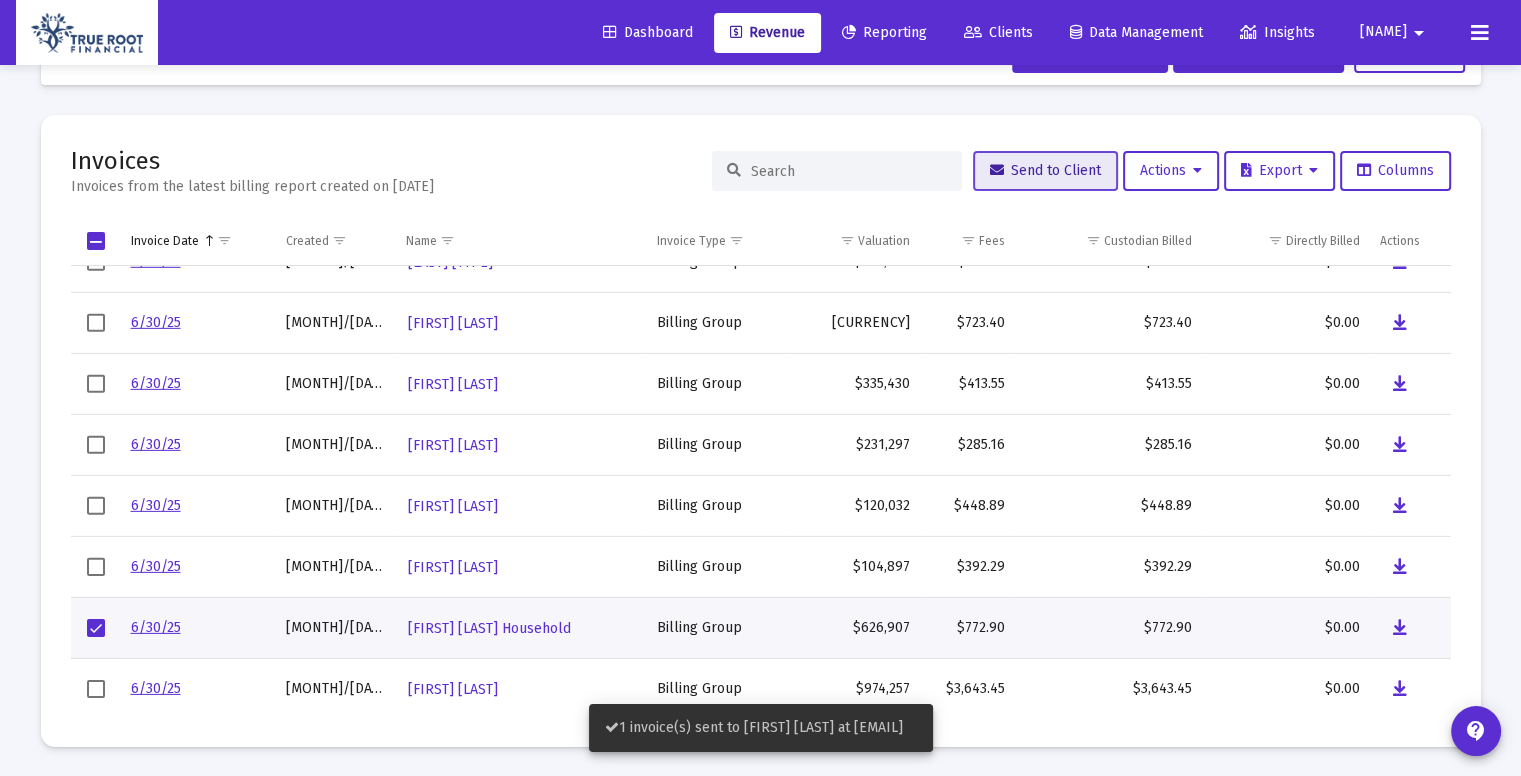 click on "Send to Client" at bounding box center [1045, 170] 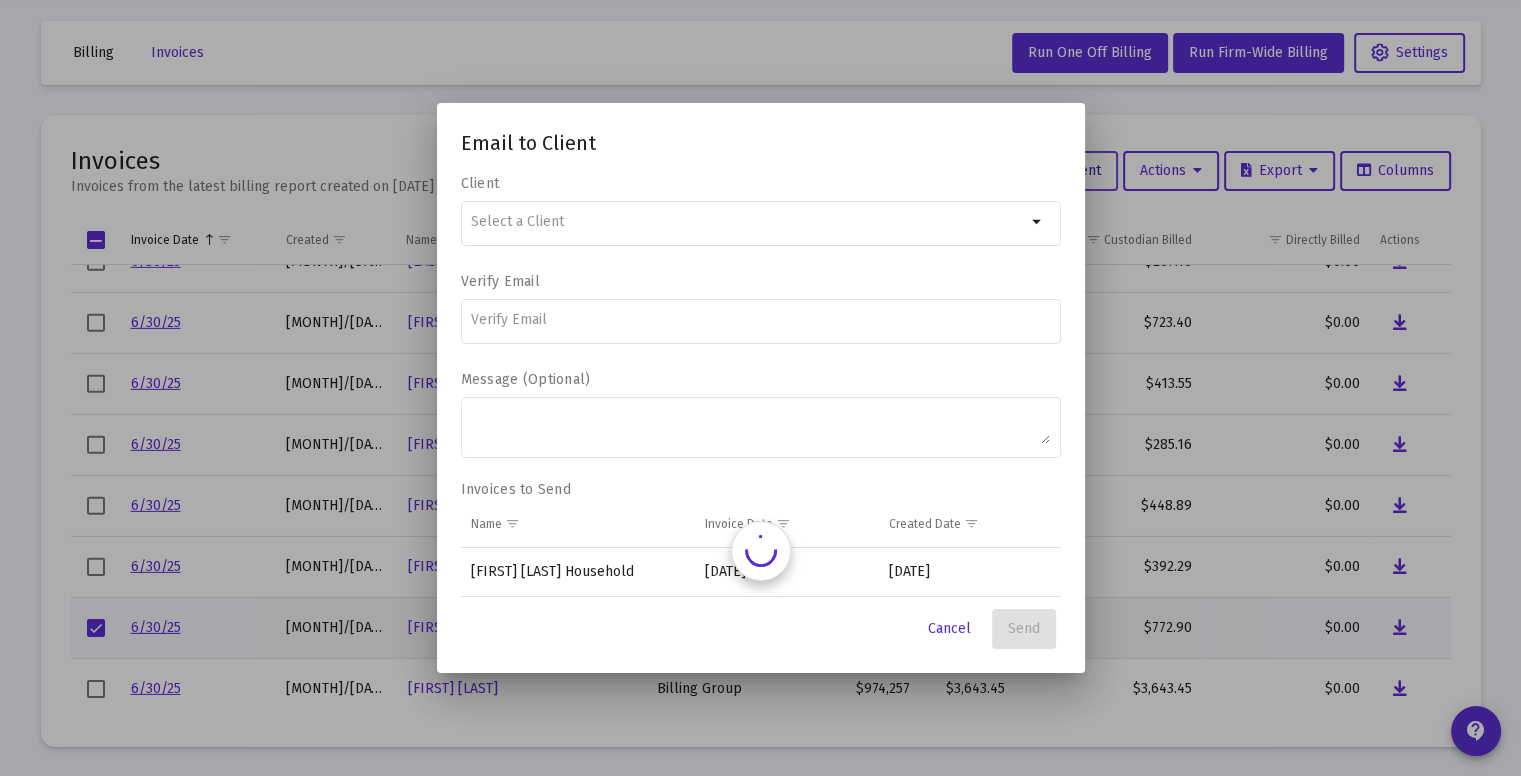 scroll, scrollTop: 0, scrollLeft: 0, axis: both 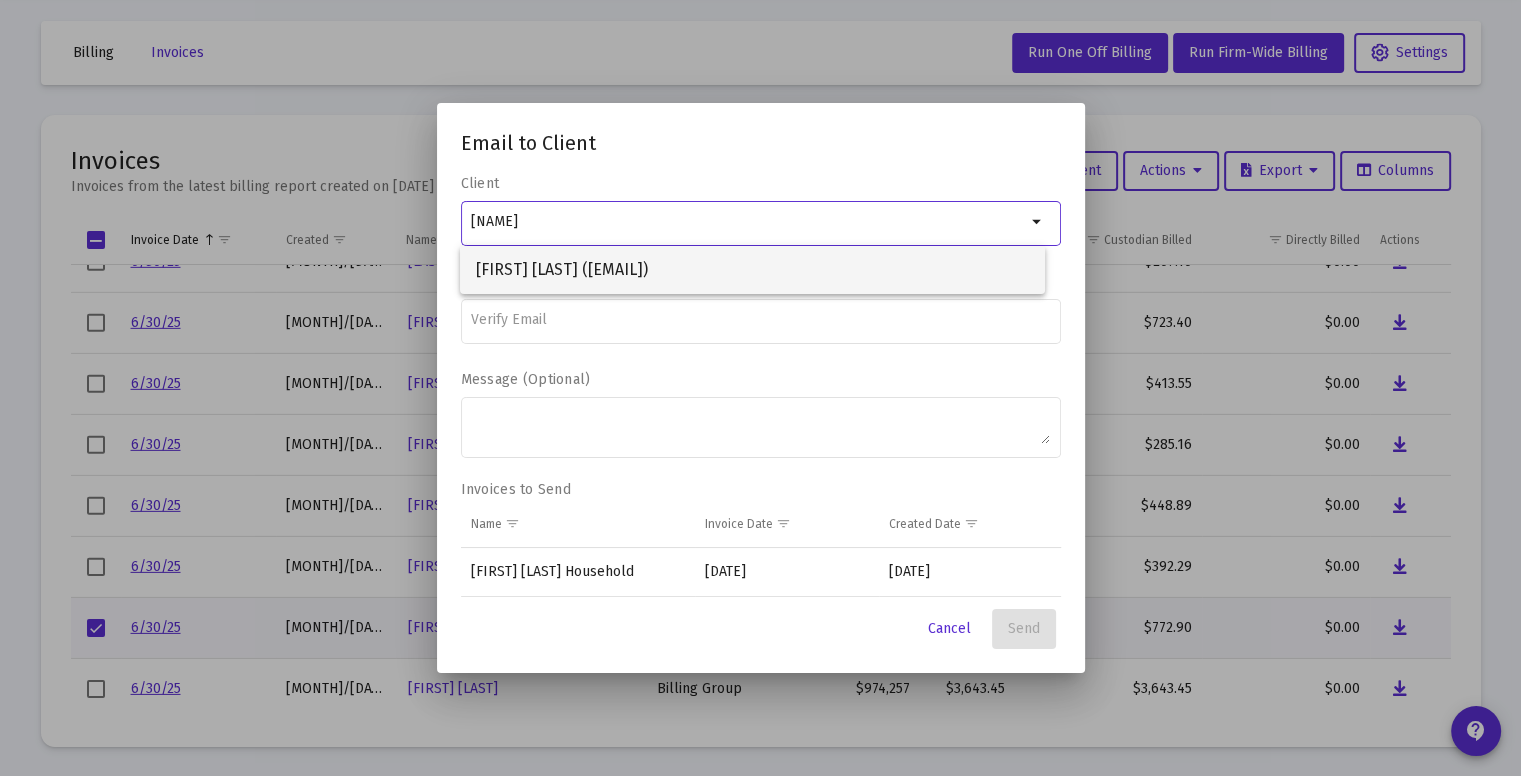 type on "[NAME]" 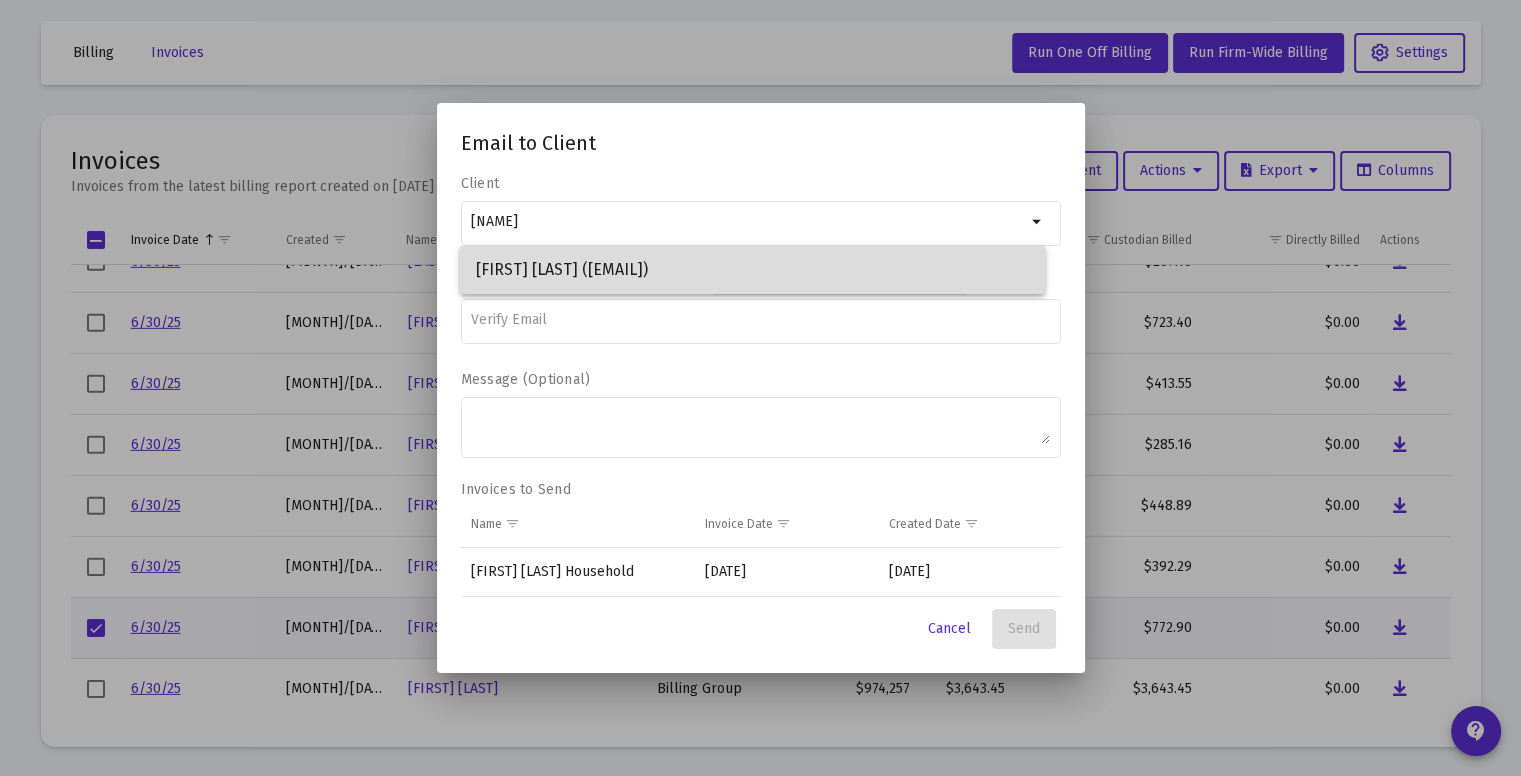 click on "[FIRST] [LAST] ([EMAIL])" at bounding box center (752, 270) 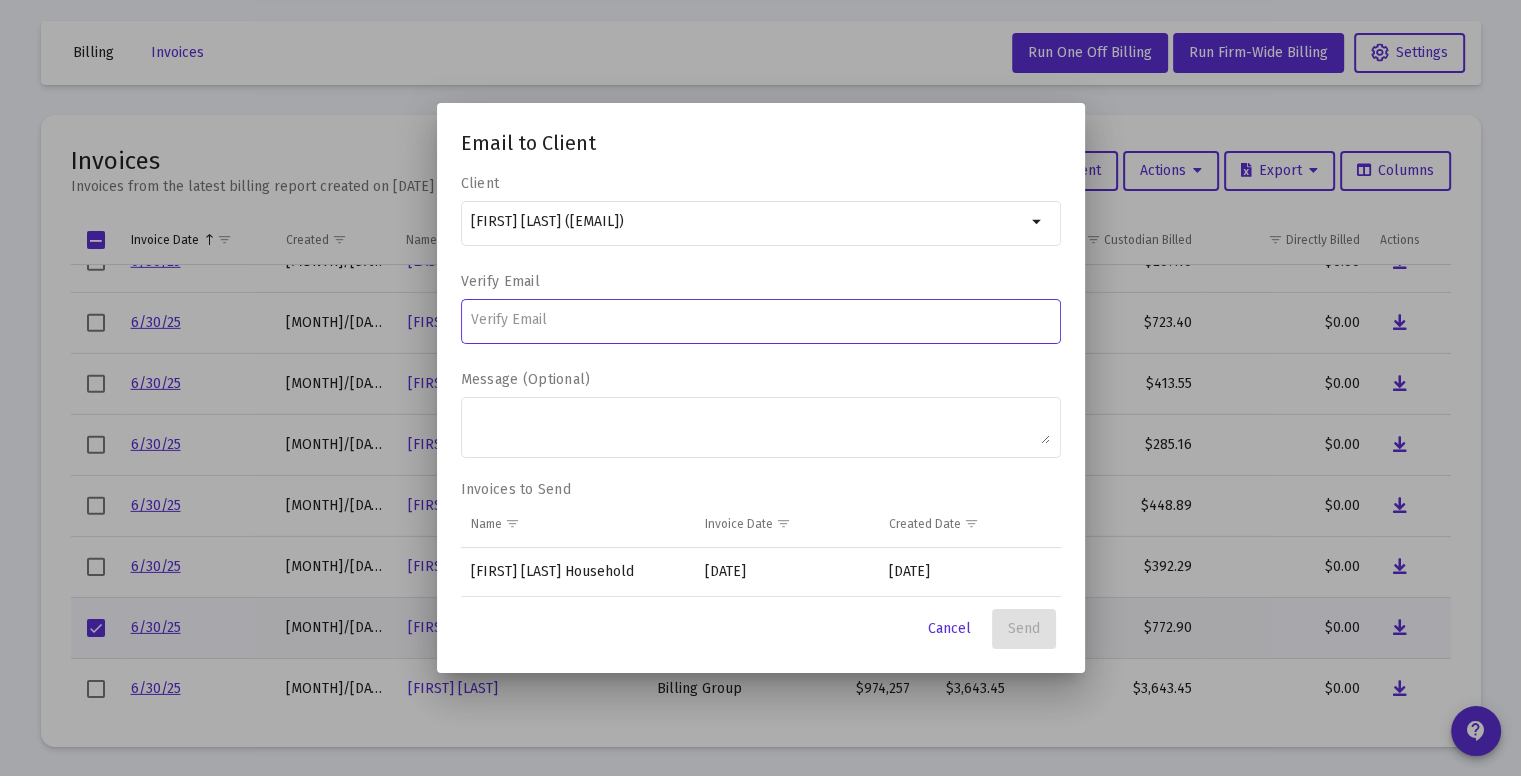 click at bounding box center [760, 320] 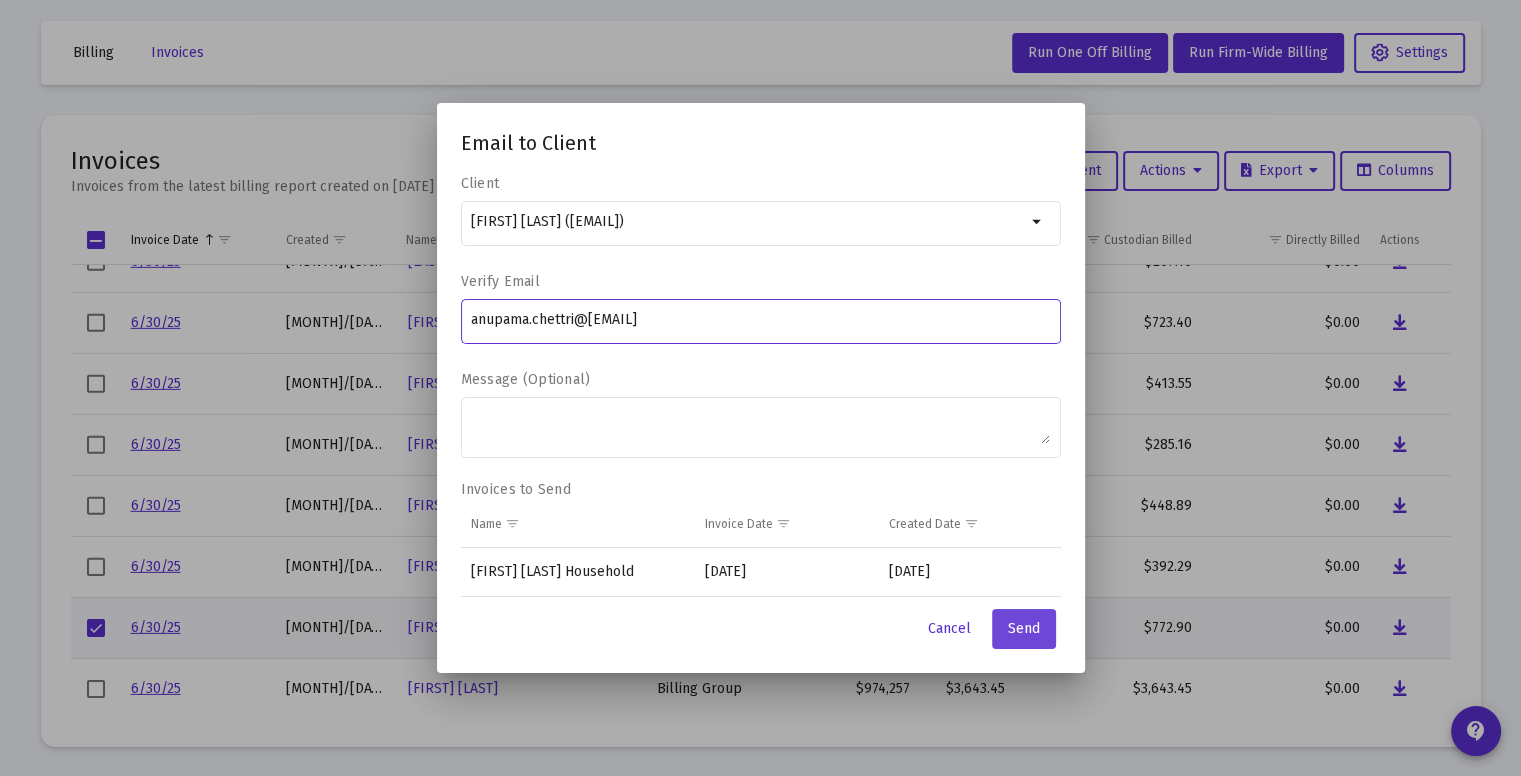 type on "anupama.chettri@[EMAIL]" 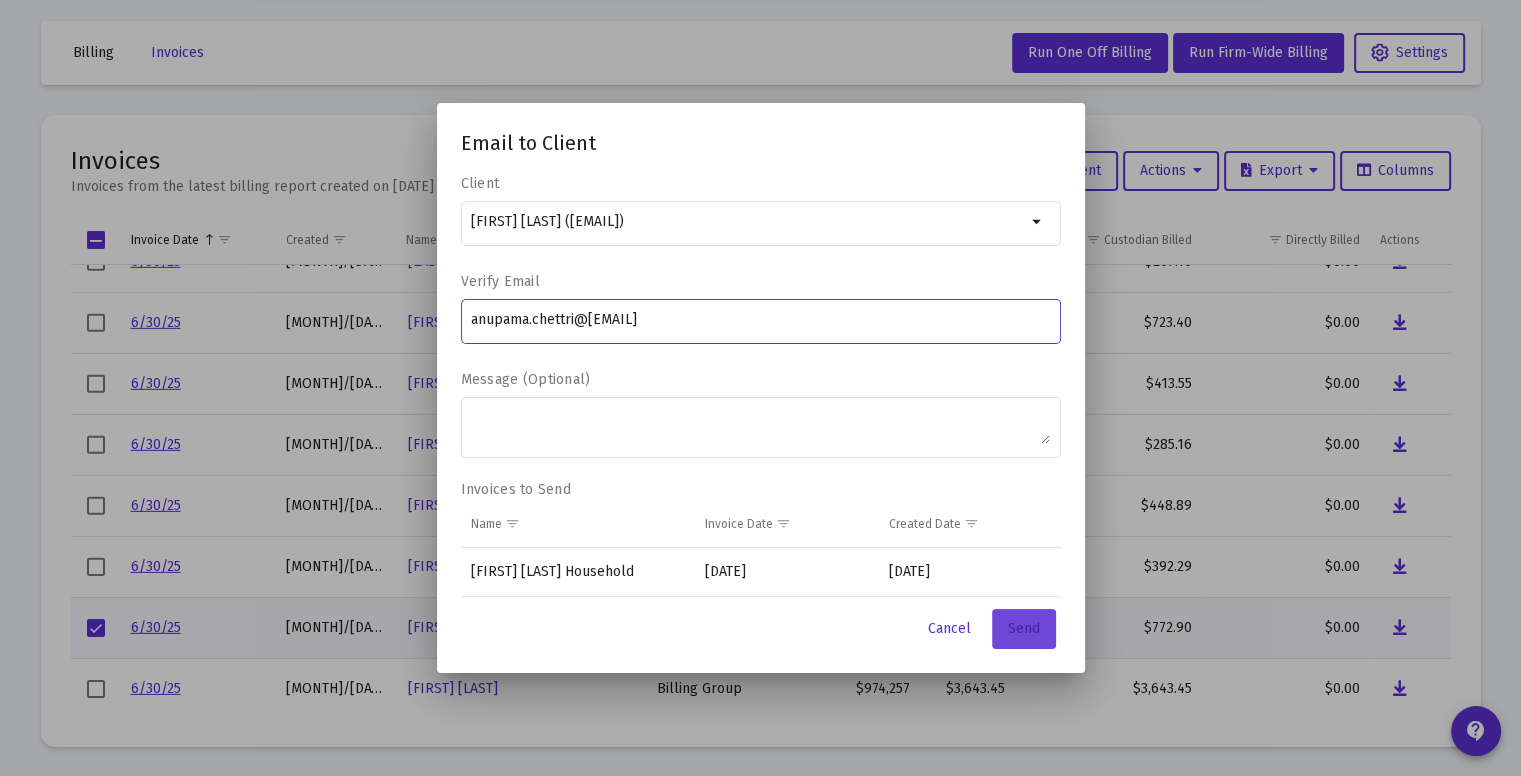 click on "Send" at bounding box center [1024, 628] 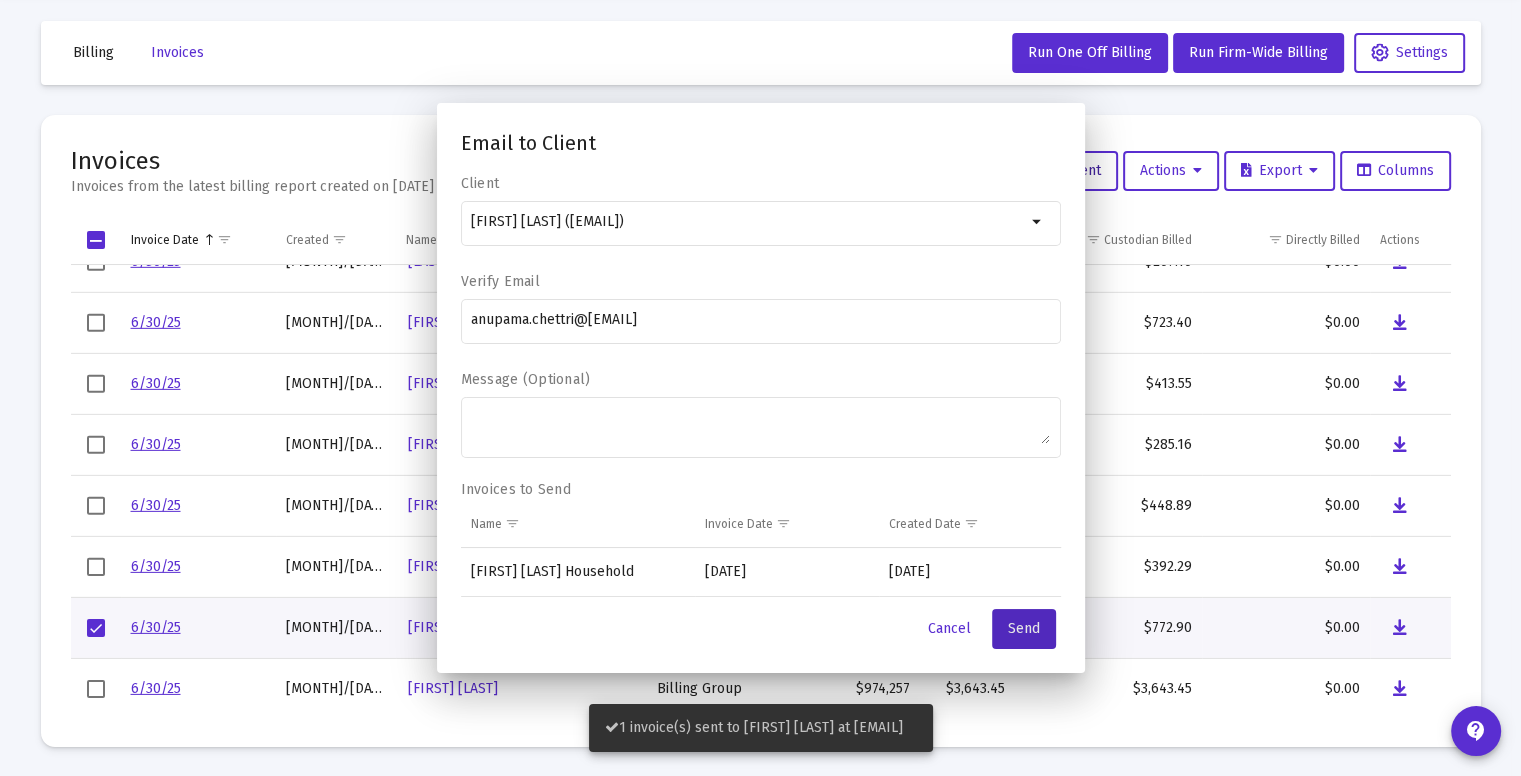 scroll, scrollTop: 74, scrollLeft: 0, axis: vertical 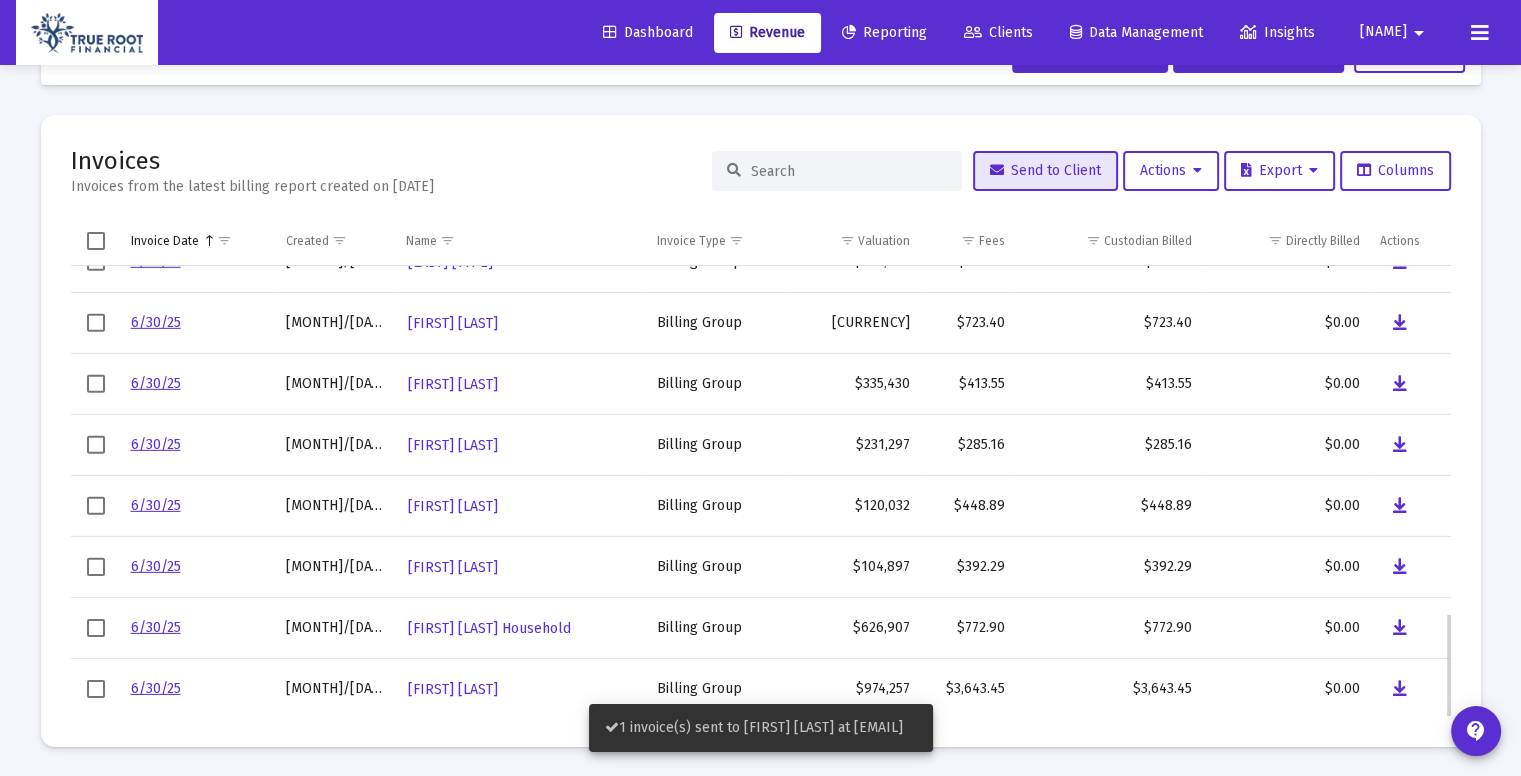 click at bounding box center (96, 689) 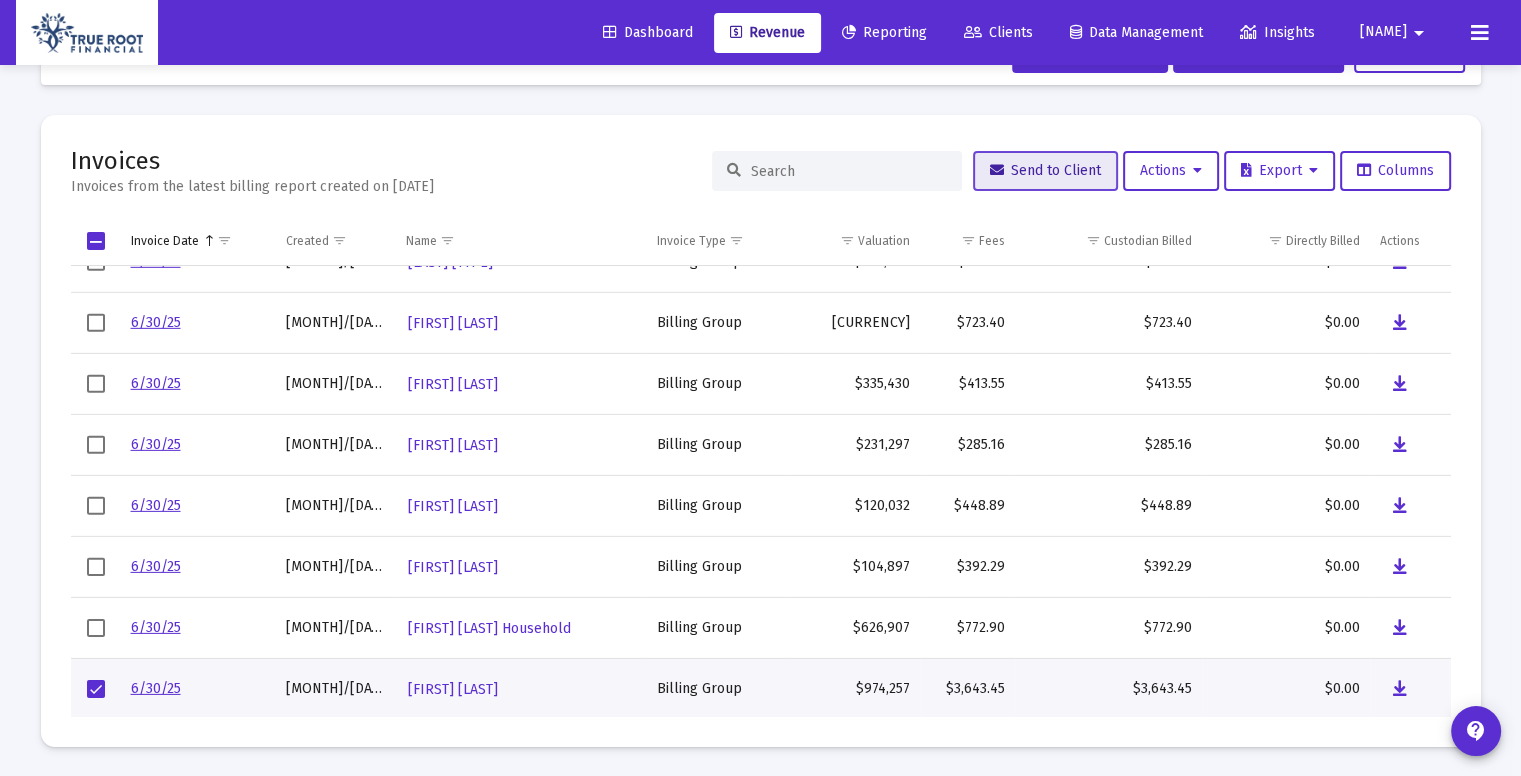 click on "Send to Client" at bounding box center [1045, 170] 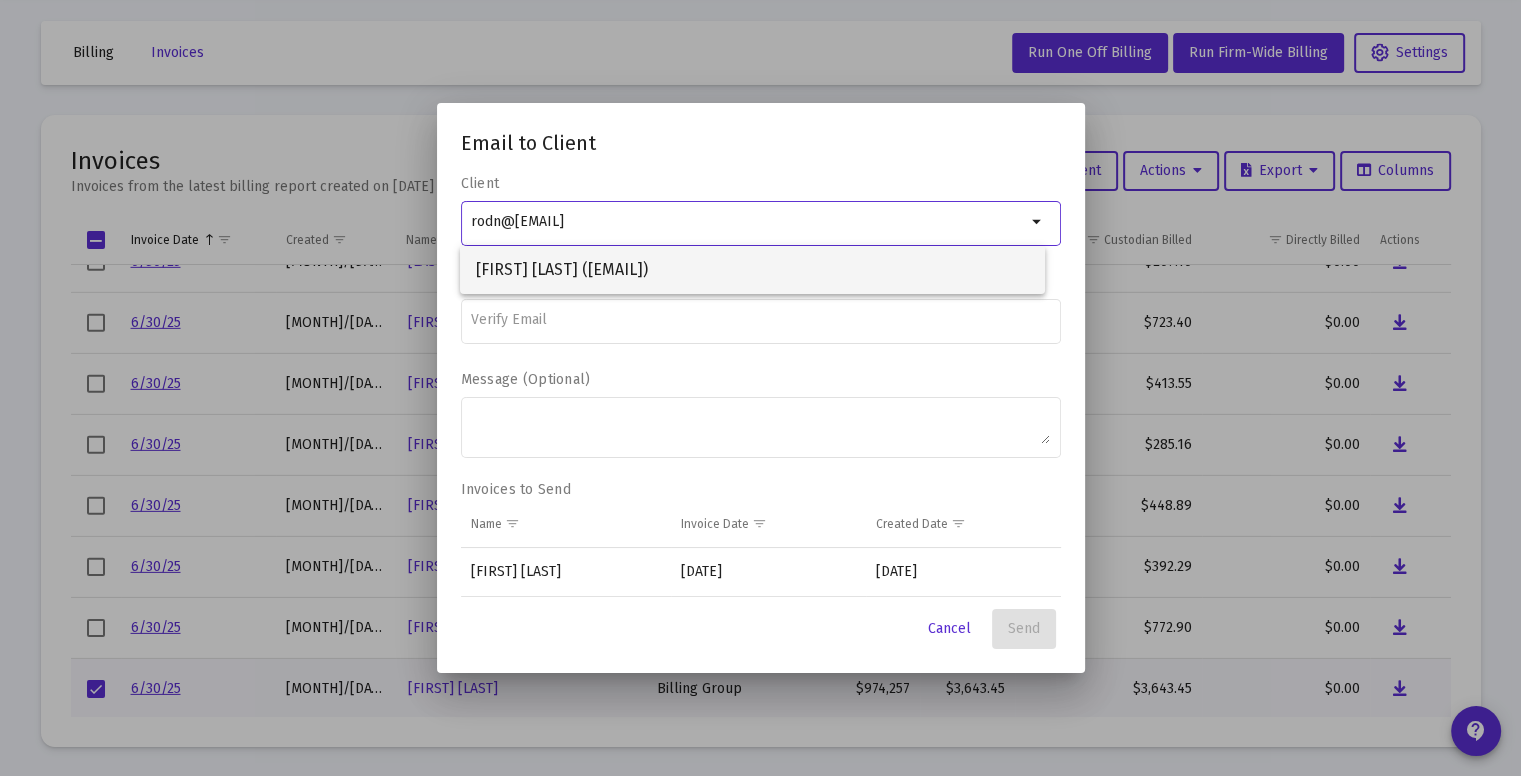 type on "rodn@[EMAIL]" 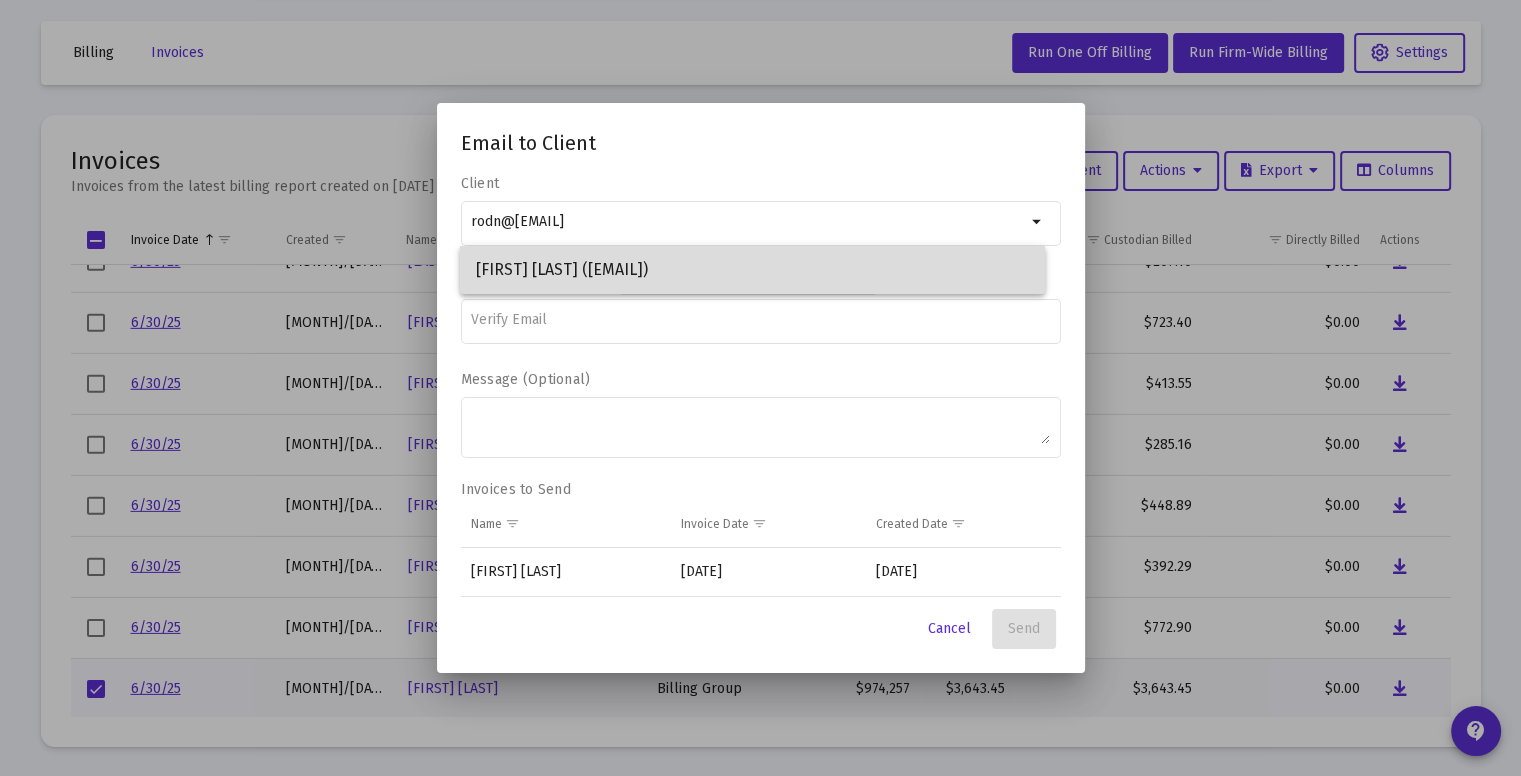 click on "[FIRST] [LAST] ([EMAIL])" at bounding box center [752, 270] 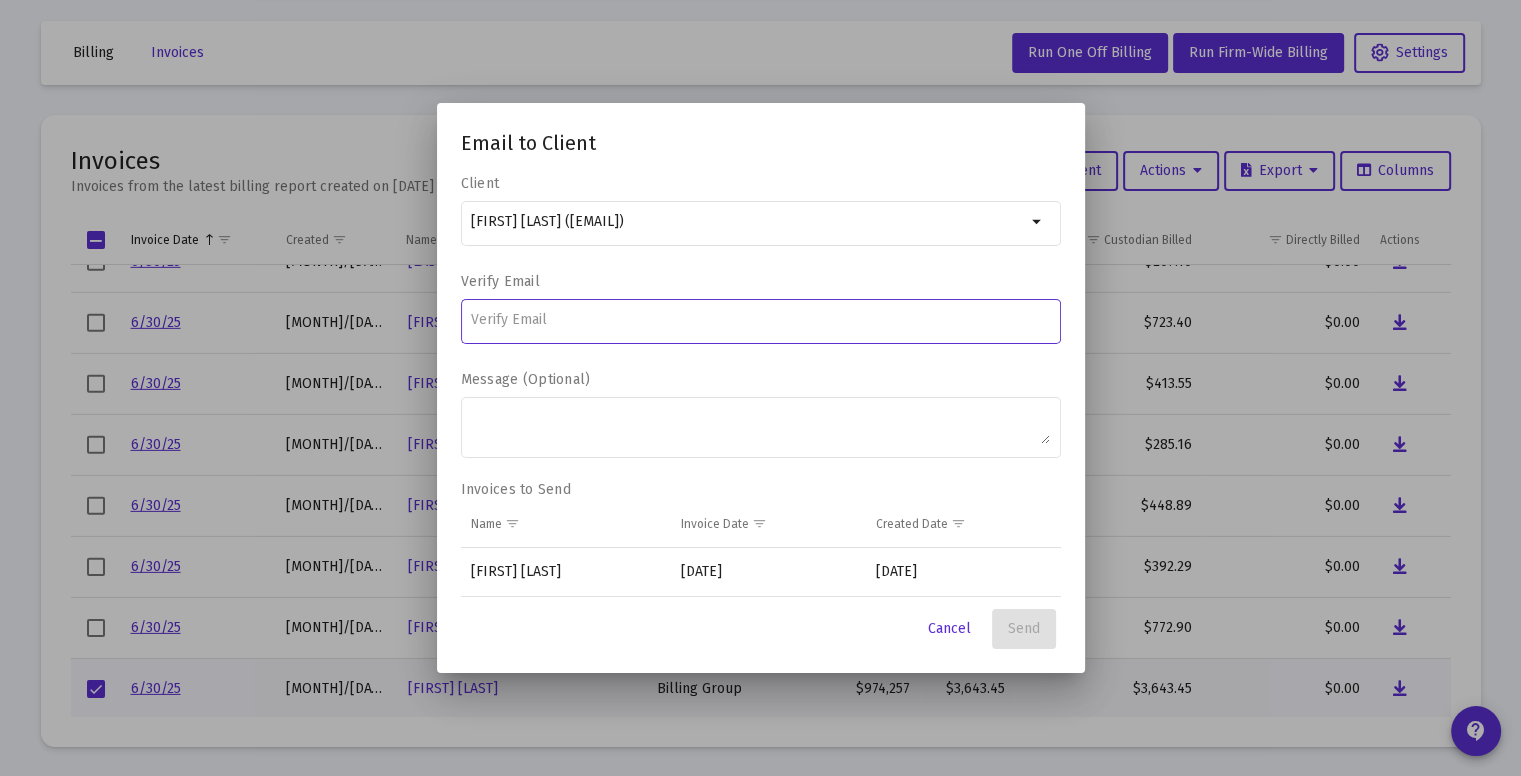 click at bounding box center [760, 320] 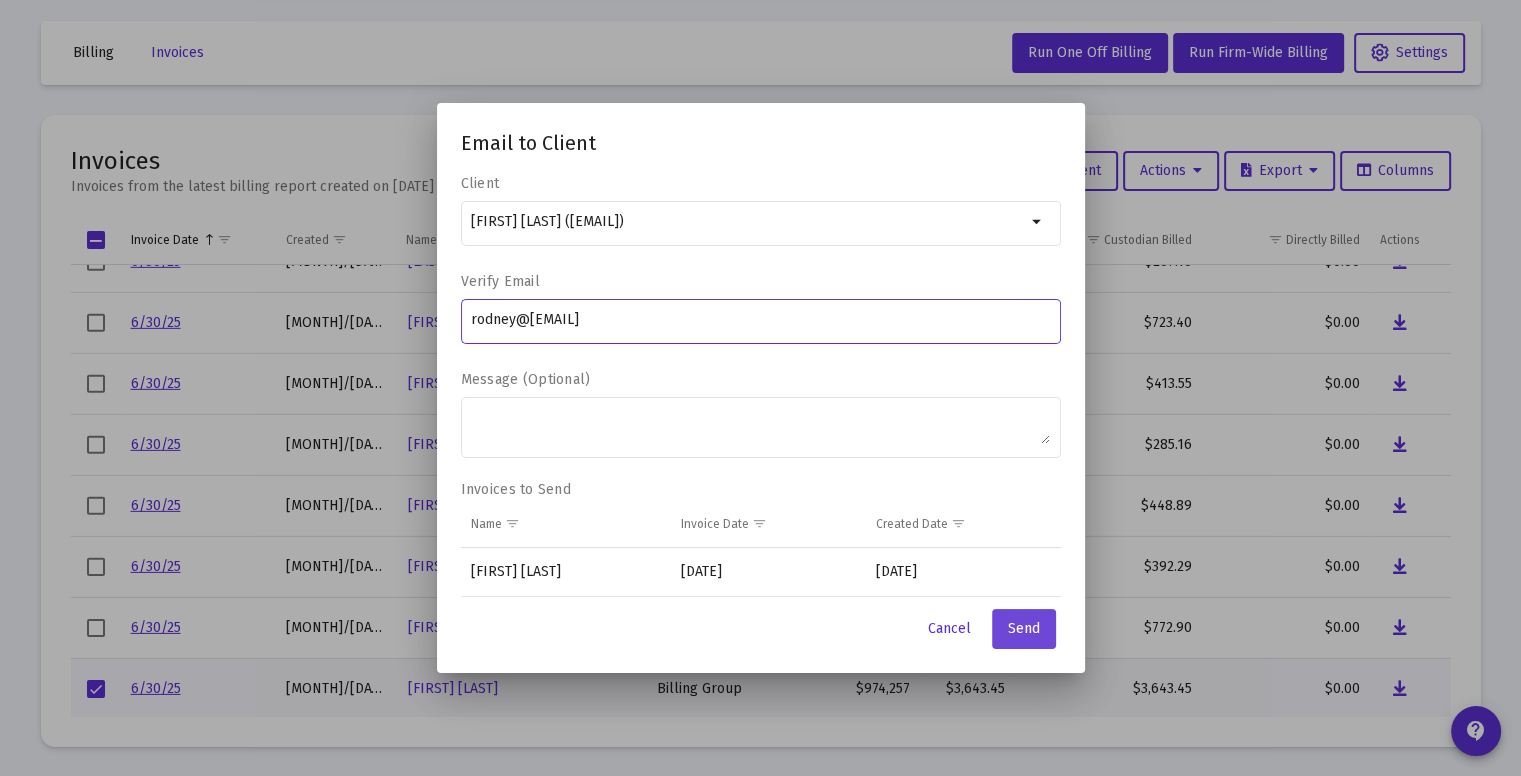 type on "rodney@[EMAIL]" 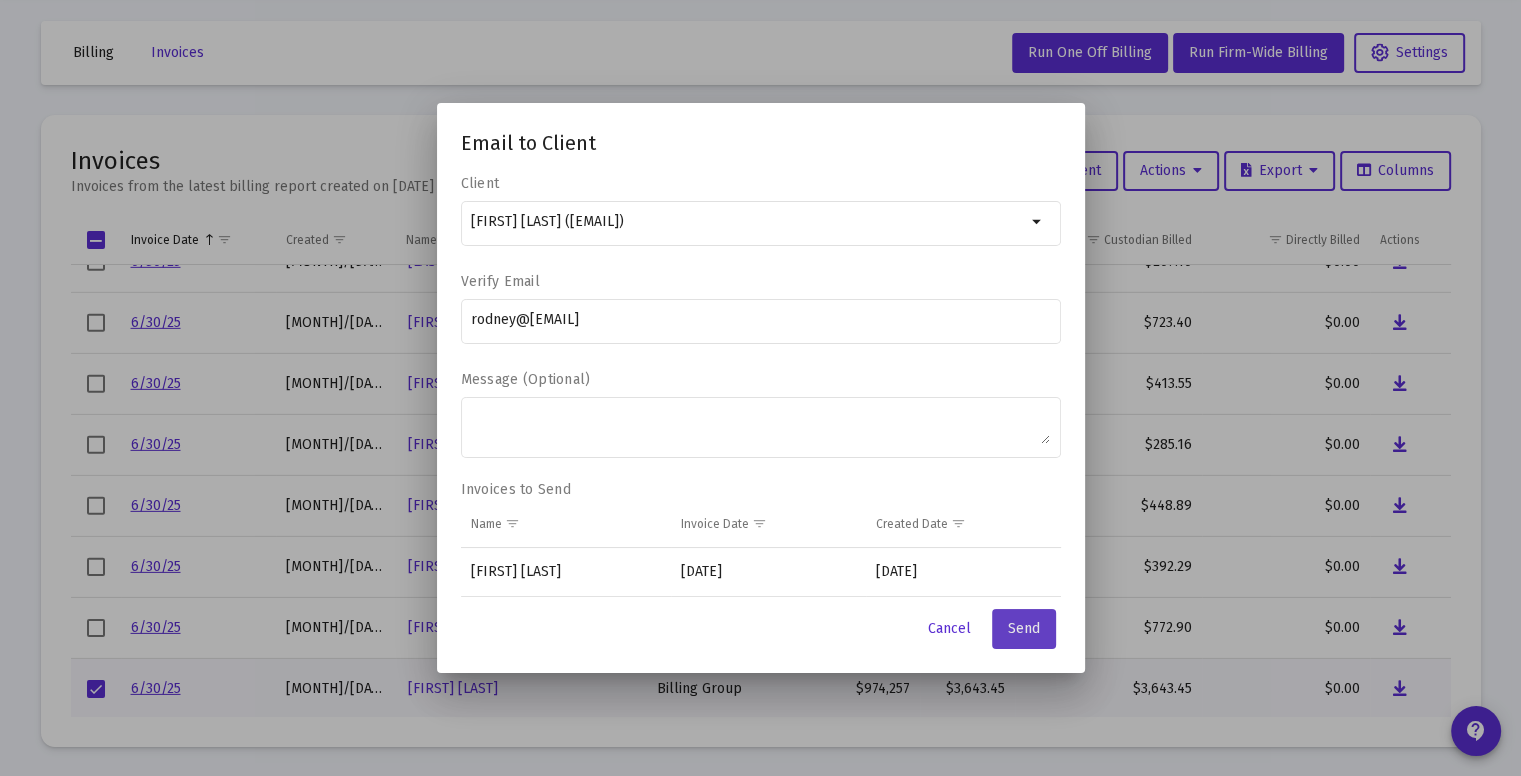 click on "Send" at bounding box center [1024, 628] 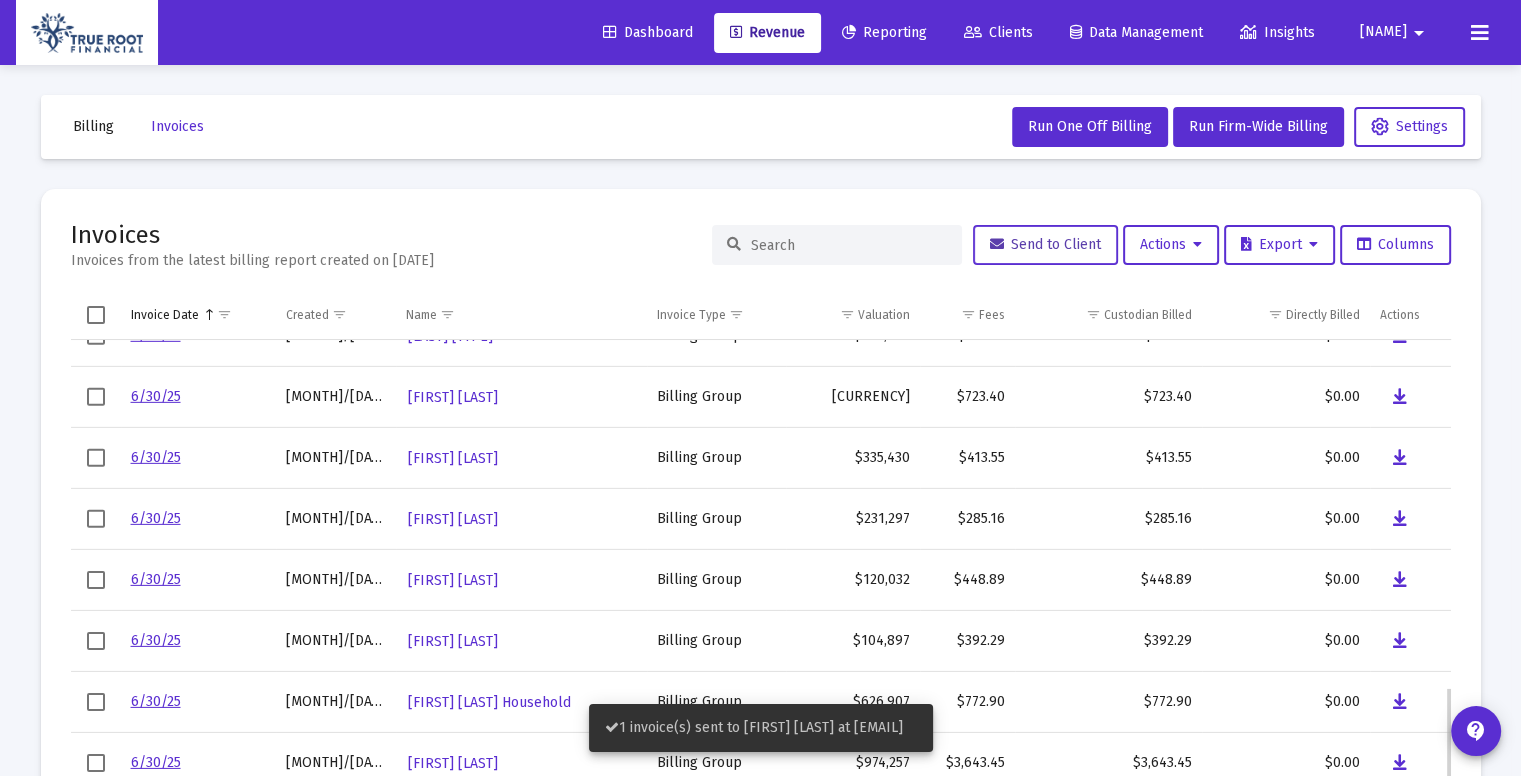 scroll, scrollTop: 74, scrollLeft: 0, axis: vertical 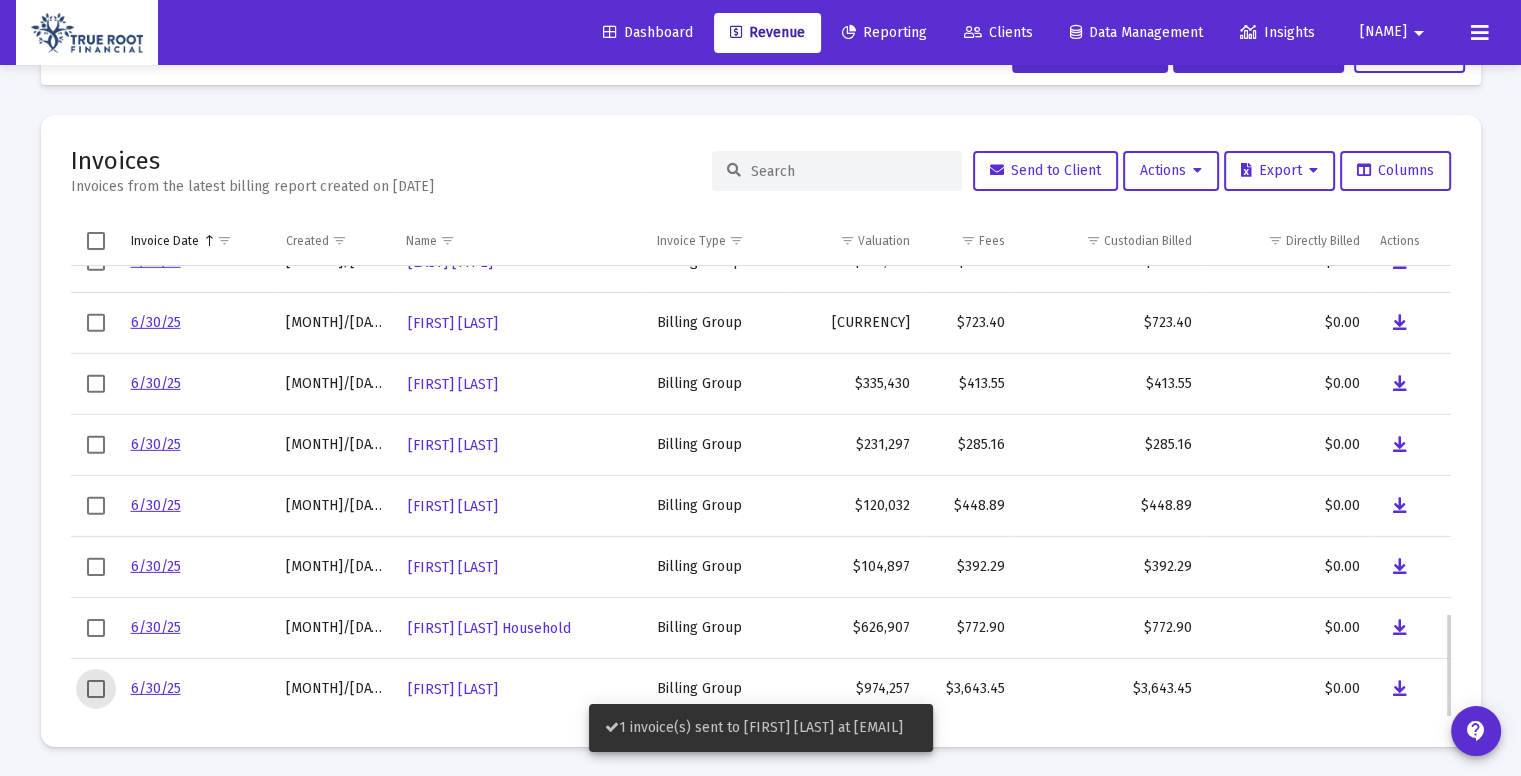 click at bounding box center (96, 689) 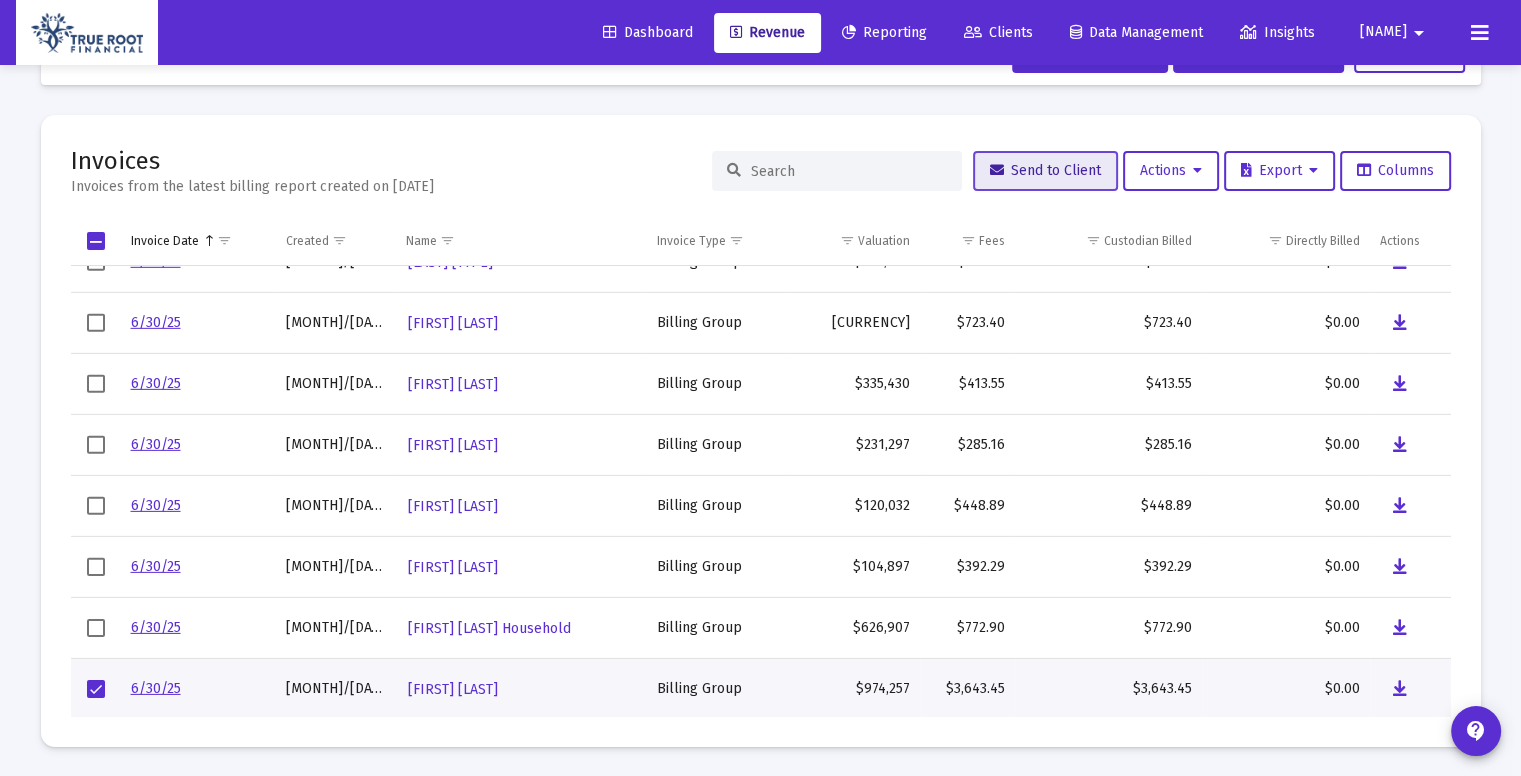 click on "Send to Client" at bounding box center [1045, 170] 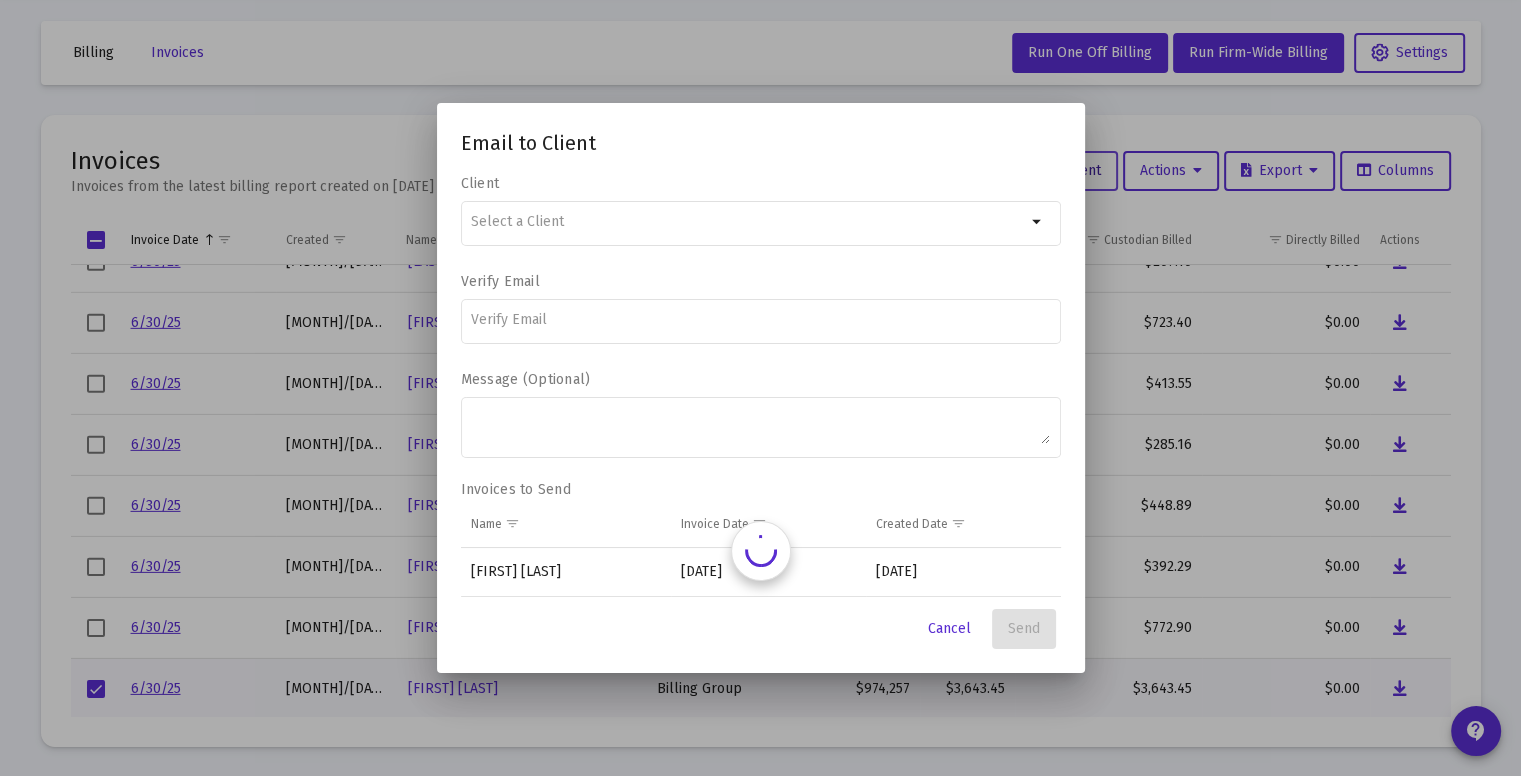 scroll, scrollTop: 0, scrollLeft: 0, axis: both 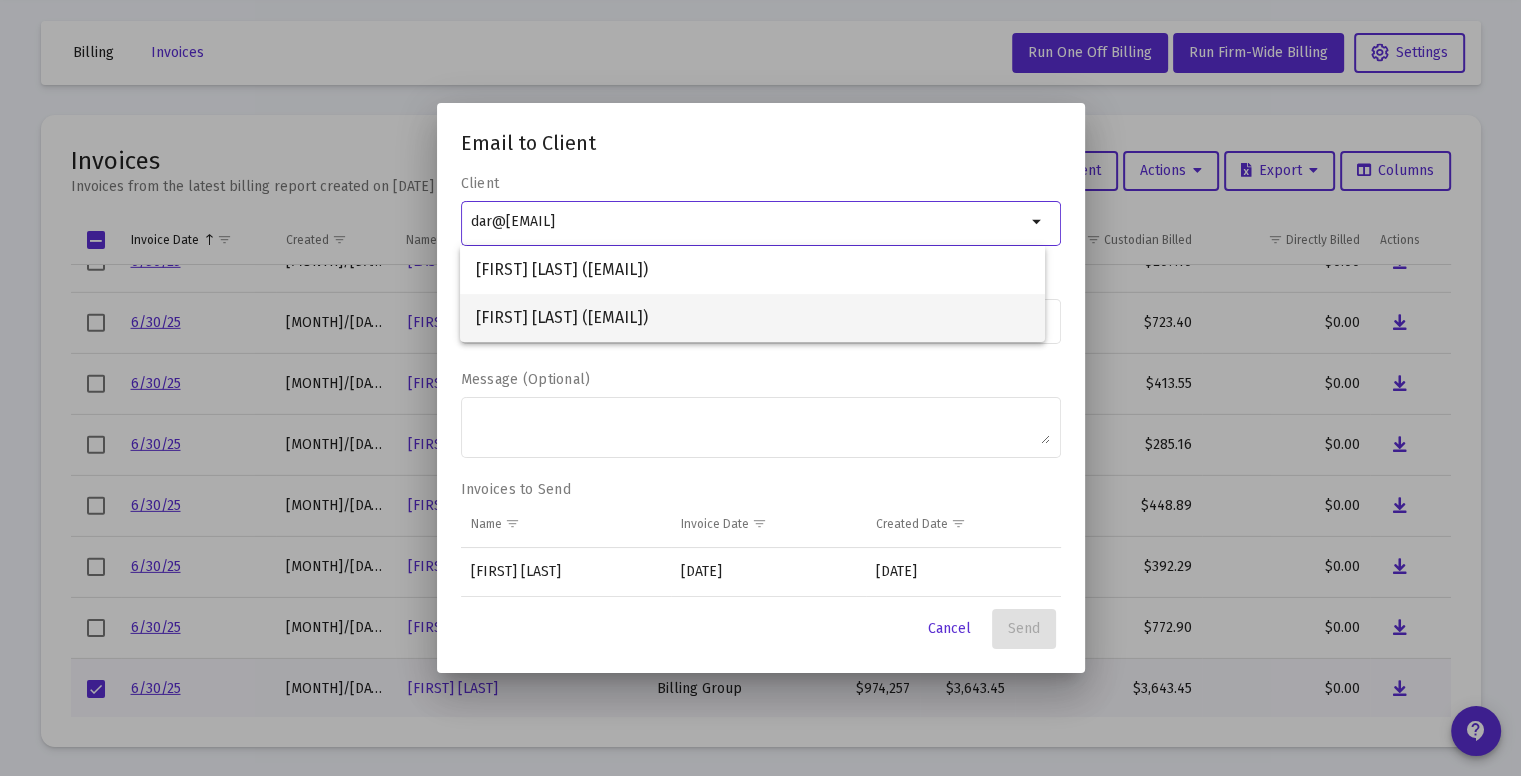 type on "dar@[EMAIL]" 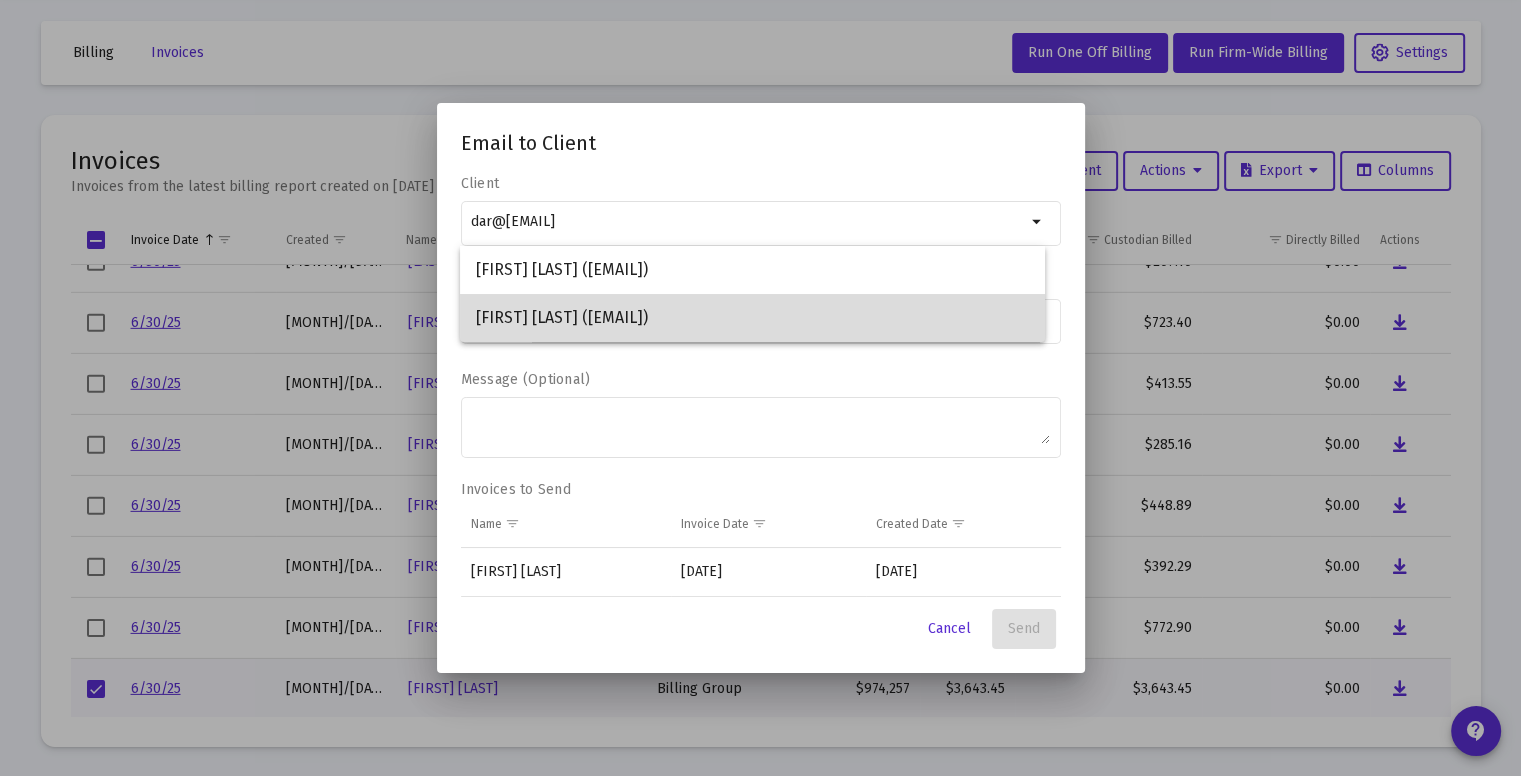 click on "[FIRST] [LAST] ([EMAIL])" at bounding box center (752, 318) 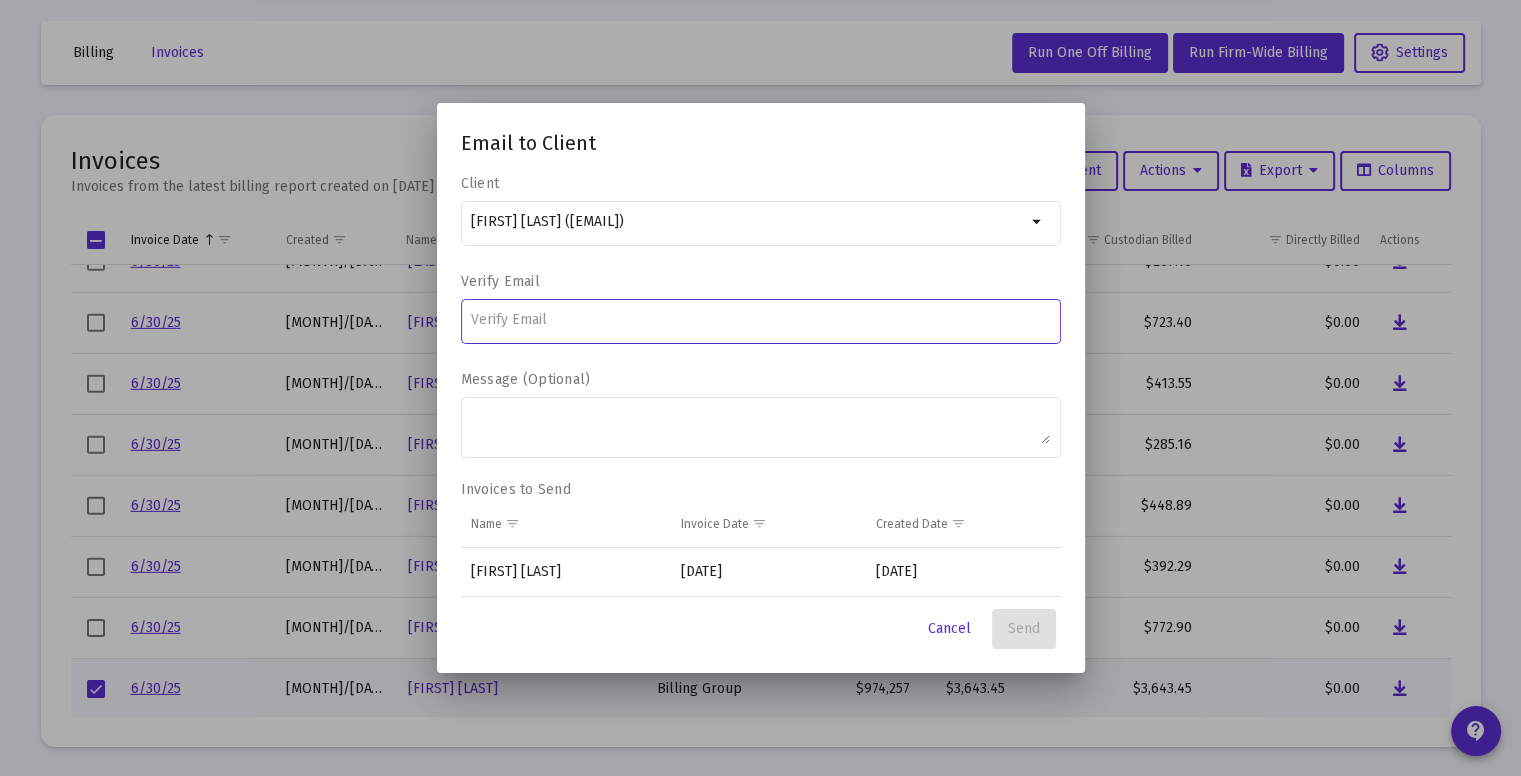 click at bounding box center (760, 320) 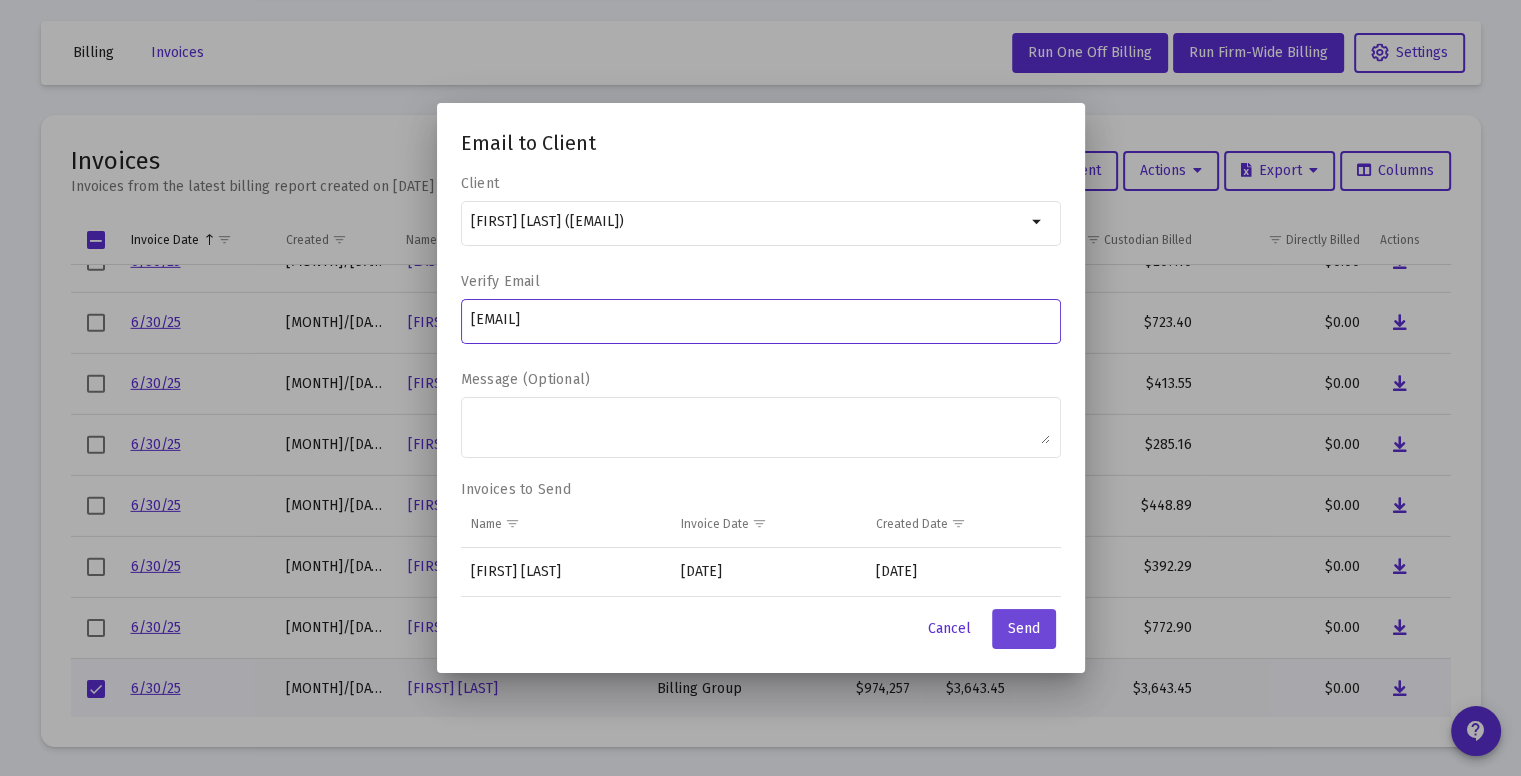 type on "[EMAIL]" 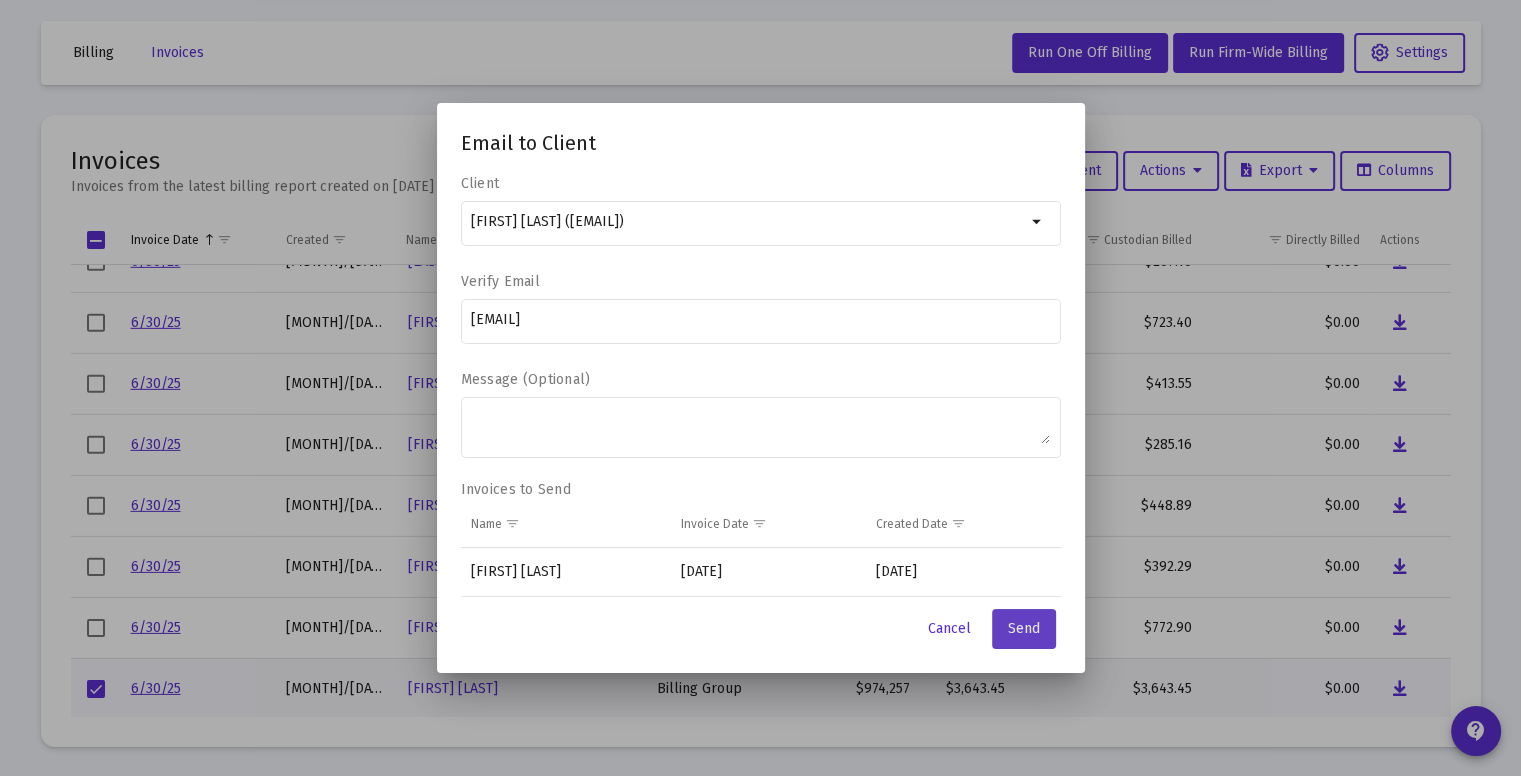 click on "Send" at bounding box center [1024, 628] 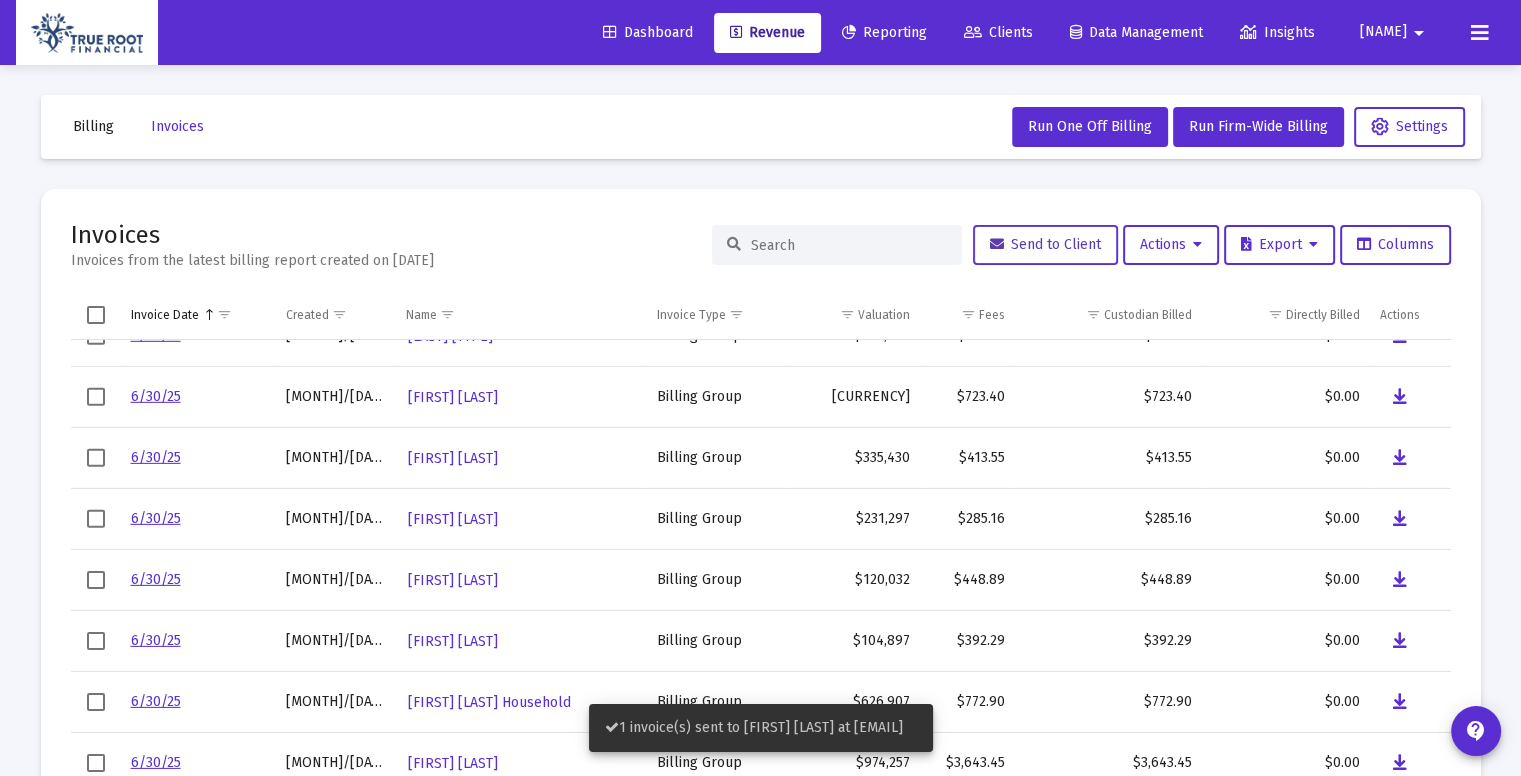 scroll, scrollTop: 74, scrollLeft: 0, axis: vertical 